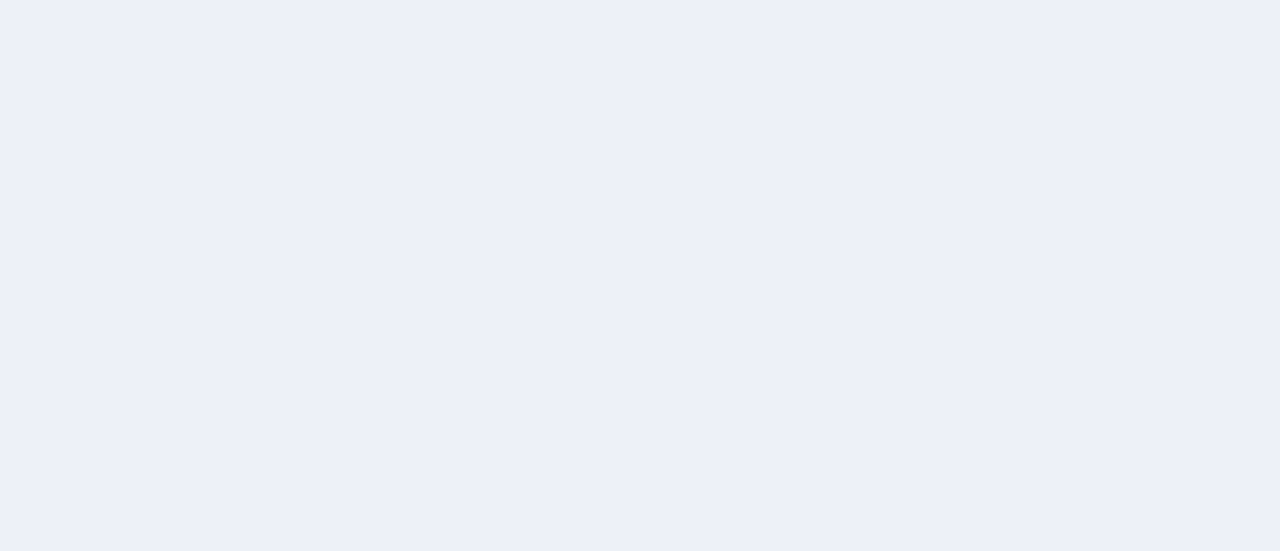 scroll, scrollTop: 0, scrollLeft: 0, axis: both 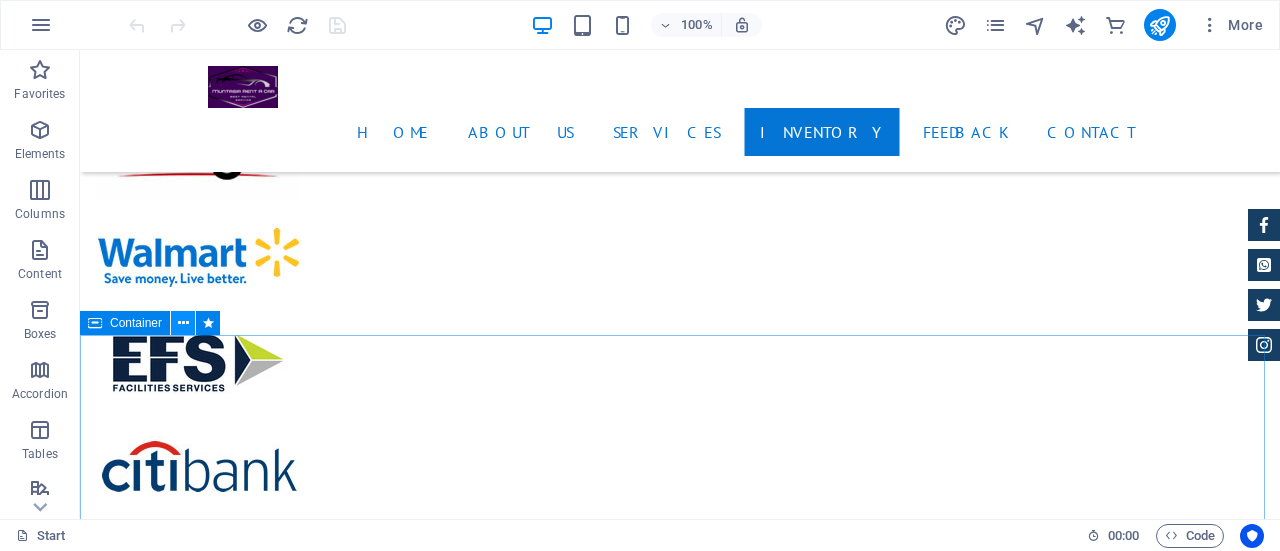 click at bounding box center (183, 323) 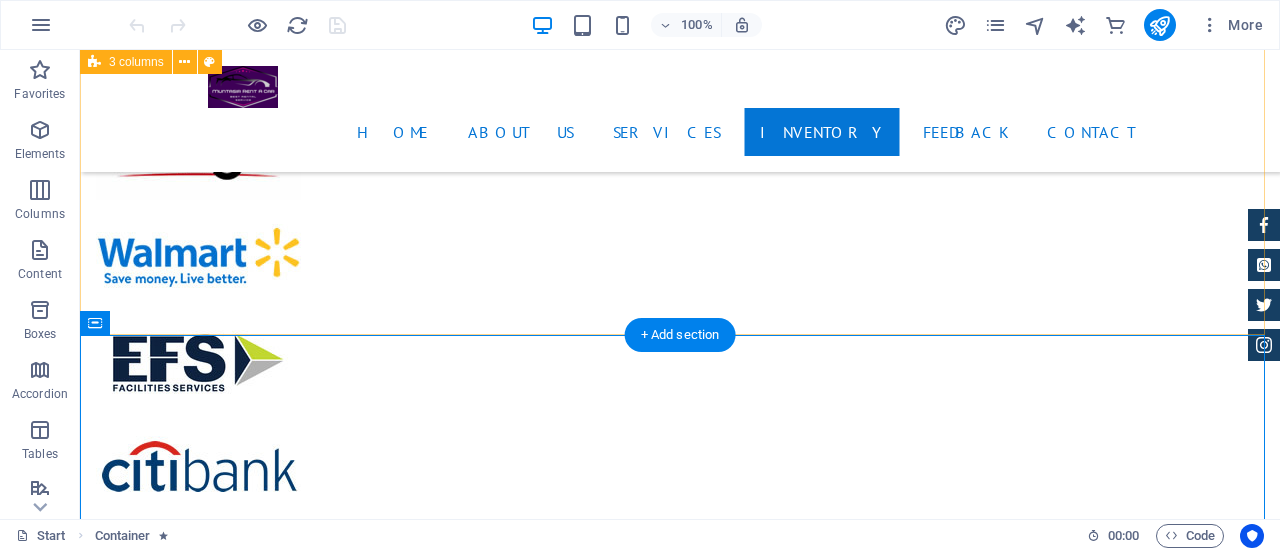 click on "Drop content here or  Add elements  Paste clipboard Drop content here or  Add elements  Paste clipboard Drop content here or  Add elements  Paste clipboard Drop content here or  Add elements  Paste clipboard Drop content here or  Add elements  Paste clipboard Drop content here or  Add elements  Paste clipboard TOYOTA GRAND CABIN ⚝ Manufacture year: 2015 ⚝ Body Type: MICOR BUS ⚝ Seat Capacity: 14 (Captain Seat) ⚝ Fuel Type: Fuel ⚝ Audio & Video: Display with Japanese surrounding sound System (6 speaker) ⚝ Air Condition: Central AC ⚝ Door: Power Door ⚝ Engine Capacity: 2700 cc More Details TOYOTA NOAH HYBRID ⚝ Manufacture year: 2015 ⚝ Body Type: MICOR BUS ⚝ Seat Capacity: 06 (Captain Seat) ⚝ Fuel Type: Fuel ⚝ Audio & Video: 3 Display with Japanese surrounding sound System (6 speaker) ⚝ Air Condition: Central AC ⚝ Door: Power Door ⚝ Engine Capacity: 1800 cc More Details HYUNDAI H1 ⚝ Manufacture year: 2012 - 2019 ⚝ Body Type: MICOR BUS ⚝ Fuel Type: Fuel or" at bounding box center [680, 6256] 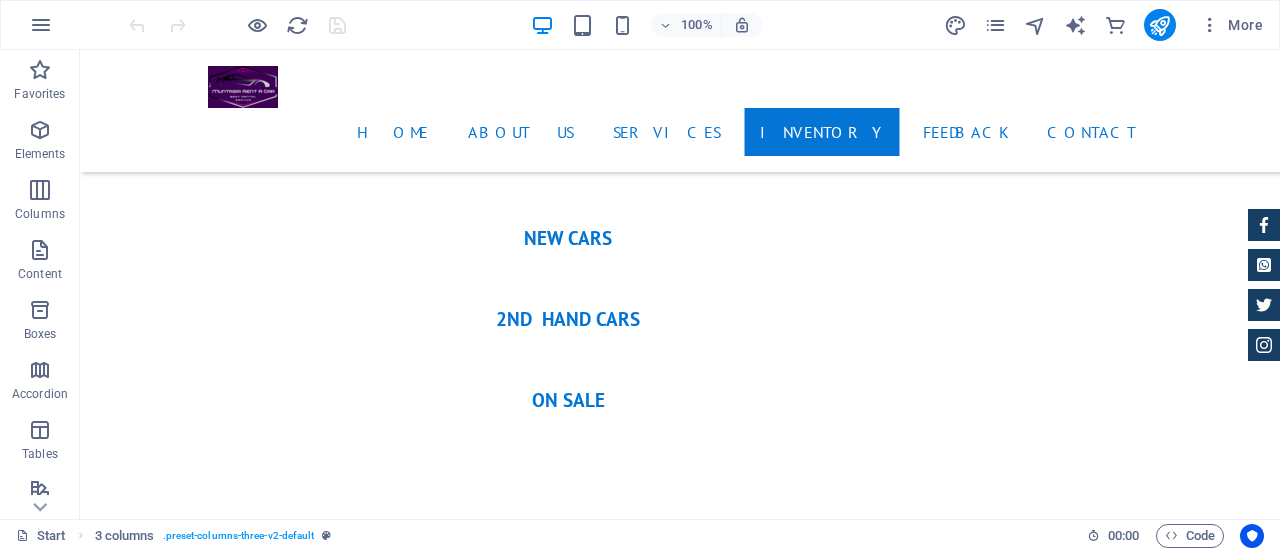 scroll, scrollTop: 0, scrollLeft: 0, axis: both 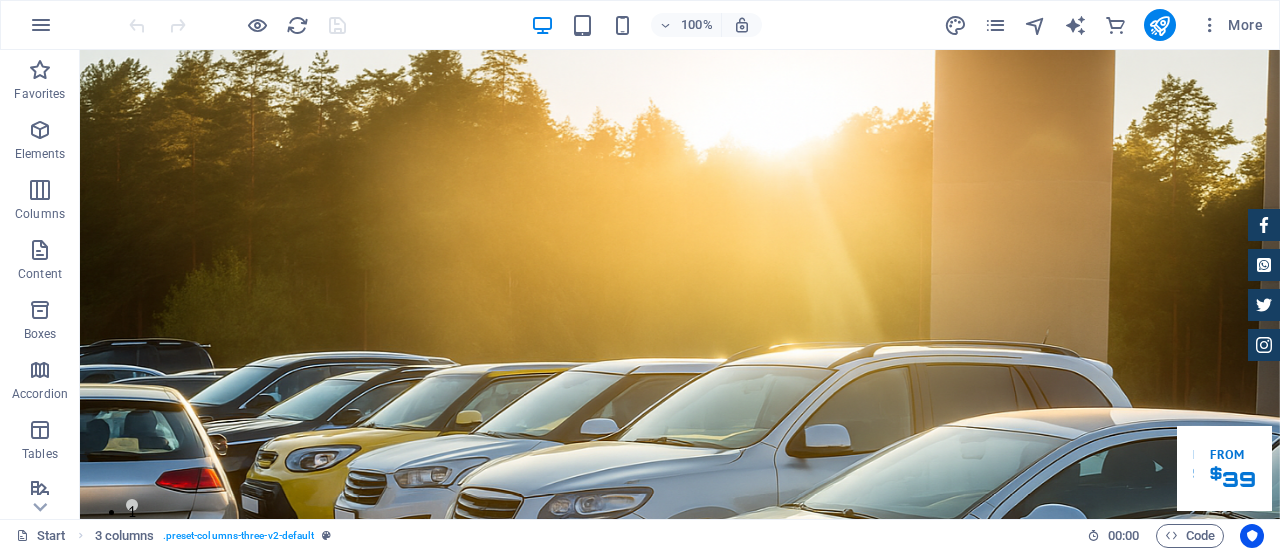 drag, startPoint x: 1275, startPoint y: 249, endPoint x: 1331, endPoint y: 81, distance: 177.08755 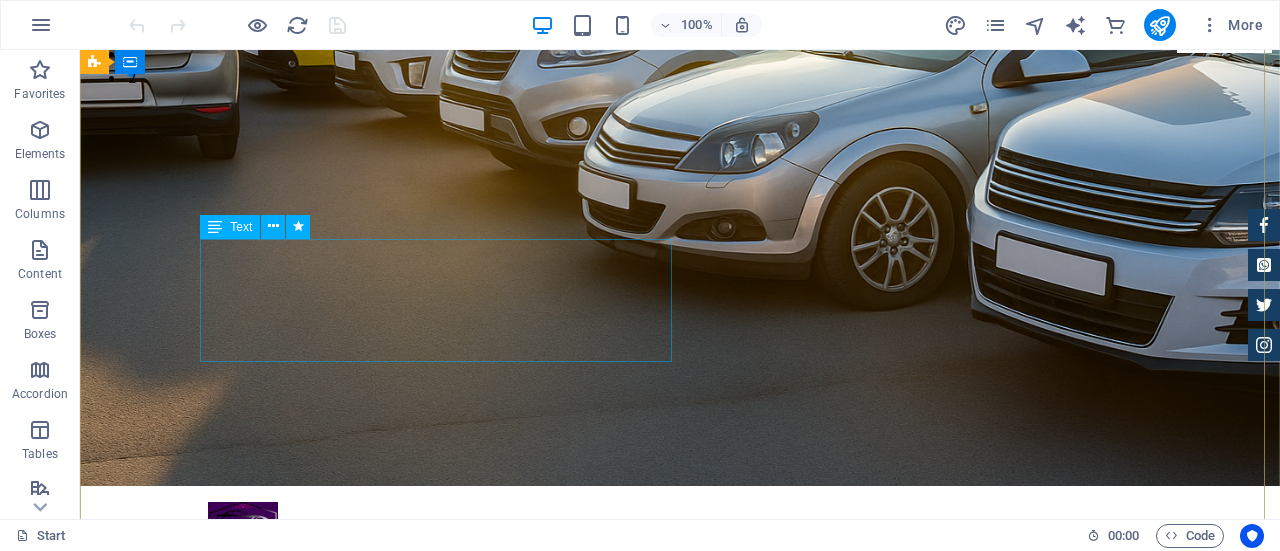 scroll, scrollTop: 500, scrollLeft: 0, axis: vertical 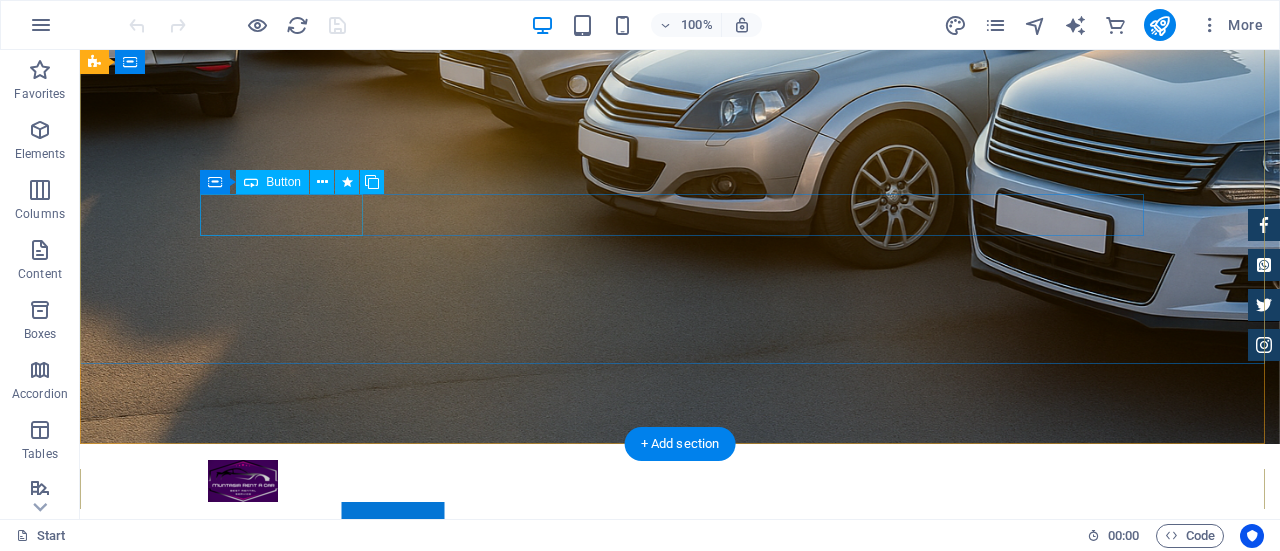 click on "Our Inventory" at bounding box center (680, 1124) 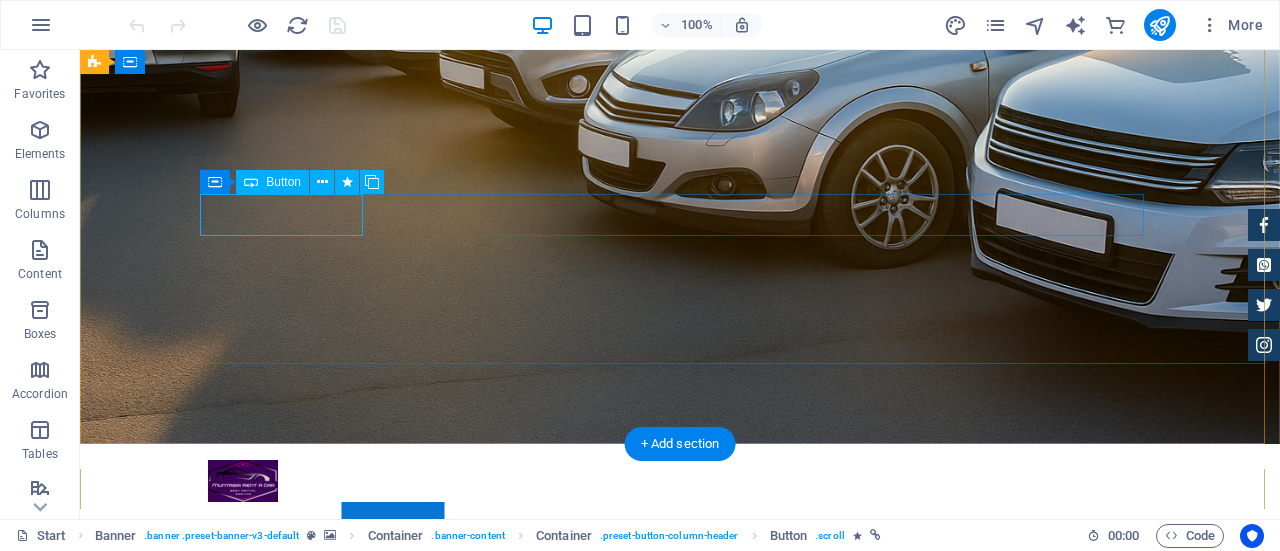click on "Our Inventory" at bounding box center [680, 1124] 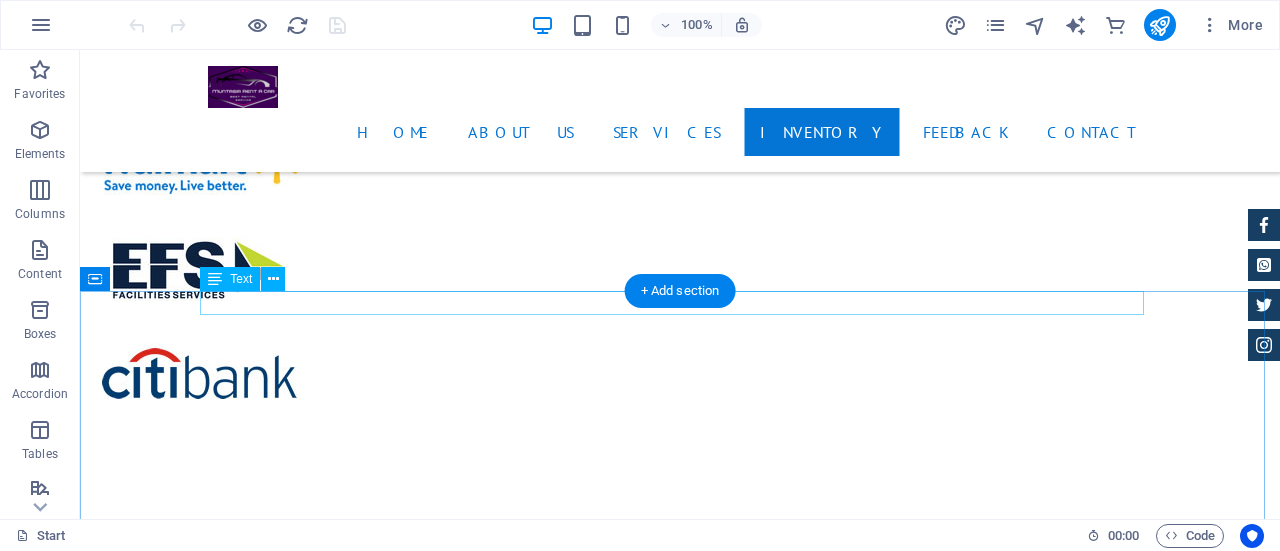 scroll, scrollTop: 5600, scrollLeft: 0, axis: vertical 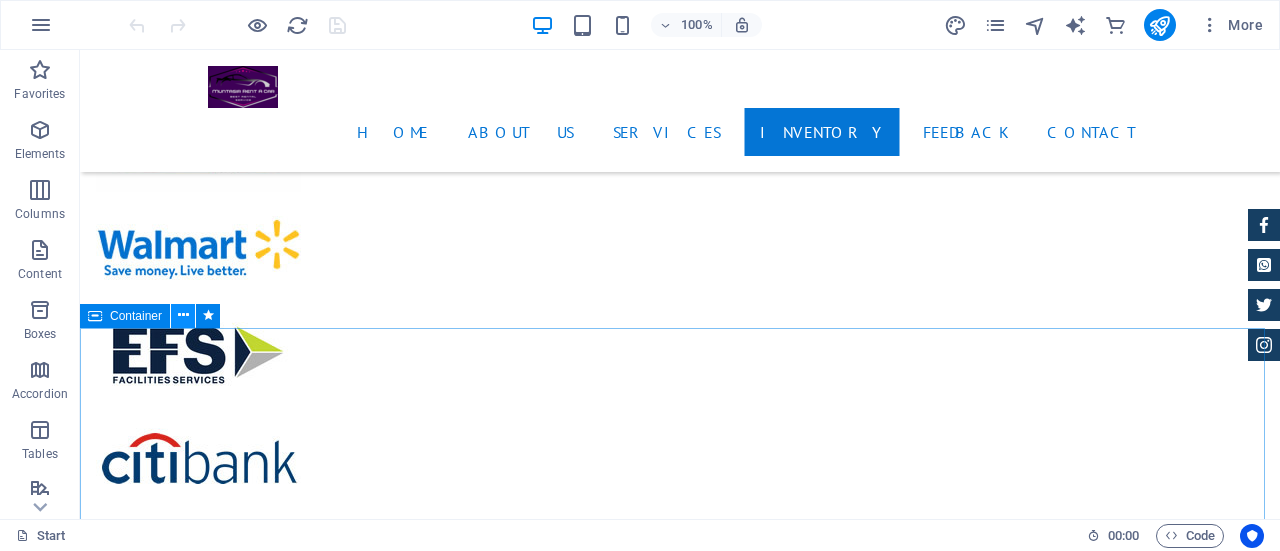 click at bounding box center (183, 315) 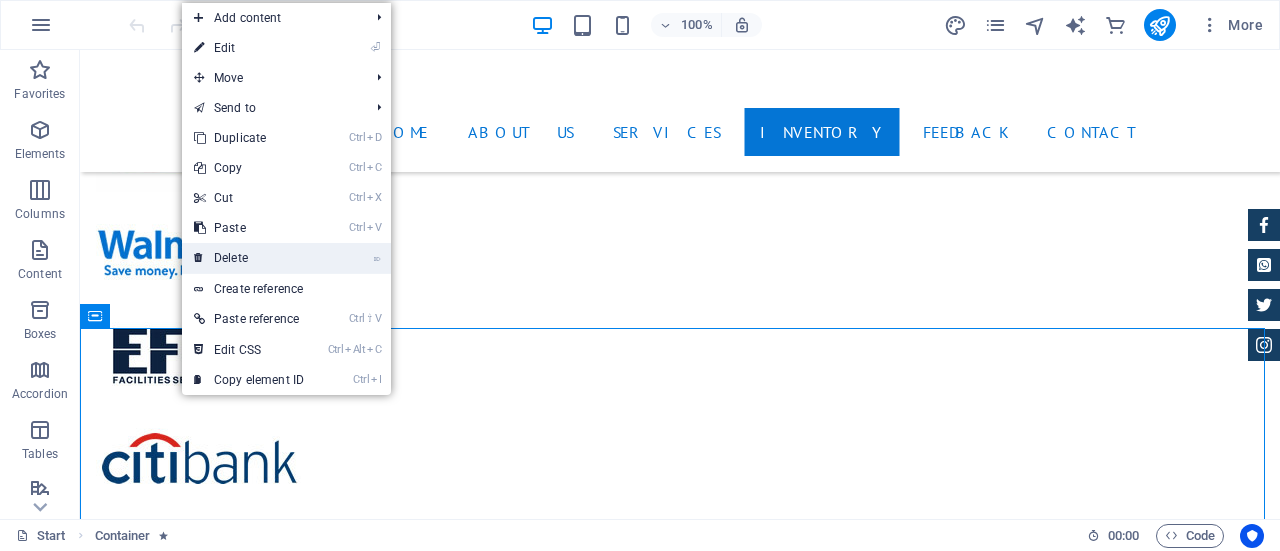 click on "⌦  Delete" at bounding box center [249, 258] 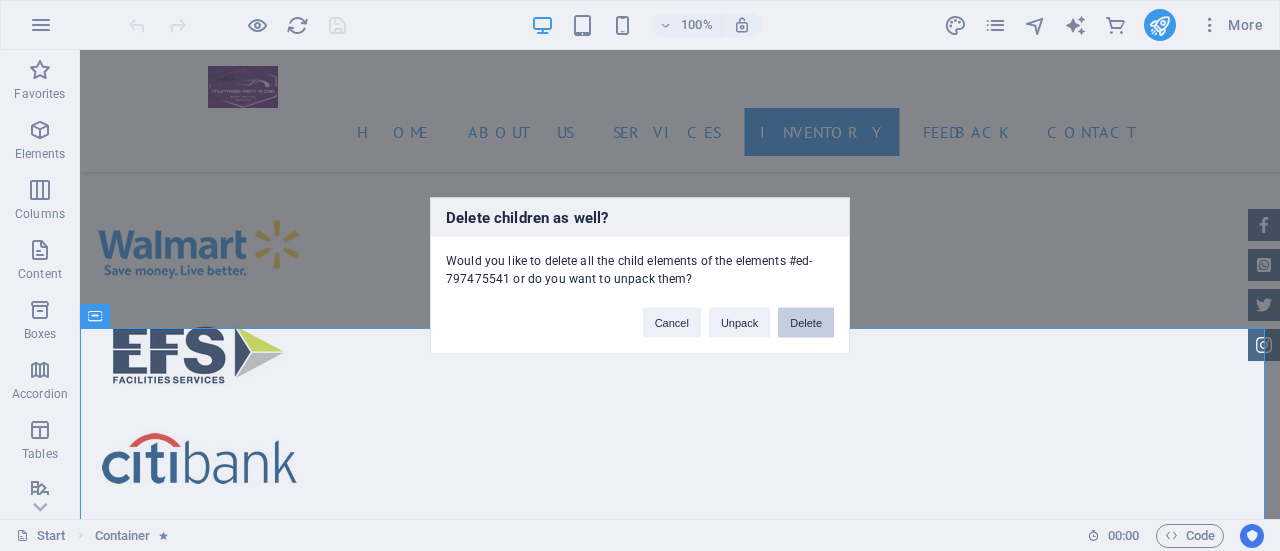 click on "Delete" at bounding box center (806, 322) 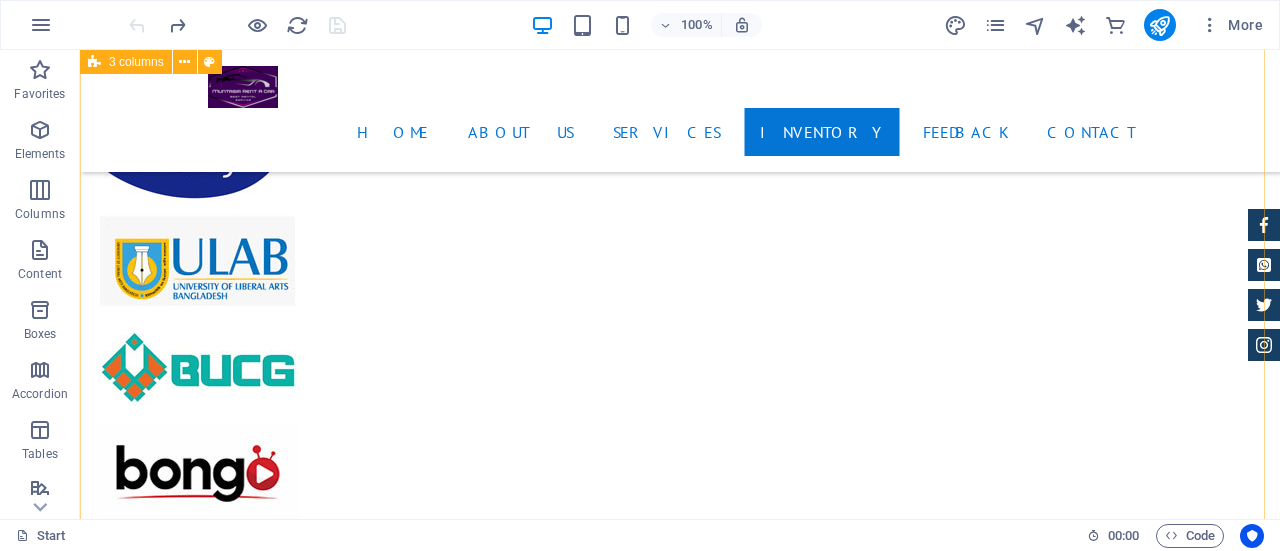 scroll, scrollTop: 5670, scrollLeft: 0, axis: vertical 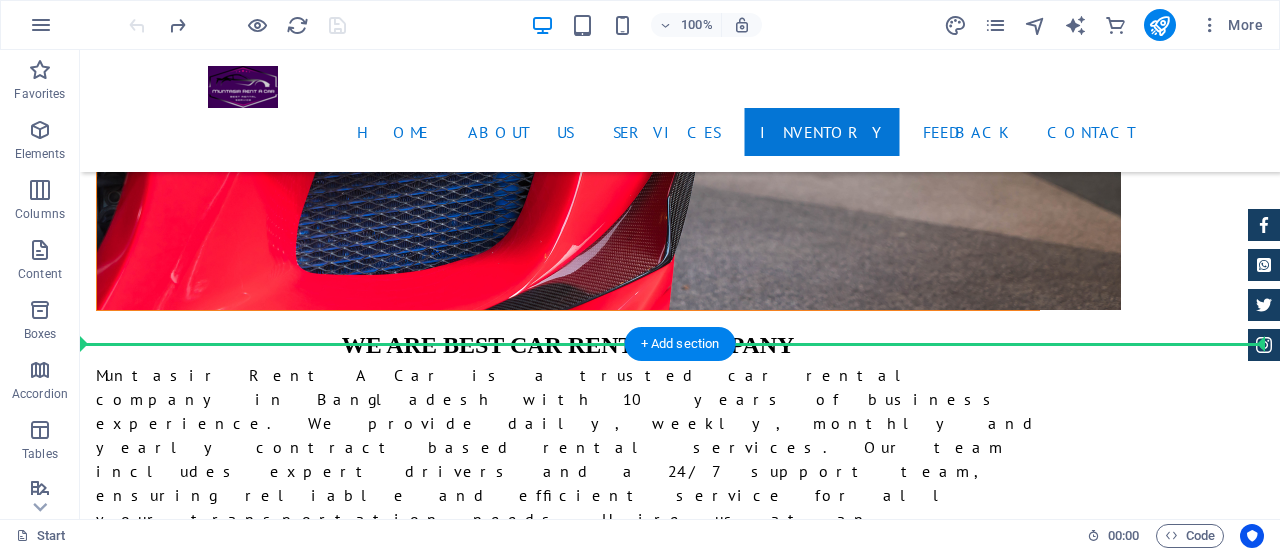 drag, startPoint x: 520, startPoint y: 350, endPoint x: 538, endPoint y: 361, distance: 21.095022 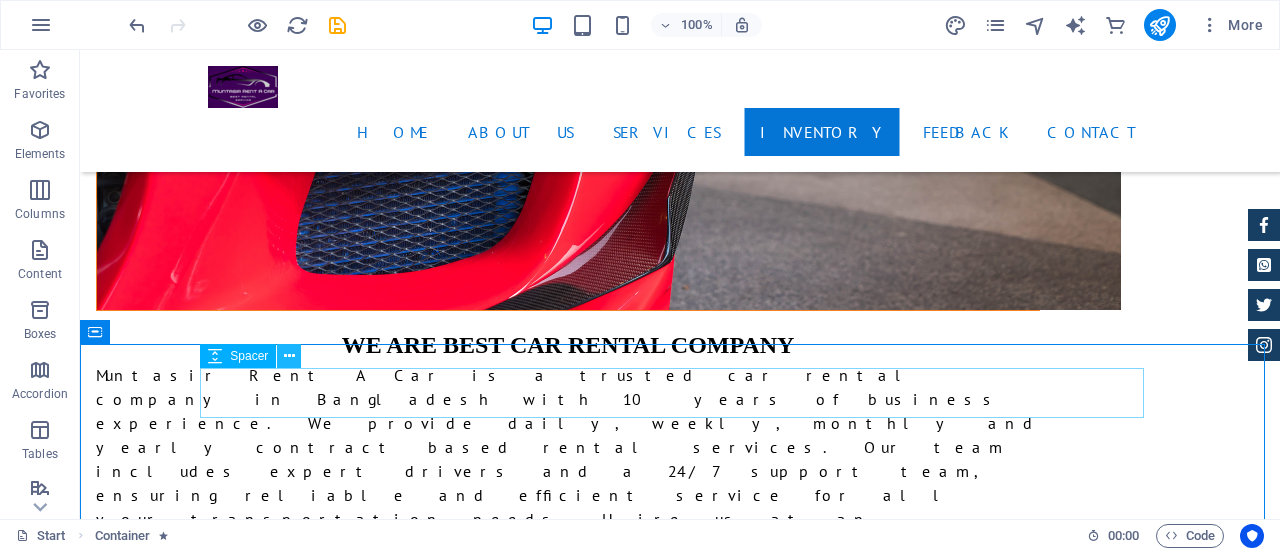 click at bounding box center (289, 356) 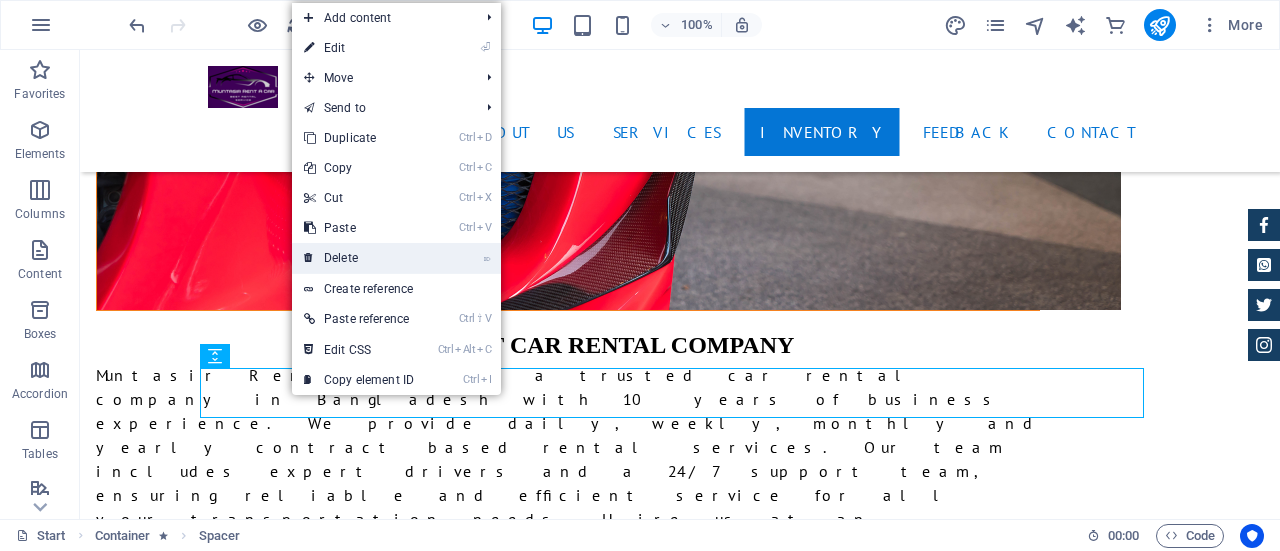 drag, startPoint x: 348, startPoint y: 258, endPoint x: 270, endPoint y: 213, distance: 90.04999 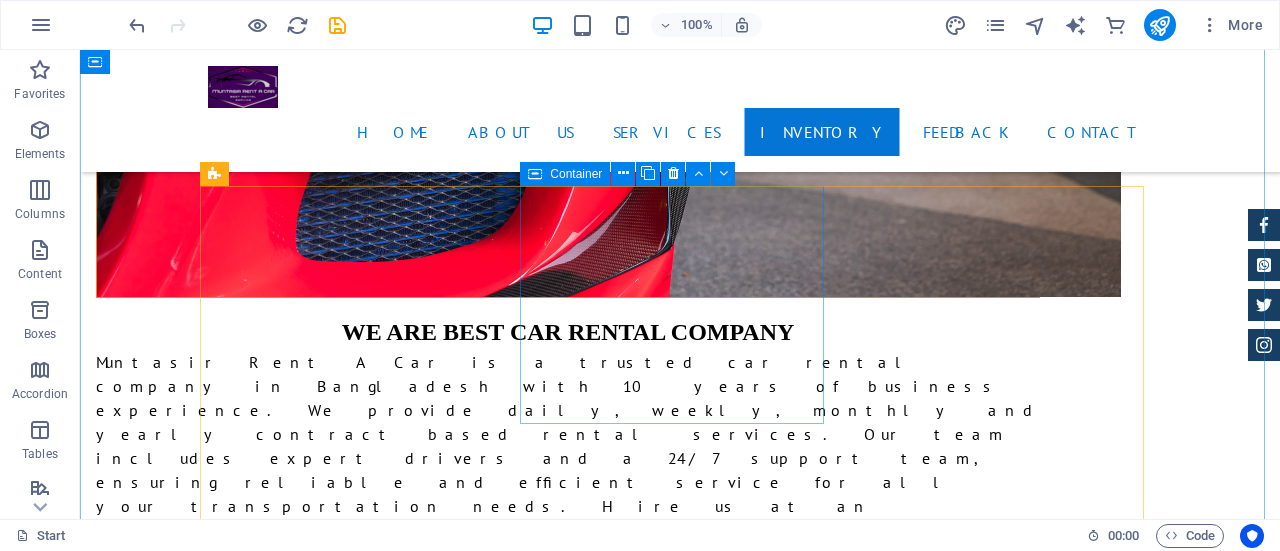 scroll, scrollTop: 3881, scrollLeft: 0, axis: vertical 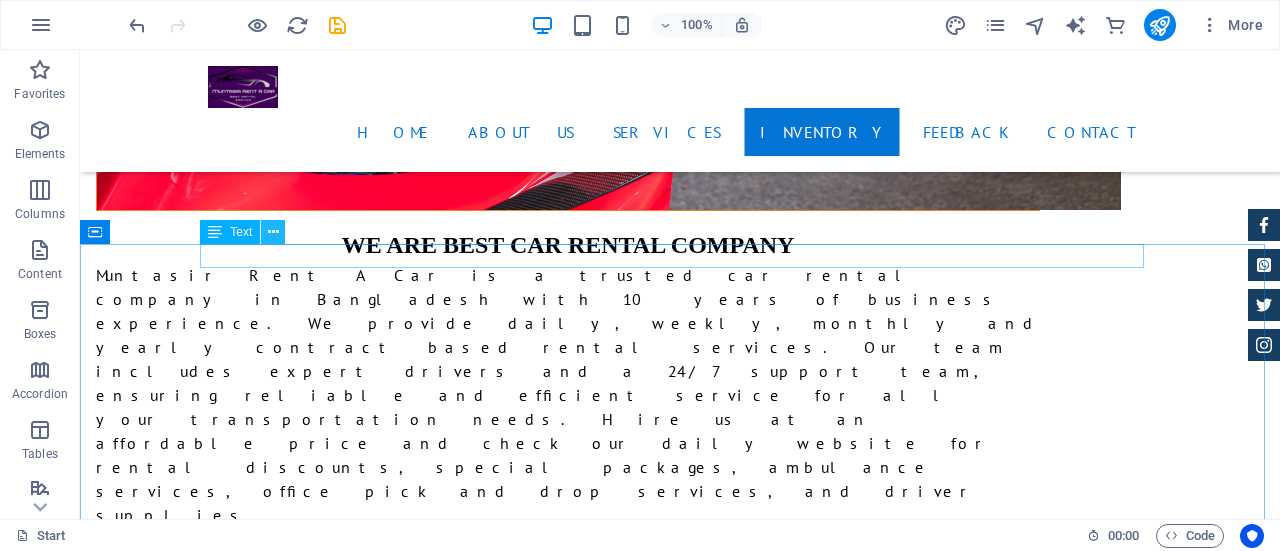 click at bounding box center (273, 232) 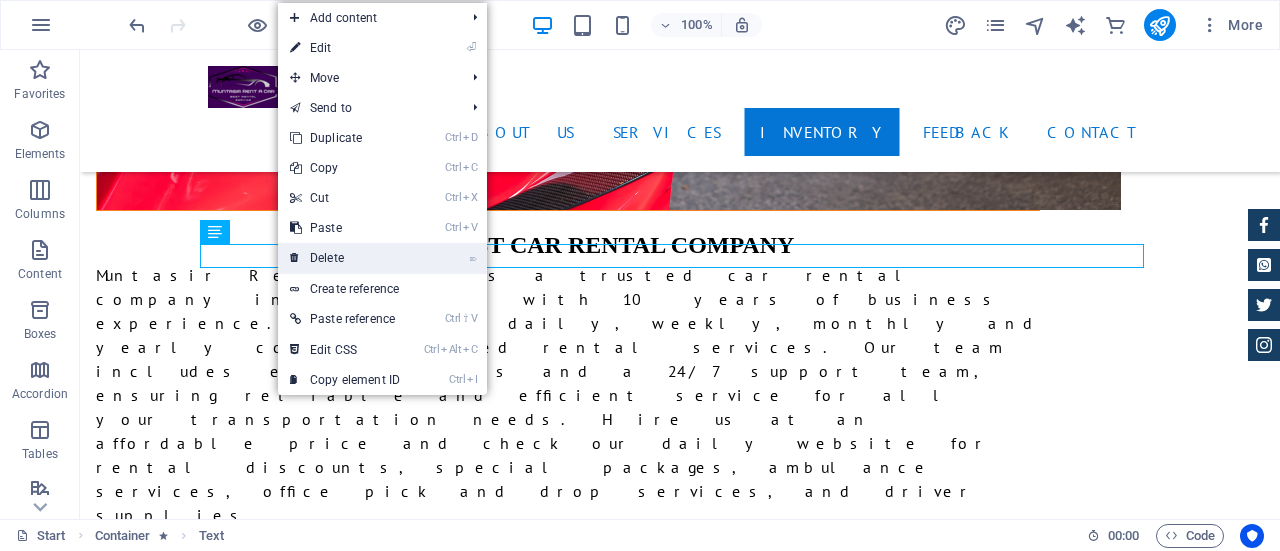 click on "⌦  Delete" at bounding box center (345, 258) 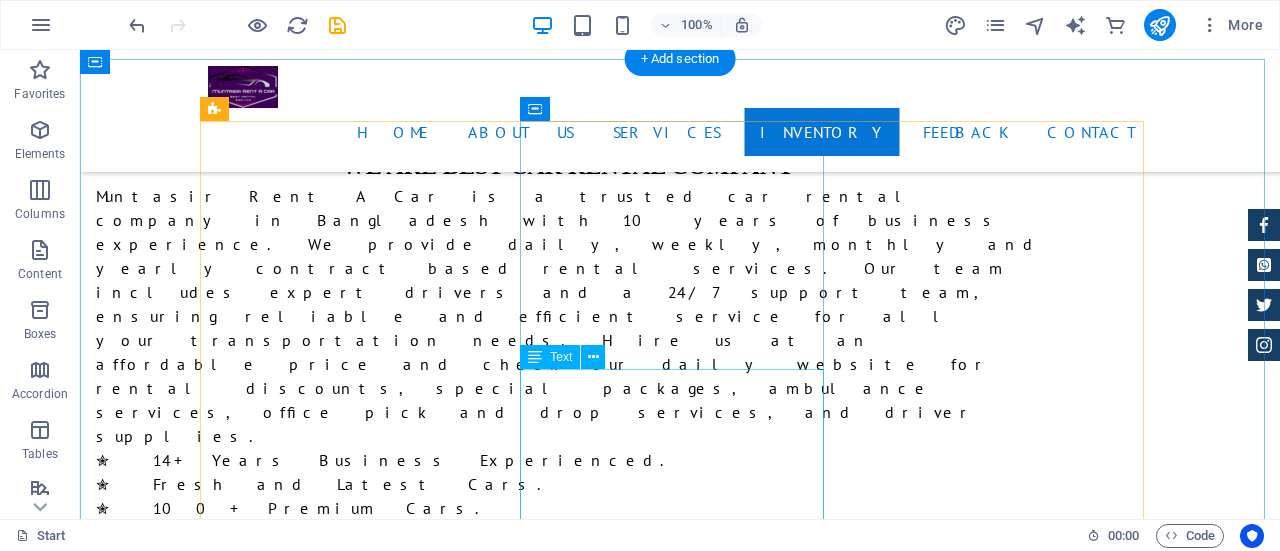 scroll, scrollTop: 3881, scrollLeft: 0, axis: vertical 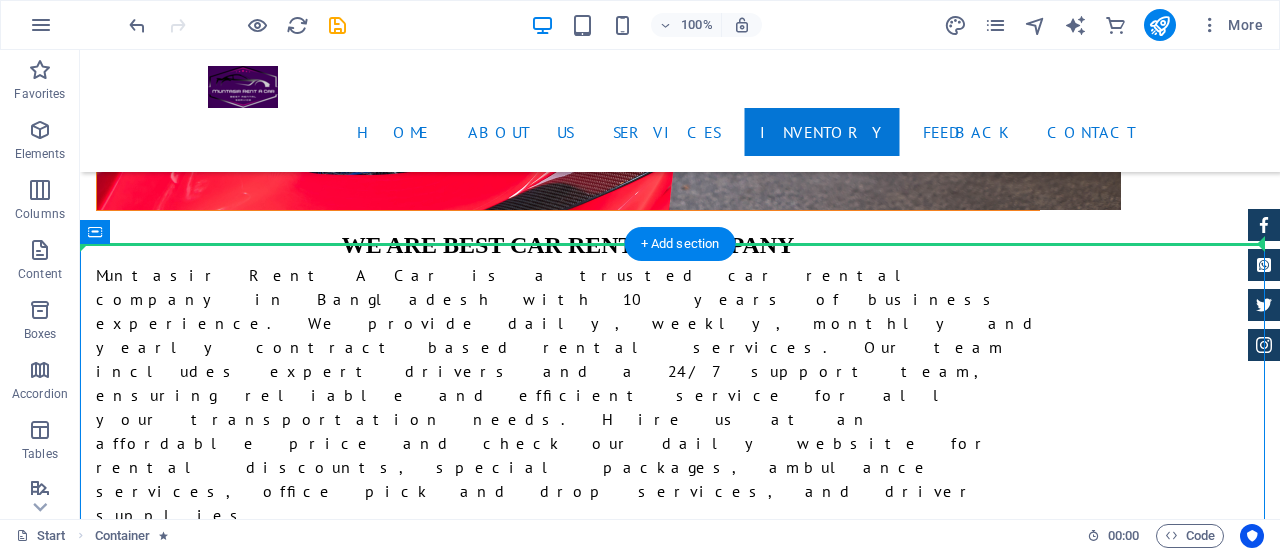 drag, startPoint x: 493, startPoint y: 271, endPoint x: 494, endPoint y: 235, distance: 36.013885 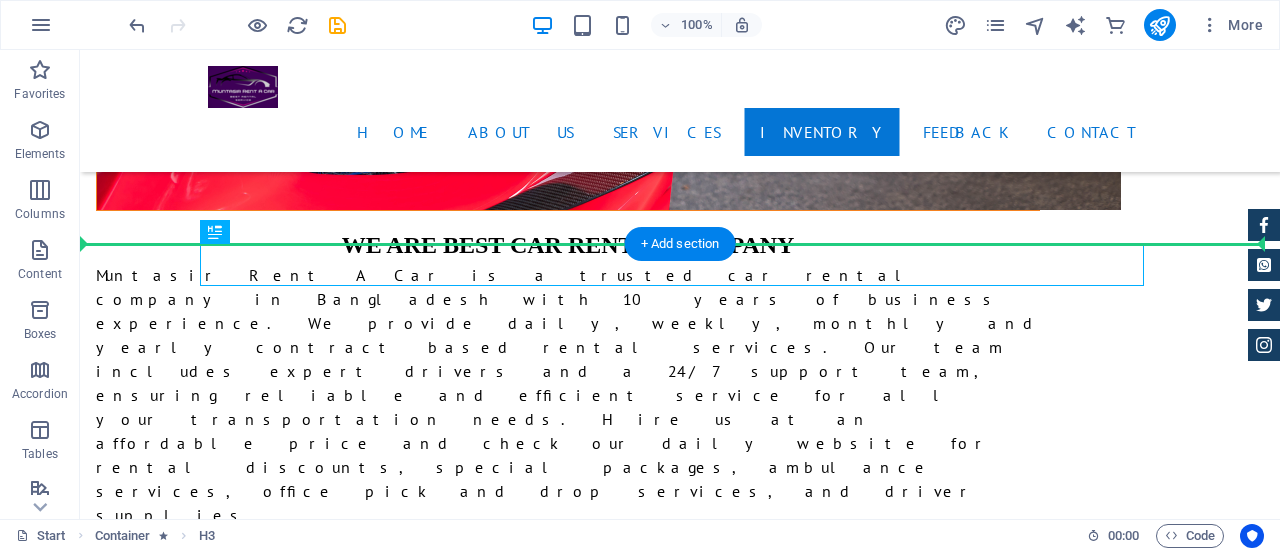drag, startPoint x: 466, startPoint y: 272, endPoint x: 470, endPoint y: 195, distance: 77.10383 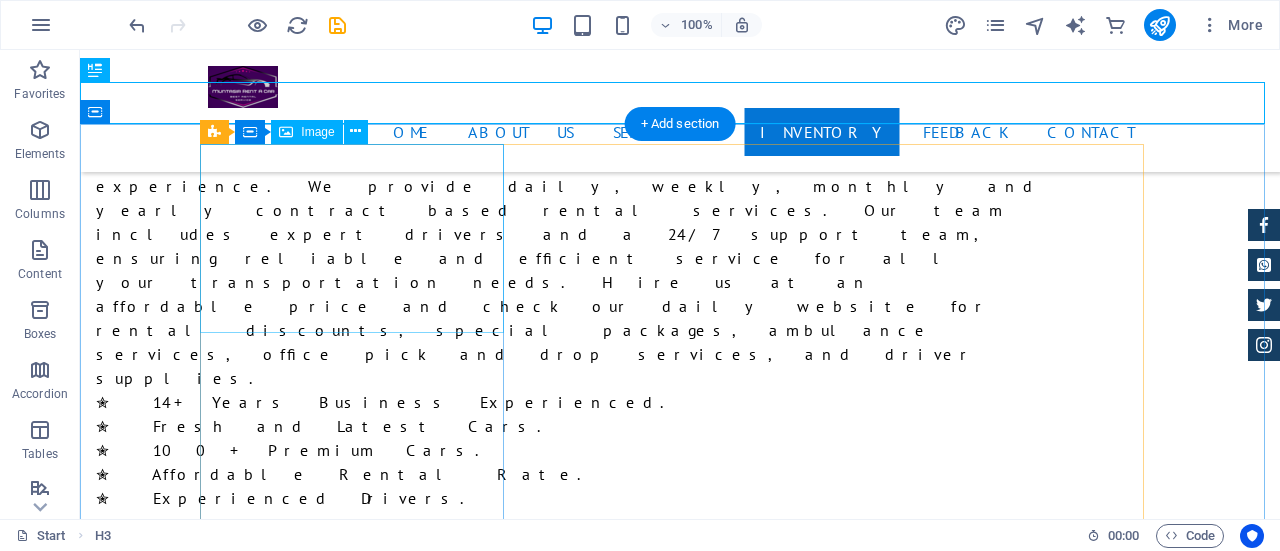 scroll, scrollTop: 3881, scrollLeft: 0, axis: vertical 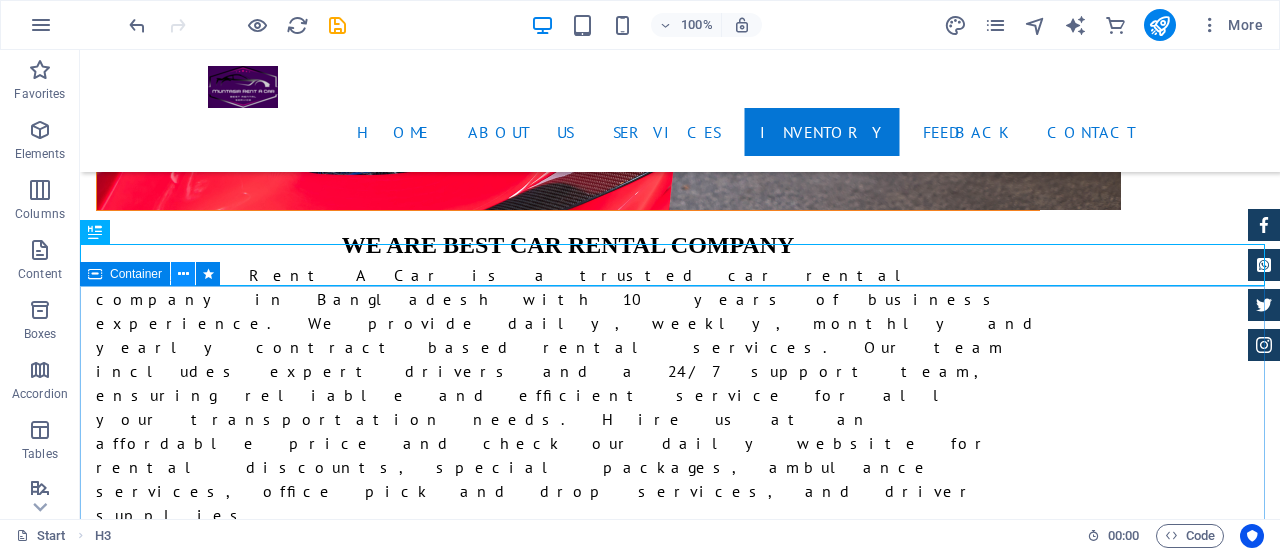 click at bounding box center (183, 274) 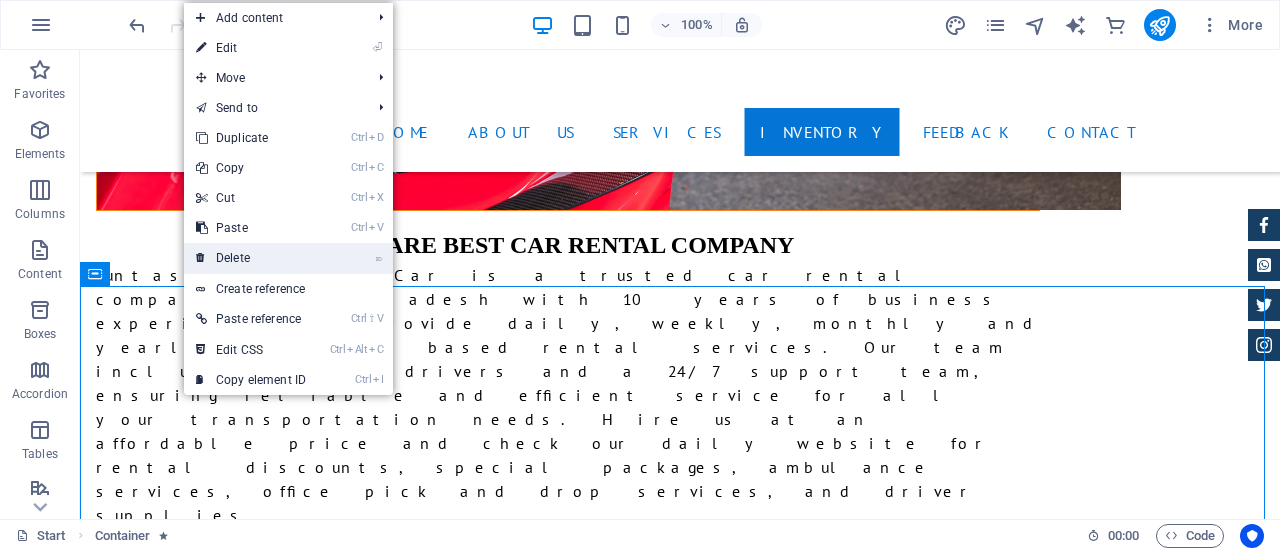 click on "⌦  Delete" at bounding box center [251, 258] 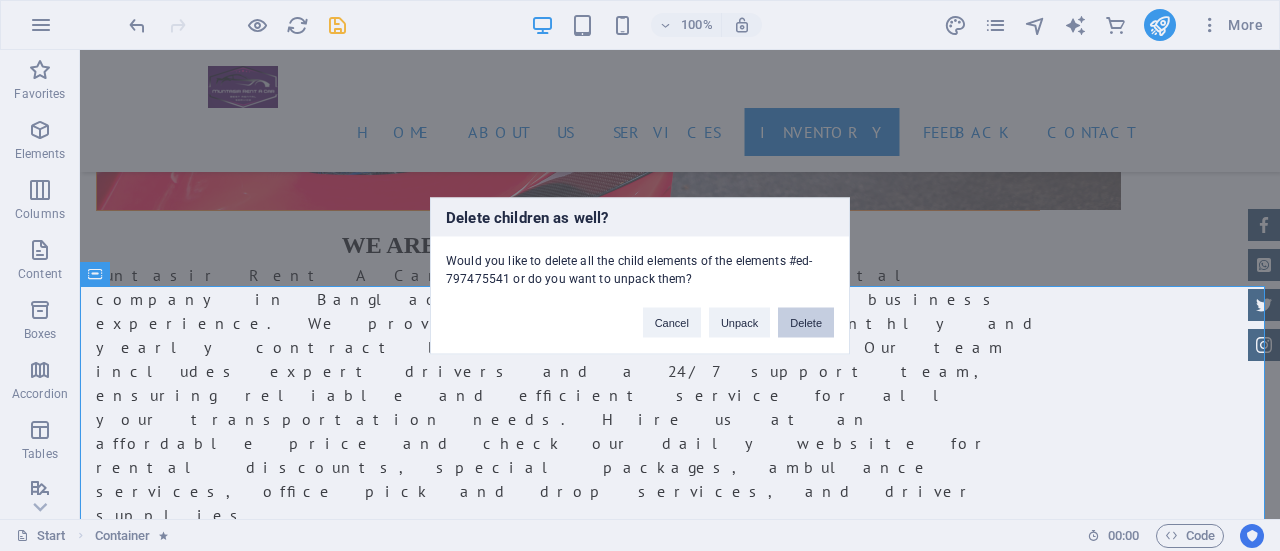 click on "Delete" at bounding box center (806, 322) 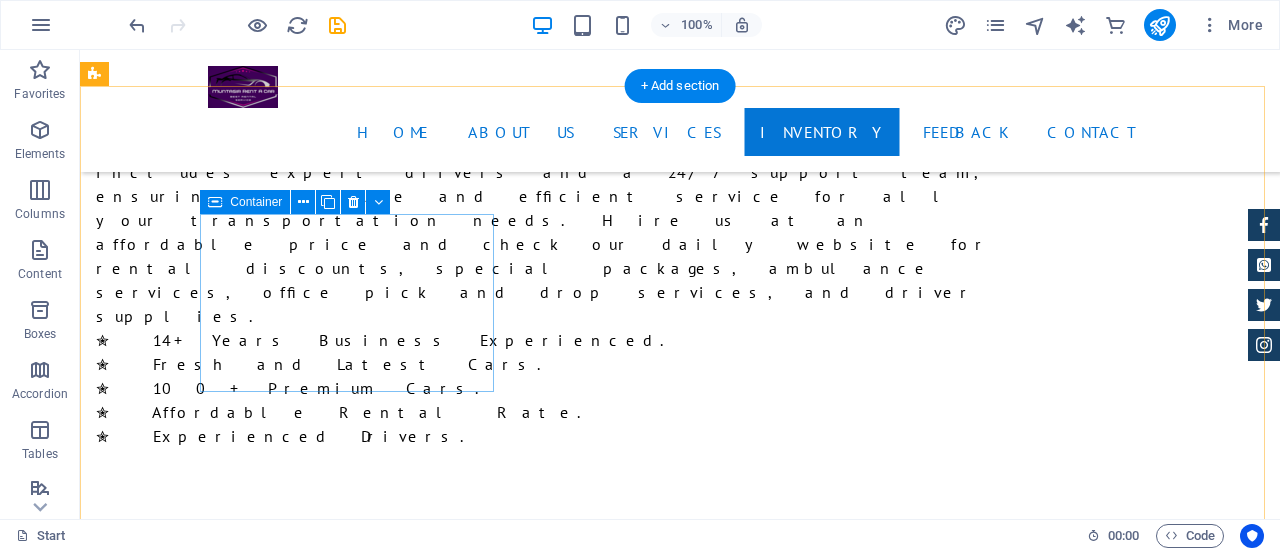 scroll, scrollTop: 4081, scrollLeft: 0, axis: vertical 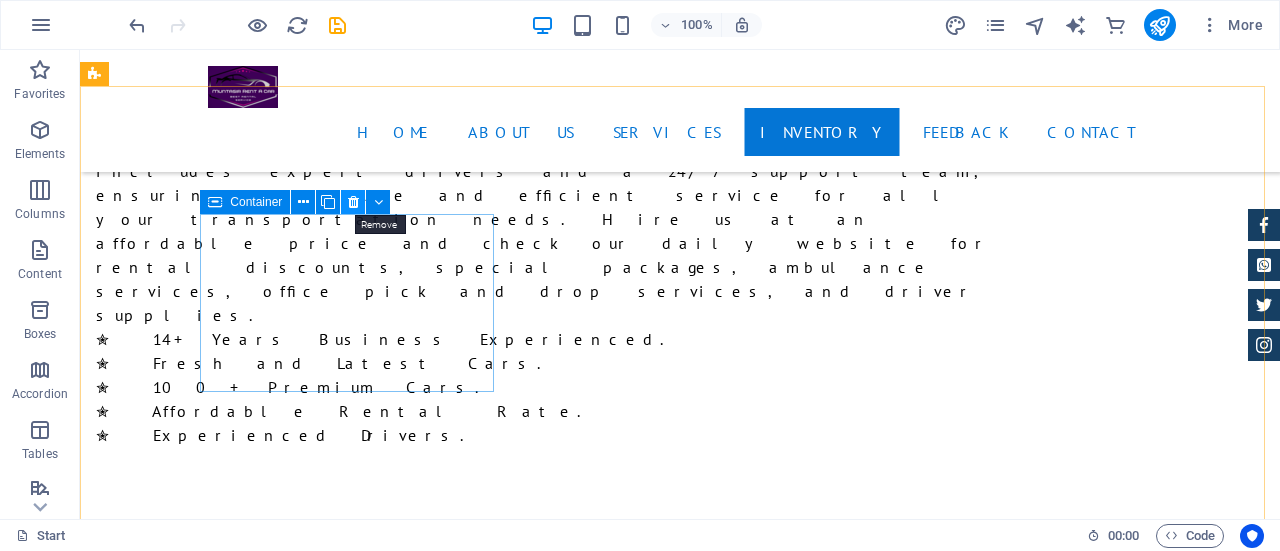 click at bounding box center [353, 202] 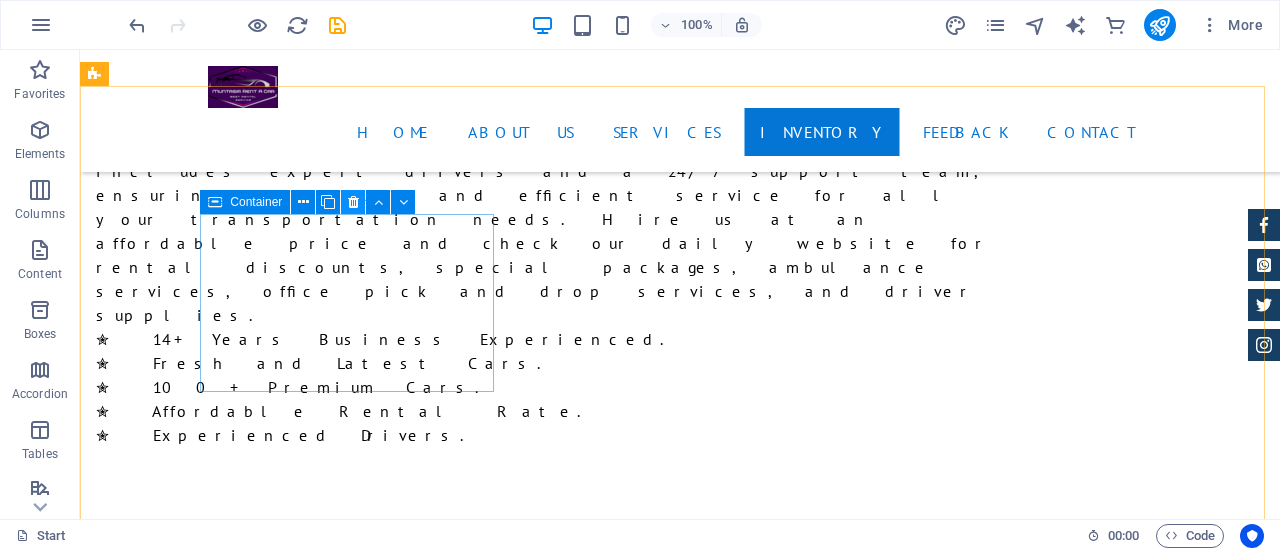 click at bounding box center [353, 202] 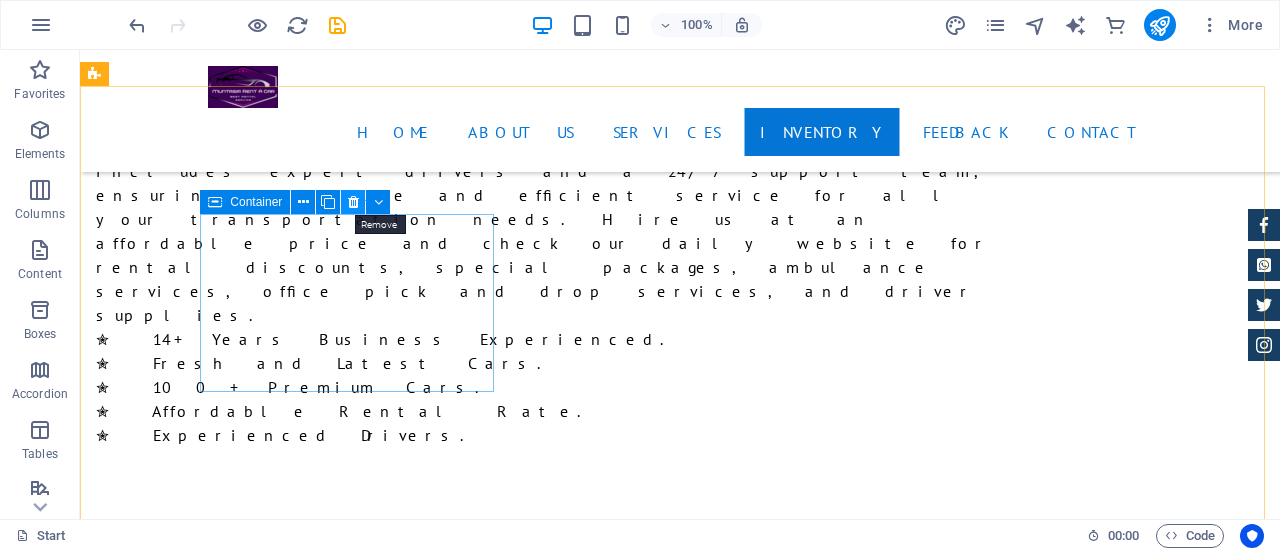 click at bounding box center [353, 202] 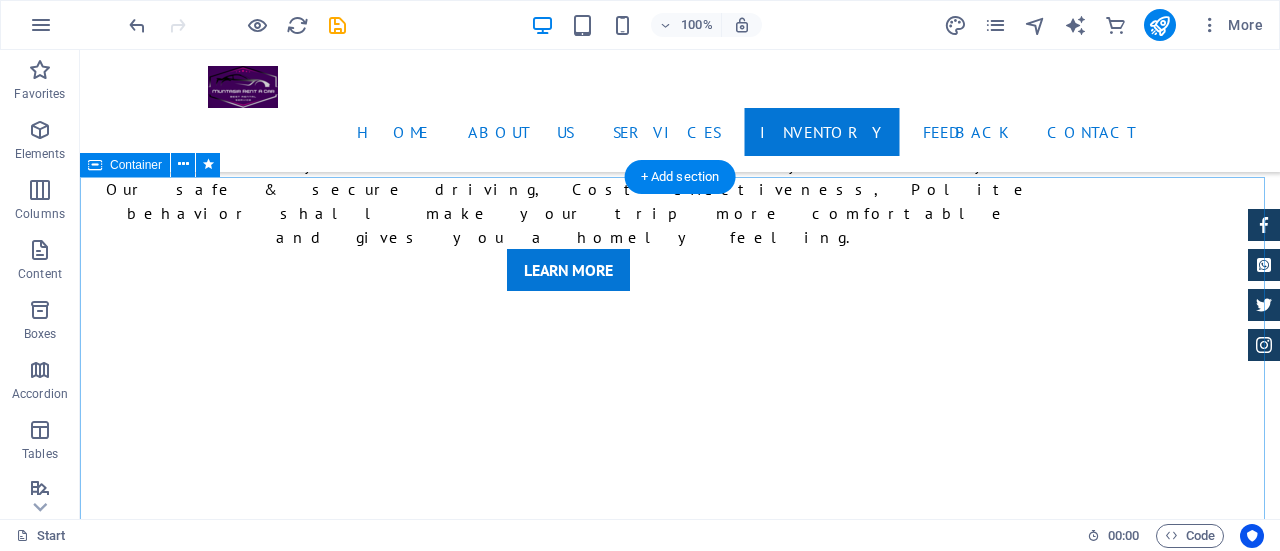 scroll, scrollTop: 7281, scrollLeft: 0, axis: vertical 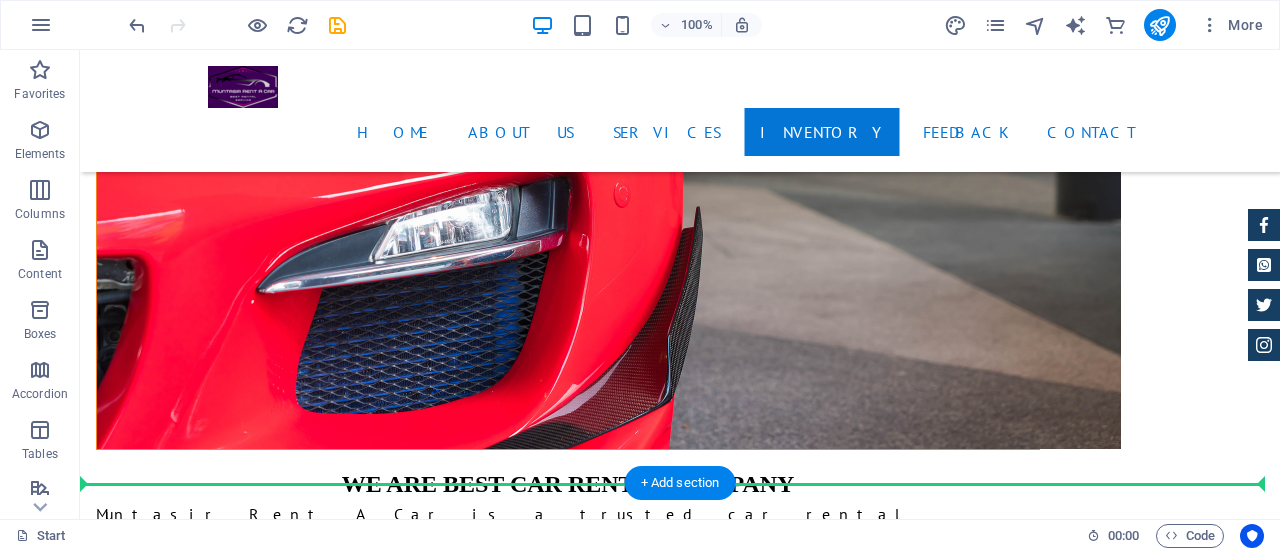 drag, startPoint x: 166, startPoint y: 387, endPoint x: 184, endPoint y: 343, distance: 47.539455 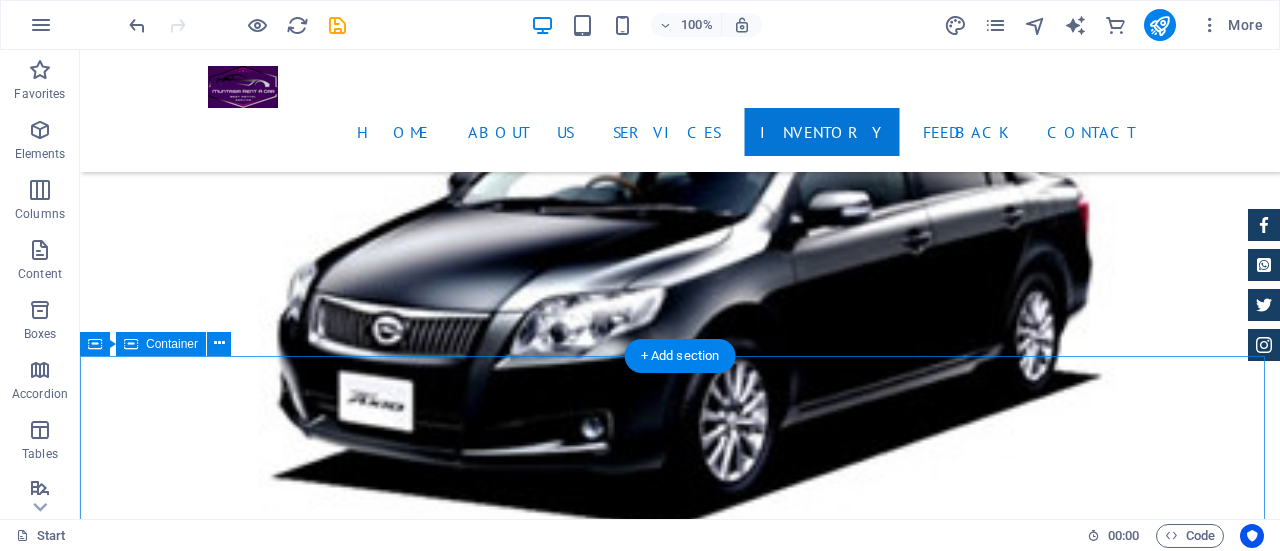 scroll, scrollTop: 9842, scrollLeft: 0, axis: vertical 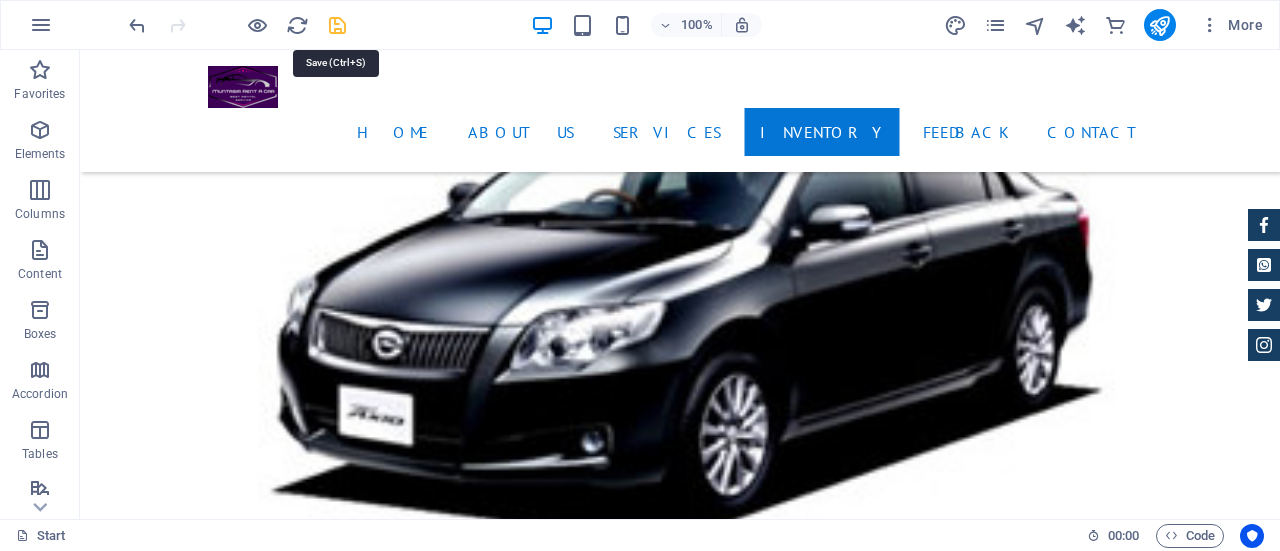 click at bounding box center [337, 25] 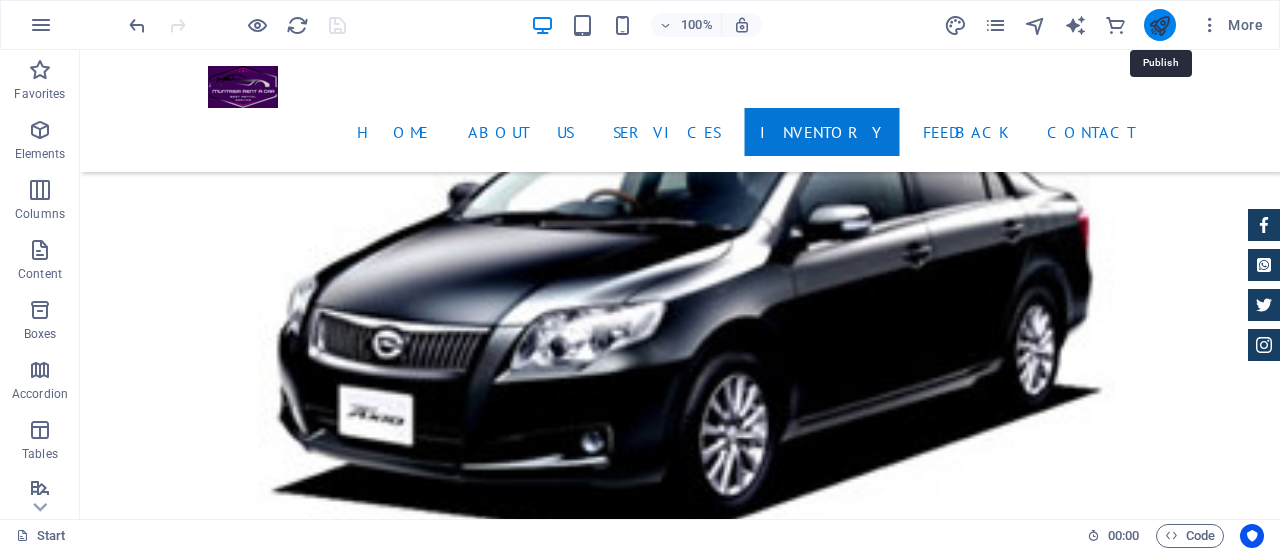 click at bounding box center (1159, 25) 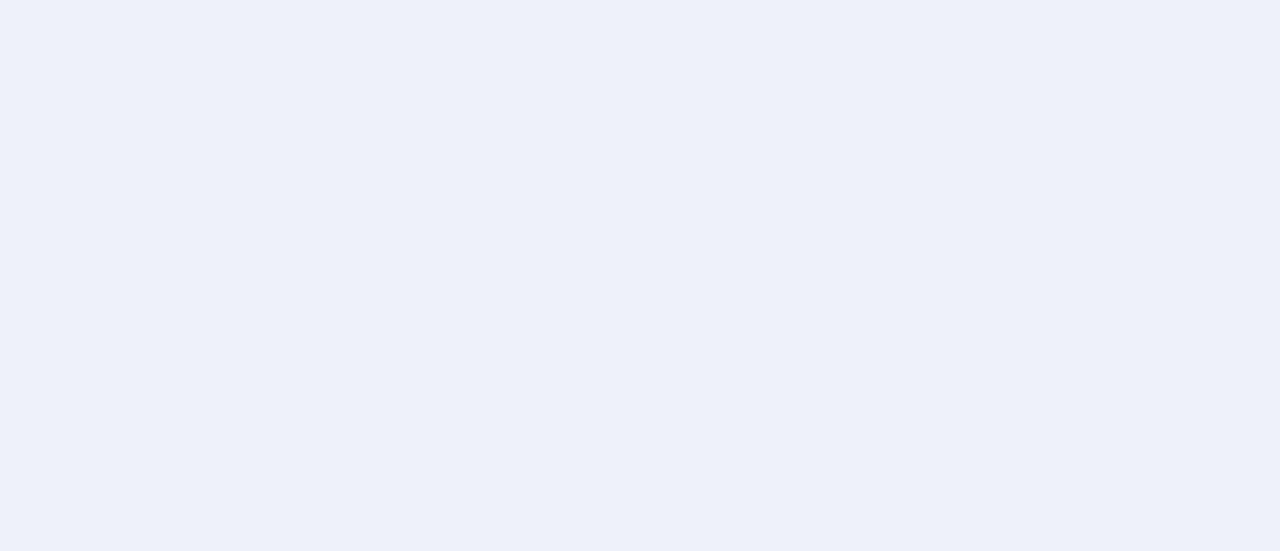 scroll, scrollTop: 0, scrollLeft: 0, axis: both 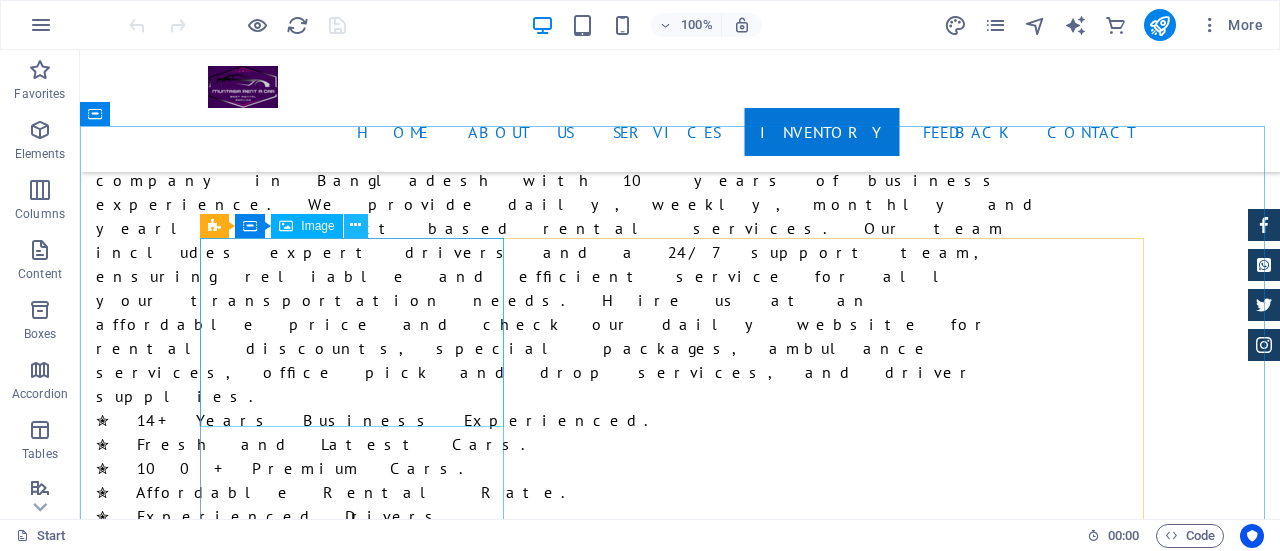 click at bounding box center [355, 225] 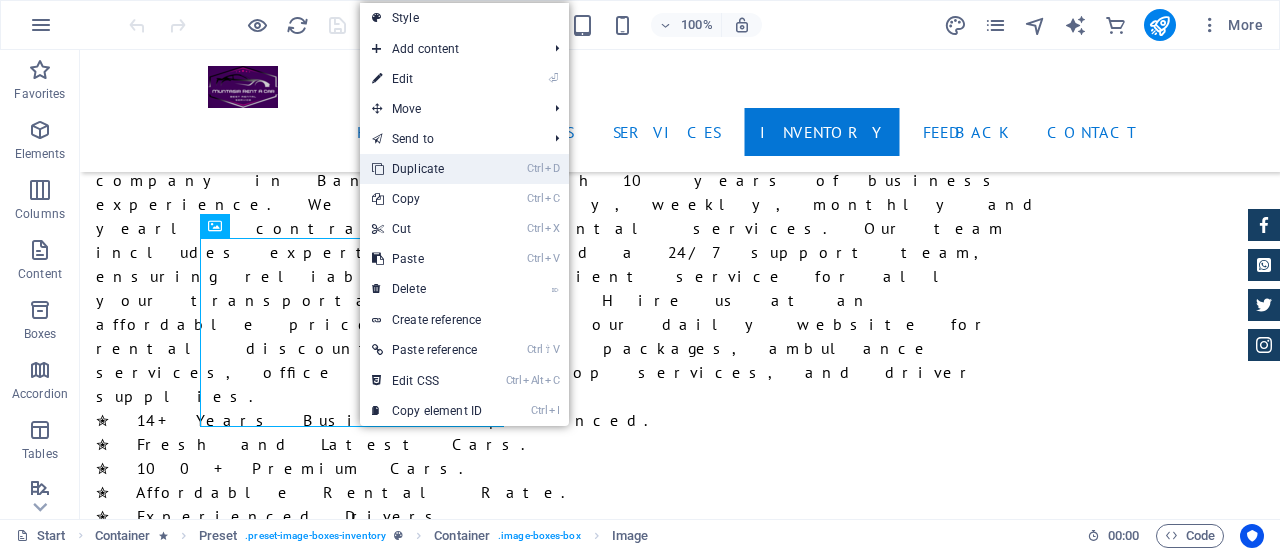 click on "Ctrl D  Duplicate" at bounding box center (427, 169) 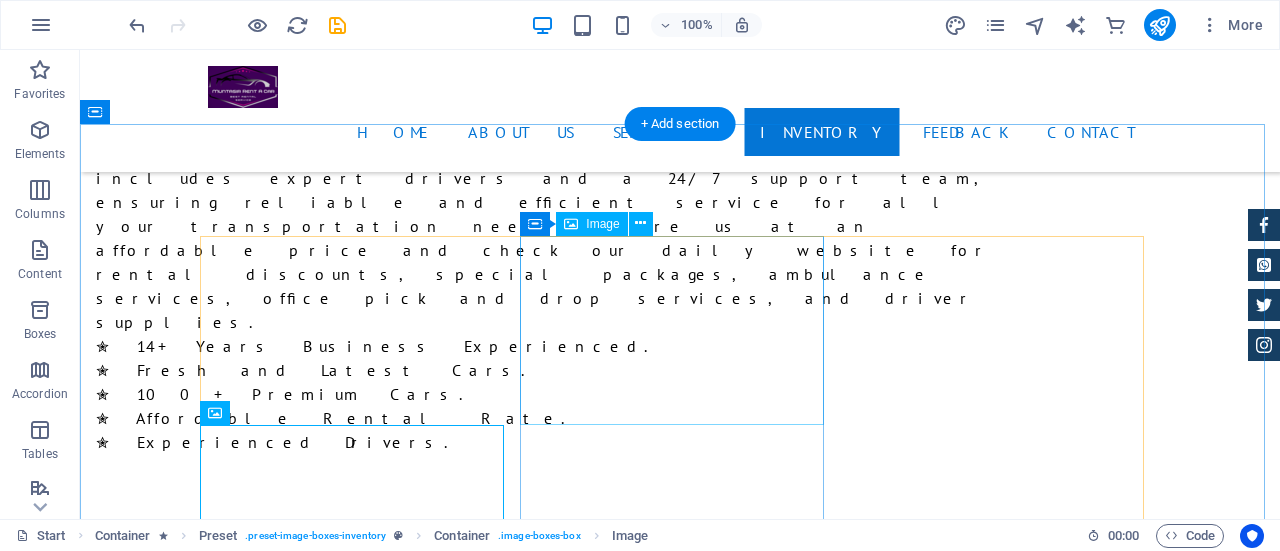 scroll, scrollTop: 4200, scrollLeft: 0, axis: vertical 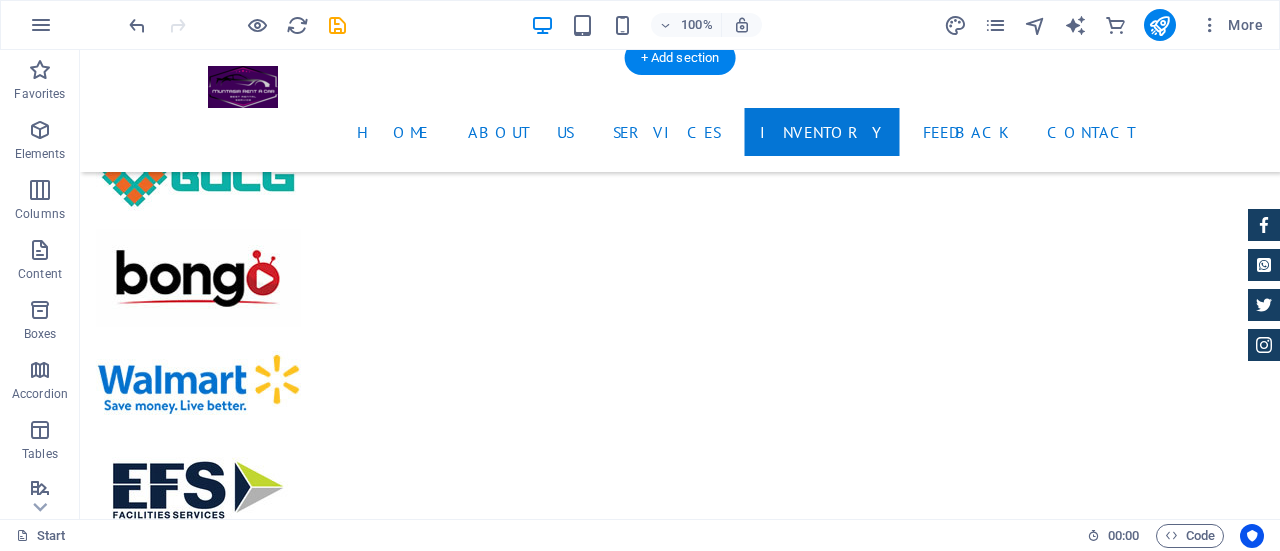 drag, startPoint x: 373, startPoint y: 279, endPoint x: 422, endPoint y: 275, distance: 49.162994 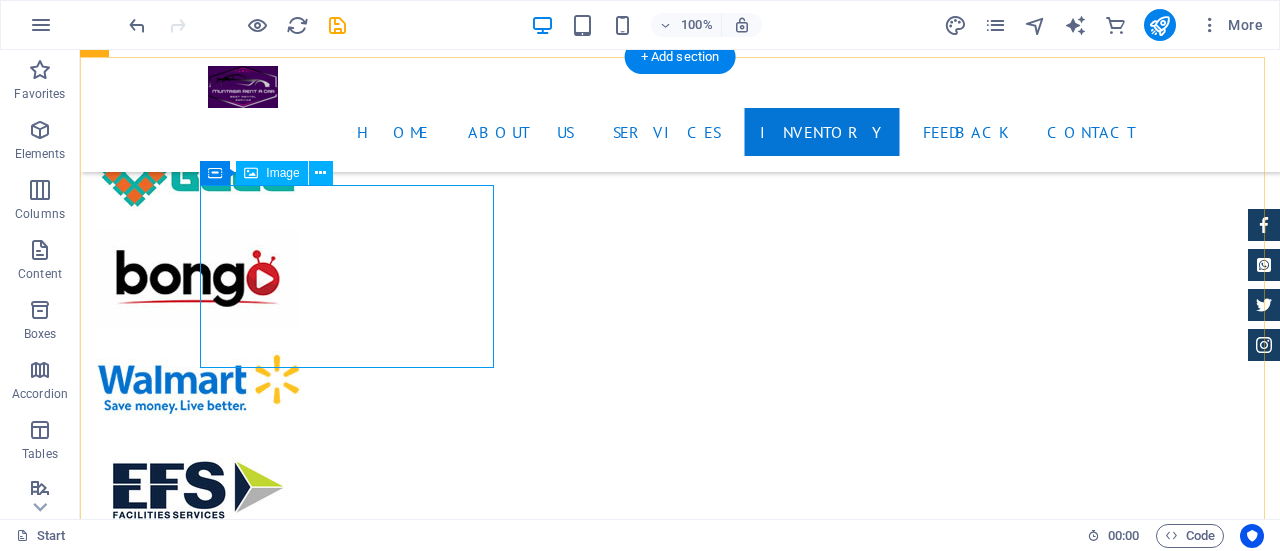 scroll, scrollTop: 5260, scrollLeft: 0, axis: vertical 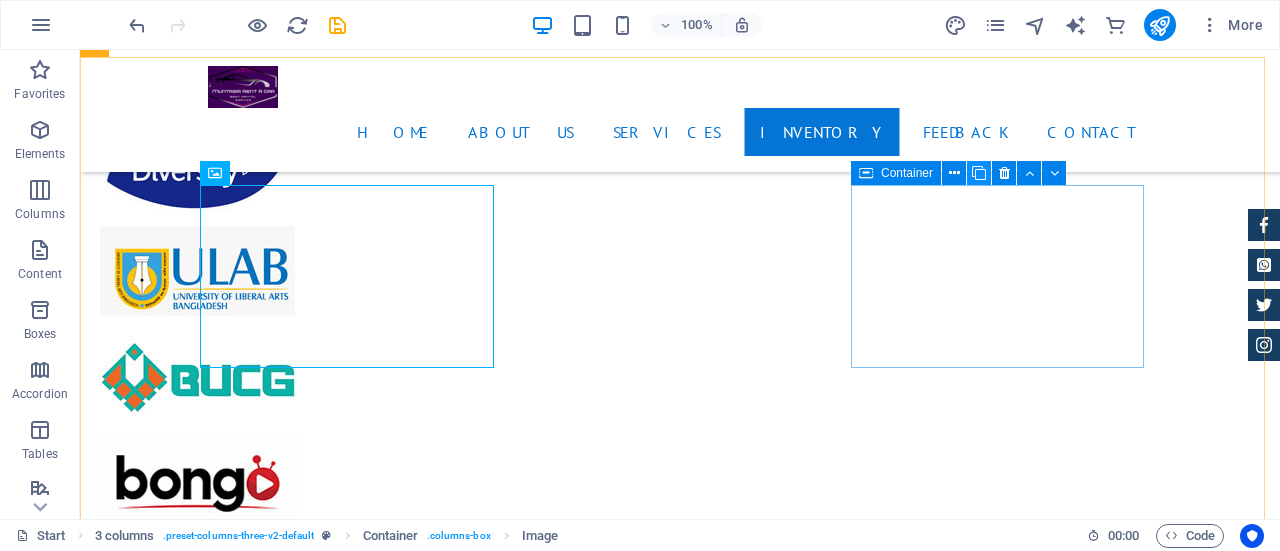 click at bounding box center [979, 173] 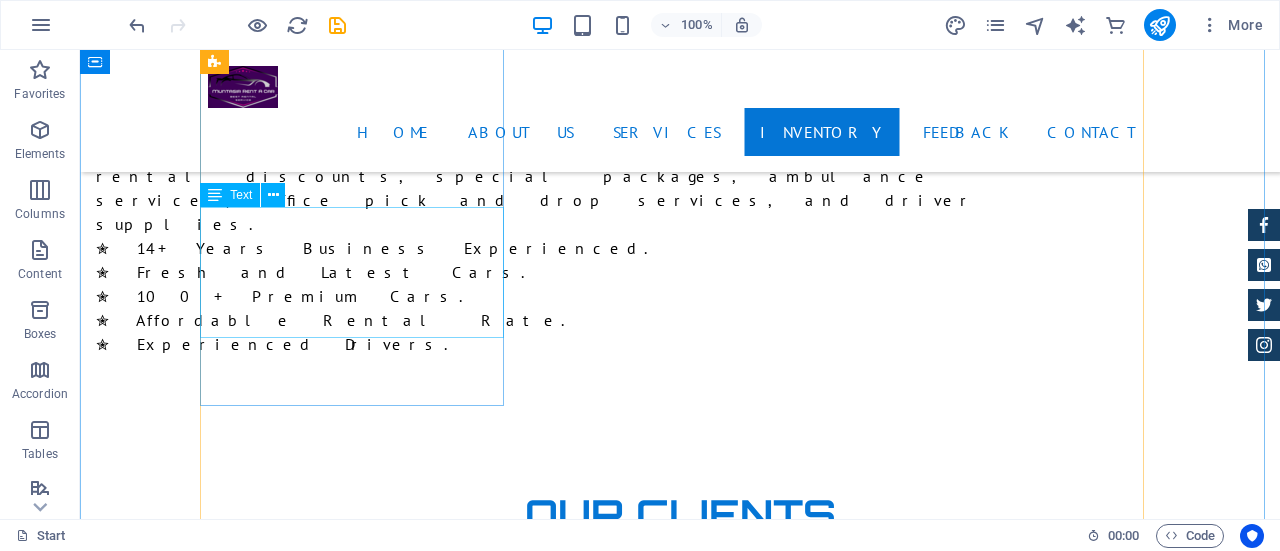scroll, scrollTop: 4160, scrollLeft: 0, axis: vertical 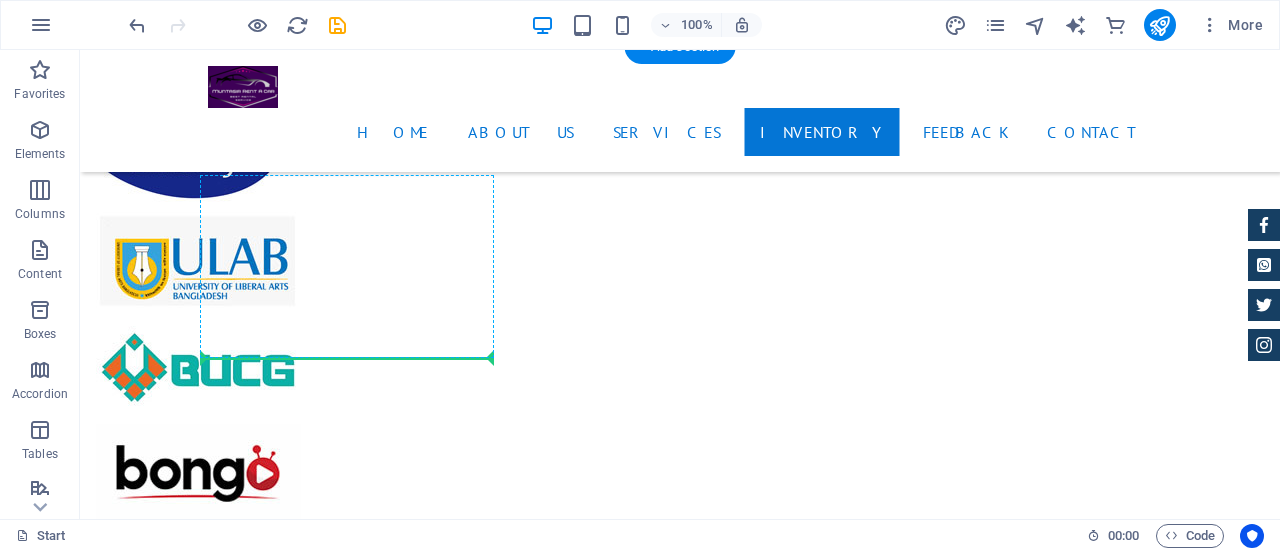 drag, startPoint x: 363, startPoint y: 295, endPoint x: 376, endPoint y: 343, distance: 49.729267 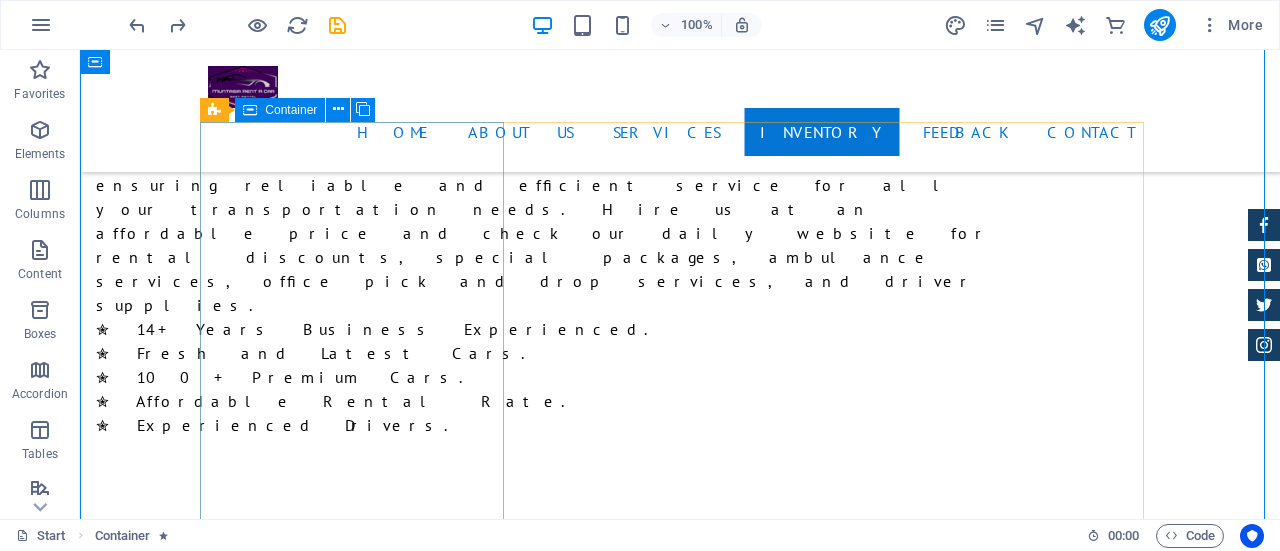 scroll, scrollTop: 4116, scrollLeft: 0, axis: vertical 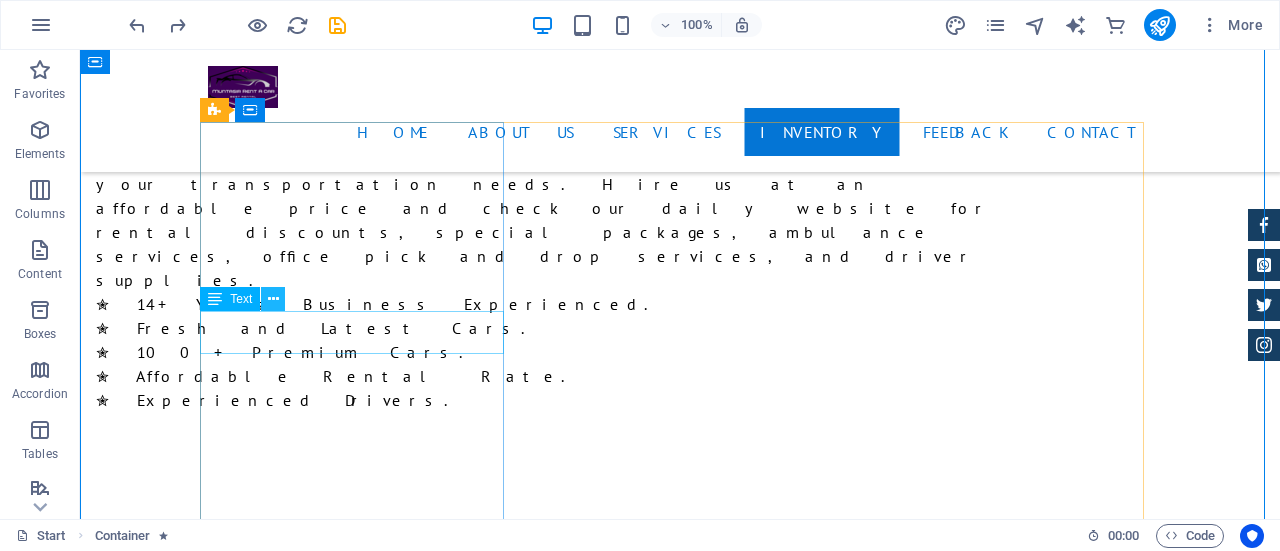 click at bounding box center [273, 299] 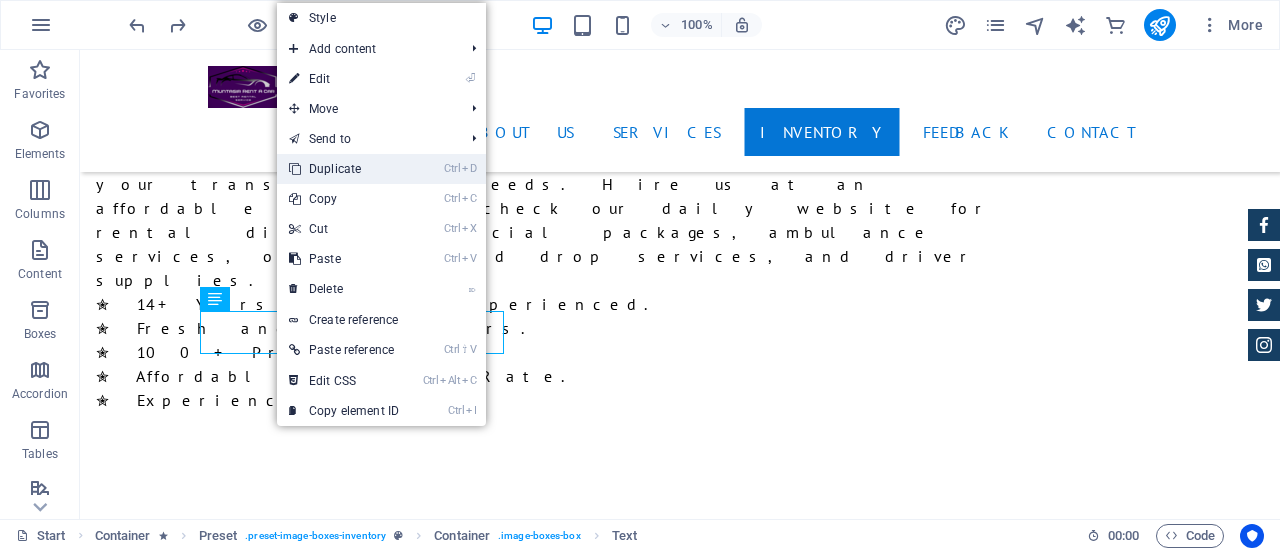 click on "Ctrl D  Duplicate" at bounding box center (344, 169) 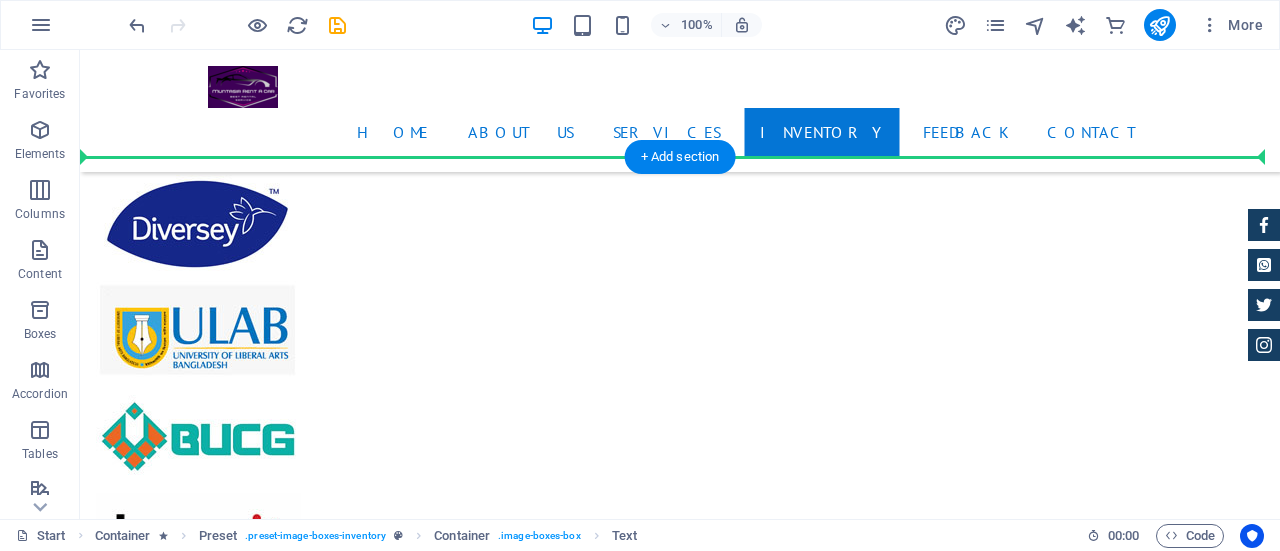 scroll, scrollTop: 5228, scrollLeft: 0, axis: vertical 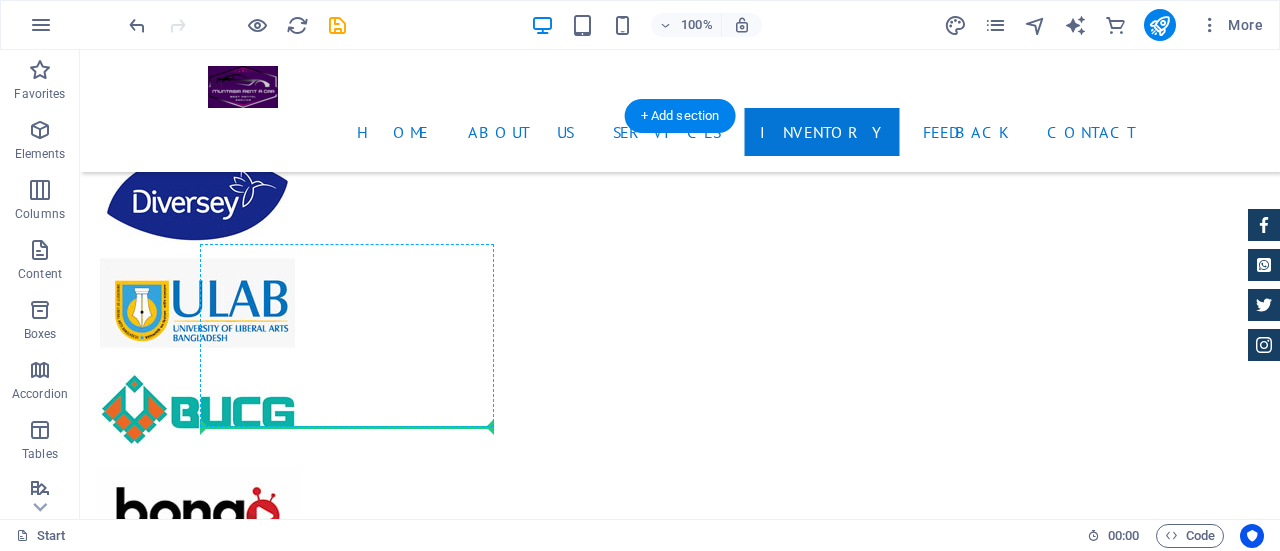 drag, startPoint x: 330, startPoint y: 328, endPoint x: 384, endPoint y: 408, distance: 96.519424 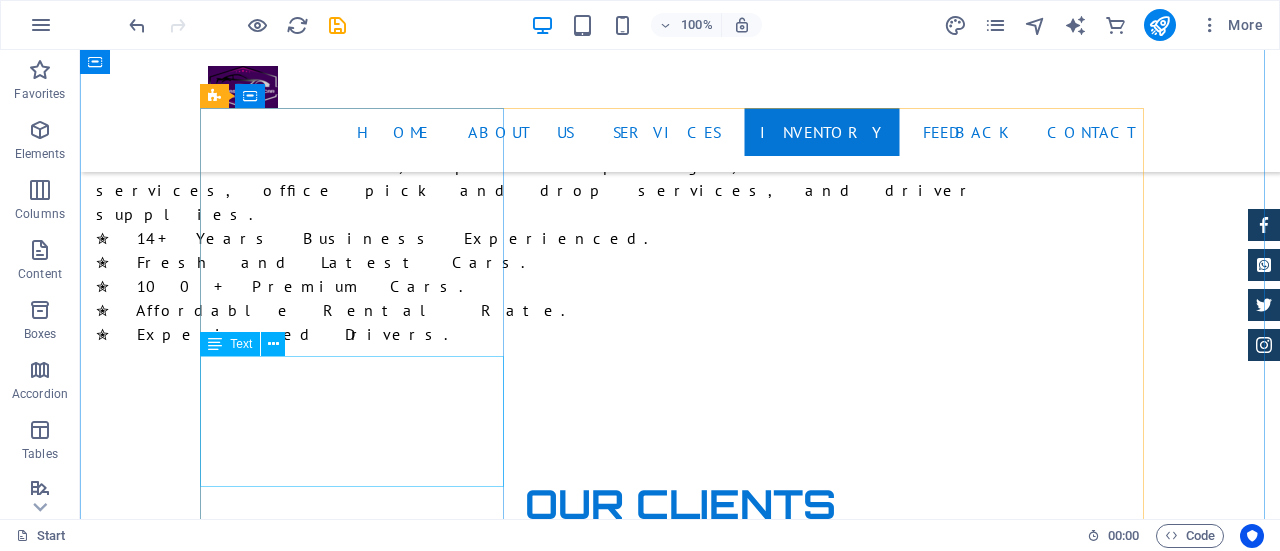 scroll, scrollTop: 4228, scrollLeft: 0, axis: vertical 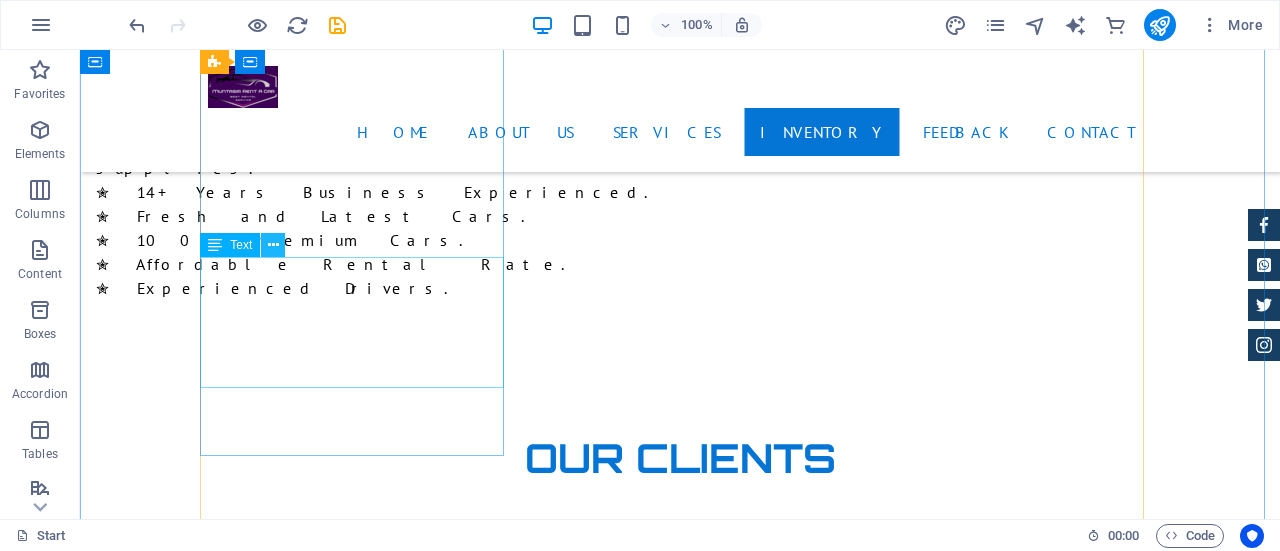 click at bounding box center (273, 245) 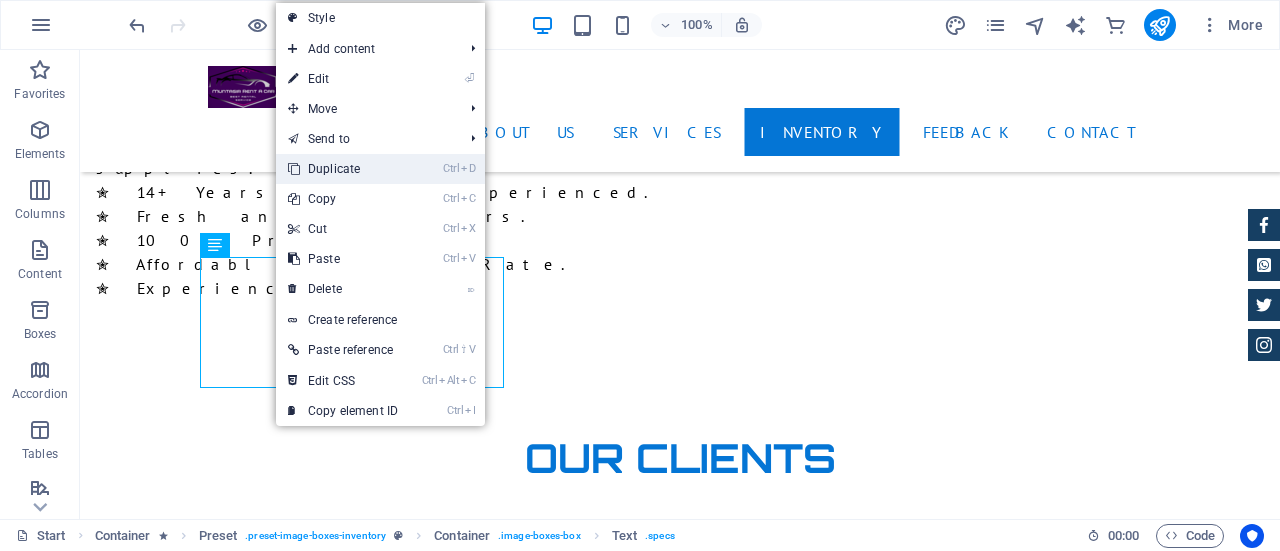 click on "Ctrl D  Duplicate" at bounding box center [343, 169] 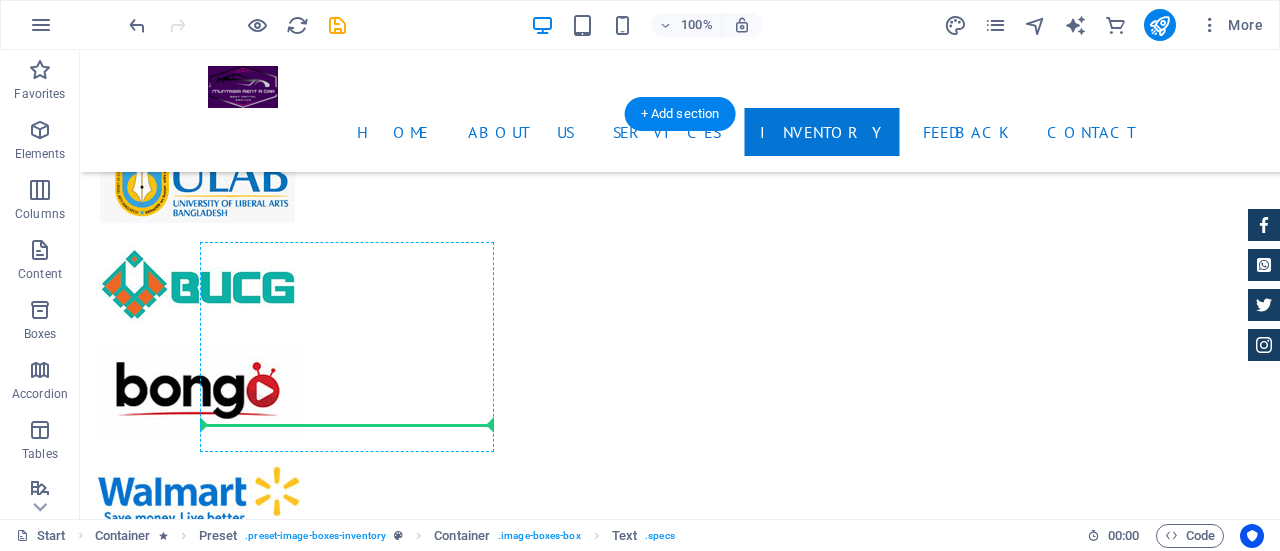 scroll, scrollTop: 5354, scrollLeft: 0, axis: vertical 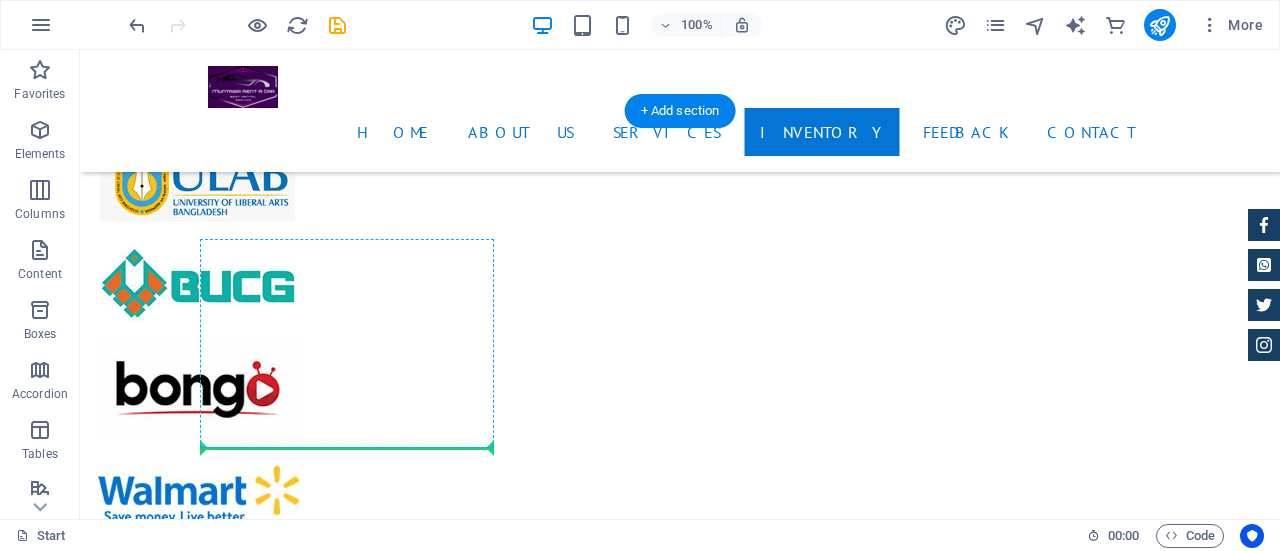 drag, startPoint x: 406, startPoint y: 269, endPoint x: 398, endPoint y: 438, distance: 169.18924 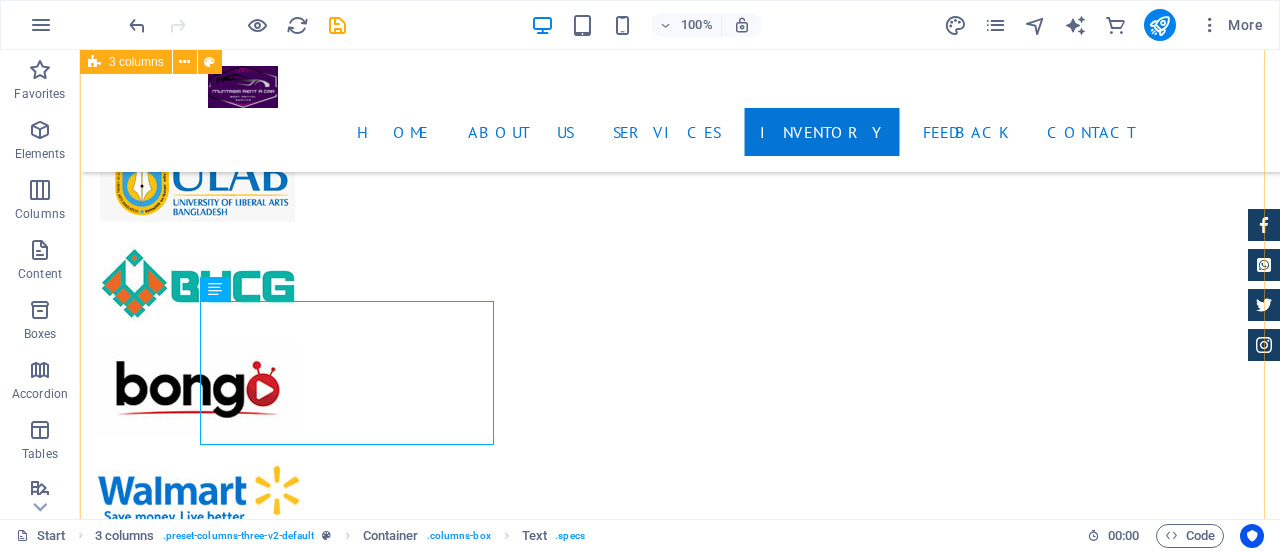 click on "TOYOTA AXIO ⚝ Manufacture year: 2010- 2012 ⚝ Body Type: Sedan Seat ⚝ Capacity: 04 Fuel ⚝ Type: Gas & Fuel Air ⚝ Condition: Yes ⚝ Engine Capacity: 1500 cc Drop content here or  Add elements  Paste clipboard Drop content here or  Add elements  Paste clipboard Drop content here or  Add elements  Paste clipboard Drop content here or  Add elements  Paste clipboard Drop content here or  Add elements  Paste clipboard TOYOTA GRAND CABIN ⚝ Manufacture year: 2015 ⚝ Body Type: MICOR BUS ⚝ Seat Capacity: 14 (Captain Seat) ⚝ Fuel Type: Fuel ⚝ Audio & Video: Display with Japanese surrounding sound System (6 speaker) ⚝ Air Condition: Central AC ⚝ Door: Power Door ⚝ Engine Capacity: 2700 cc More Details TOYOTA NOAH HYBRID ⚝ Manufacture year: 2015 ⚝ Body Type: MICOR BUS ⚝ Seat Capacity: 06 (Captain Seat) ⚝ Fuel Type: Fuel ⚝ Audio & Video: 3 Display with Japanese surrounding sound System (6 speaker) ⚝ Air Condition: Central AC ⚝ Door: Power Door ⚝ Engine Capacity: 1800 cc" at bounding box center (680, 12003) 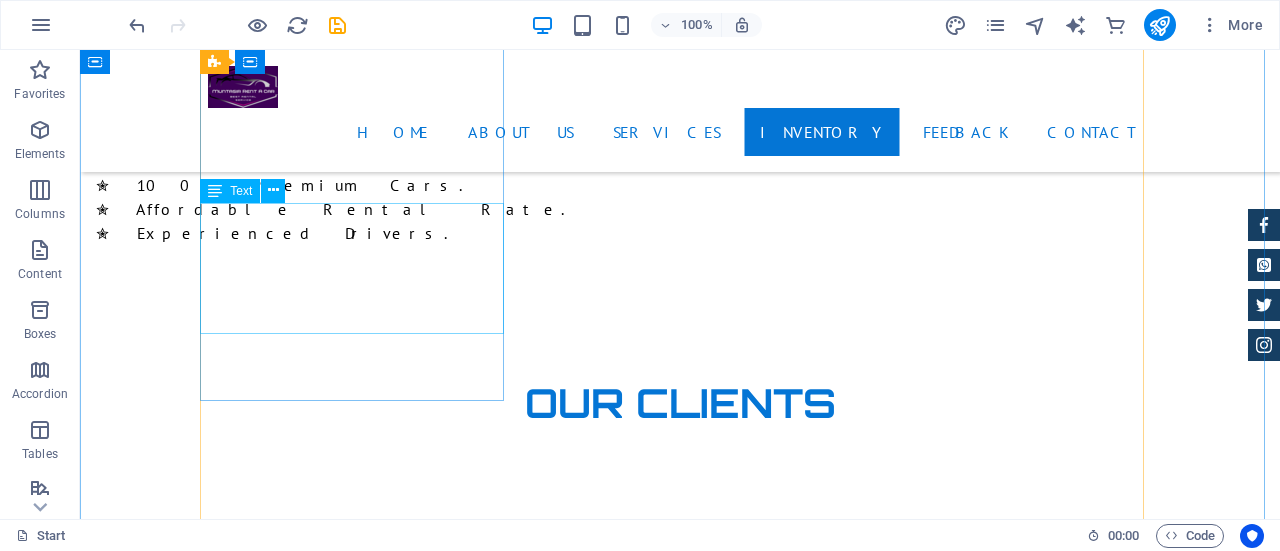 scroll, scrollTop: 4354, scrollLeft: 0, axis: vertical 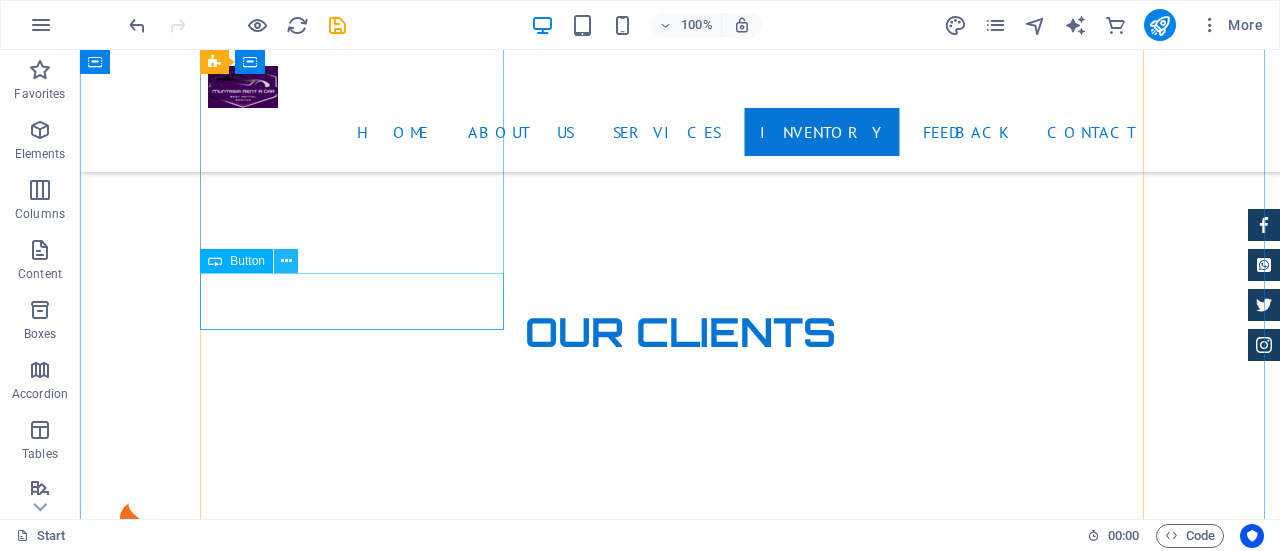 click at bounding box center (286, 261) 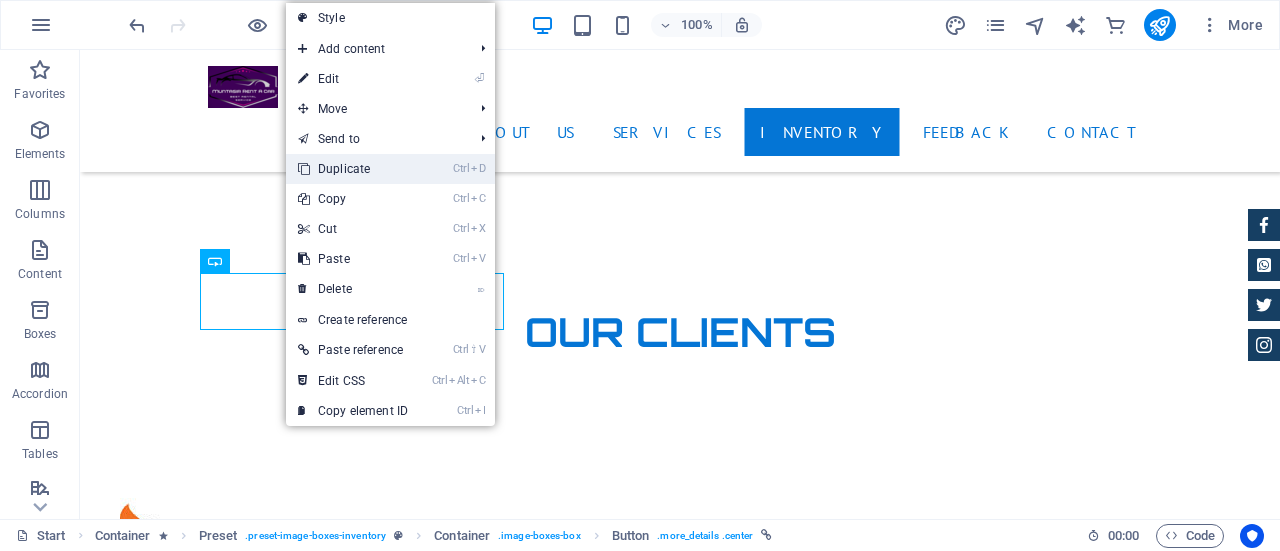 click on "Ctrl D  Duplicate" at bounding box center [353, 169] 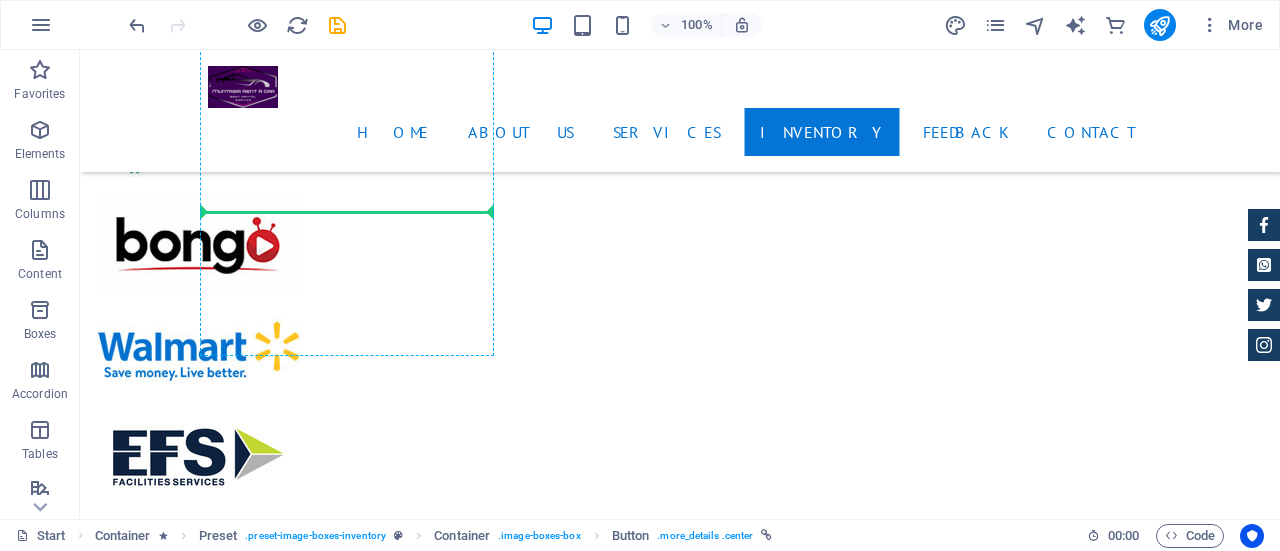 scroll, scrollTop: 5500, scrollLeft: 0, axis: vertical 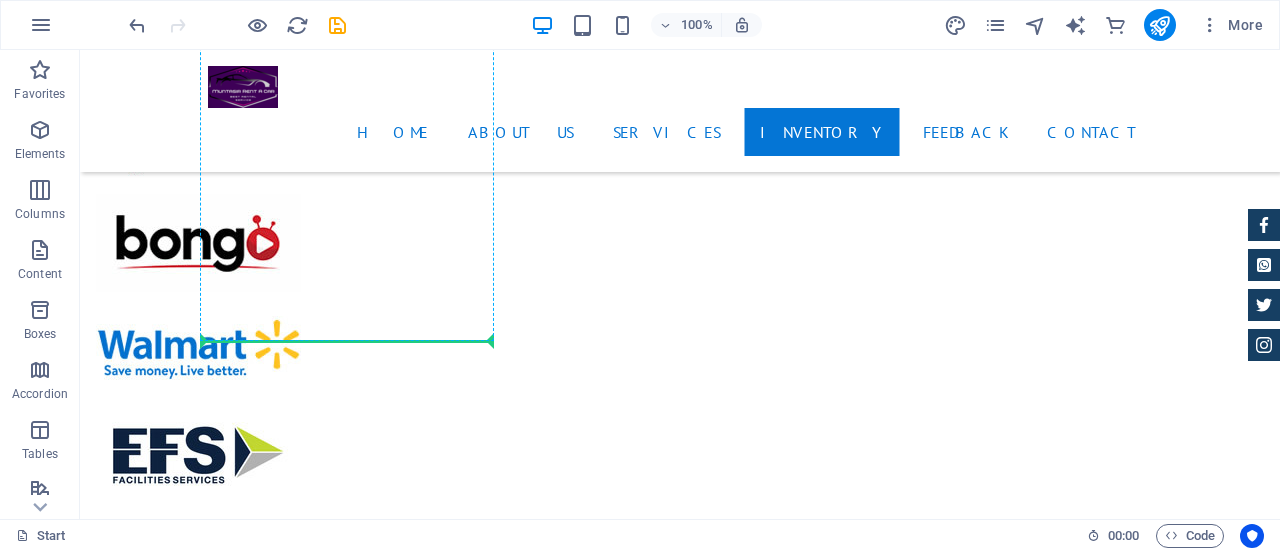 drag, startPoint x: 416, startPoint y: 288, endPoint x: 402, endPoint y: 325, distance: 39.56008 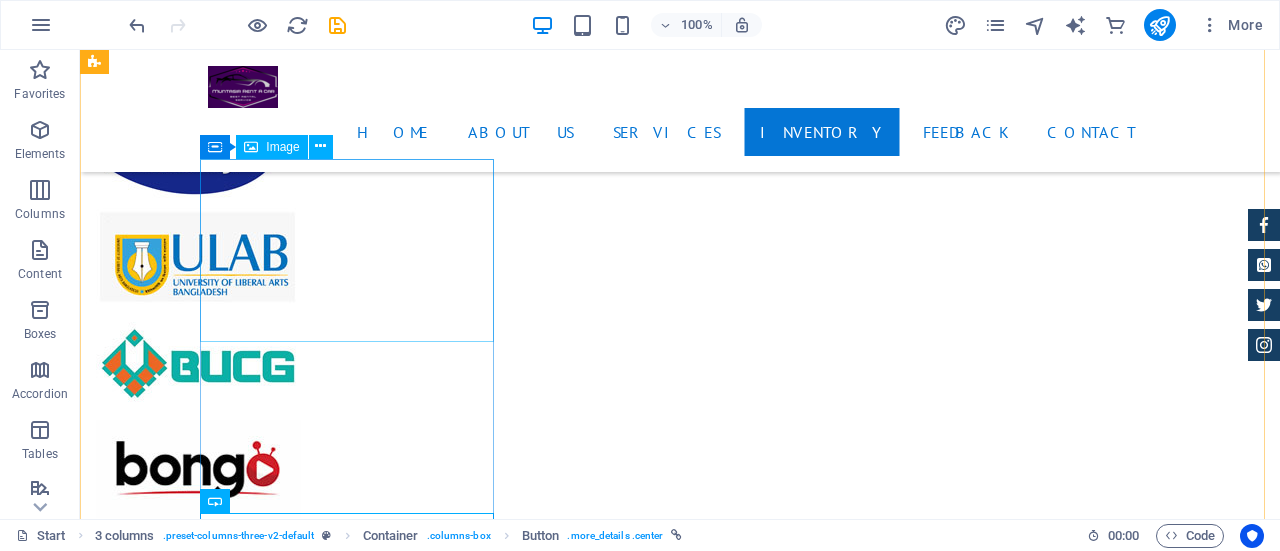 scroll, scrollTop: 5258, scrollLeft: 0, axis: vertical 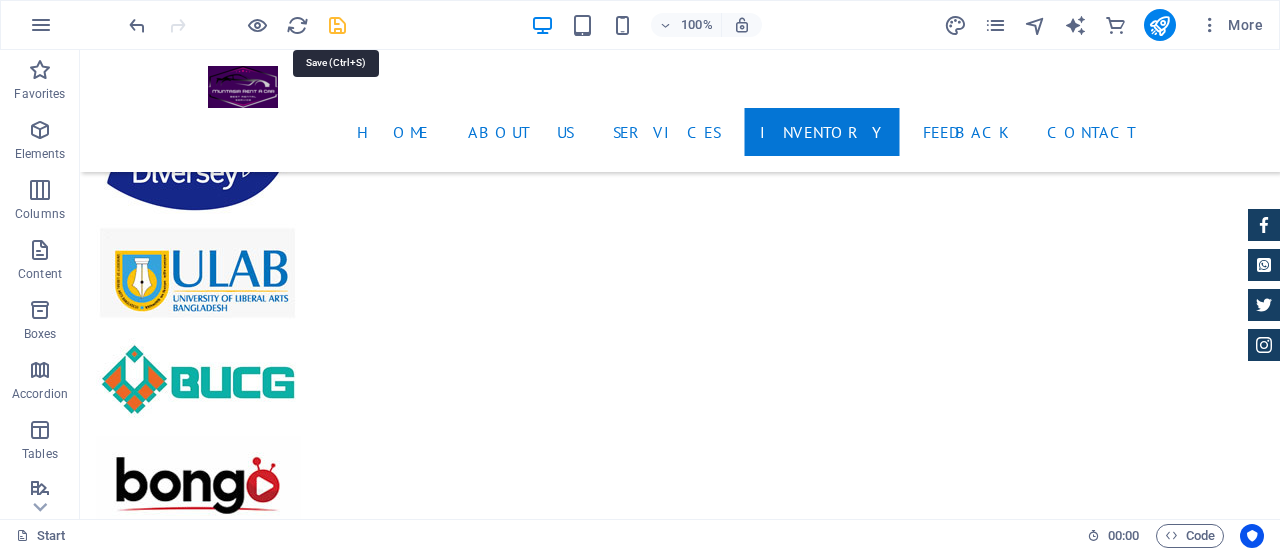 click at bounding box center (337, 25) 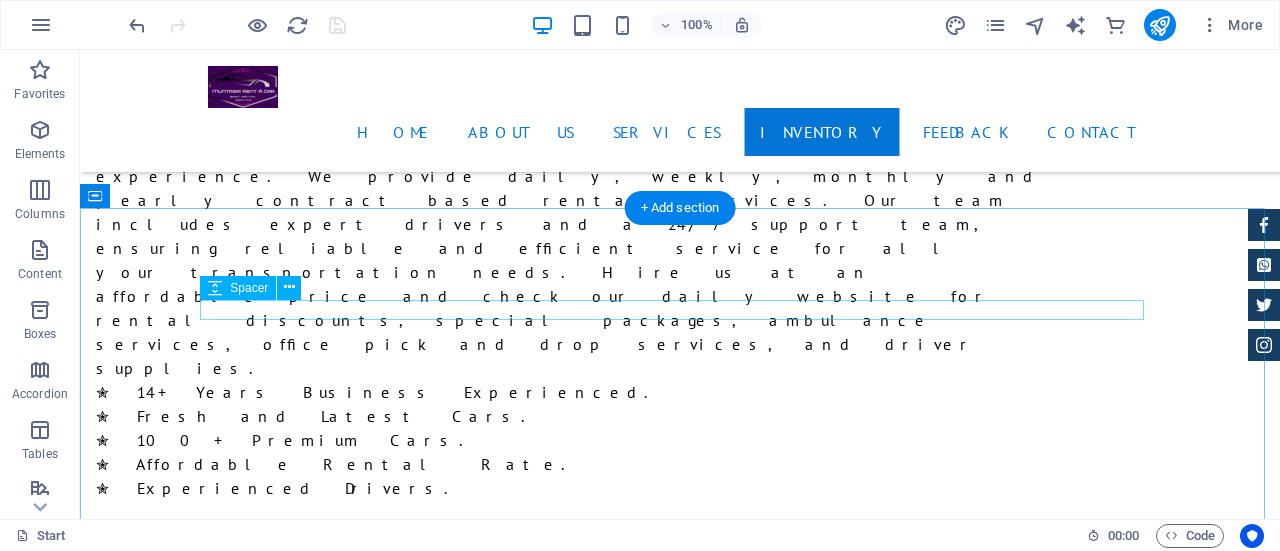 scroll, scrollTop: 4058, scrollLeft: 0, axis: vertical 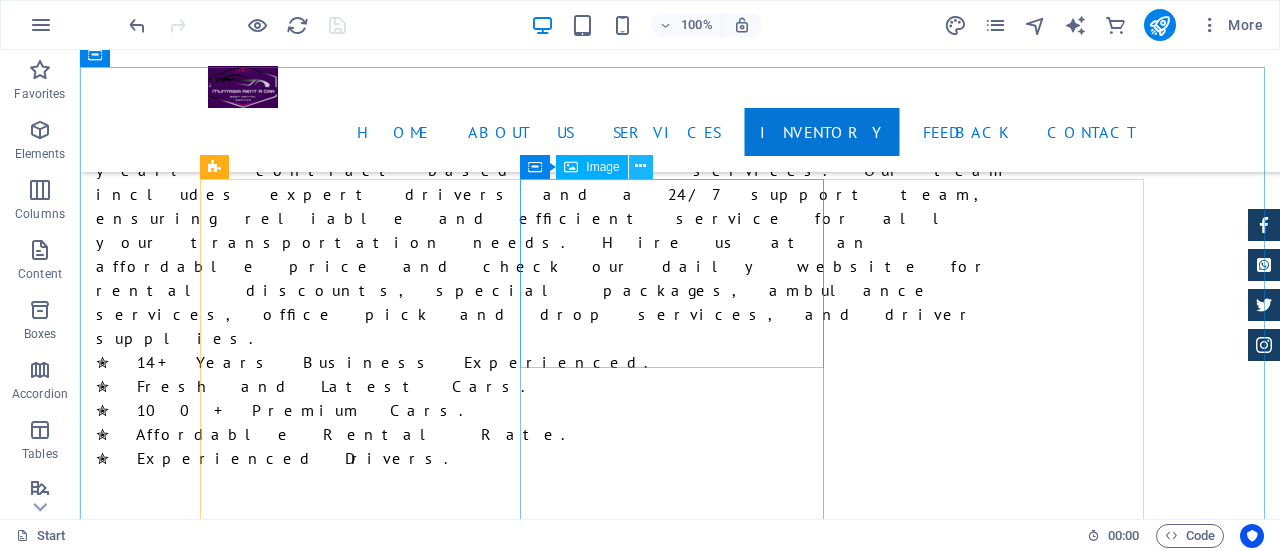click at bounding box center [641, 167] 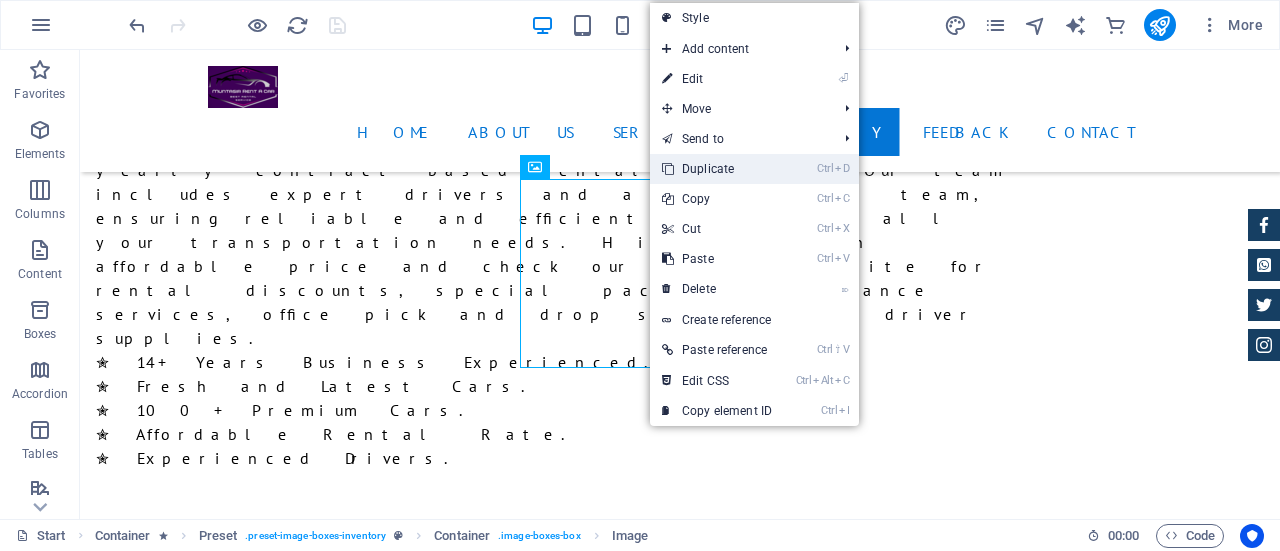 drag, startPoint x: 702, startPoint y: 161, endPoint x: 624, endPoint y: 111, distance: 92.64988 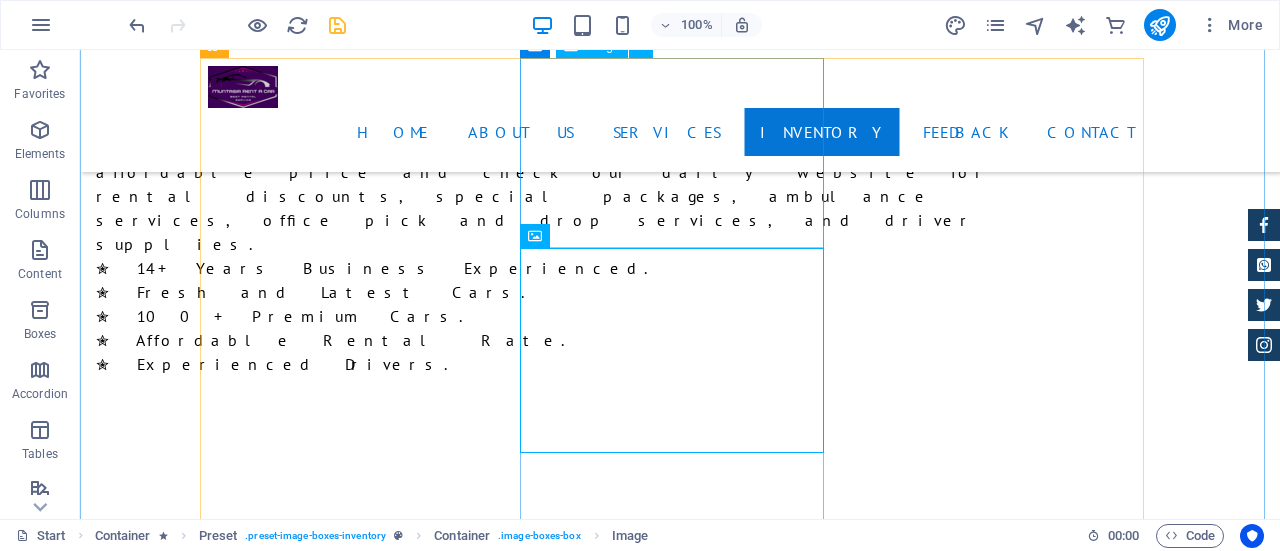 scroll, scrollTop: 4258, scrollLeft: 0, axis: vertical 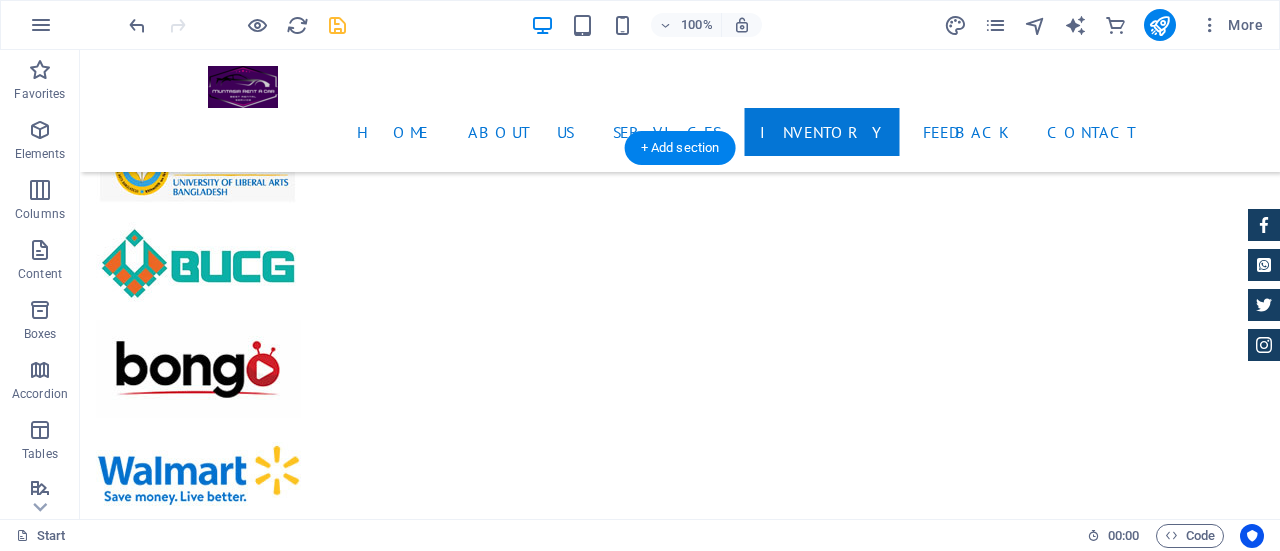 drag, startPoint x: 716, startPoint y: 217, endPoint x: 712, endPoint y: 367, distance: 150.05333 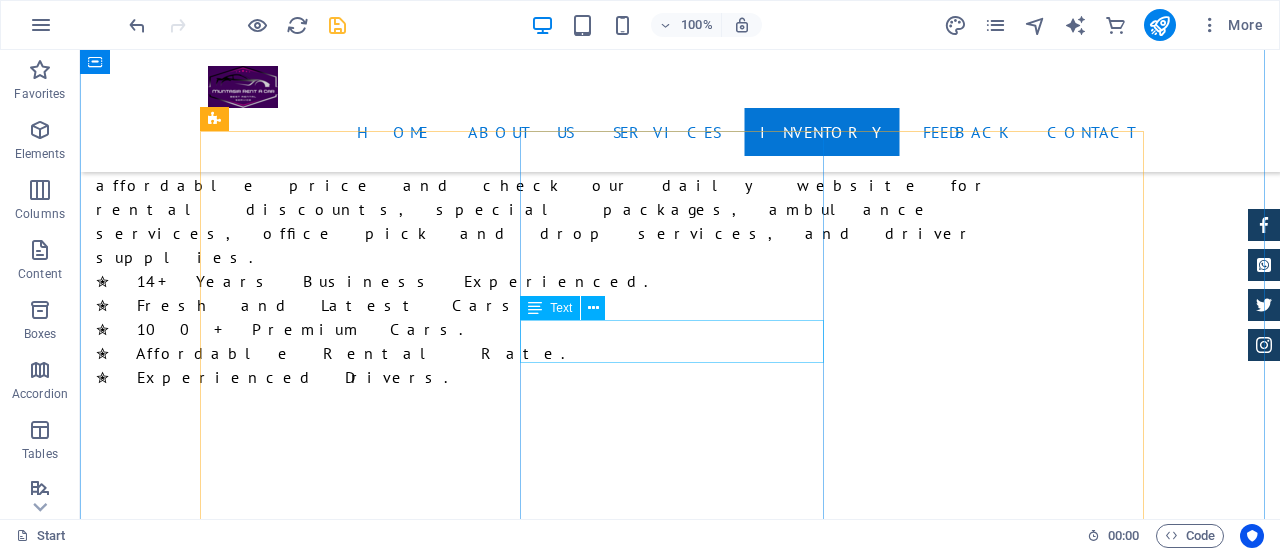 scroll, scrollTop: 4174, scrollLeft: 0, axis: vertical 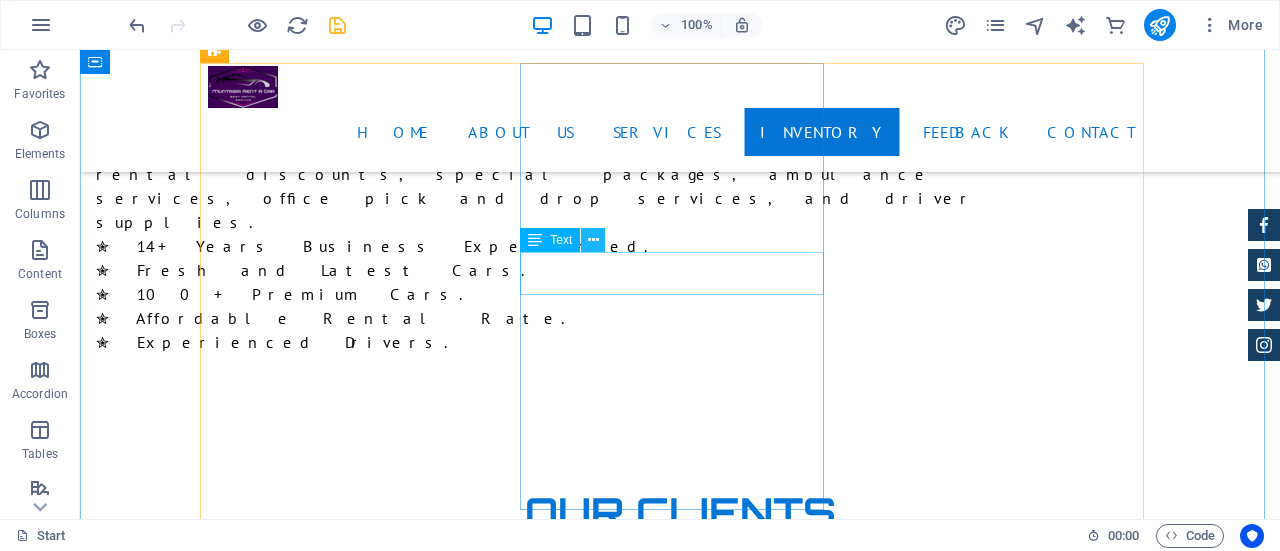click at bounding box center (593, 240) 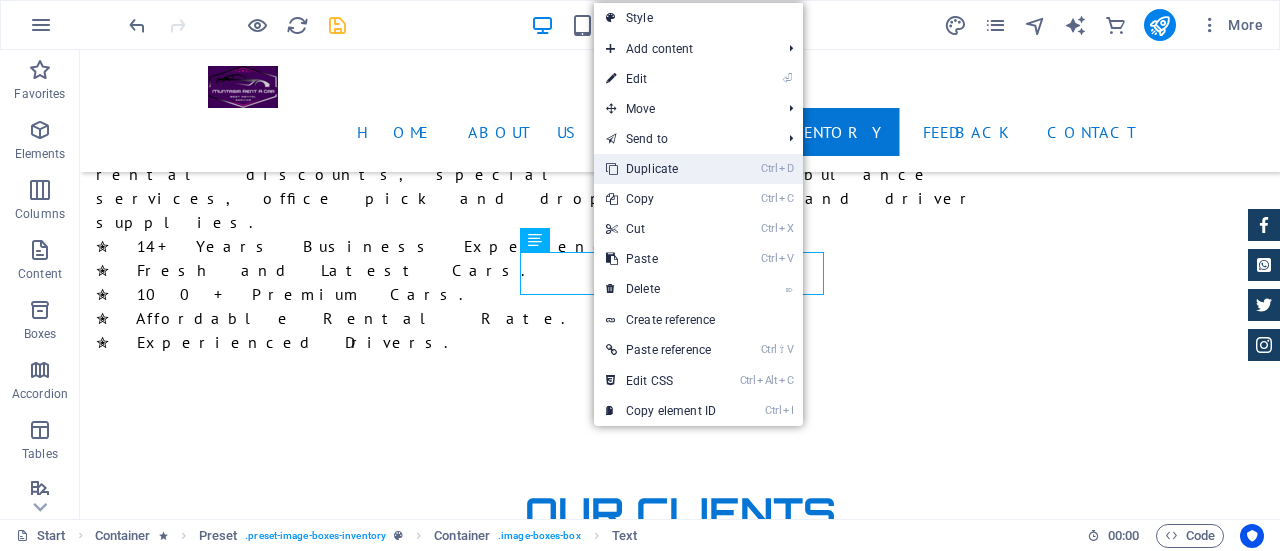 click on "Ctrl D  Duplicate" at bounding box center [661, 169] 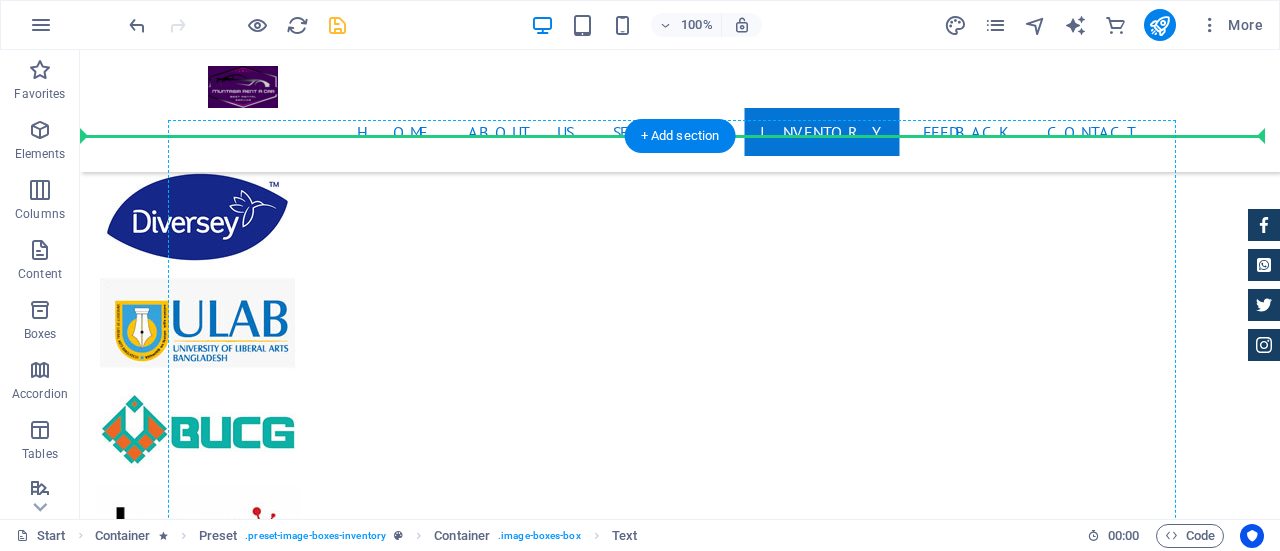 scroll, scrollTop: 5212, scrollLeft: 0, axis: vertical 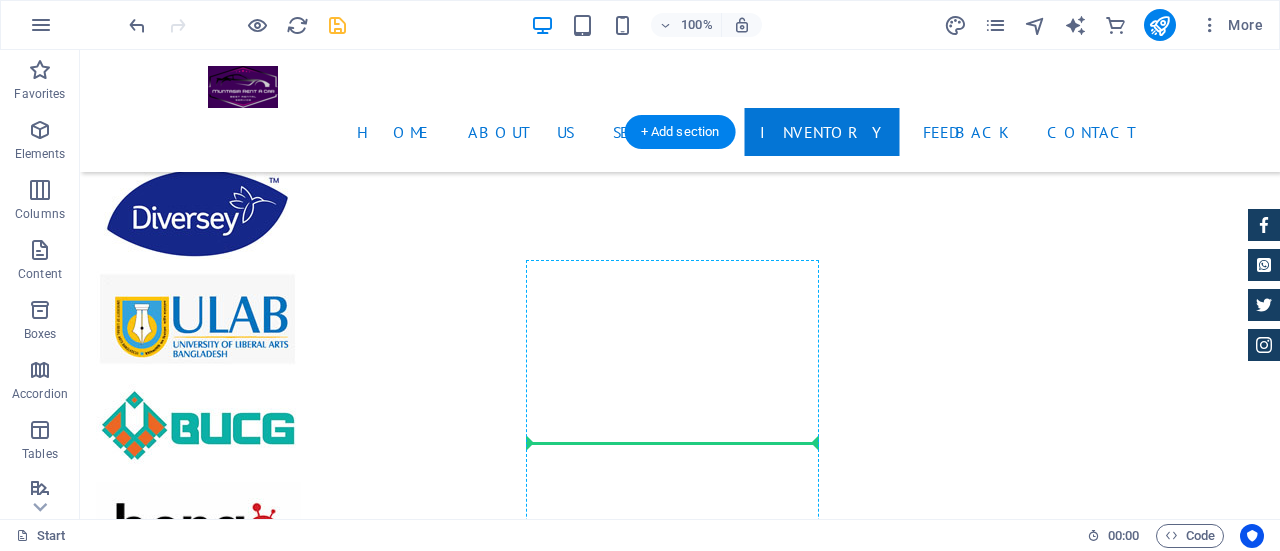 drag, startPoint x: 657, startPoint y: 281, endPoint x: 675, endPoint y: 425, distance: 145.12064 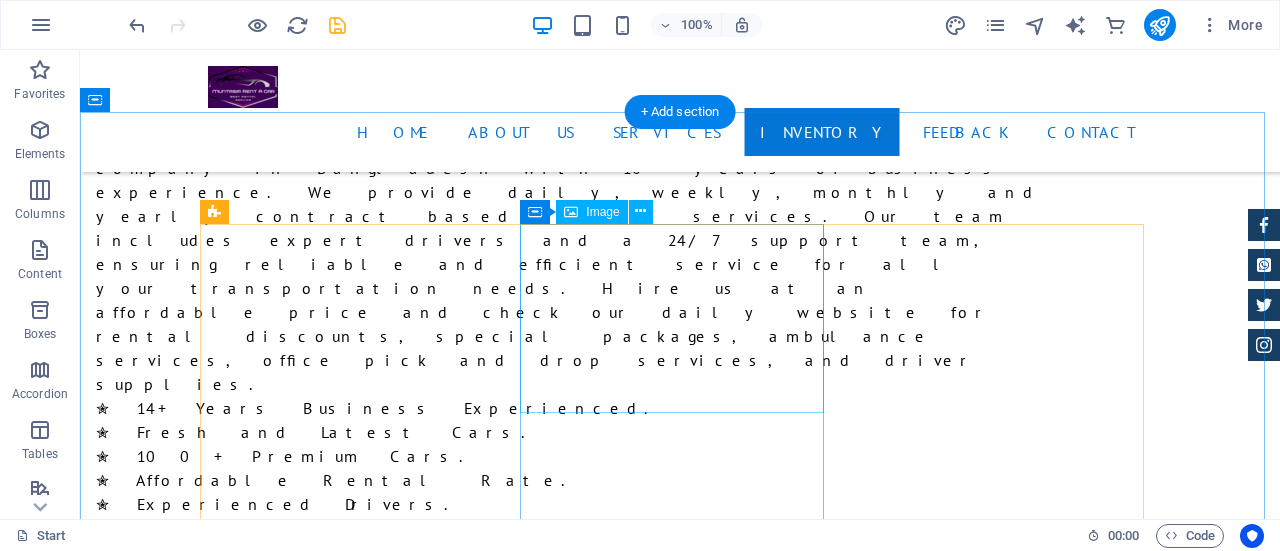 scroll, scrollTop: 4212, scrollLeft: 0, axis: vertical 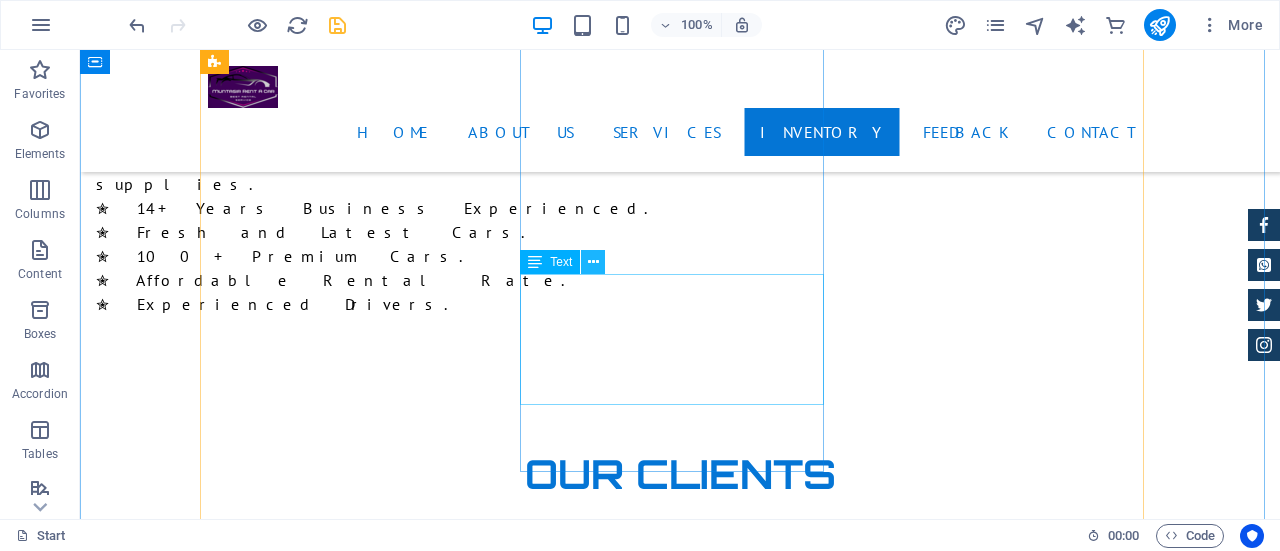 click at bounding box center [593, 262] 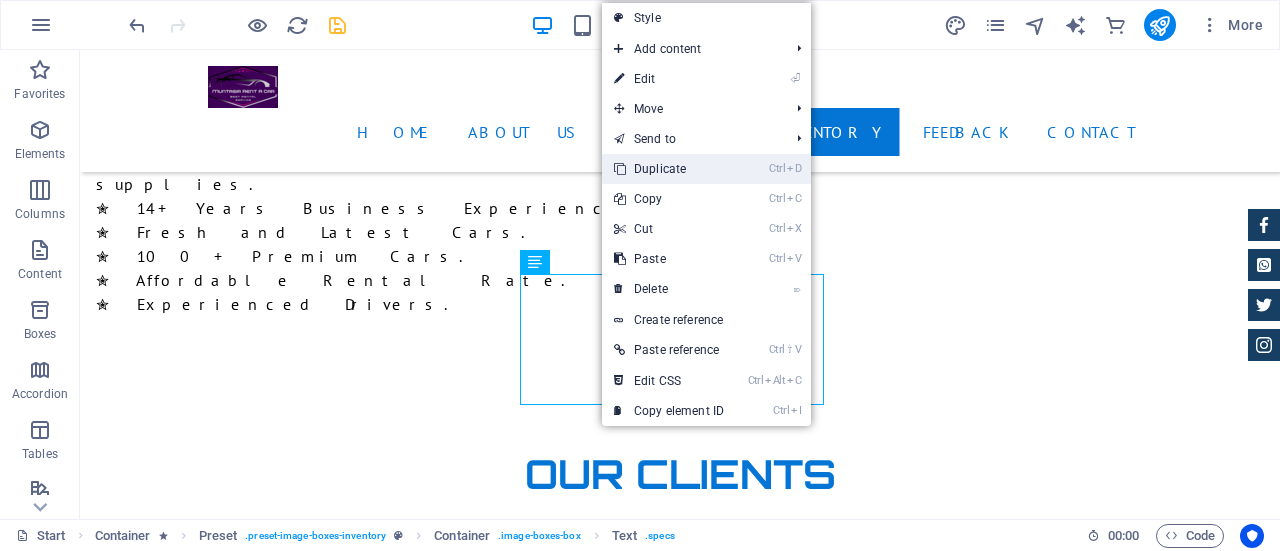 click on "Ctrl D  Duplicate" at bounding box center (669, 169) 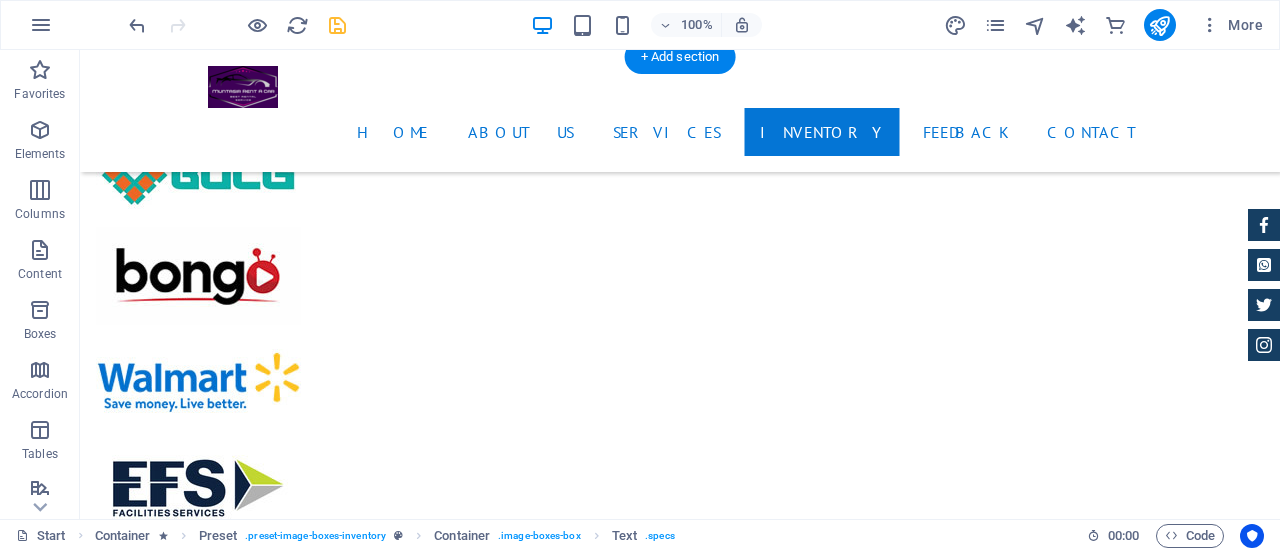 scroll, scrollTop: 5514, scrollLeft: 0, axis: vertical 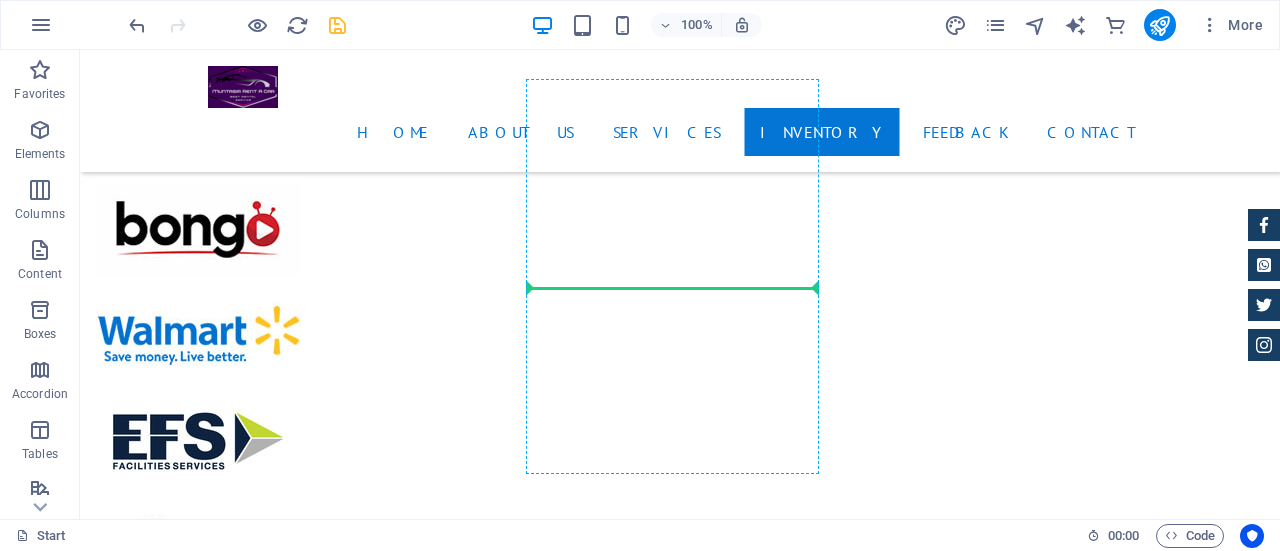 drag, startPoint x: 708, startPoint y: 286, endPoint x: 697, endPoint y: 282, distance: 11.7046995 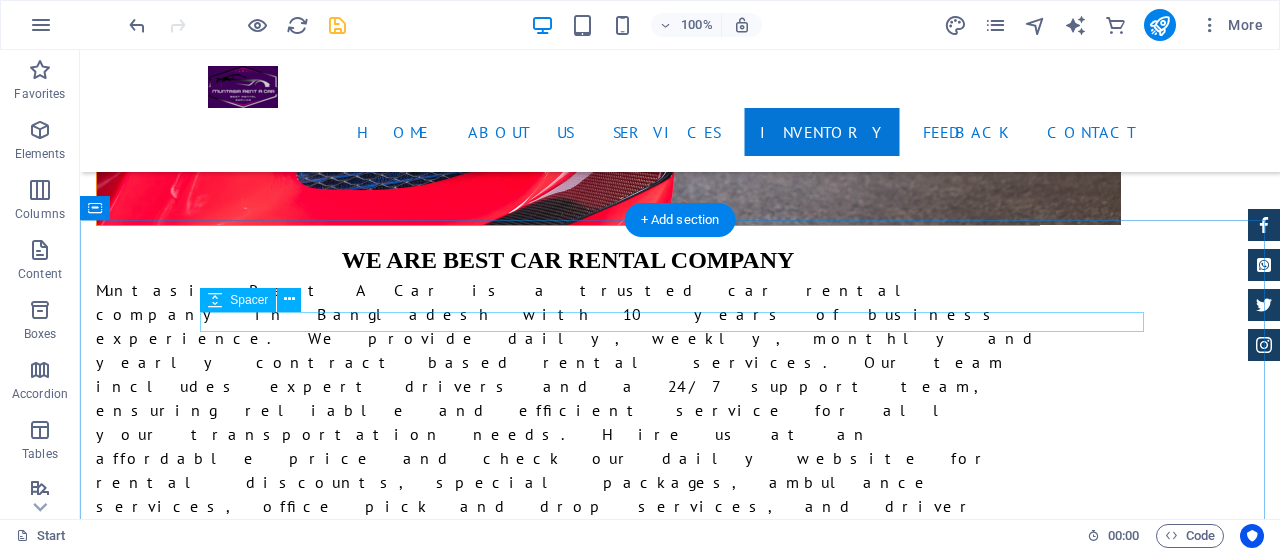 scroll, scrollTop: 4066, scrollLeft: 0, axis: vertical 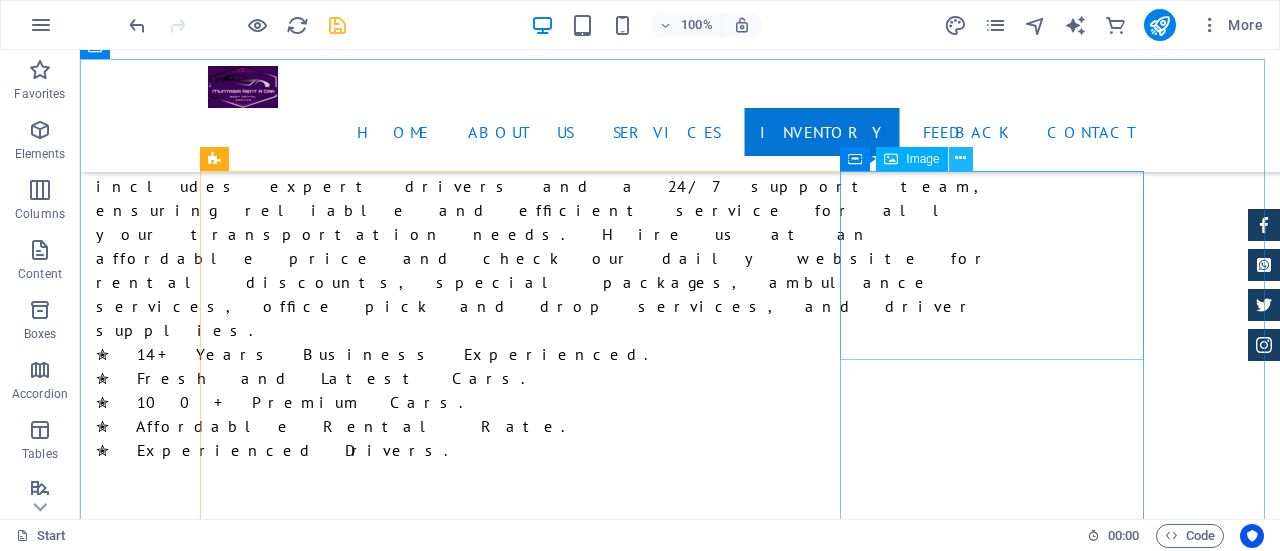 click at bounding box center (960, 158) 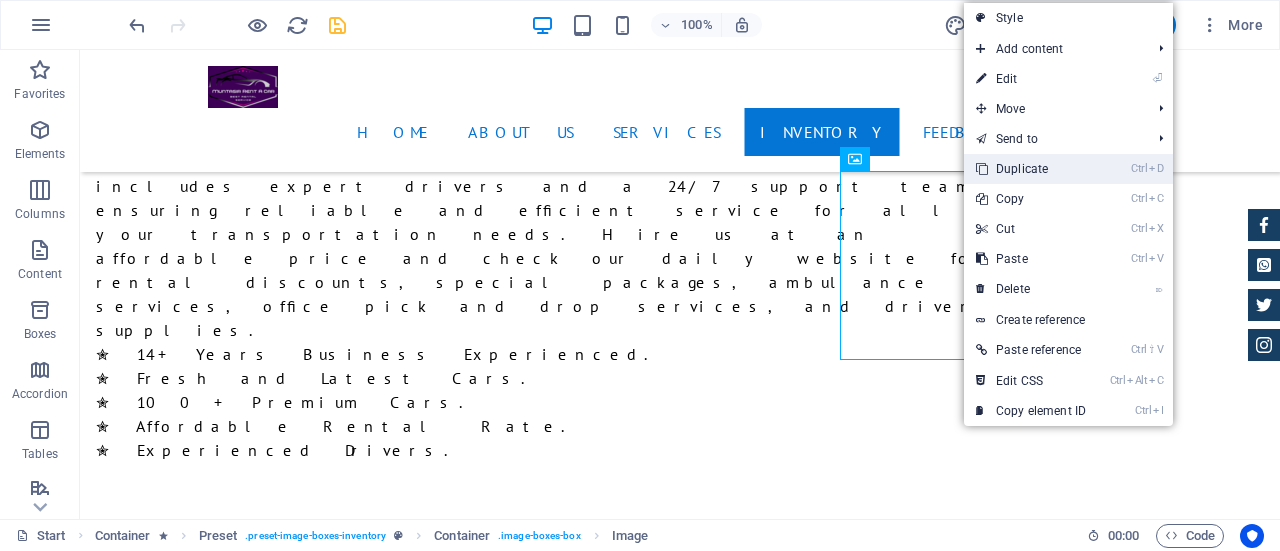 click on "Ctrl D  Duplicate" at bounding box center [1031, 169] 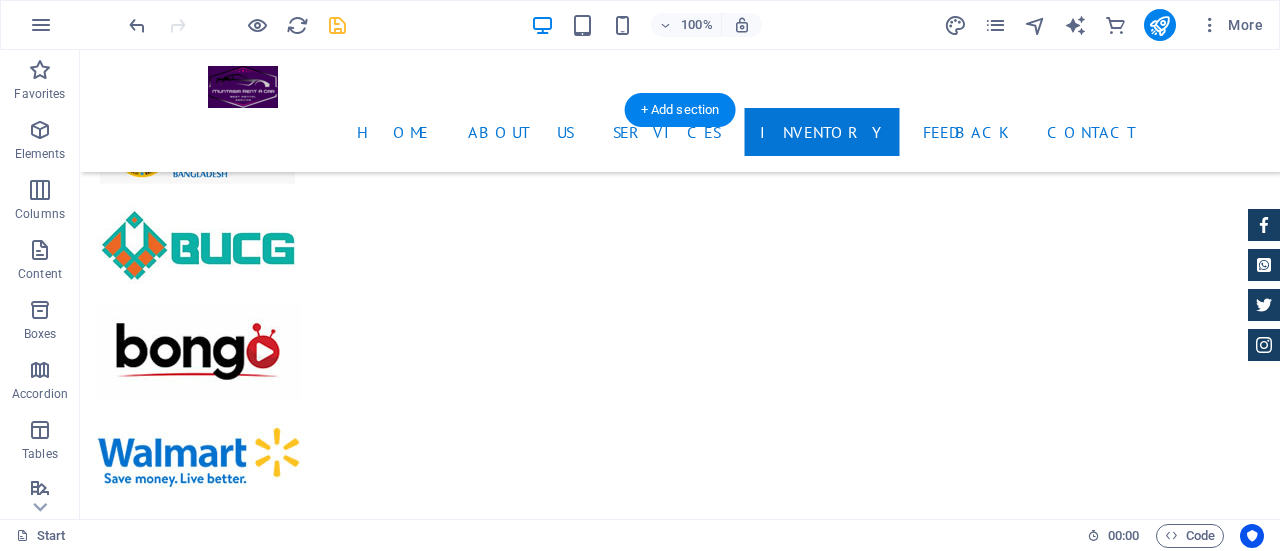 scroll, scrollTop: 5412, scrollLeft: 0, axis: vertical 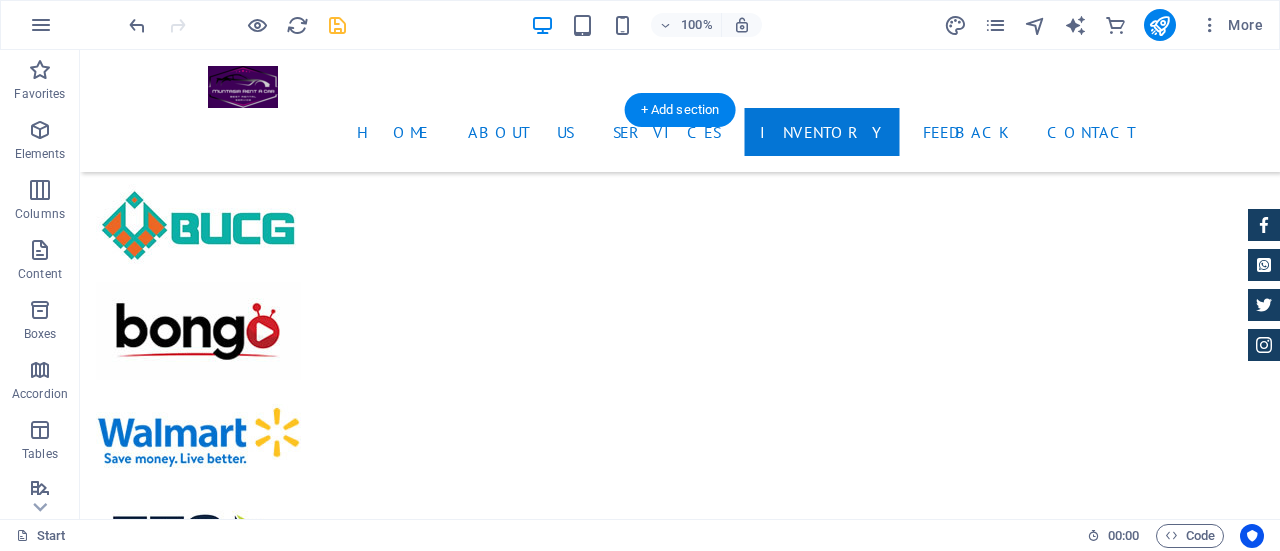 drag, startPoint x: 995, startPoint y: 219, endPoint x: 996, endPoint y: 331, distance: 112.00446 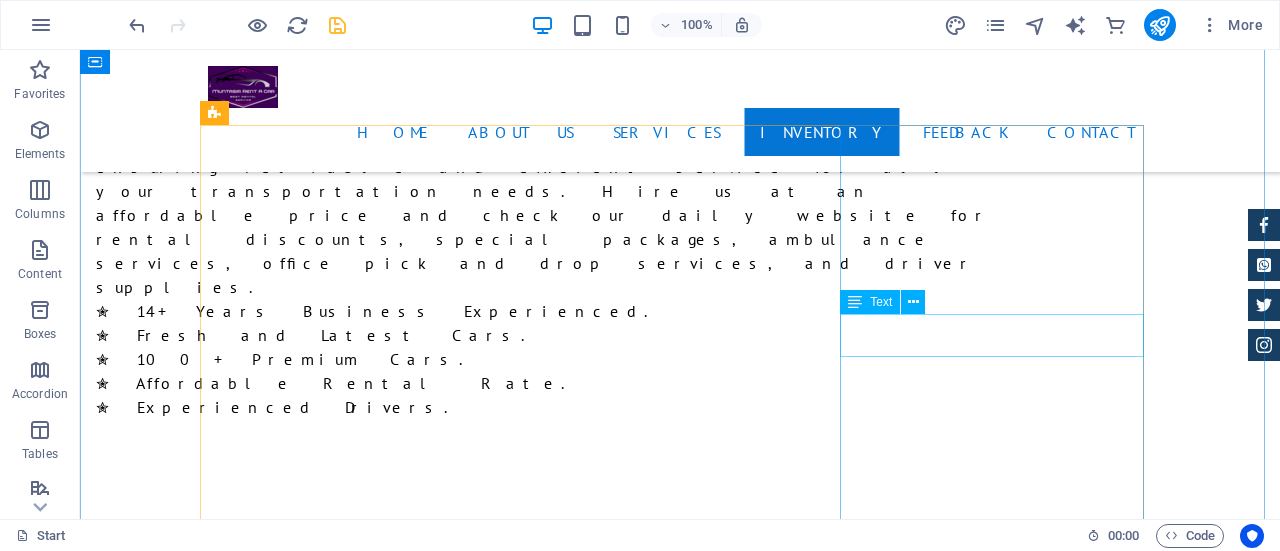 scroll, scrollTop: 4112, scrollLeft: 0, axis: vertical 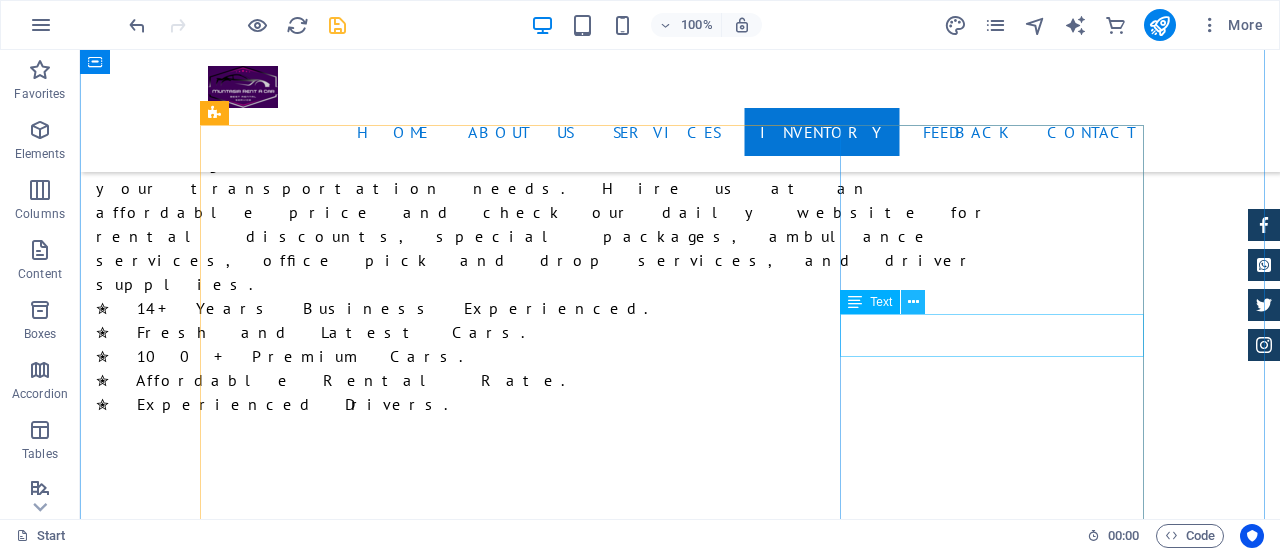 click at bounding box center [913, 302] 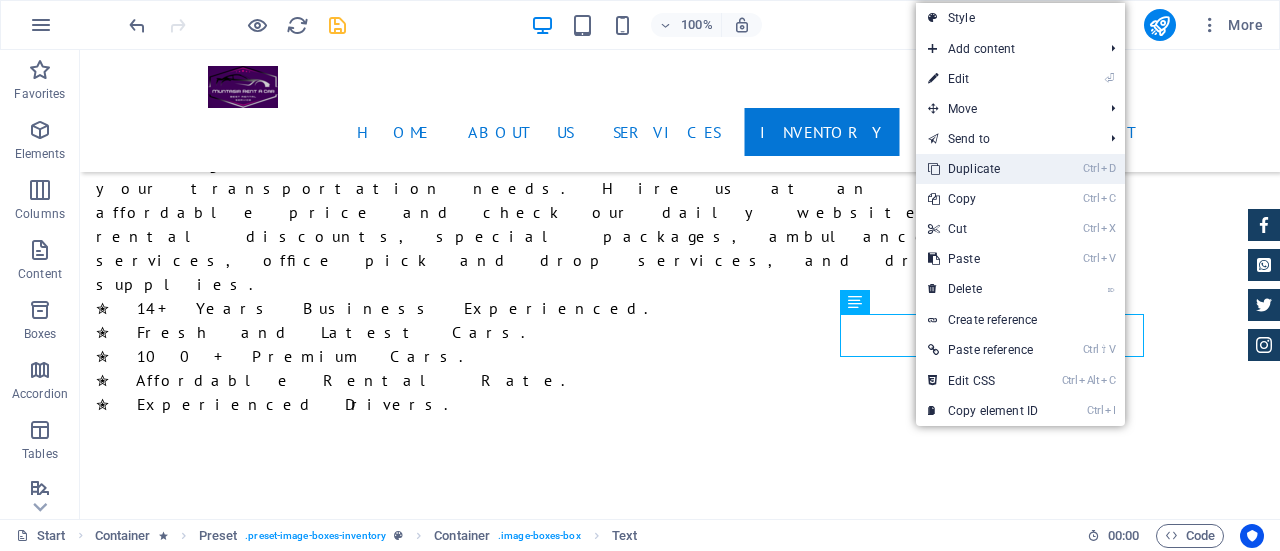 click on "Ctrl D  Duplicate" at bounding box center [983, 169] 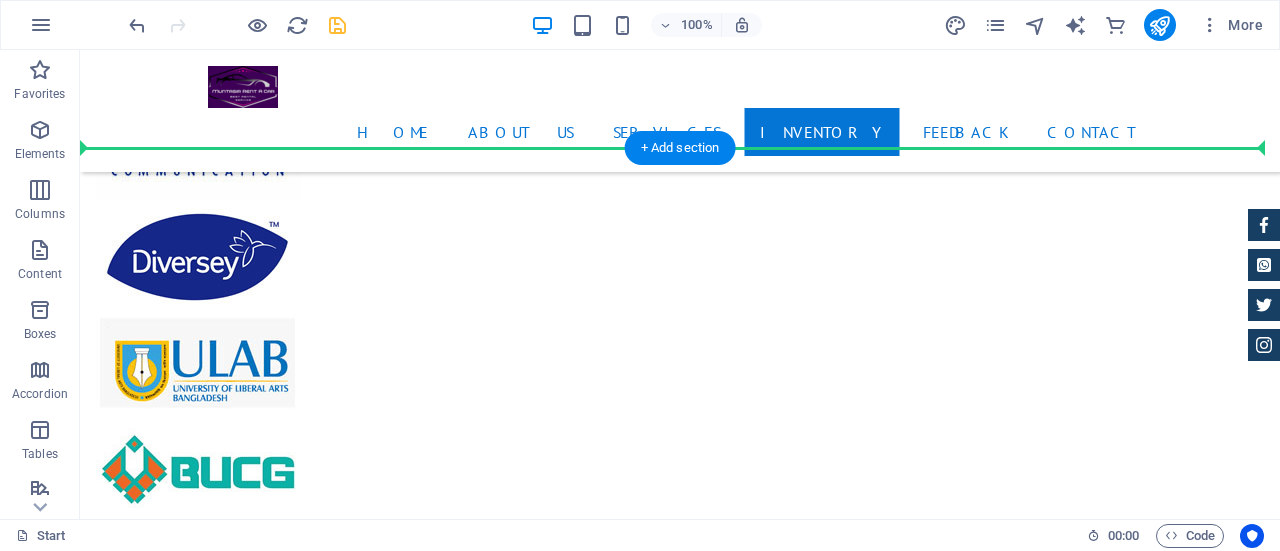 scroll, scrollTop: 5206, scrollLeft: 0, axis: vertical 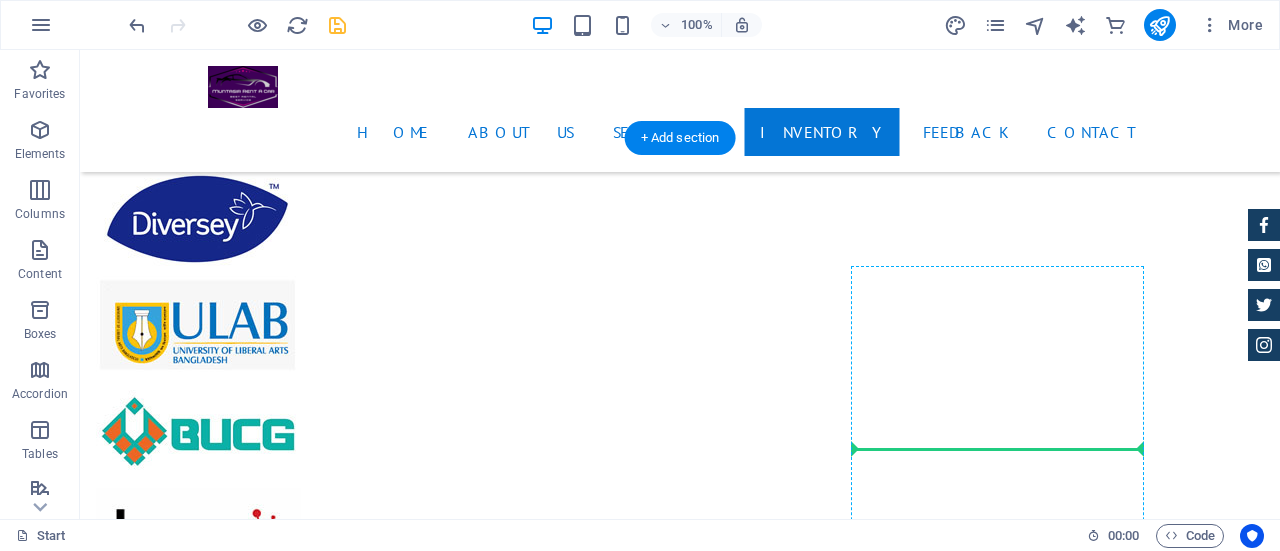 drag, startPoint x: 989, startPoint y: 341, endPoint x: 994, endPoint y: 415, distance: 74.168724 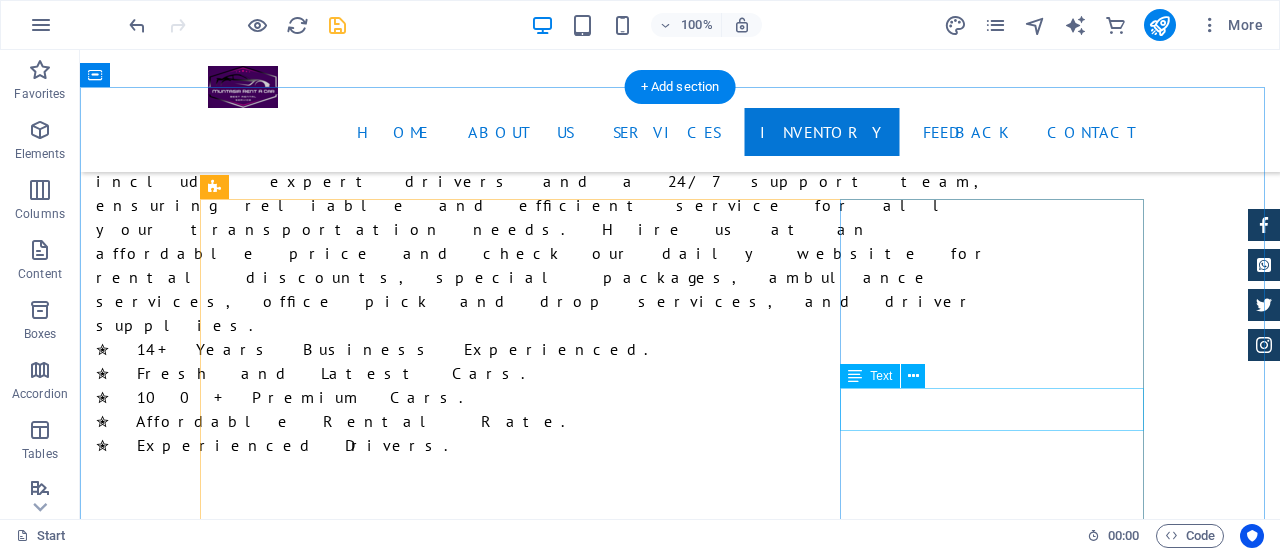 scroll, scrollTop: 4106, scrollLeft: 0, axis: vertical 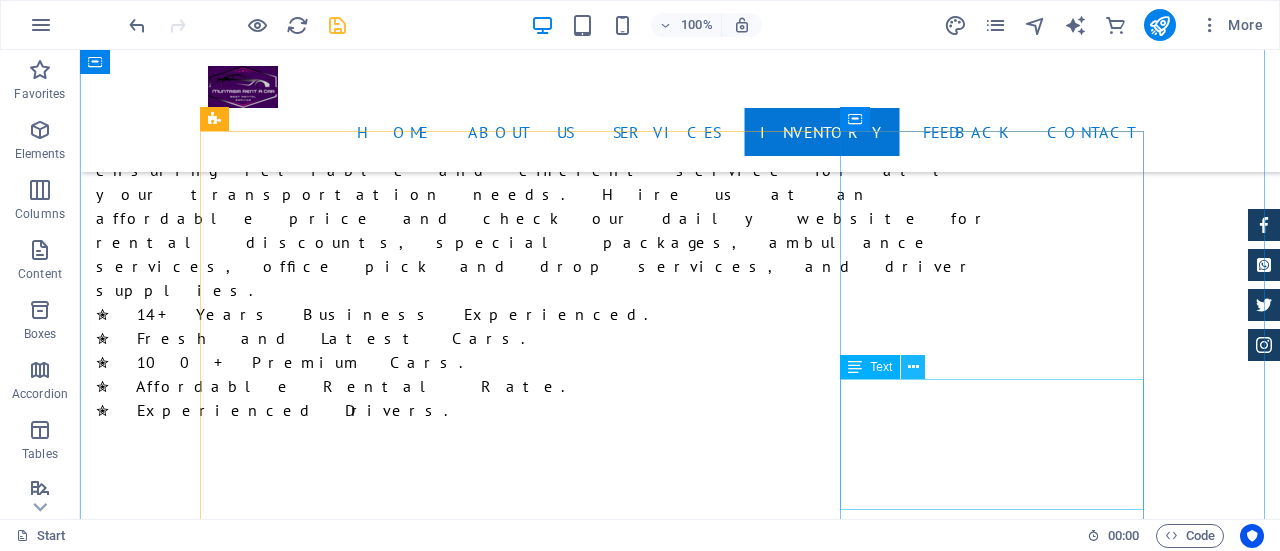 click at bounding box center (913, 367) 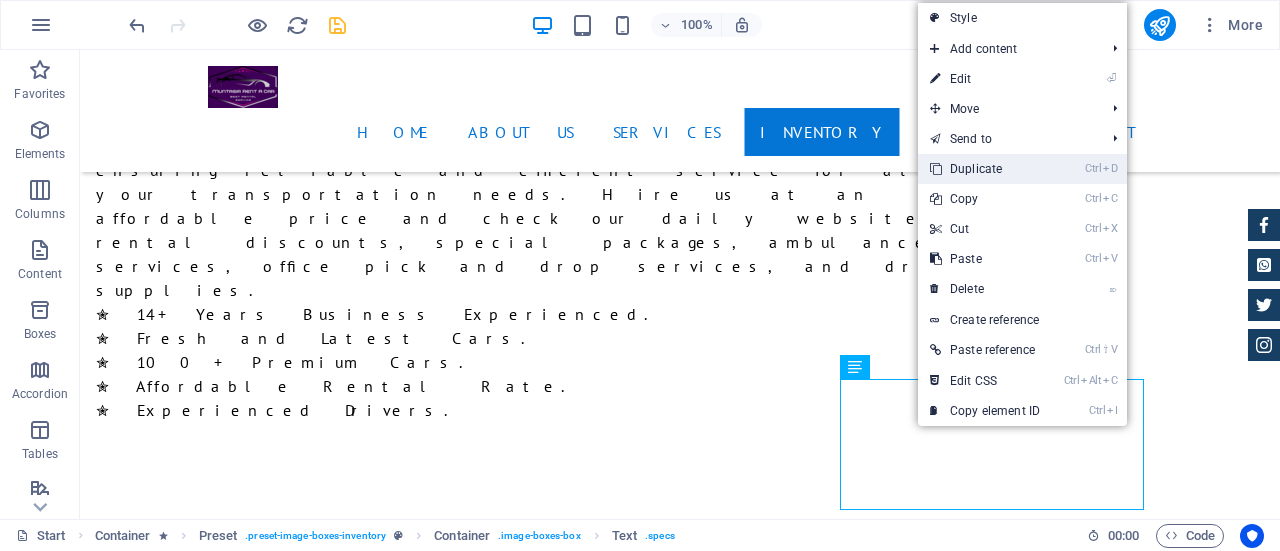 drag, startPoint x: 962, startPoint y: 172, endPoint x: 882, endPoint y: 121, distance: 94.873604 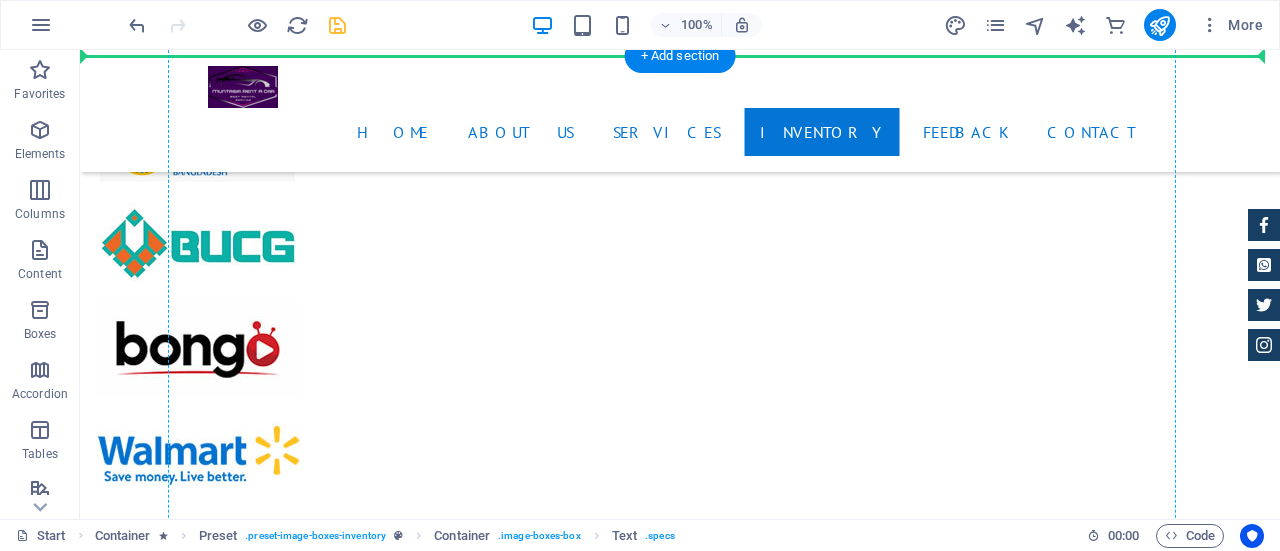 scroll, scrollTop: 5444, scrollLeft: 0, axis: vertical 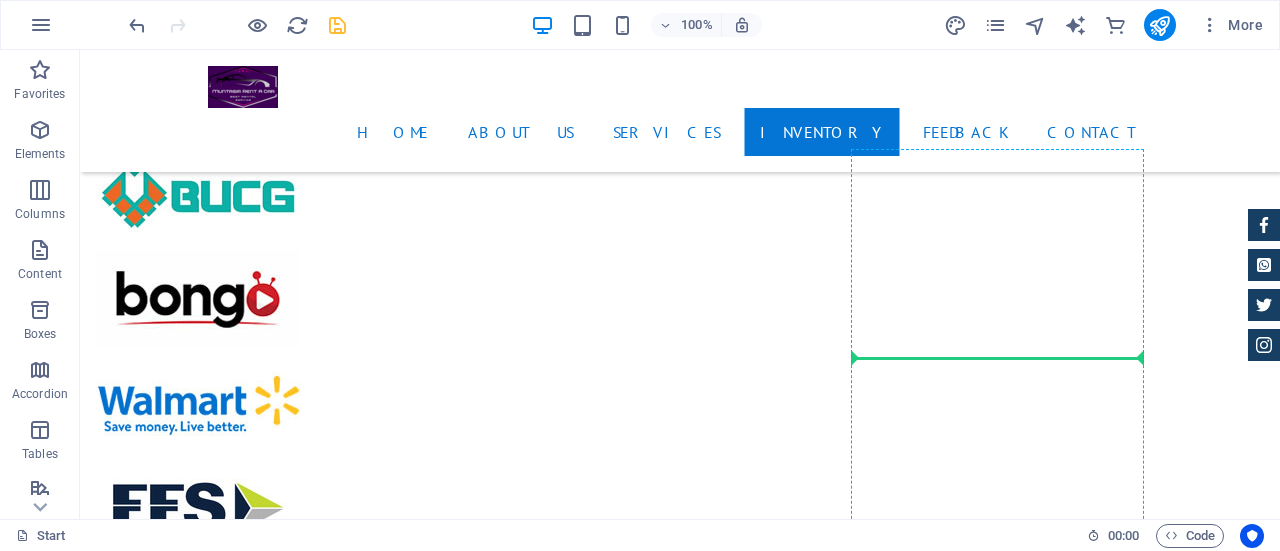 drag, startPoint x: 1023, startPoint y: 175, endPoint x: 1014, endPoint y: 345, distance: 170.23807 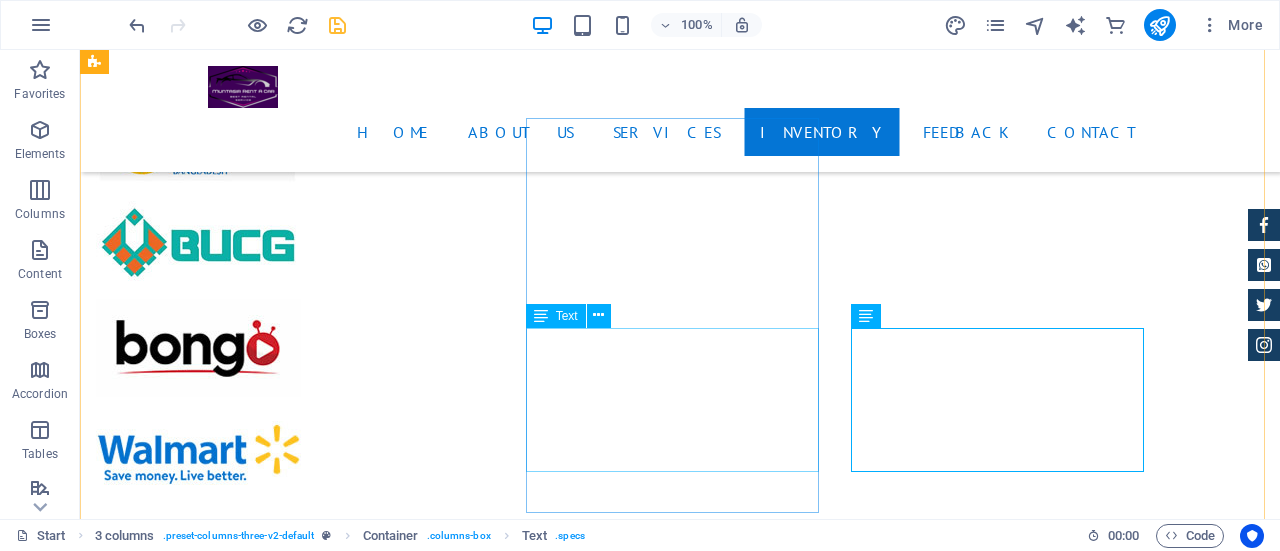 scroll, scrollTop: 5496, scrollLeft: 0, axis: vertical 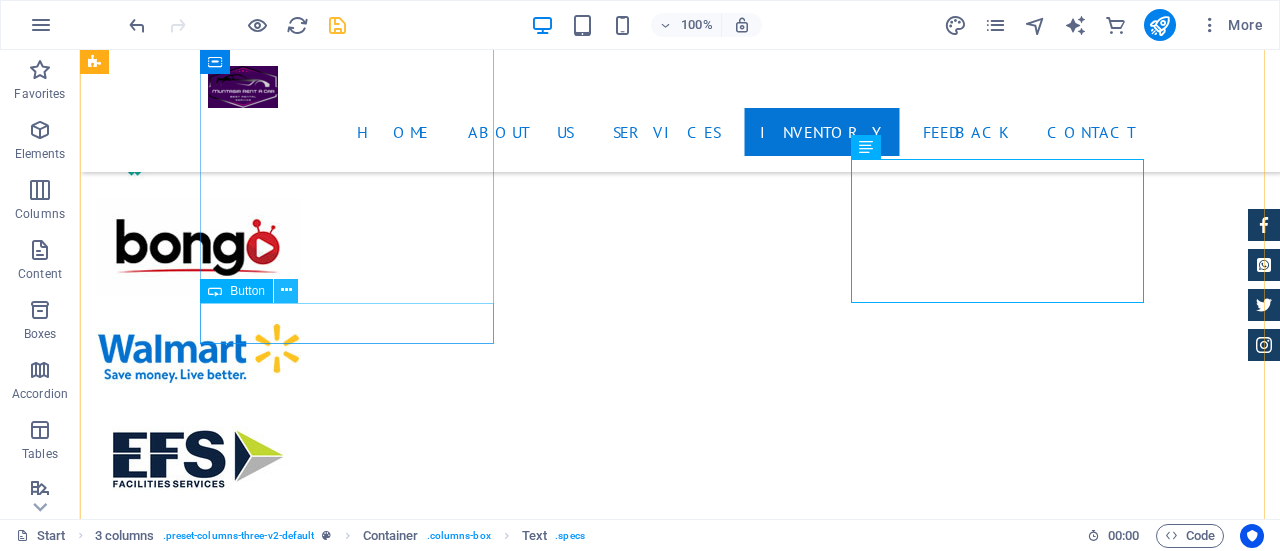 click at bounding box center (286, 290) 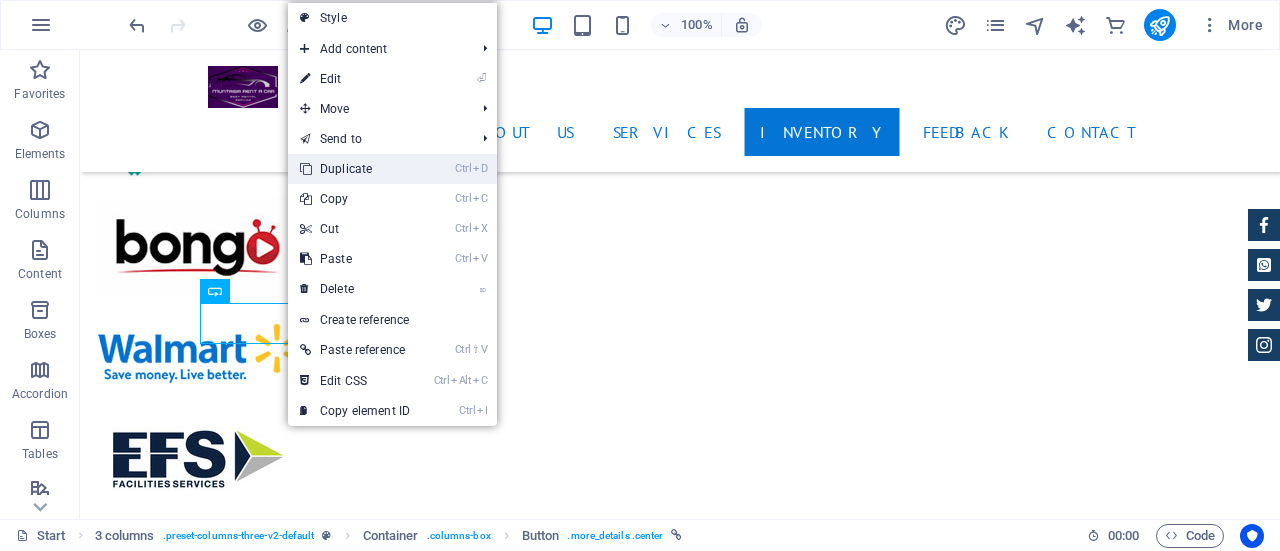 click on "Ctrl D  Duplicate" at bounding box center (355, 169) 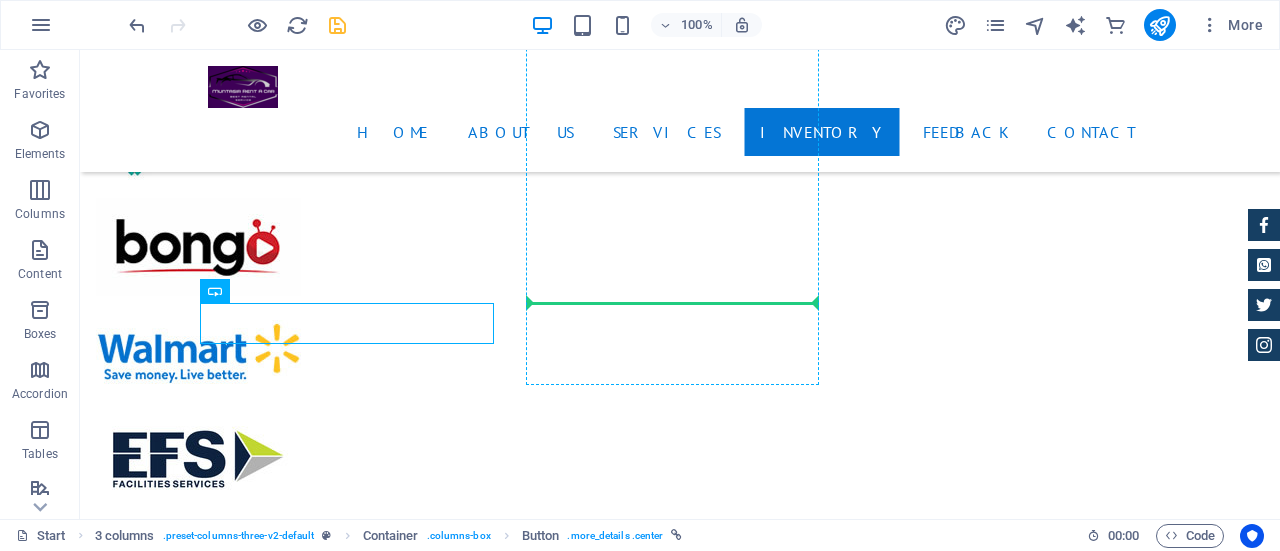 drag, startPoint x: 379, startPoint y: 316, endPoint x: 612, endPoint y: 285, distance: 235.05319 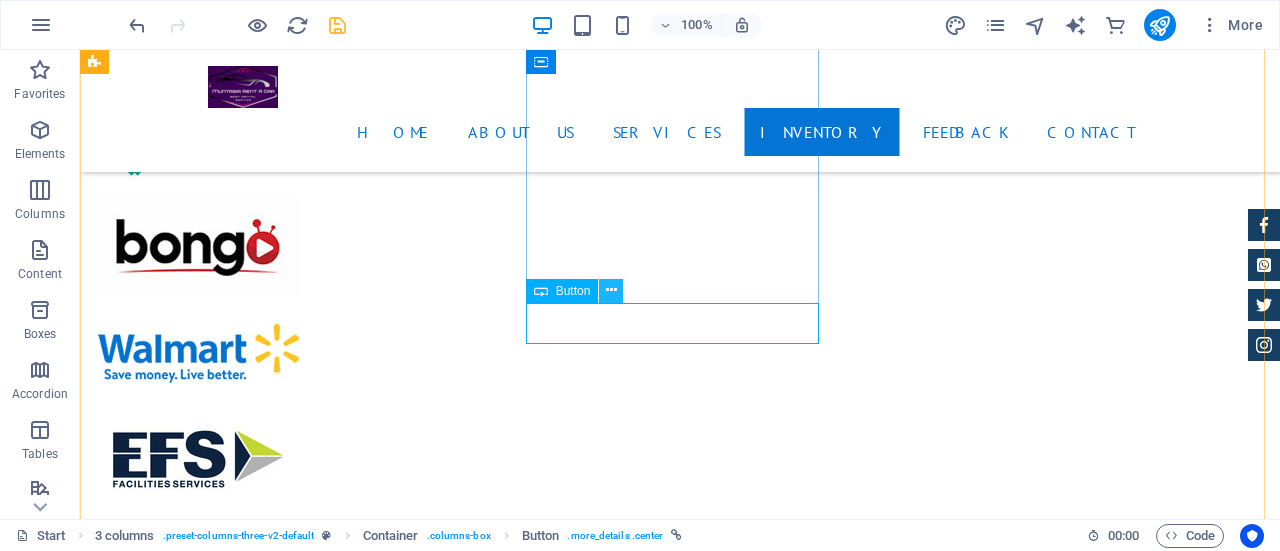 click at bounding box center (611, 290) 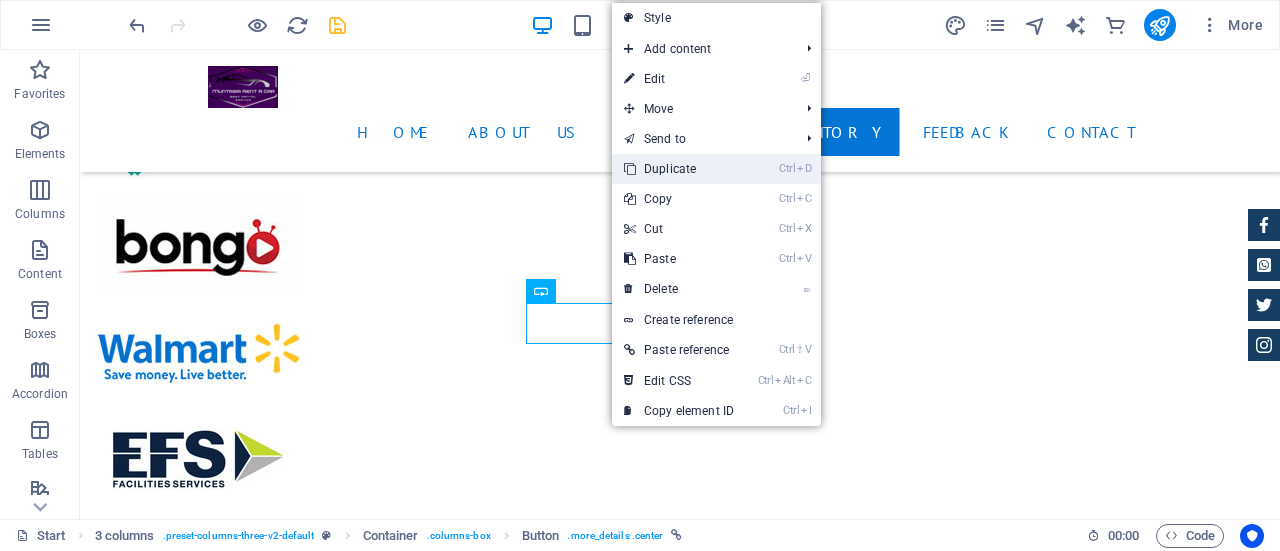 click on "Ctrl D  Duplicate" at bounding box center (679, 169) 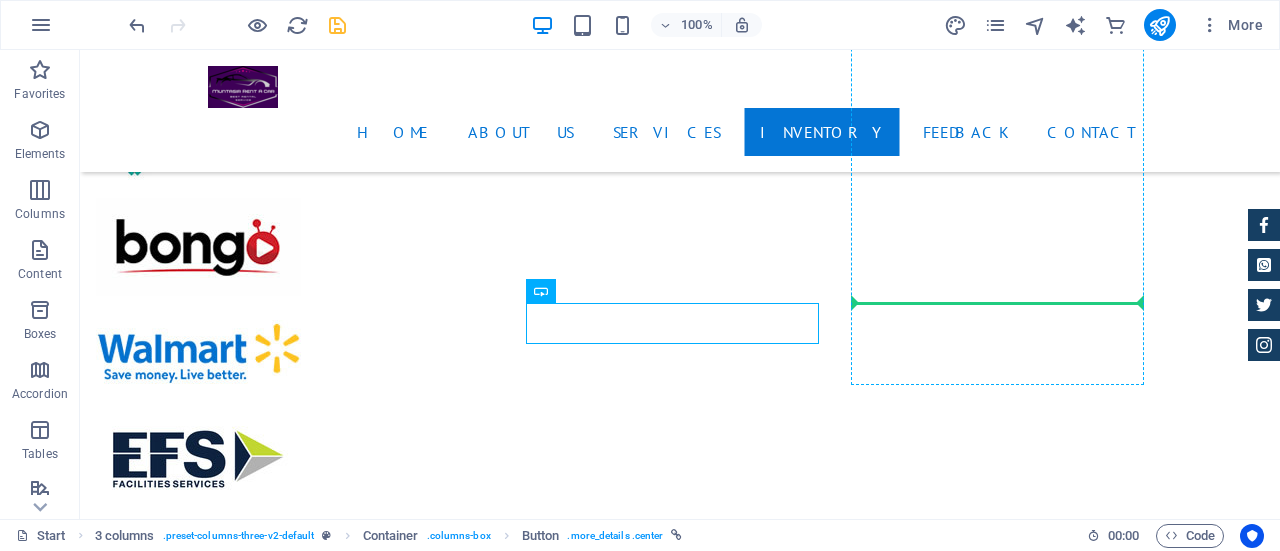 drag, startPoint x: 646, startPoint y: 311, endPoint x: 933, endPoint y: 293, distance: 287.5639 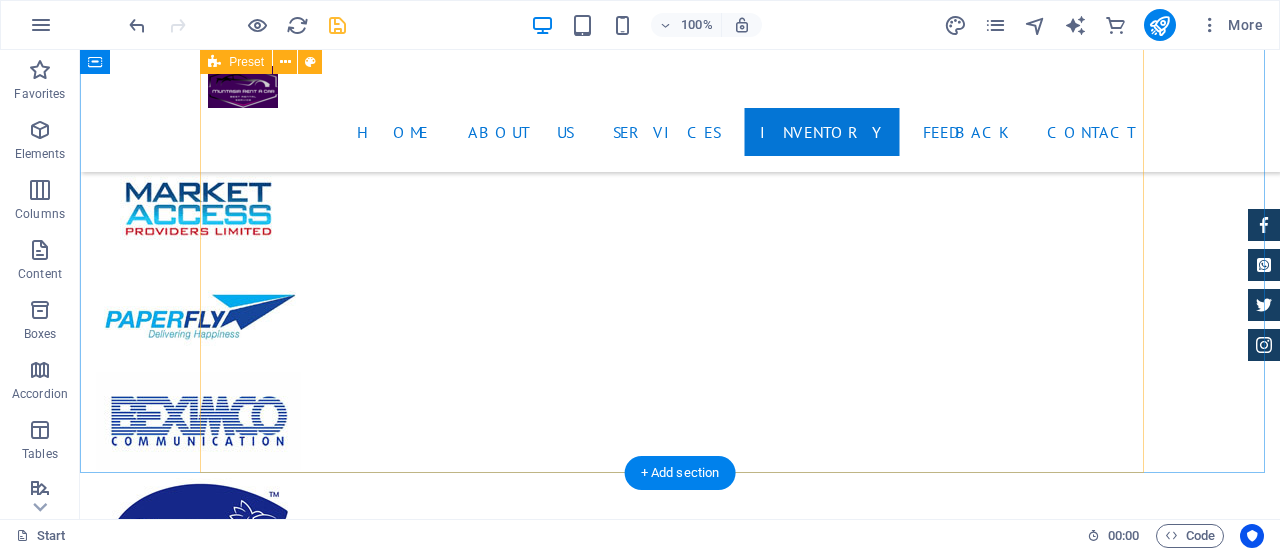 scroll, scrollTop: 4796, scrollLeft: 0, axis: vertical 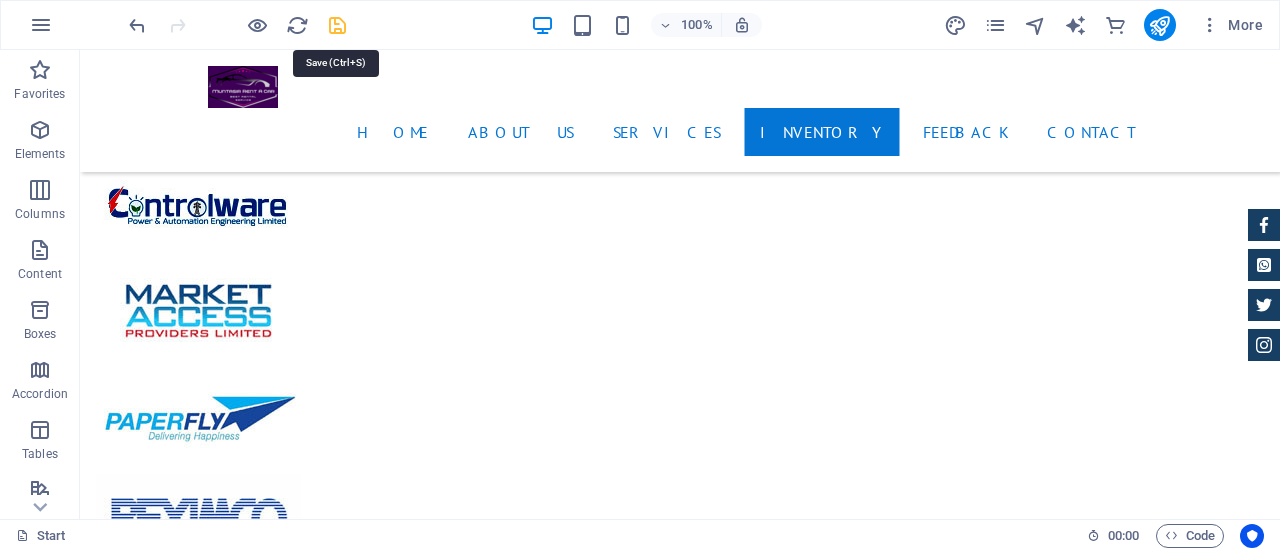 click at bounding box center [337, 25] 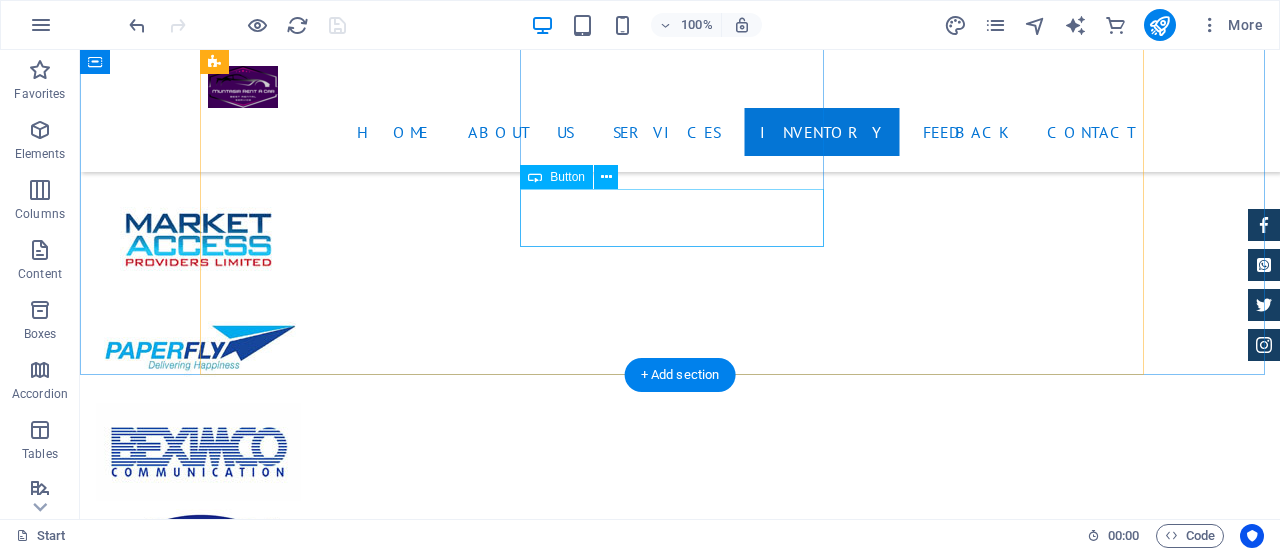 scroll, scrollTop: 4796, scrollLeft: 0, axis: vertical 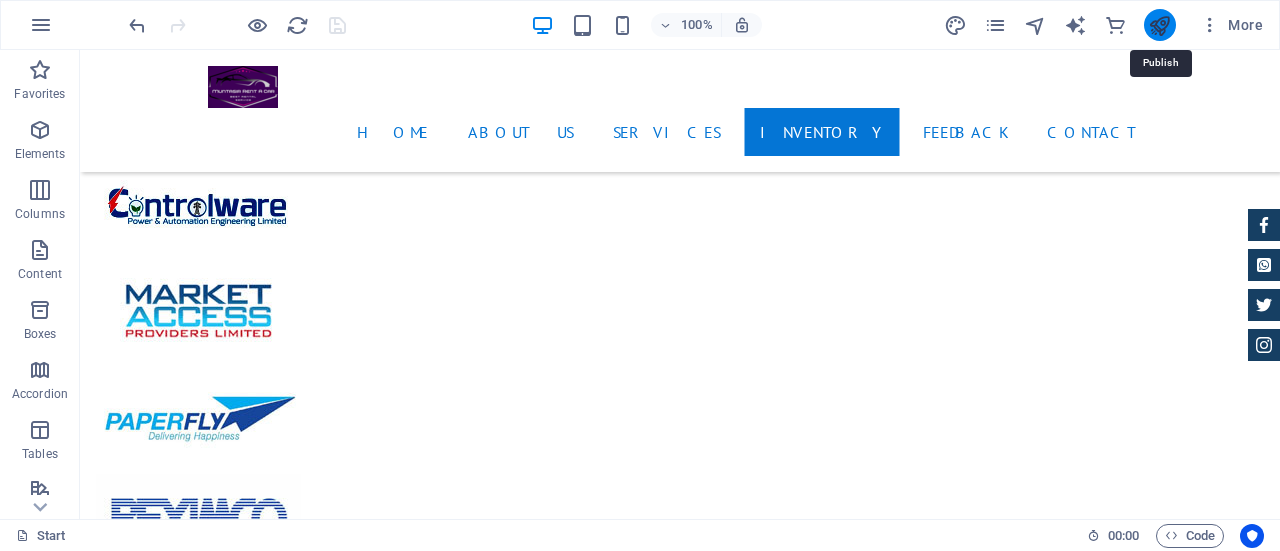 click at bounding box center (1159, 25) 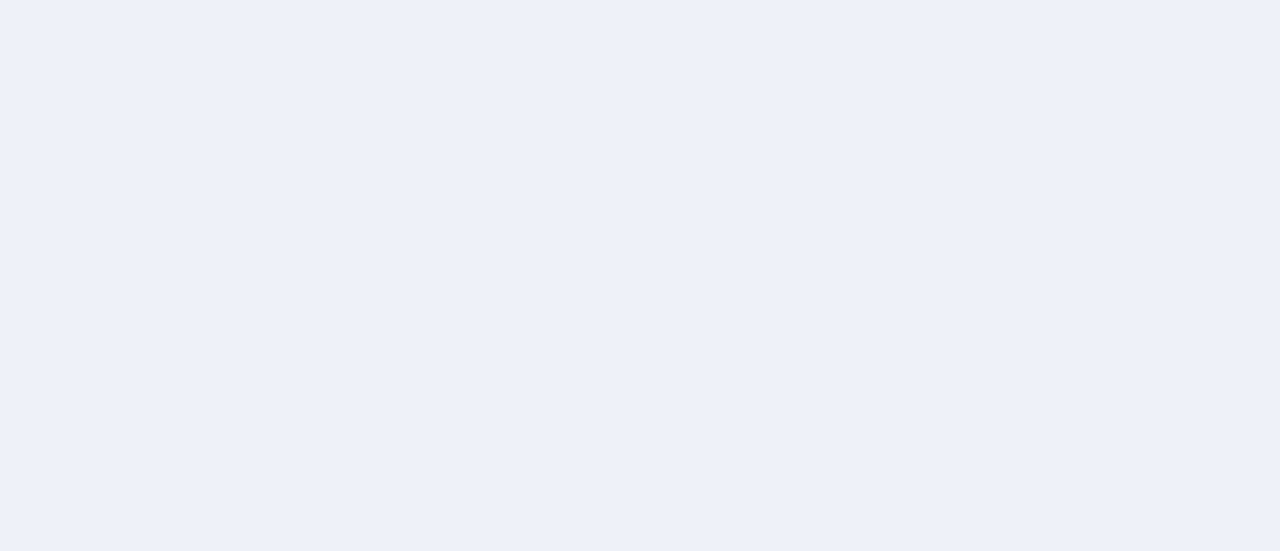 scroll, scrollTop: 0, scrollLeft: 0, axis: both 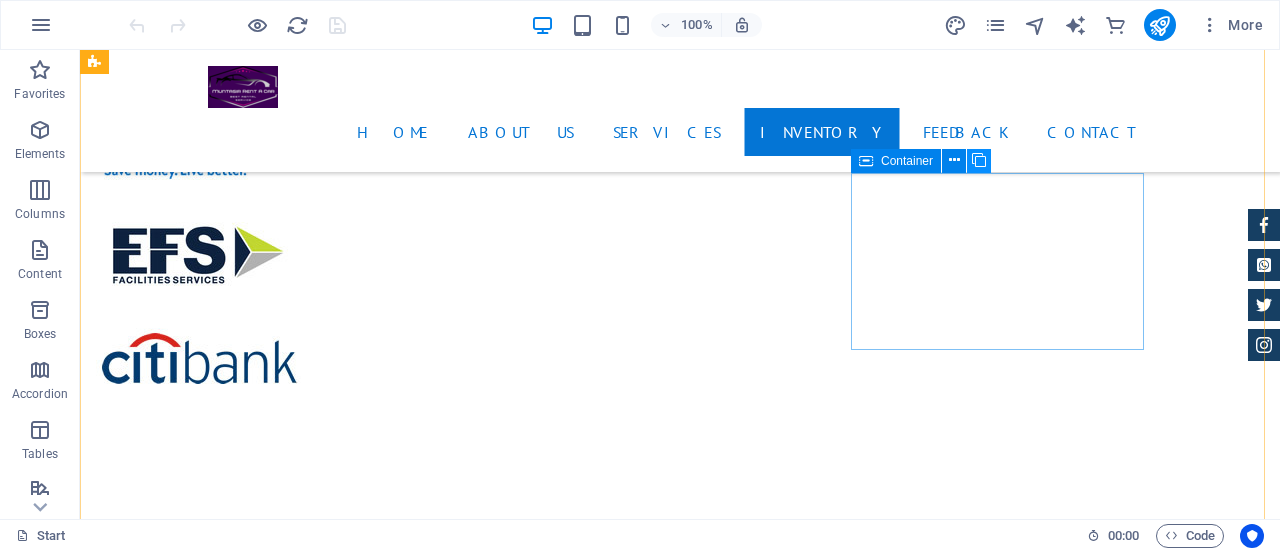 click at bounding box center (979, 160) 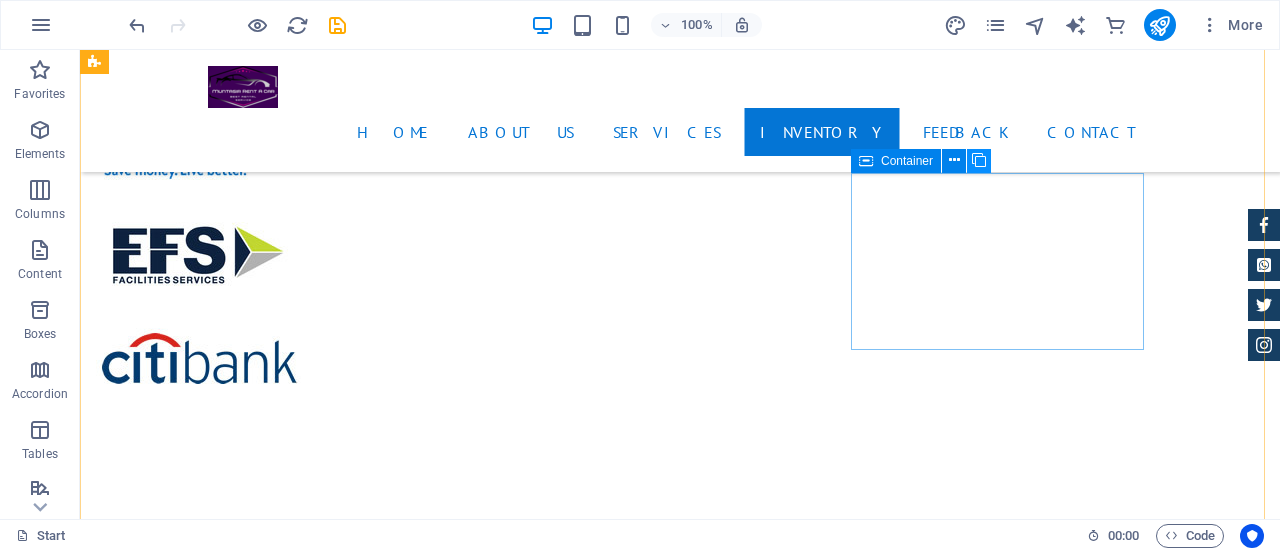 click at bounding box center [979, 160] 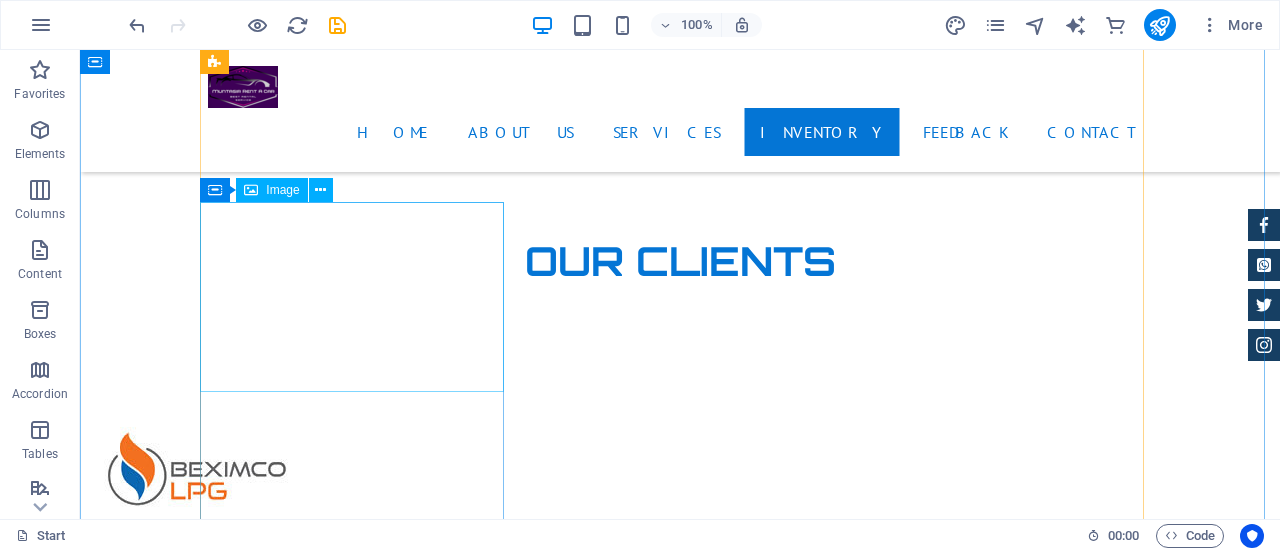 scroll, scrollTop: 4400, scrollLeft: 0, axis: vertical 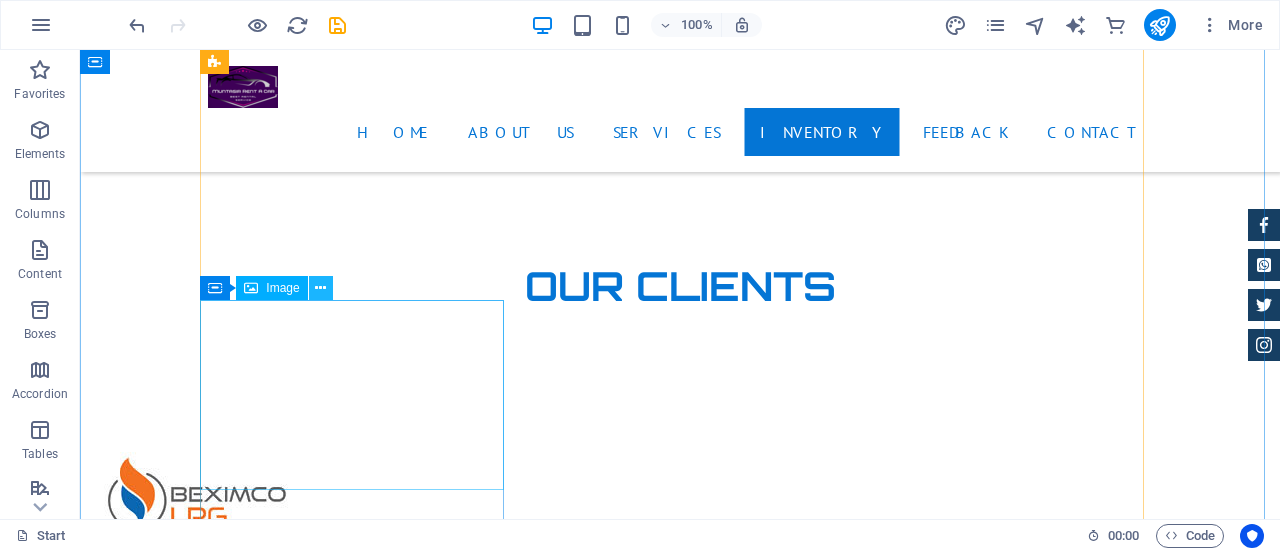 click at bounding box center [320, 288] 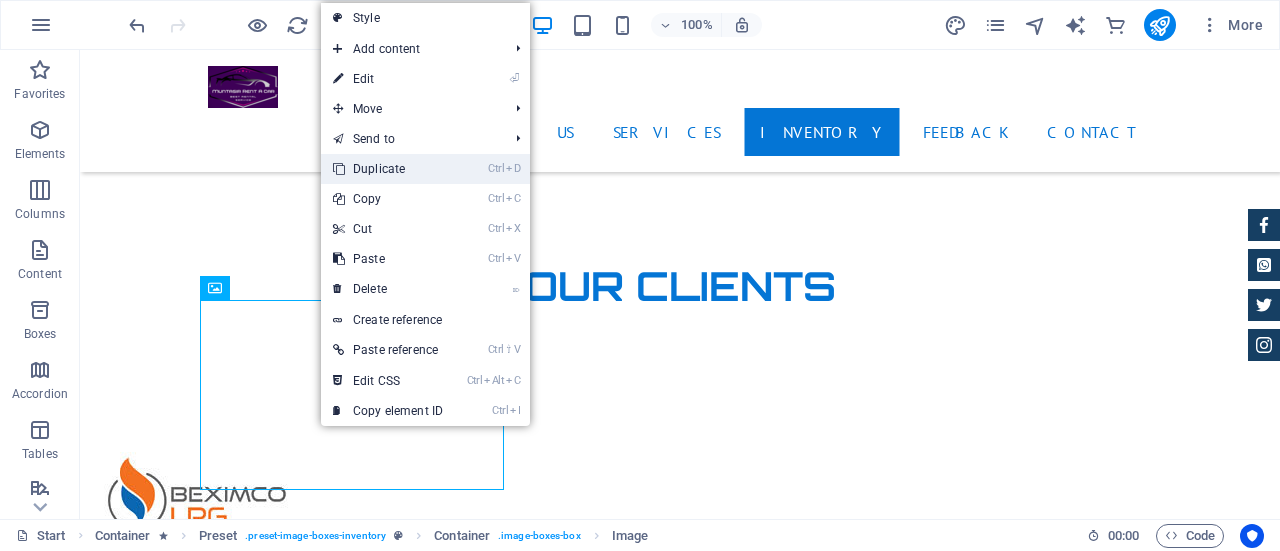 click on "Ctrl D  Duplicate" at bounding box center (388, 169) 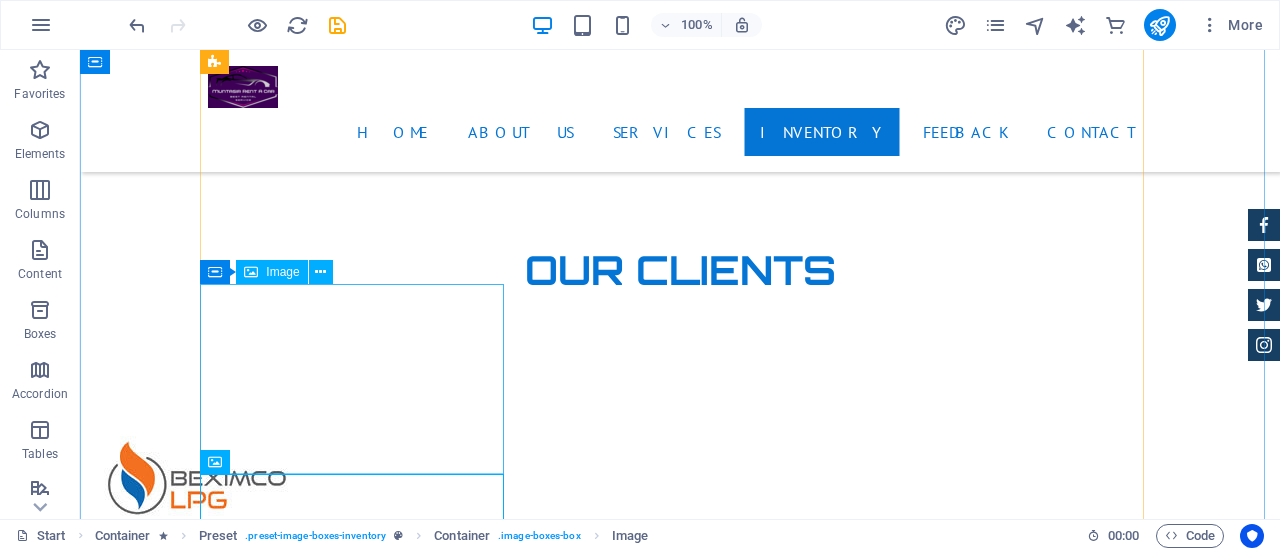 scroll, scrollTop: 4600, scrollLeft: 0, axis: vertical 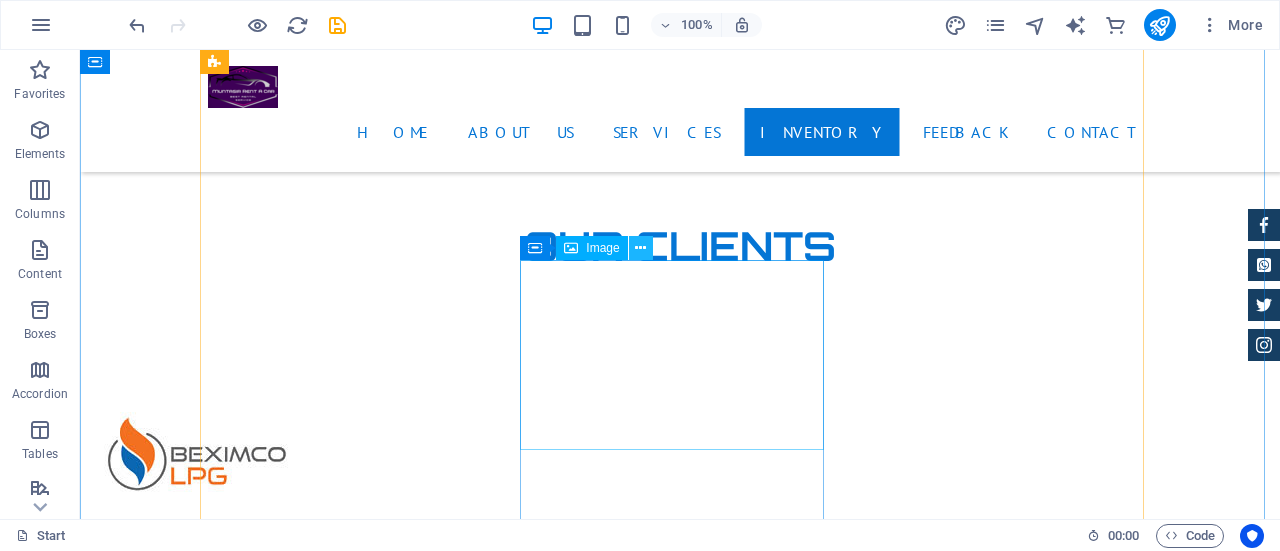 click at bounding box center (640, 248) 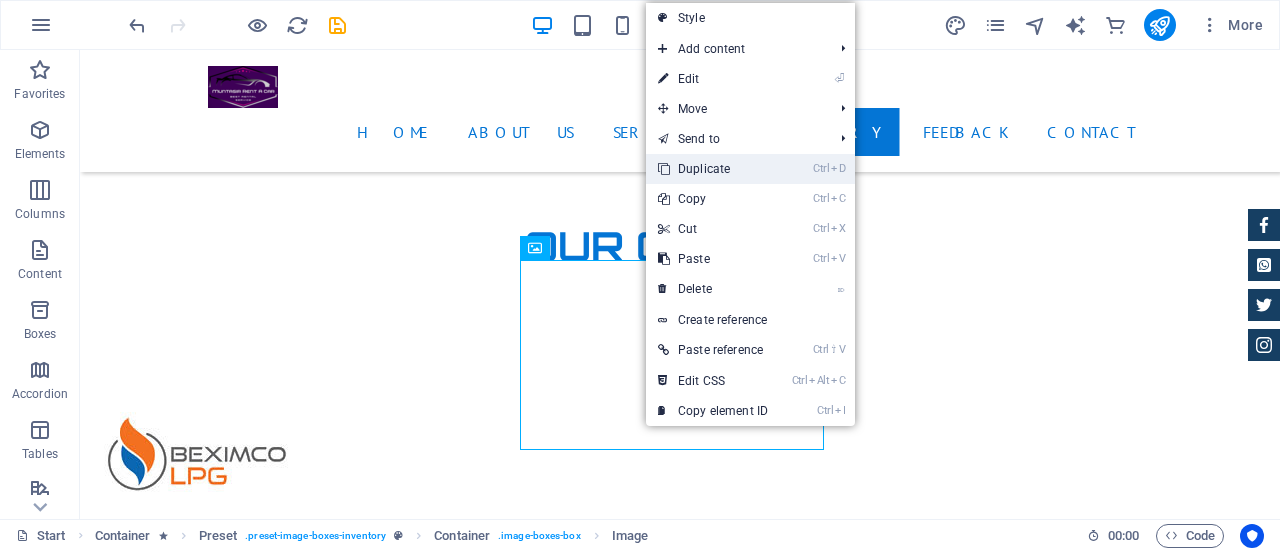 click on "Ctrl D  Duplicate" at bounding box center [713, 169] 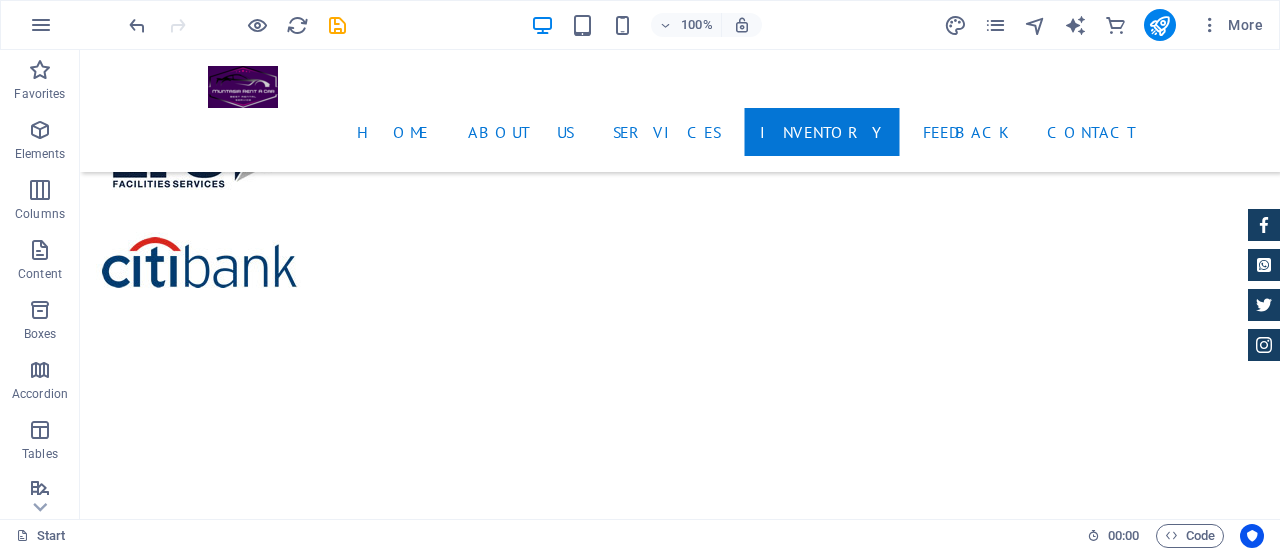 drag, startPoint x: 687, startPoint y: 309, endPoint x: 683, endPoint y: 373, distance: 64.12488 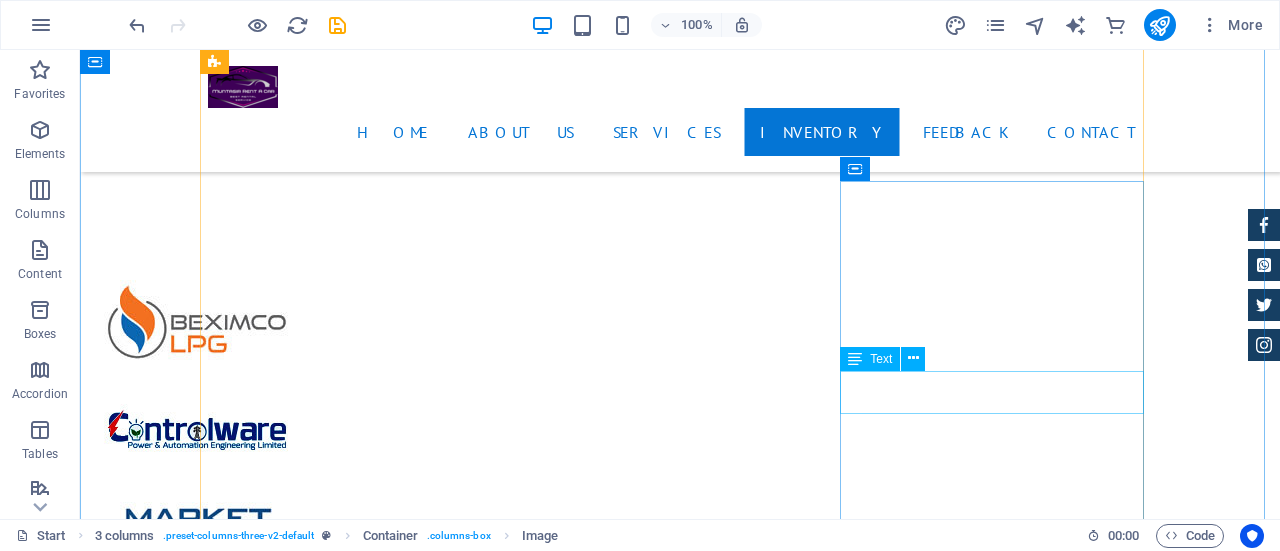 scroll, scrollTop: 4390, scrollLeft: 0, axis: vertical 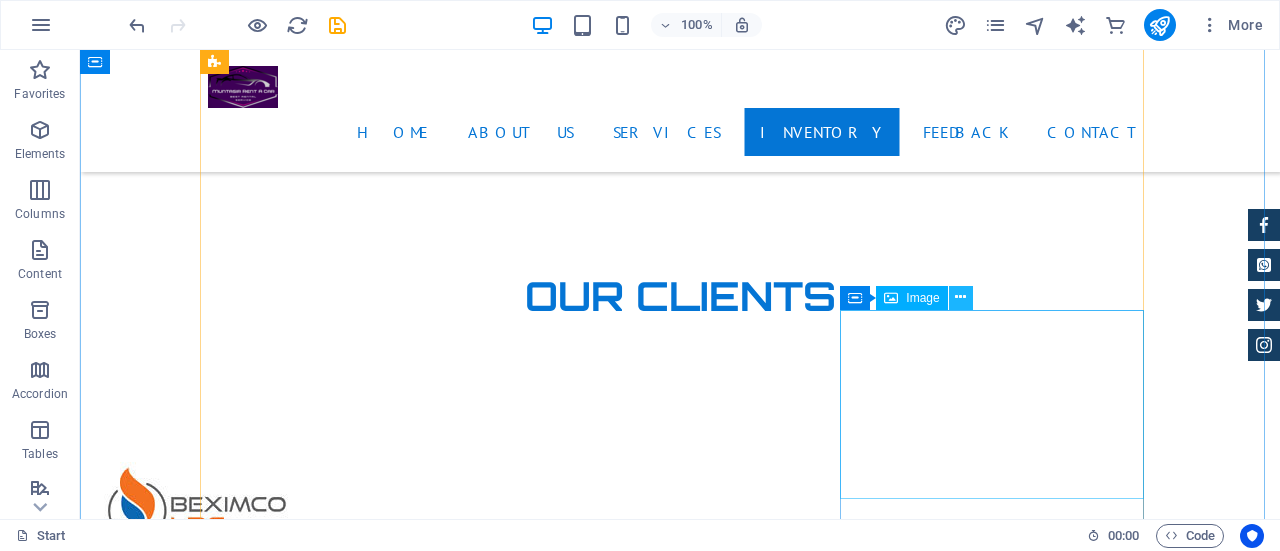 click at bounding box center [960, 297] 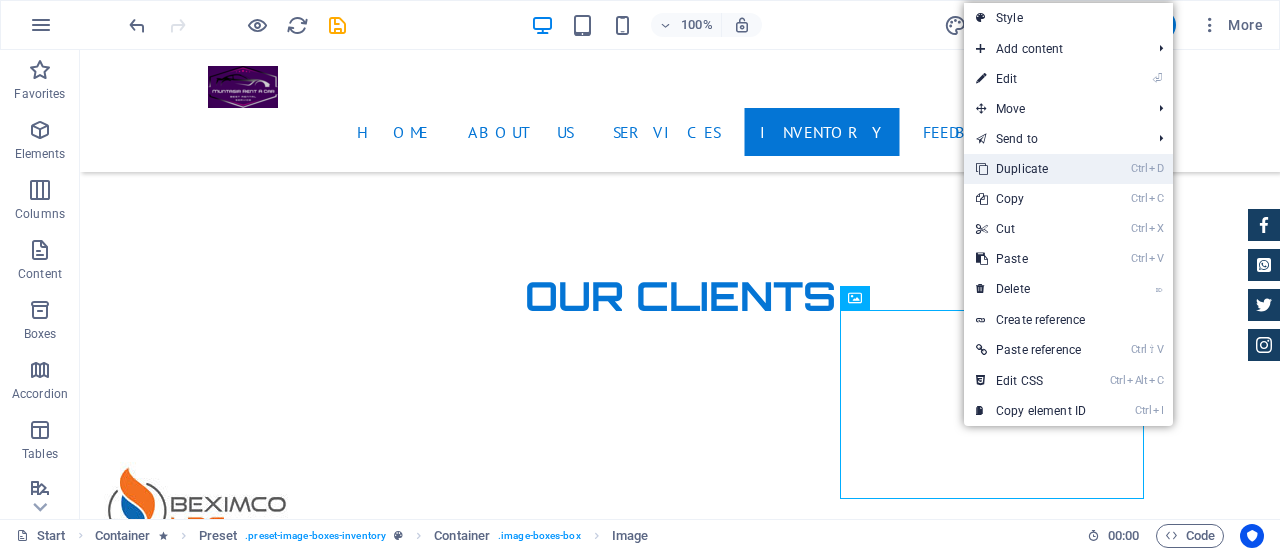 click on "Ctrl D  Duplicate" at bounding box center [1031, 169] 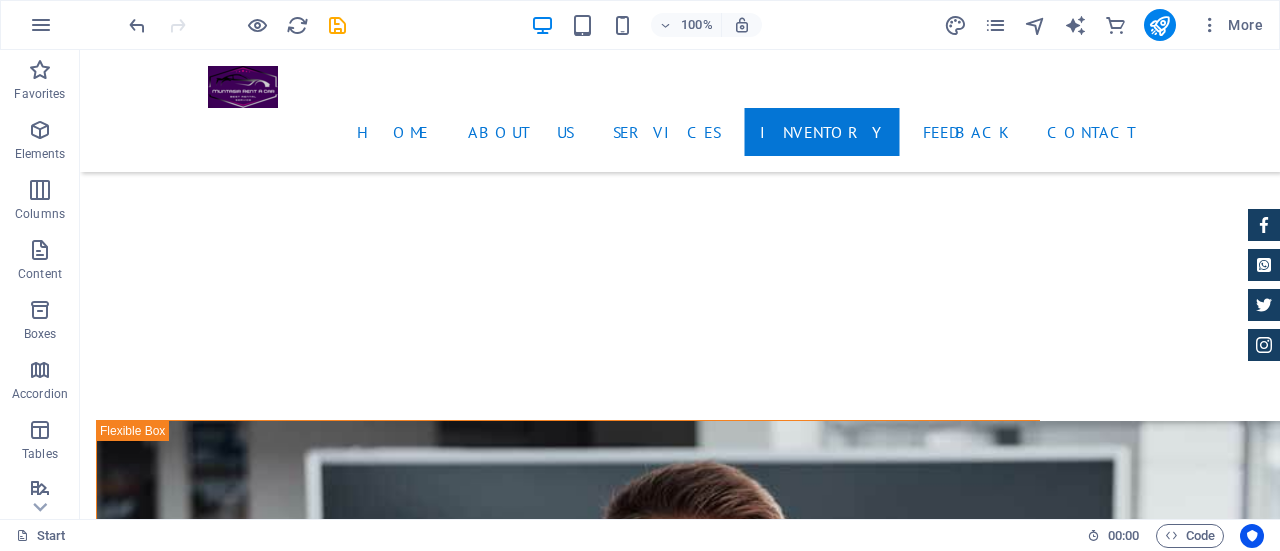 scroll, scrollTop: 5977, scrollLeft: 0, axis: vertical 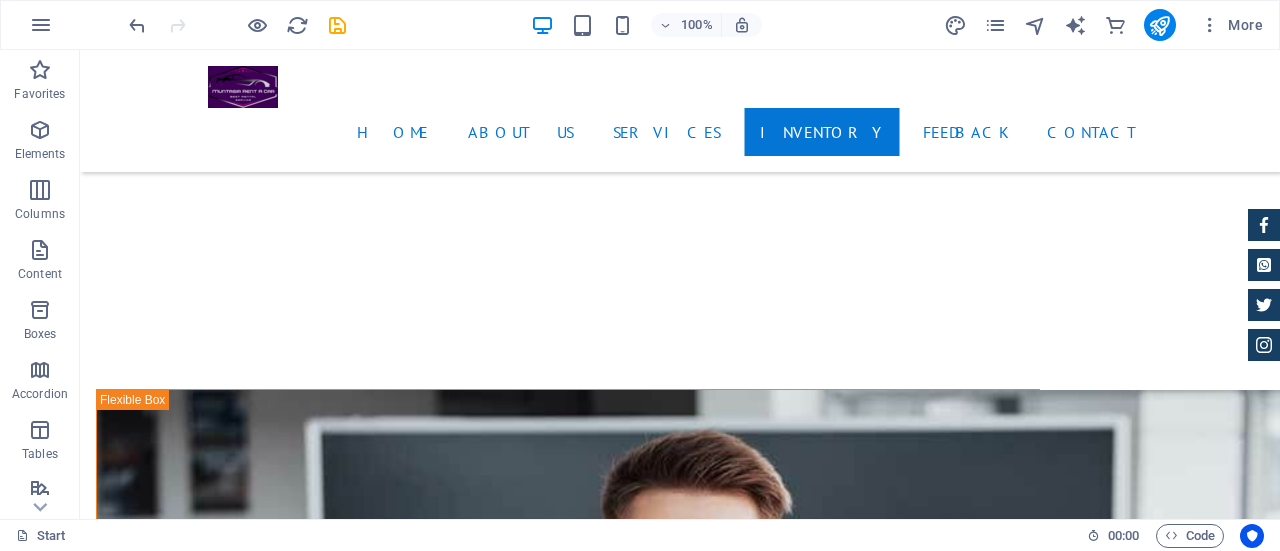 drag, startPoint x: 998, startPoint y: 372, endPoint x: 989, endPoint y: 224, distance: 148.27339 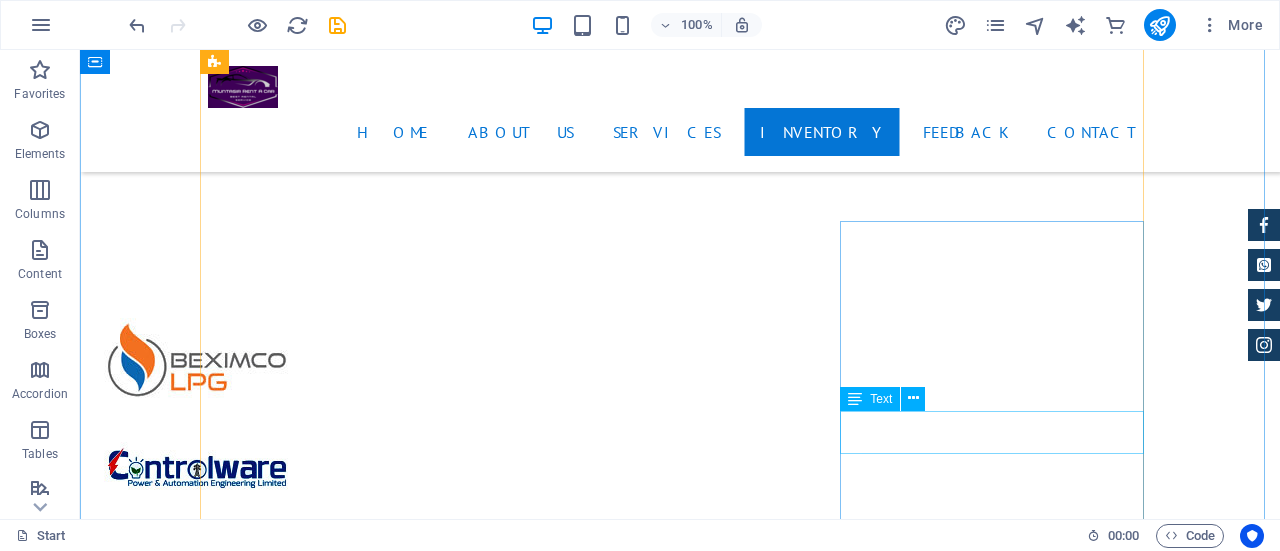 scroll, scrollTop: 4572, scrollLeft: 0, axis: vertical 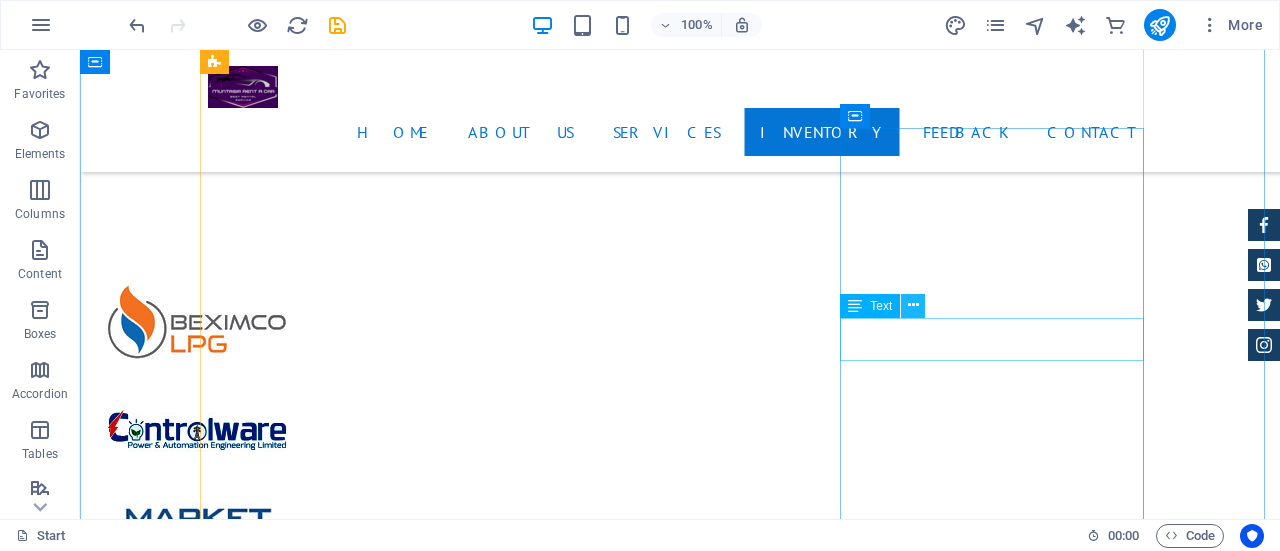 click at bounding box center (913, 305) 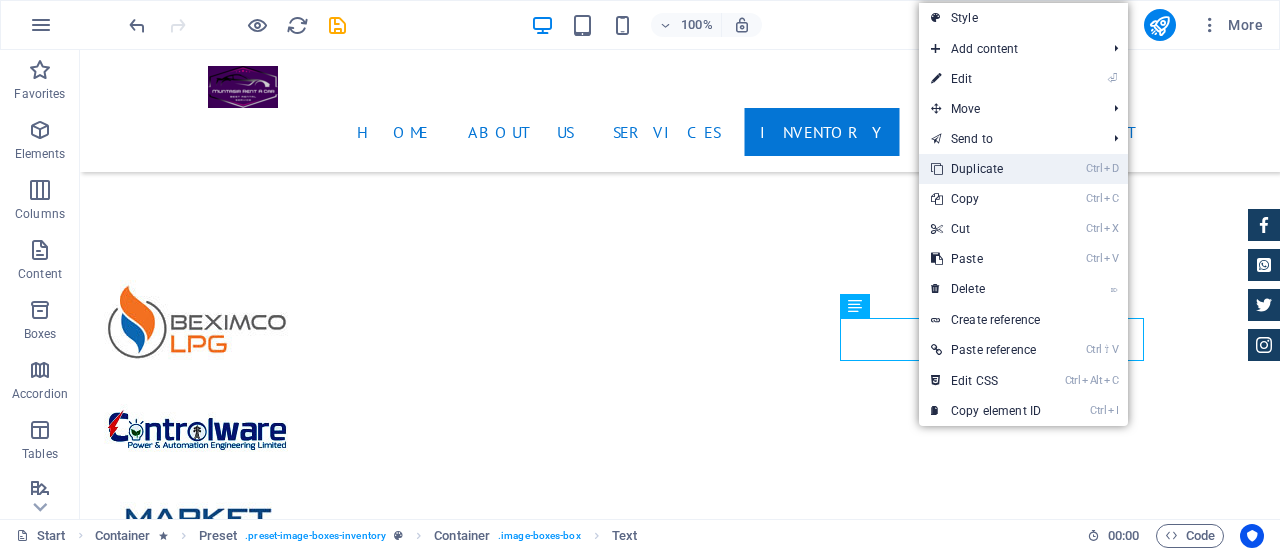 click on "Ctrl D  Duplicate" at bounding box center [986, 169] 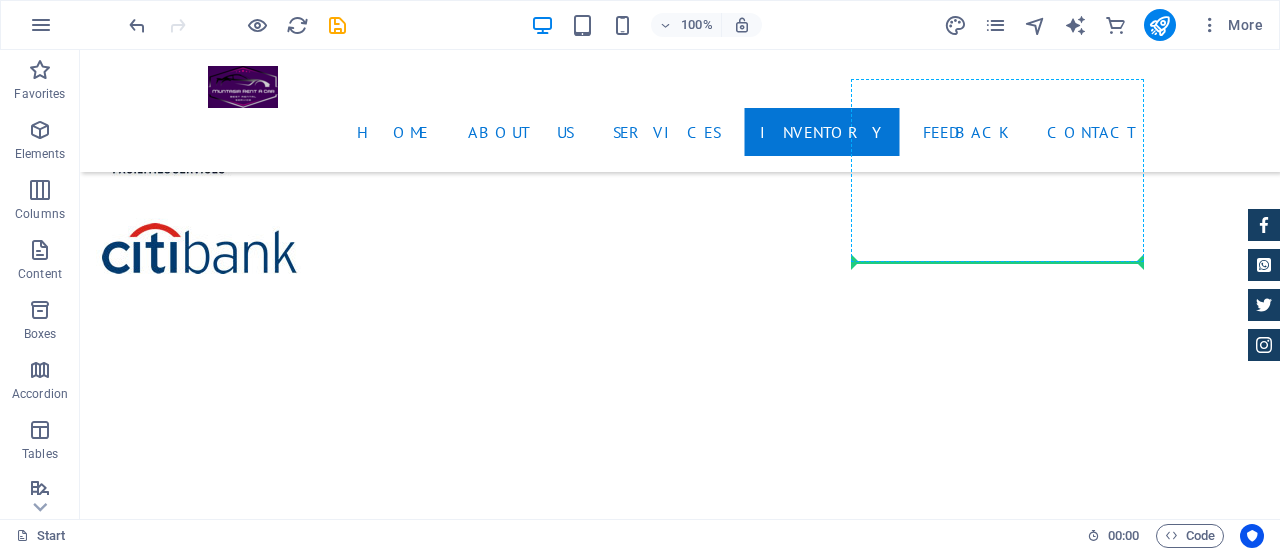 scroll, scrollTop: 5836, scrollLeft: 0, axis: vertical 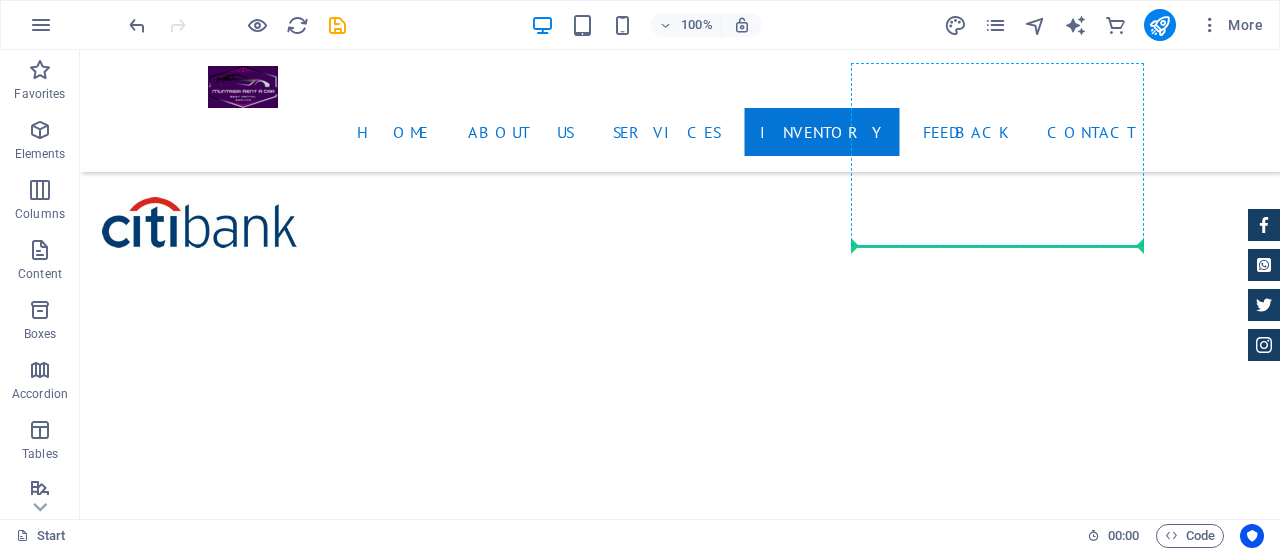 drag, startPoint x: 971, startPoint y: 345, endPoint x: 982, endPoint y: 207, distance: 138.43771 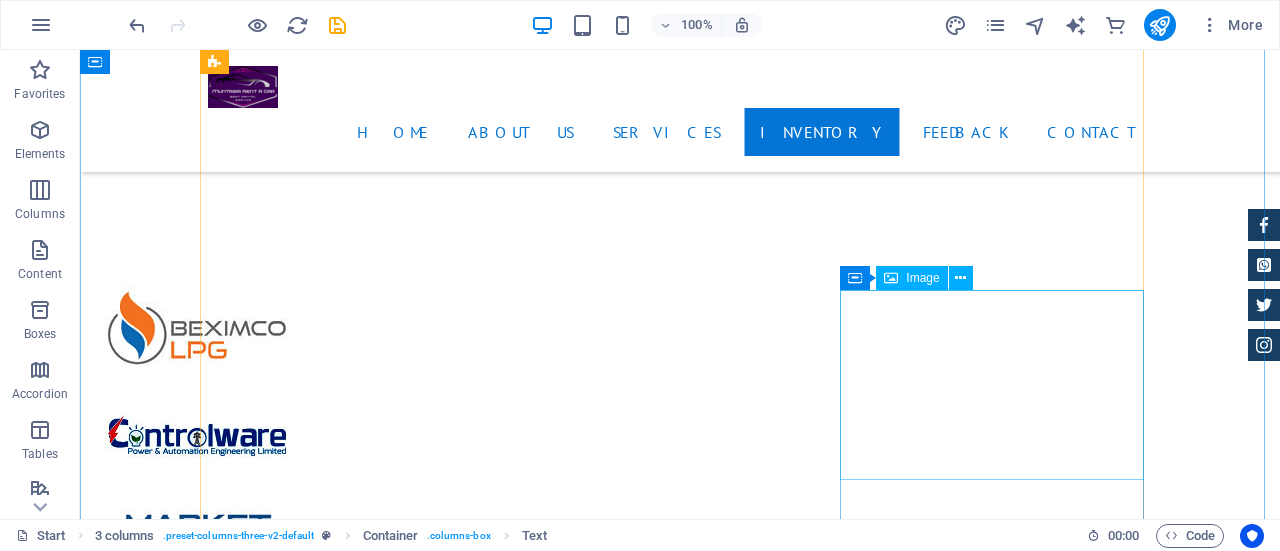 scroll, scrollTop: 4610, scrollLeft: 0, axis: vertical 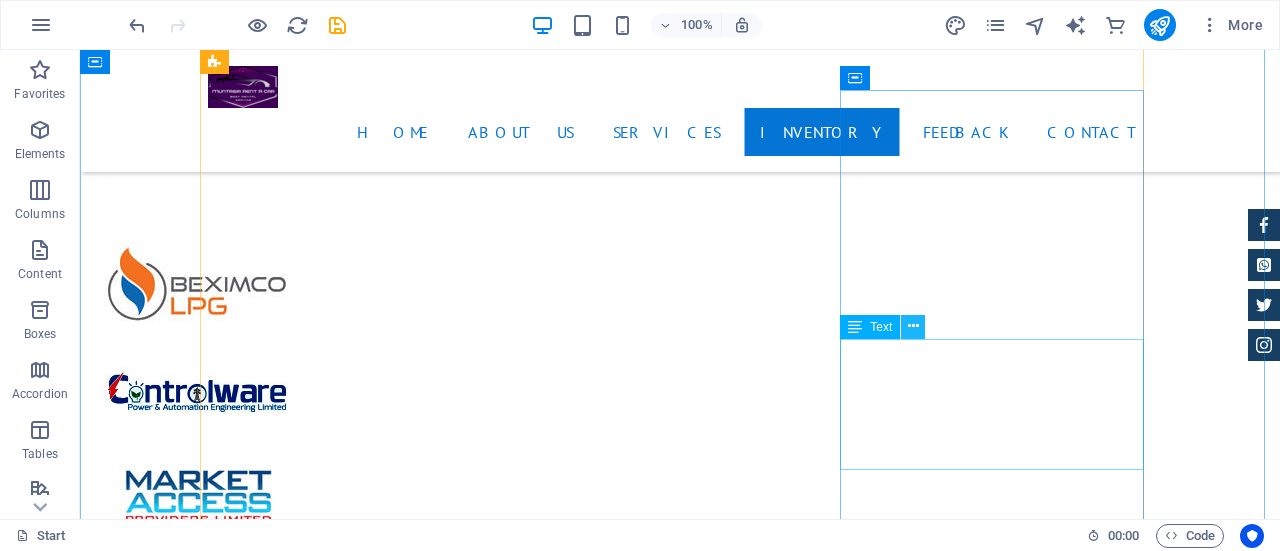 click at bounding box center [913, 326] 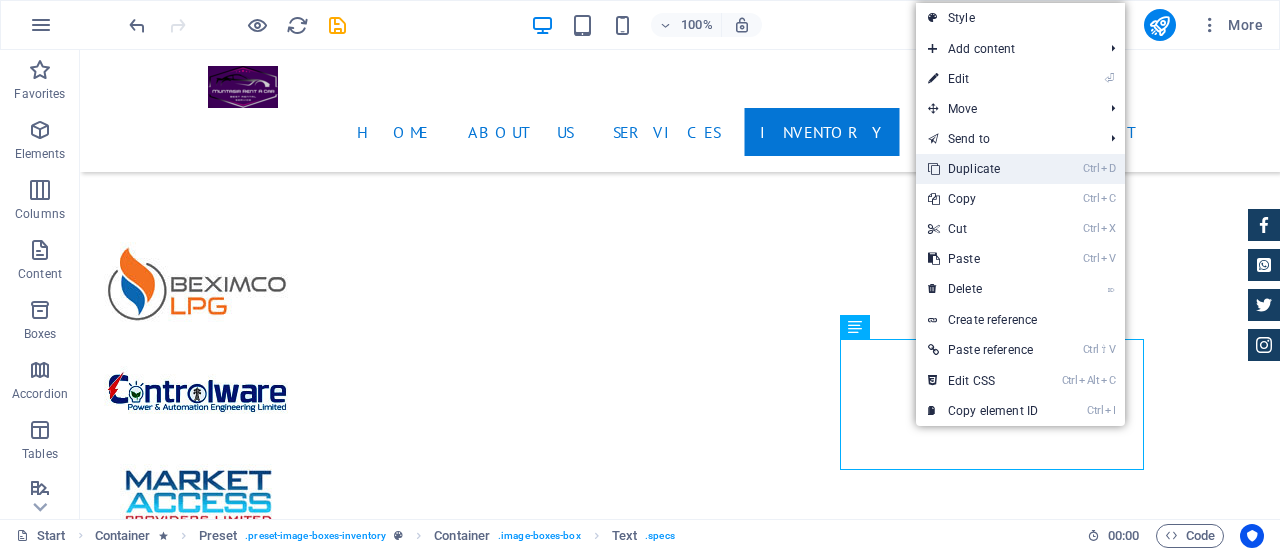 click on "Ctrl D  Duplicate" at bounding box center [983, 169] 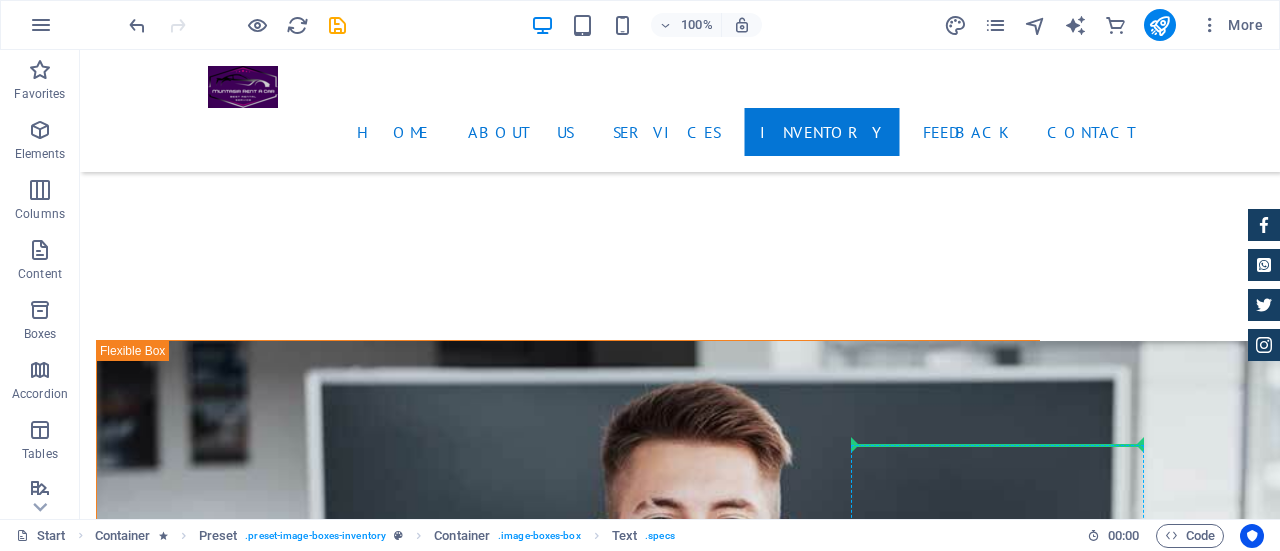 scroll, scrollTop: 6032, scrollLeft: 0, axis: vertical 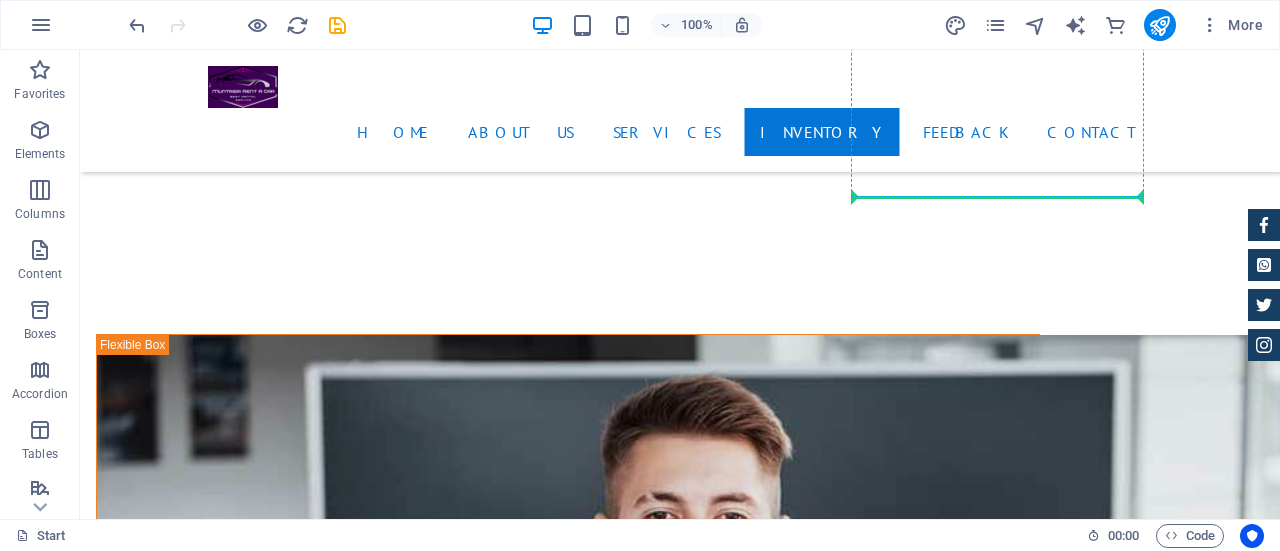 drag, startPoint x: 980, startPoint y: 385, endPoint x: 993, endPoint y: 193, distance: 192.4396 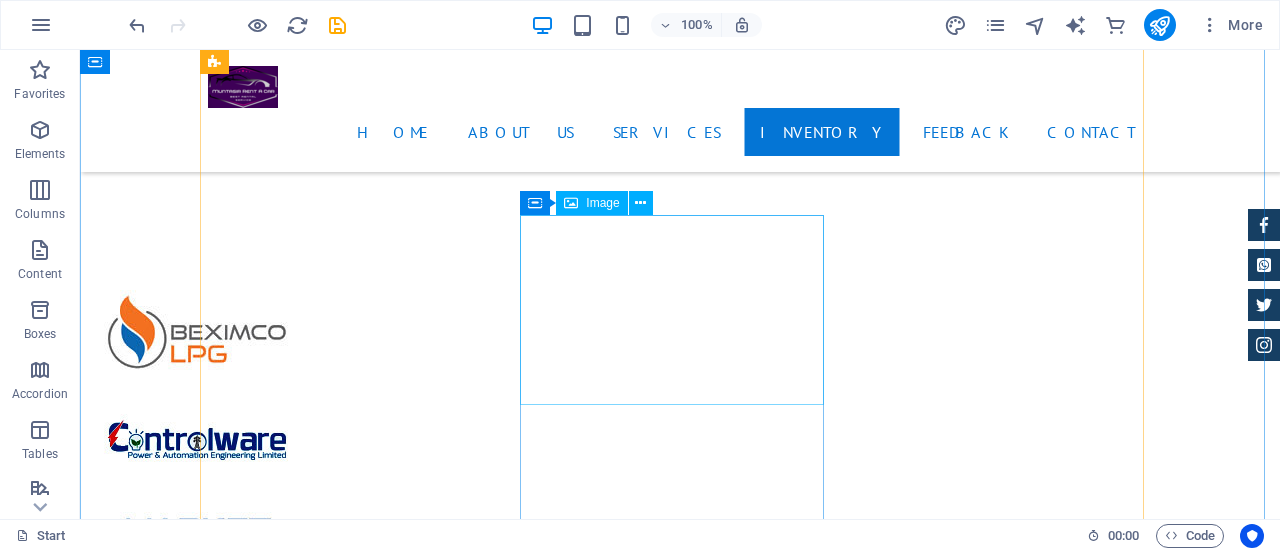 scroll, scrollTop: 4585, scrollLeft: 0, axis: vertical 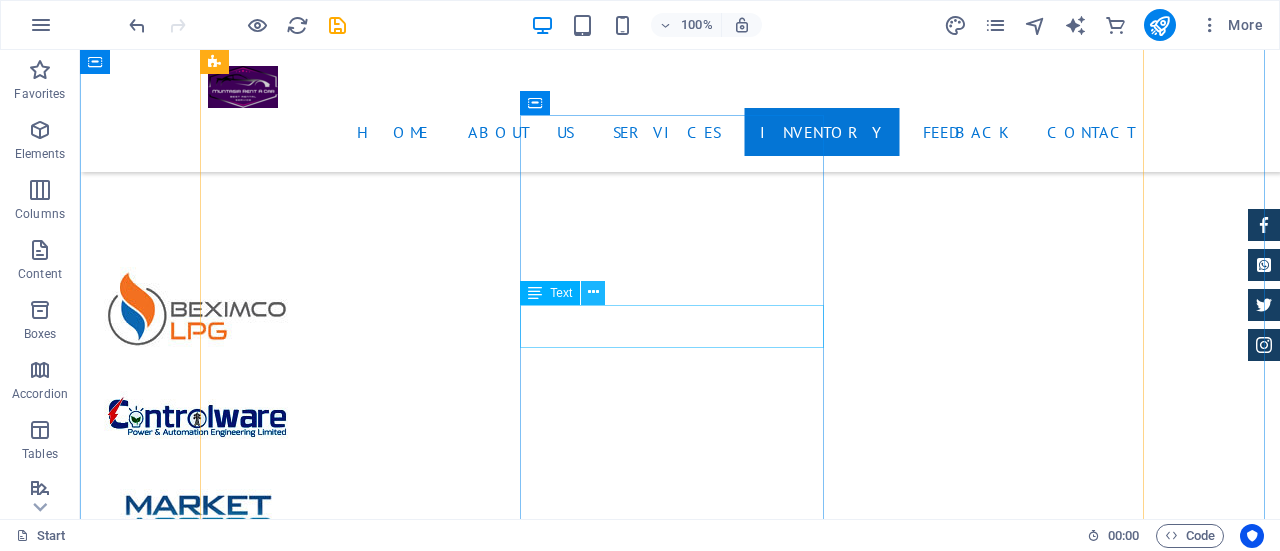 click at bounding box center (593, 292) 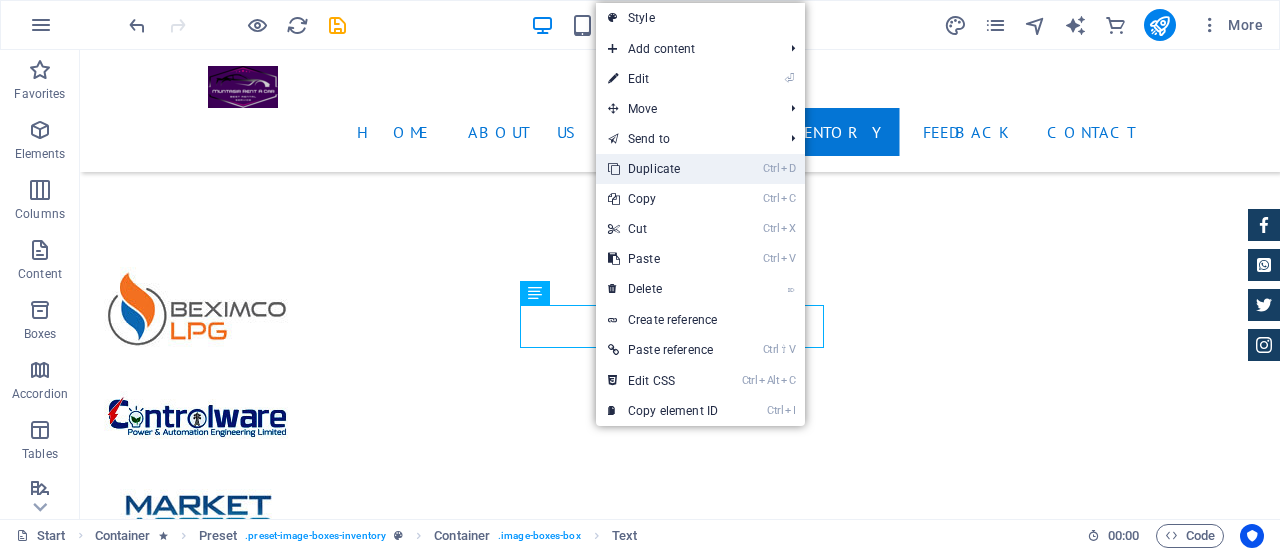 click on "Ctrl D  Duplicate" at bounding box center [663, 169] 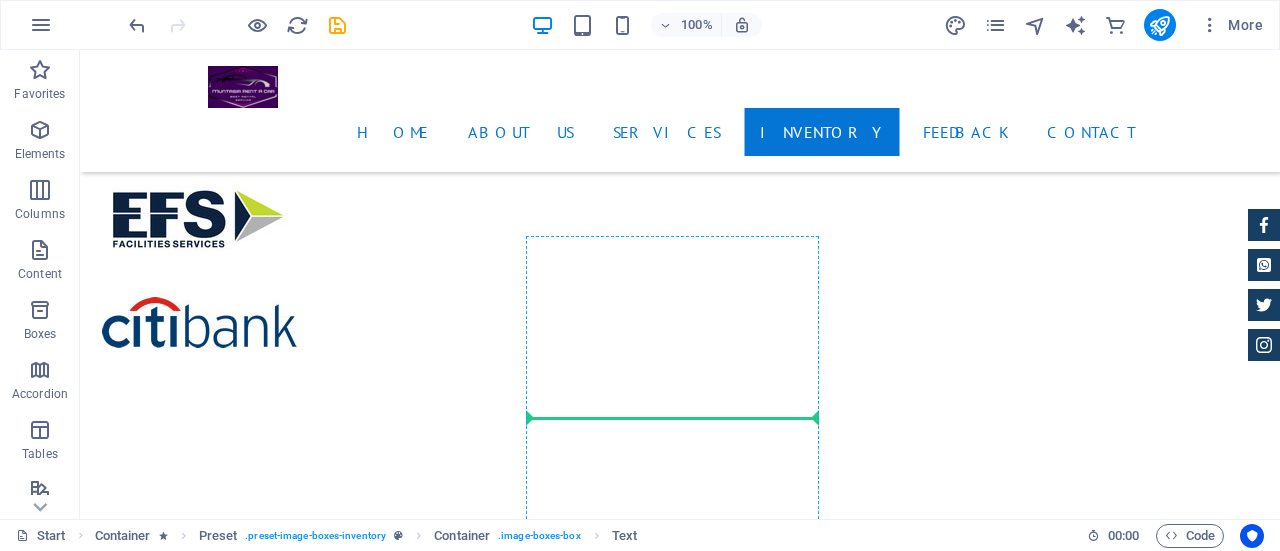 scroll, scrollTop: 5764, scrollLeft: 0, axis: vertical 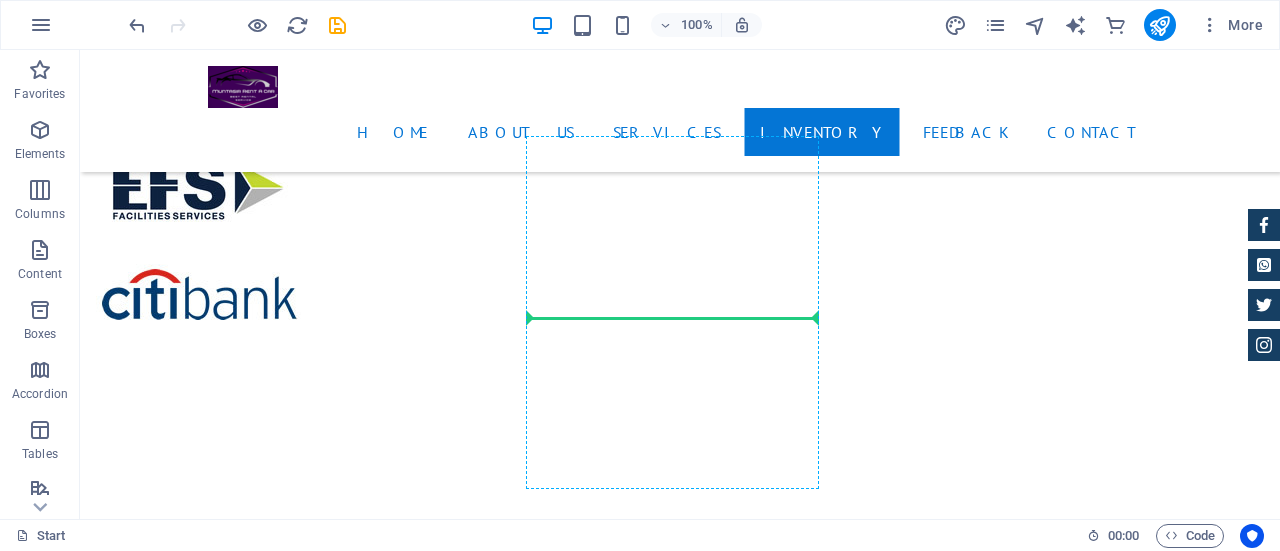 drag, startPoint x: 700, startPoint y: 336, endPoint x: 701, endPoint y: 297, distance: 39.012817 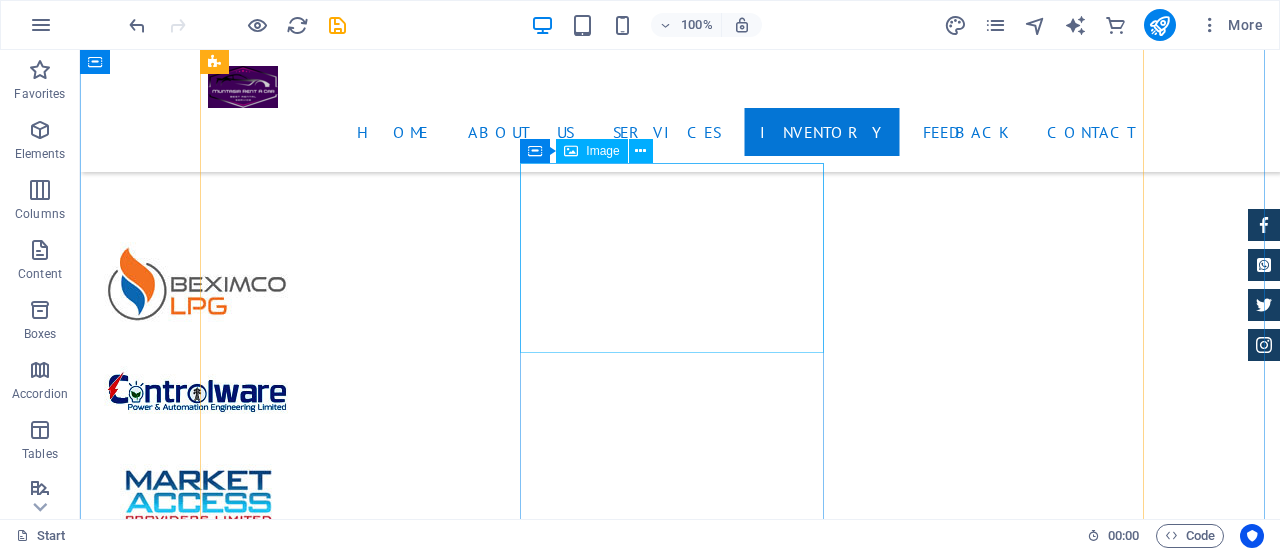 scroll, scrollTop: 4637, scrollLeft: 0, axis: vertical 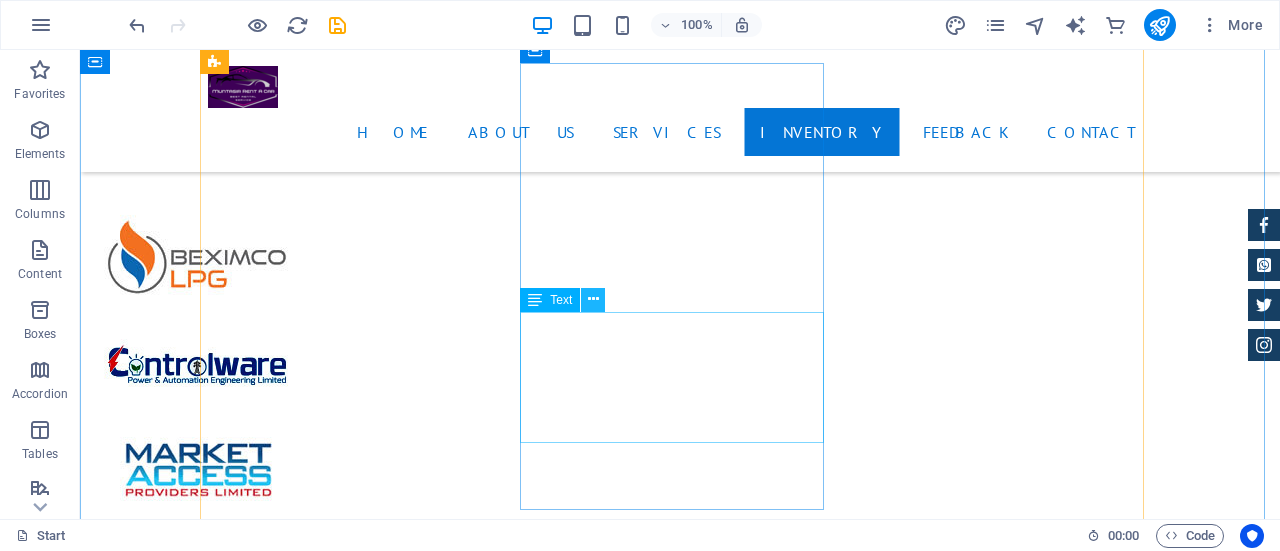 click at bounding box center [593, 299] 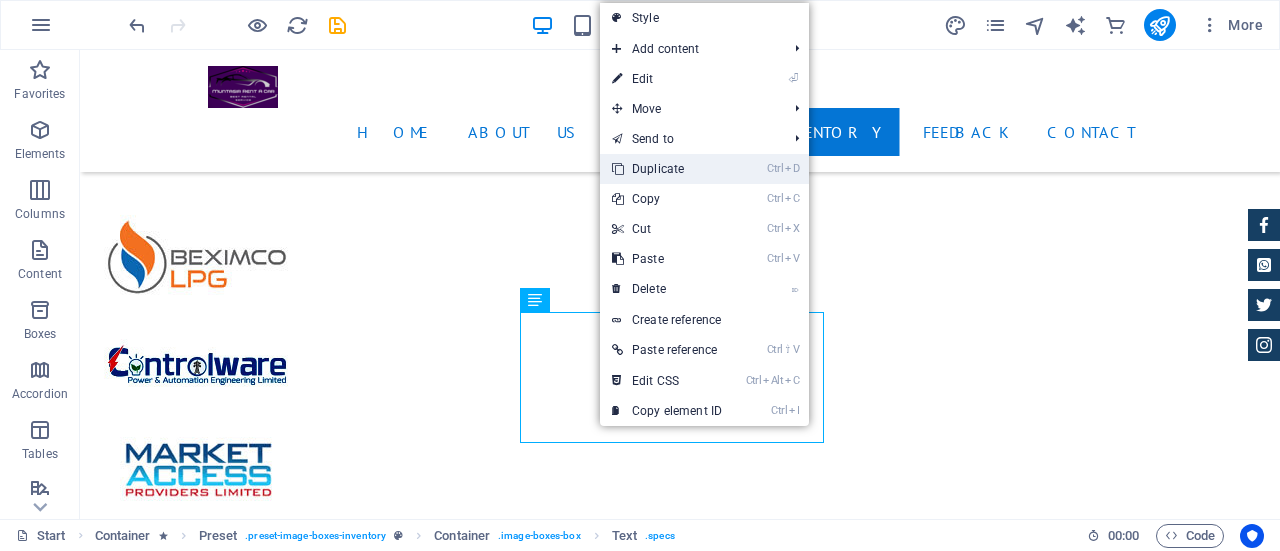 click on "Ctrl D  Duplicate" at bounding box center [667, 169] 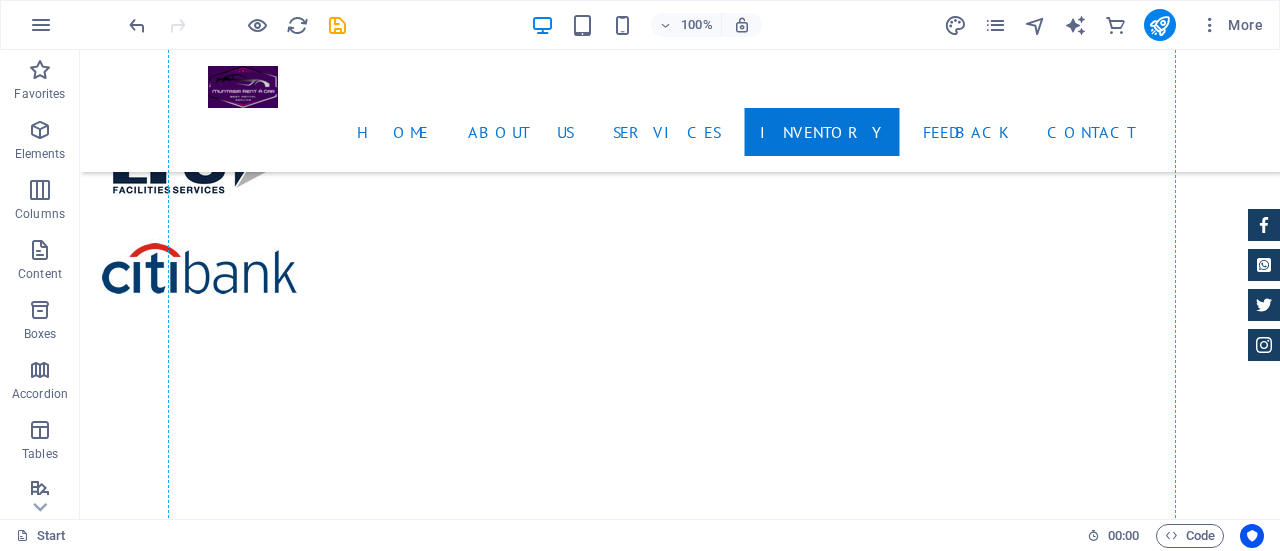 scroll, scrollTop: 5795, scrollLeft: 0, axis: vertical 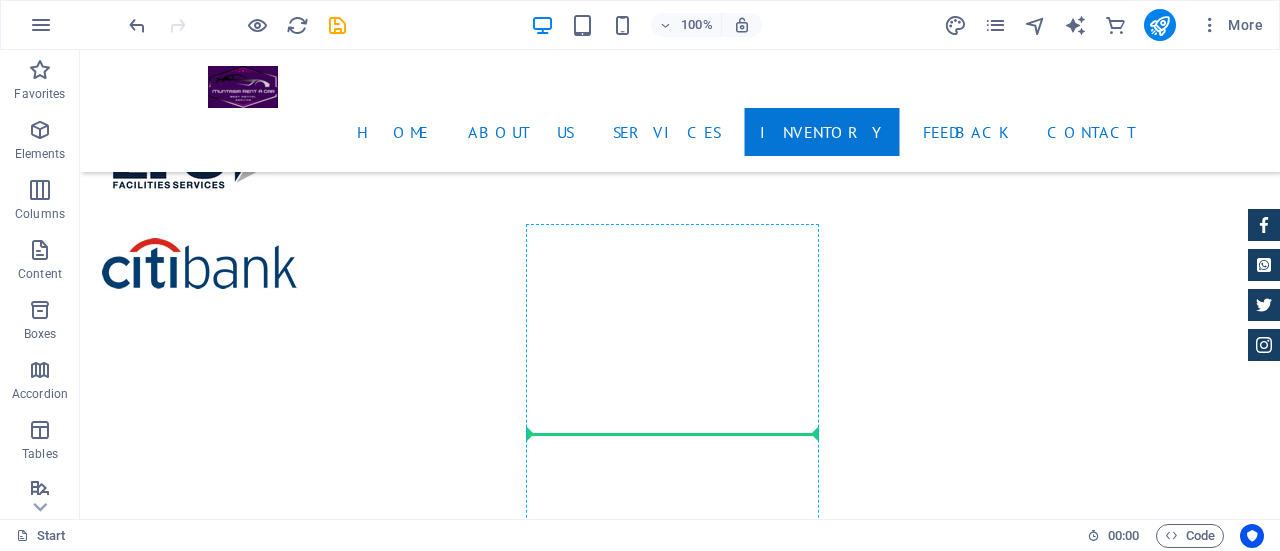 drag, startPoint x: 683, startPoint y: 347, endPoint x: 691, endPoint y: 425, distance: 78.40918 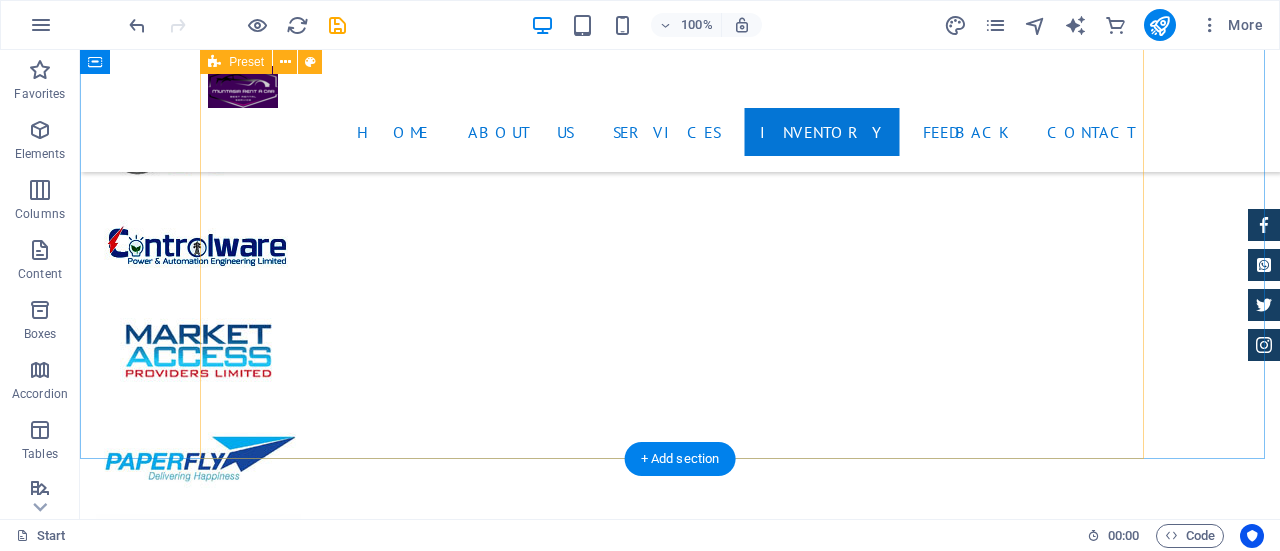scroll, scrollTop: 4648, scrollLeft: 0, axis: vertical 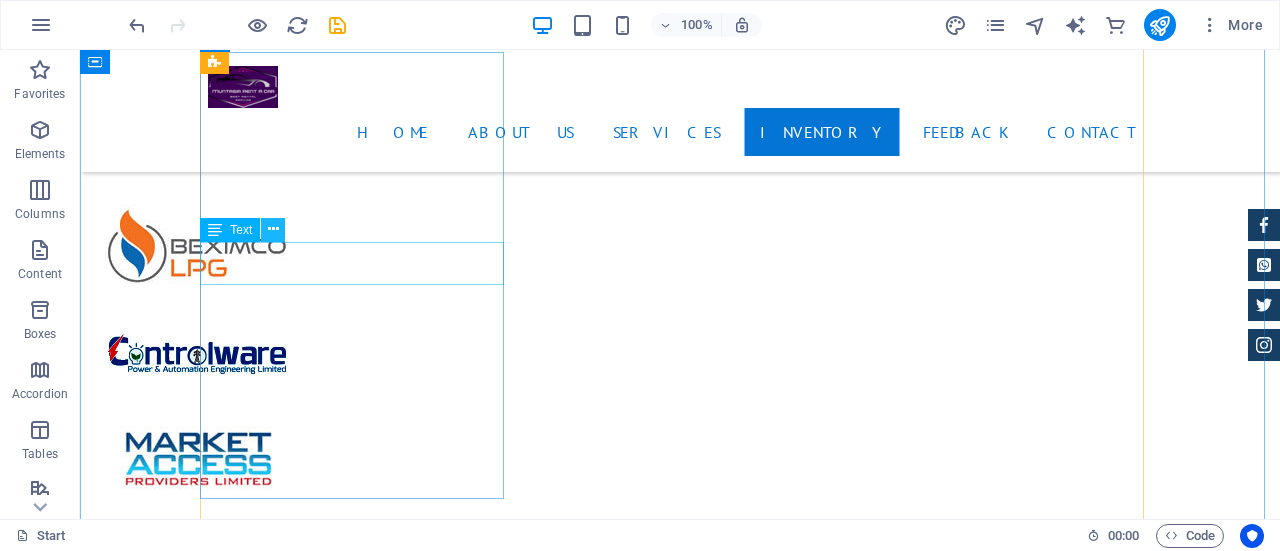 click at bounding box center (273, 229) 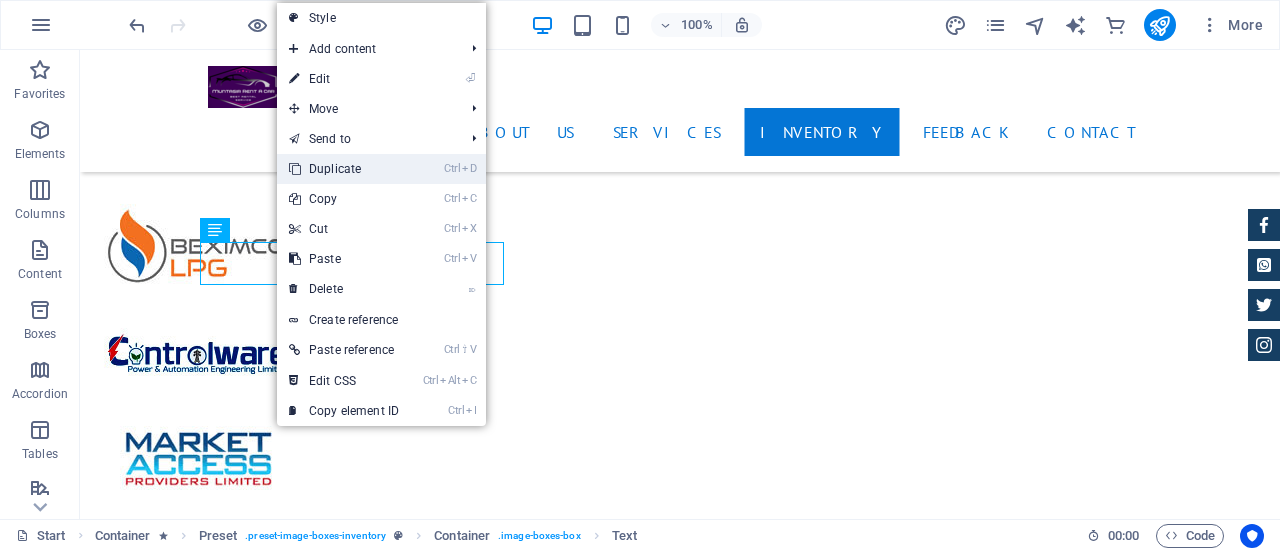 drag, startPoint x: 263, startPoint y: 142, endPoint x: 339, endPoint y: 173, distance: 82.07923 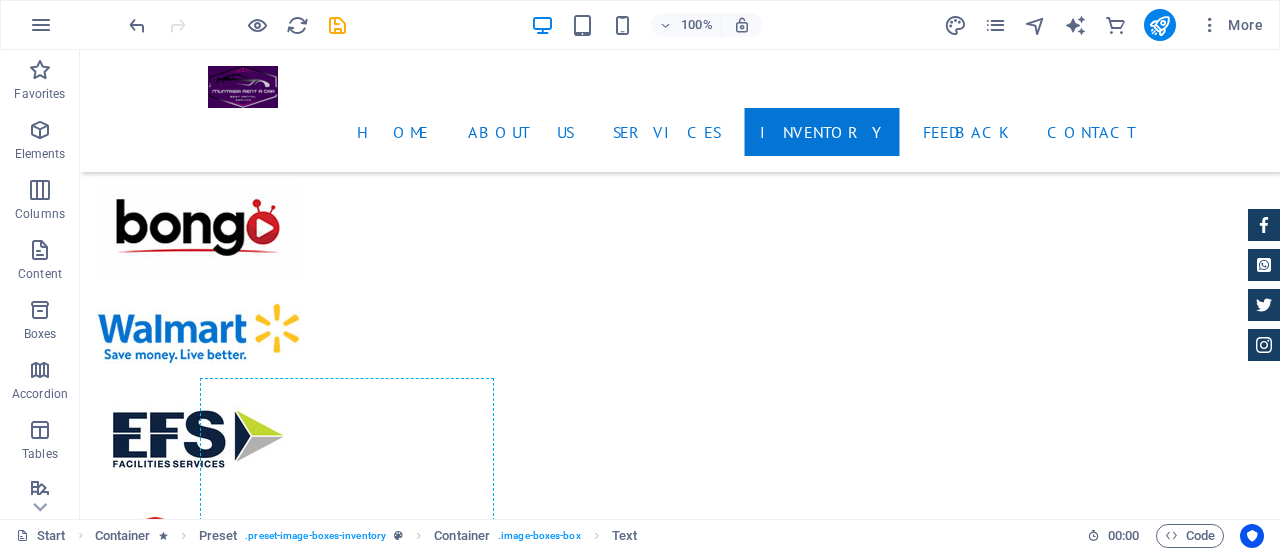scroll, scrollTop: 5531, scrollLeft: 0, axis: vertical 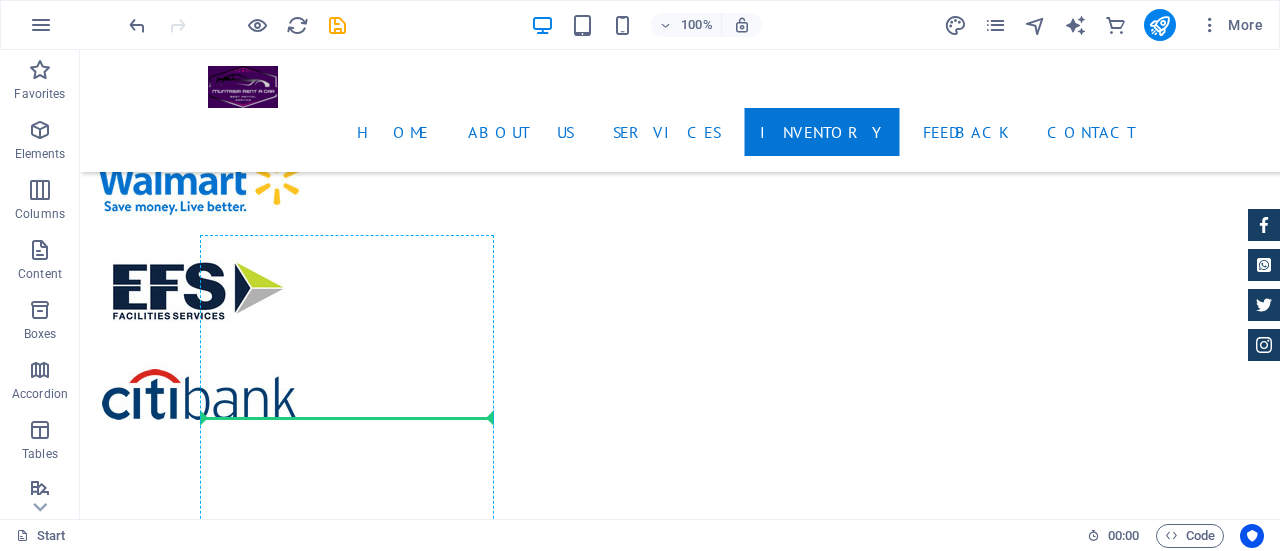 drag, startPoint x: 362, startPoint y: 289, endPoint x: 358, endPoint y: 399, distance: 110.0727 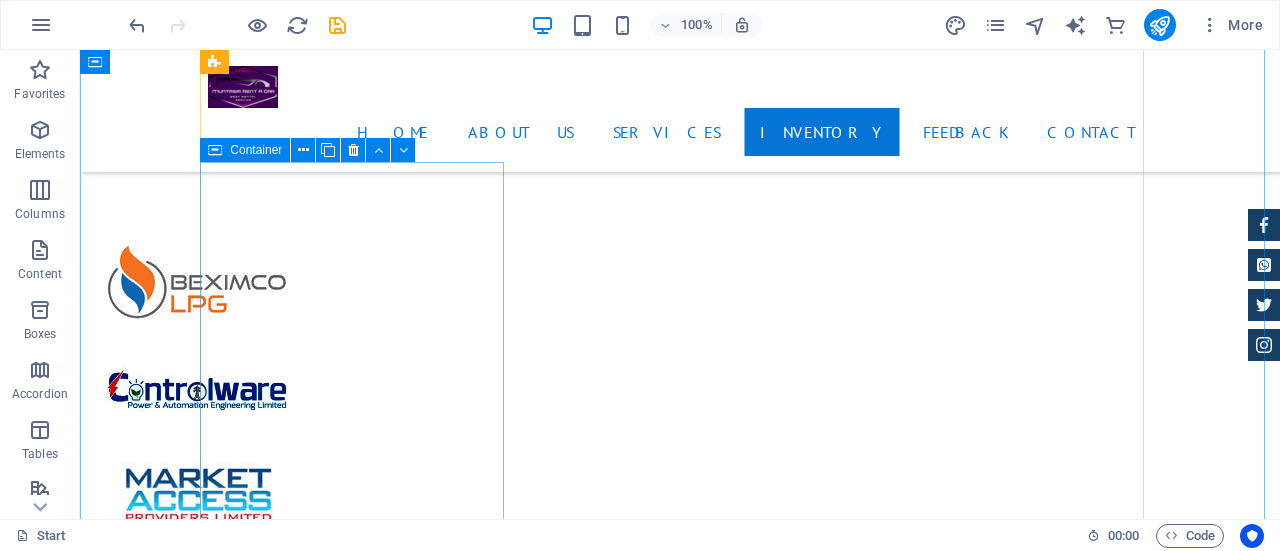 scroll, scrollTop: 4638, scrollLeft: 0, axis: vertical 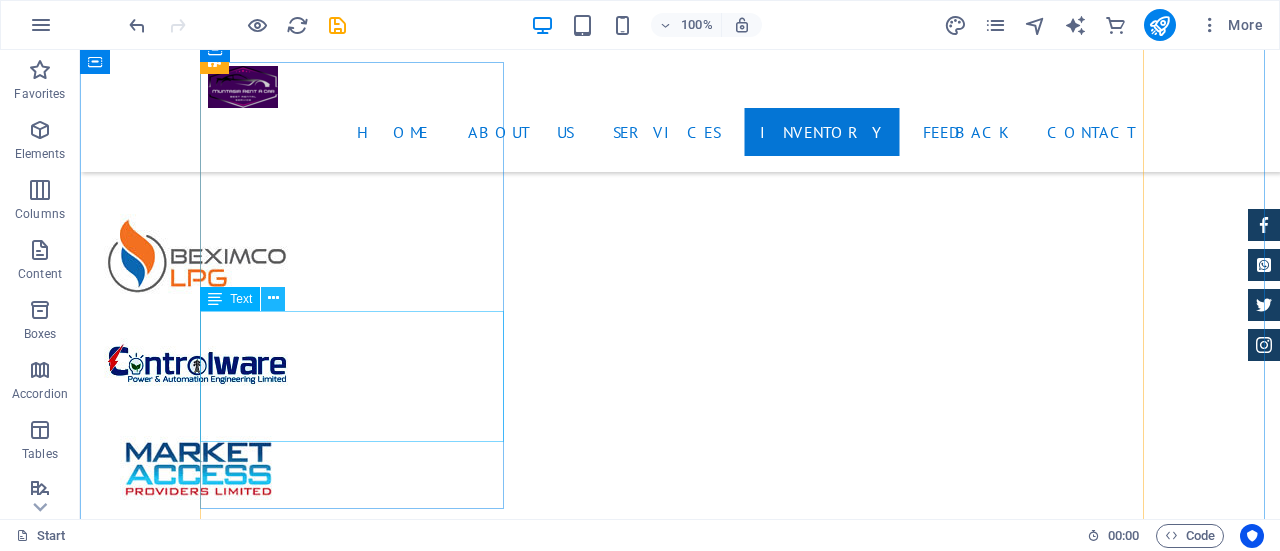 click at bounding box center (273, 298) 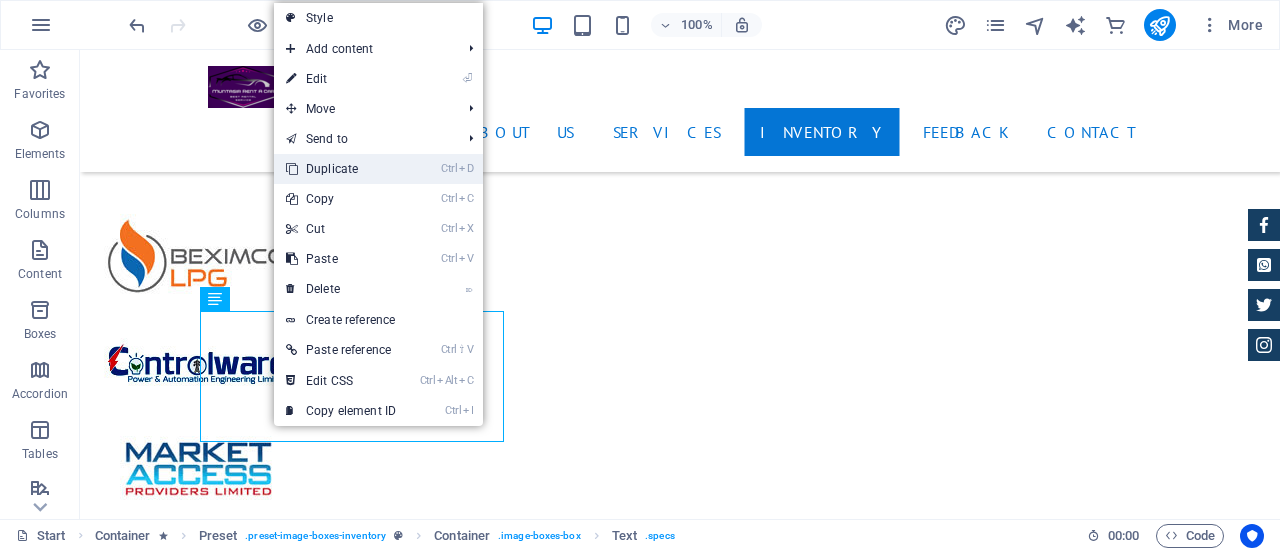 drag, startPoint x: 319, startPoint y: 170, endPoint x: 252, endPoint y: 225, distance: 86.683334 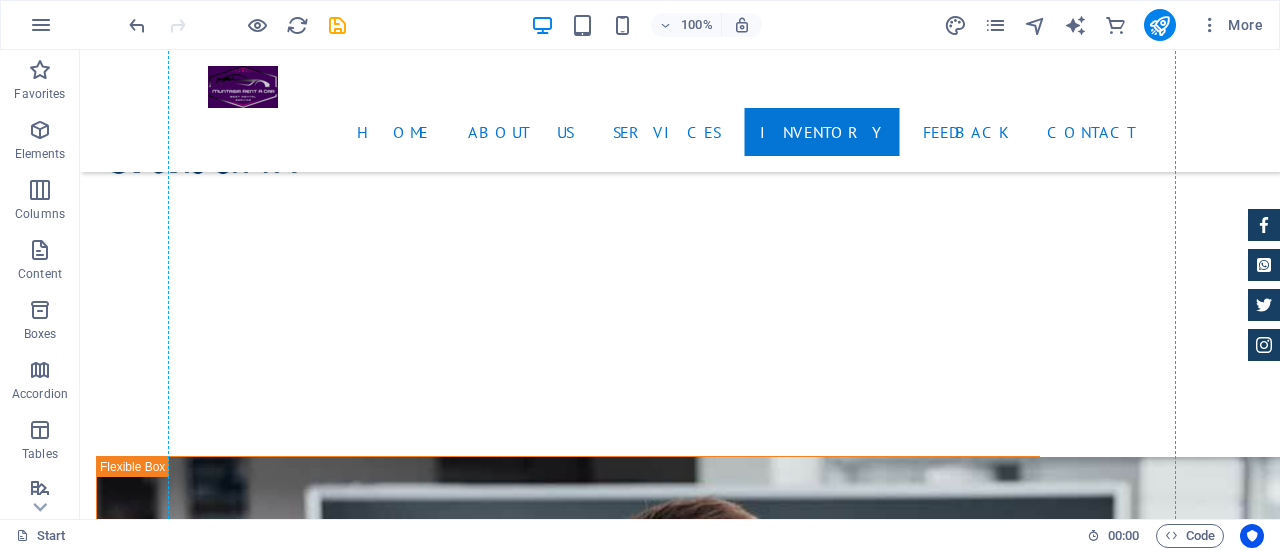 scroll, scrollTop: 5912, scrollLeft: 0, axis: vertical 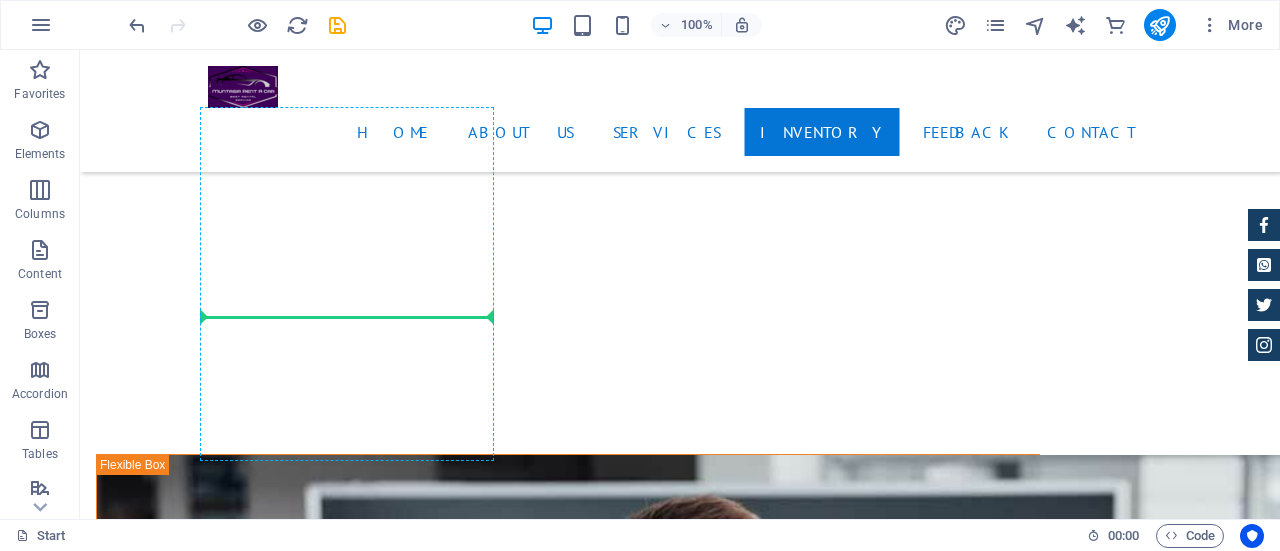 drag, startPoint x: 357, startPoint y: 371, endPoint x: 345, endPoint y: 313, distance: 59.22837 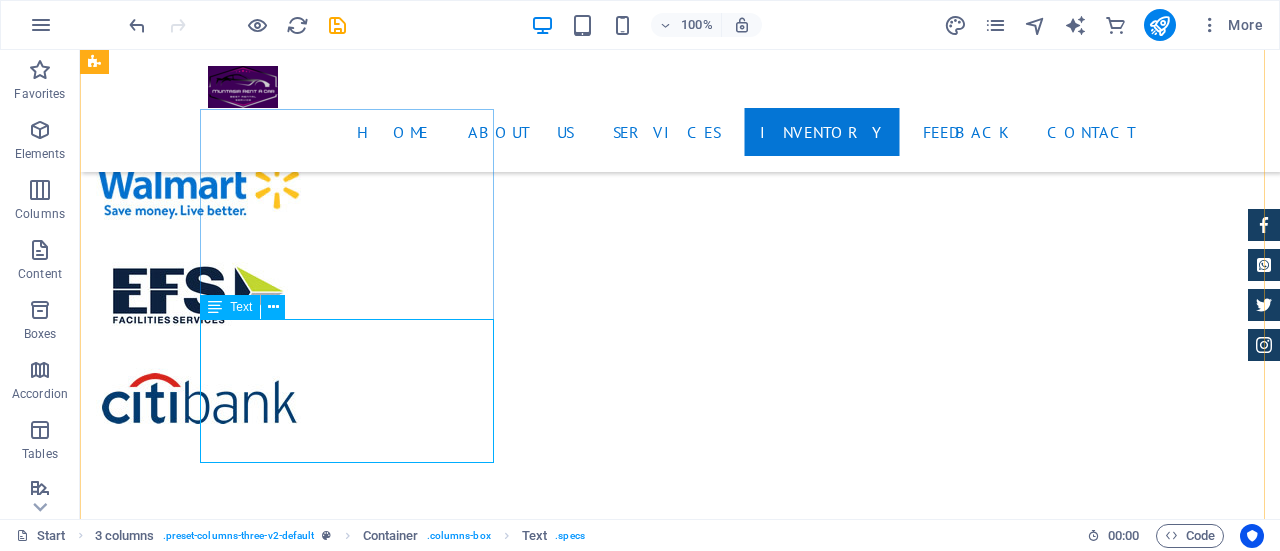 scroll, scrollTop: 5565, scrollLeft: 0, axis: vertical 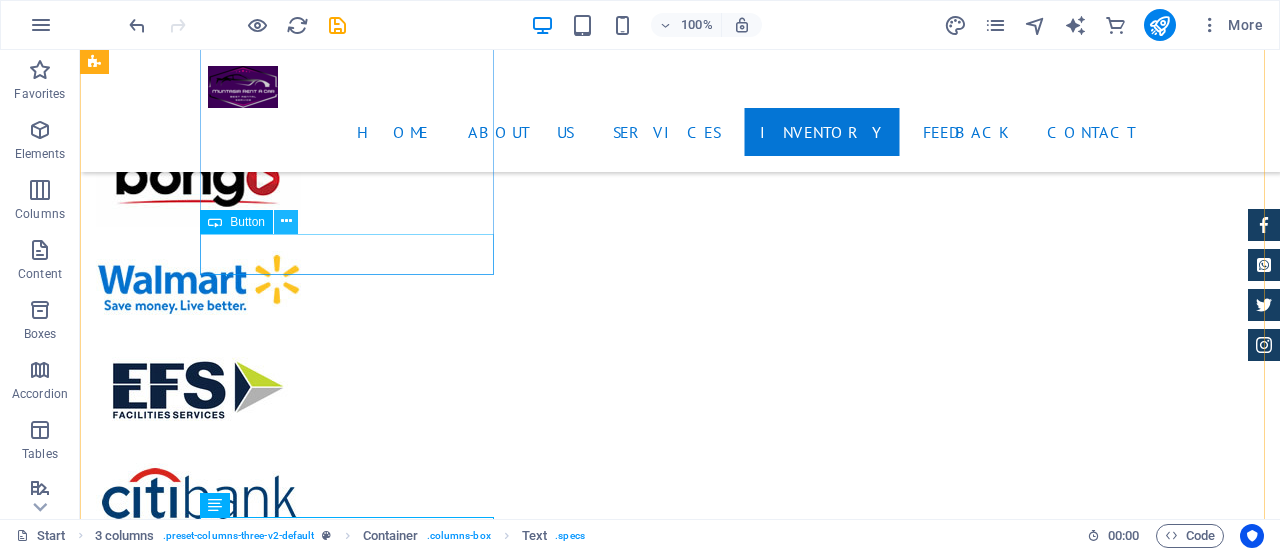 click at bounding box center (286, 221) 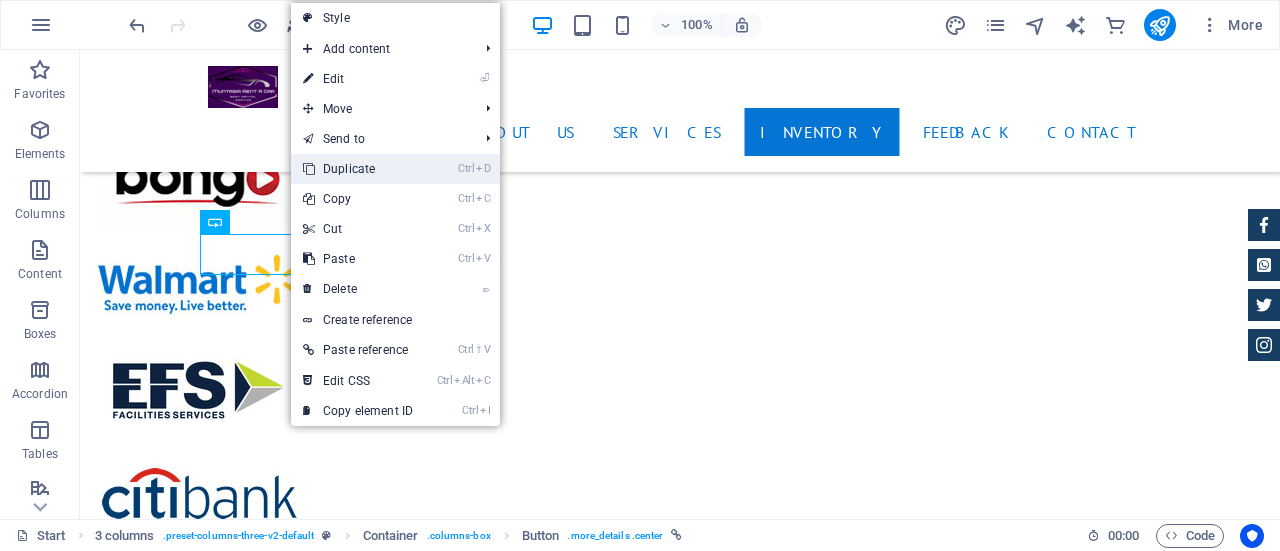 click on "Ctrl D  Duplicate" at bounding box center (358, 169) 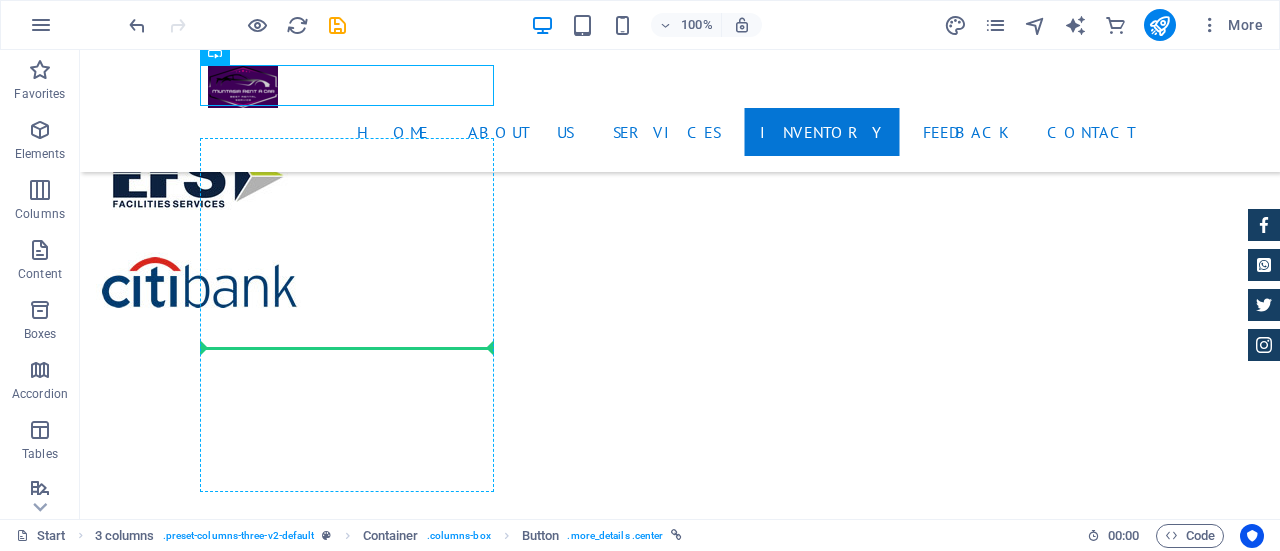 scroll, scrollTop: 5816, scrollLeft: 0, axis: vertical 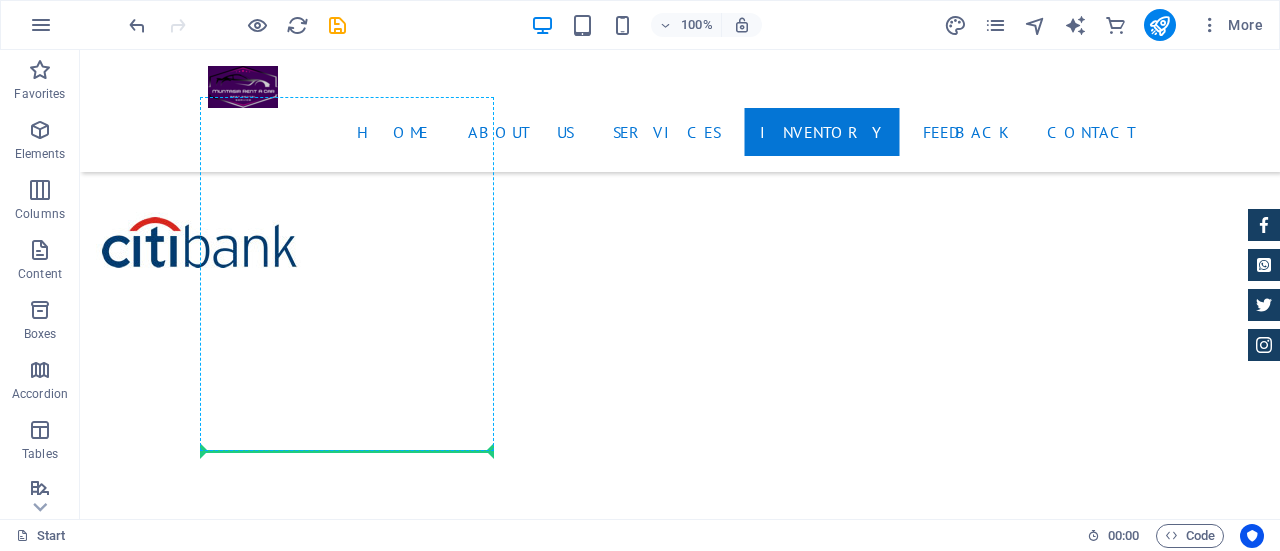 drag, startPoint x: 347, startPoint y: 289, endPoint x: 358, endPoint y: 430, distance: 141.42842 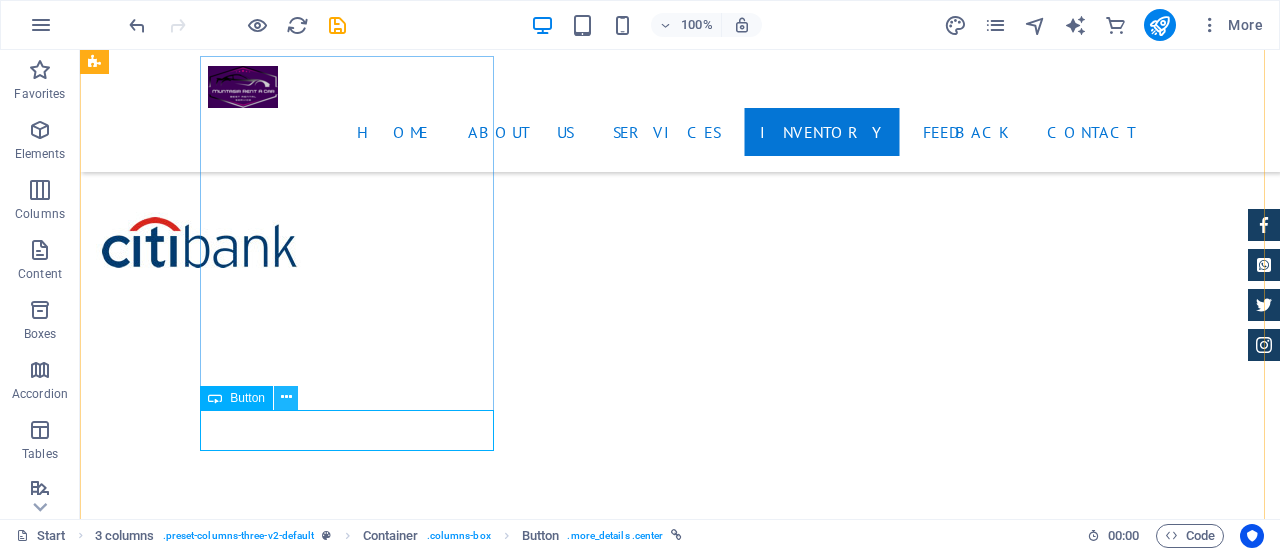 click at bounding box center [286, 397] 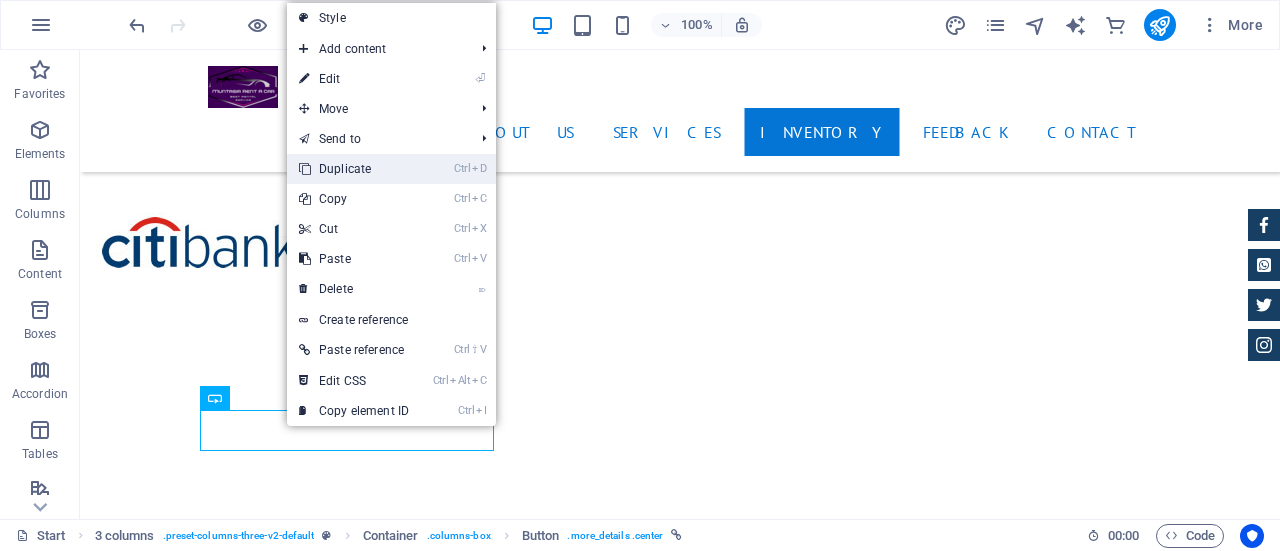 click on "Ctrl D  Duplicate" at bounding box center (354, 169) 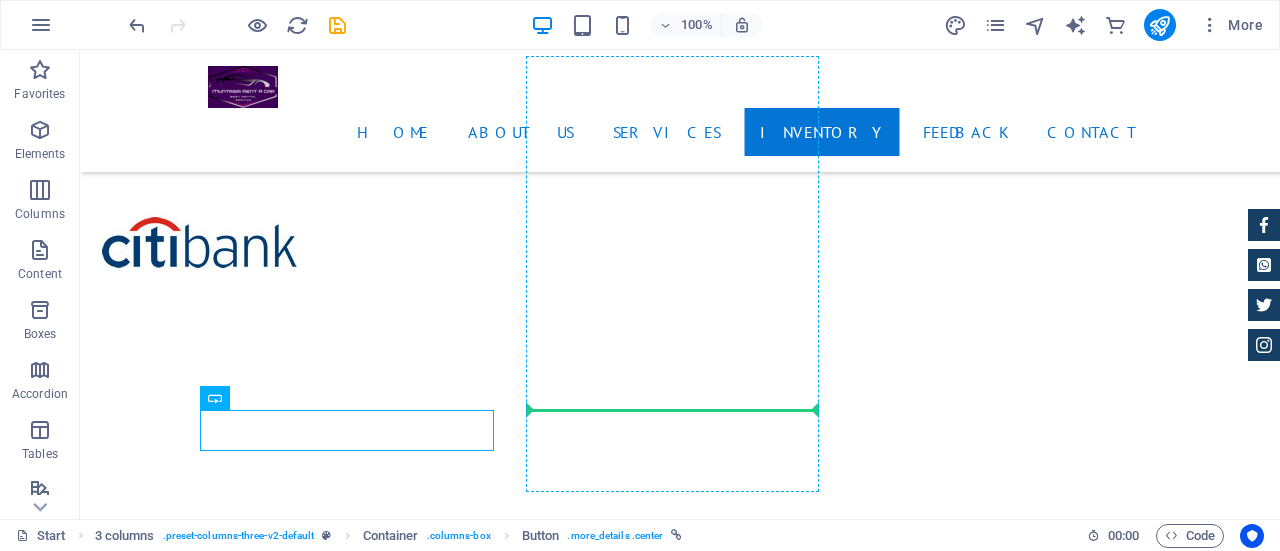 drag, startPoint x: 344, startPoint y: 428, endPoint x: 587, endPoint y: 399, distance: 244.72433 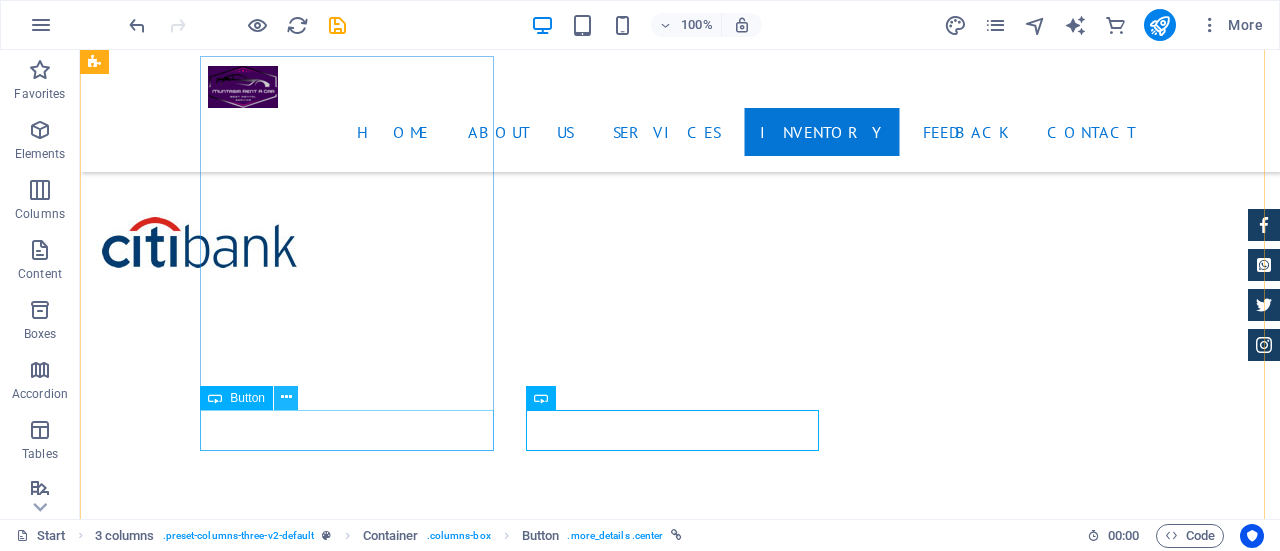 click at bounding box center [286, 397] 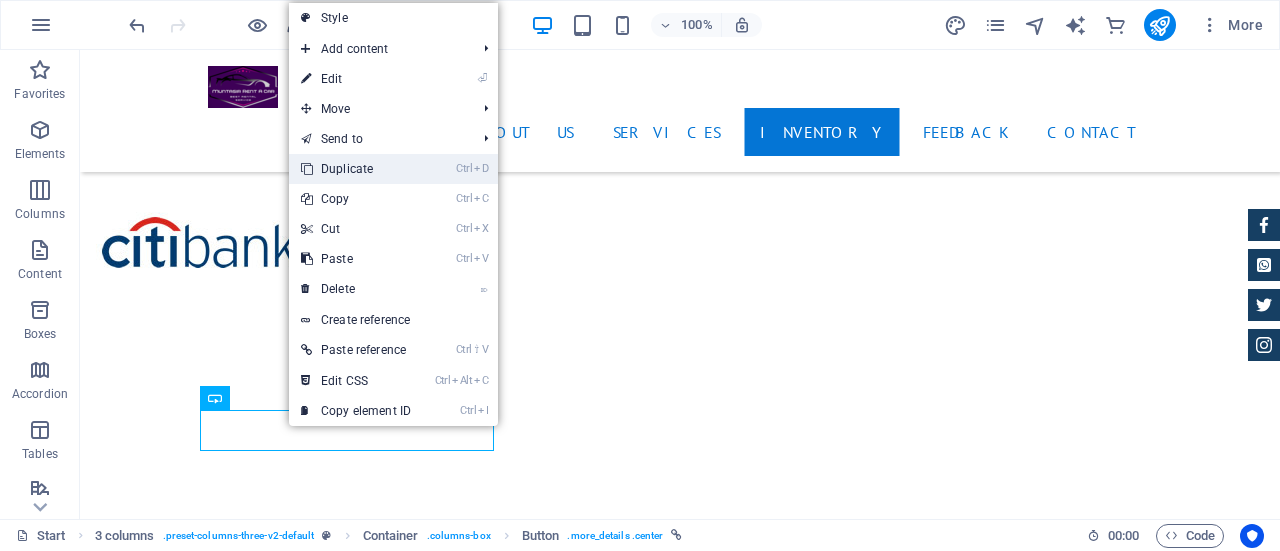 click on "Ctrl D  Duplicate" at bounding box center [356, 169] 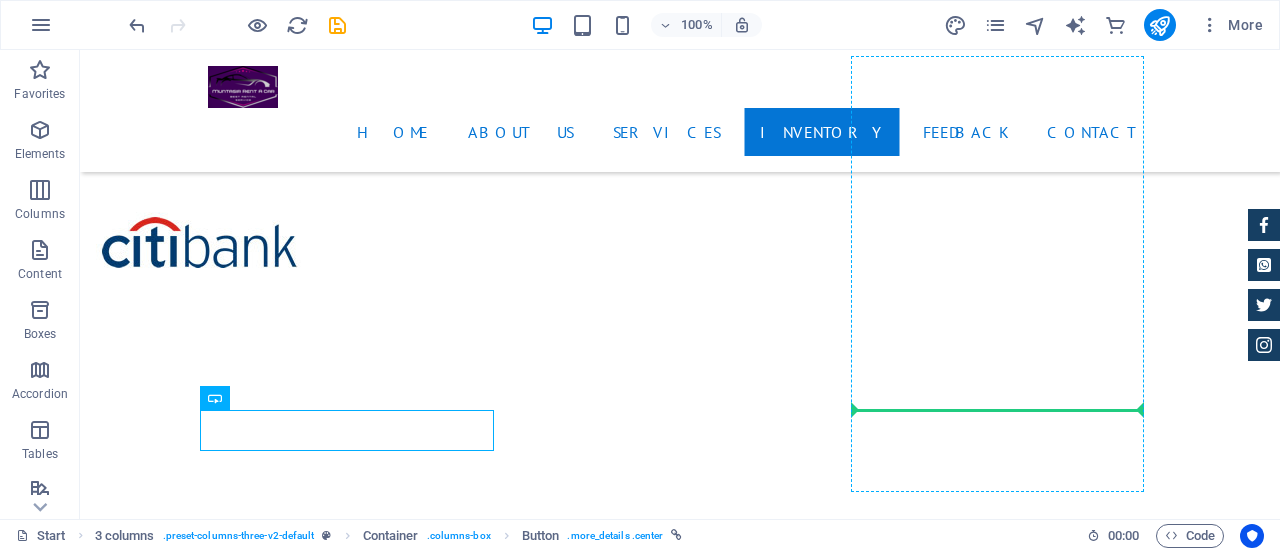 drag, startPoint x: 405, startPoint y: 430, endPoint x: 956, endPoint y: 403, distance: 551.66113 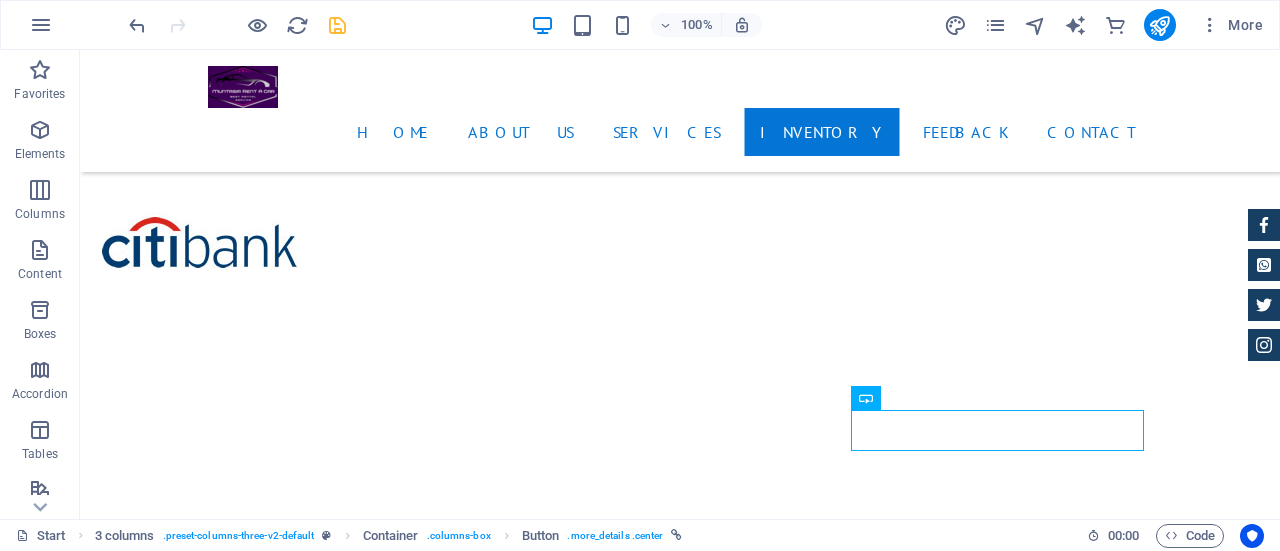 click at bounding box center (337, 25) 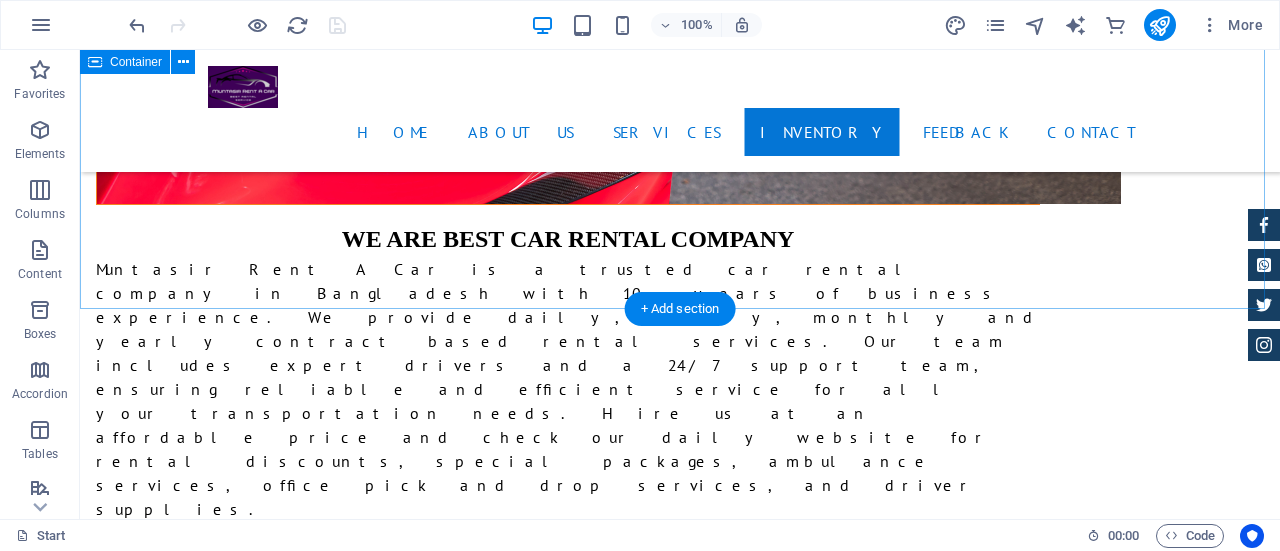 scroll, scrollTop: 3916, scrollLeft: 0, axis: vertical 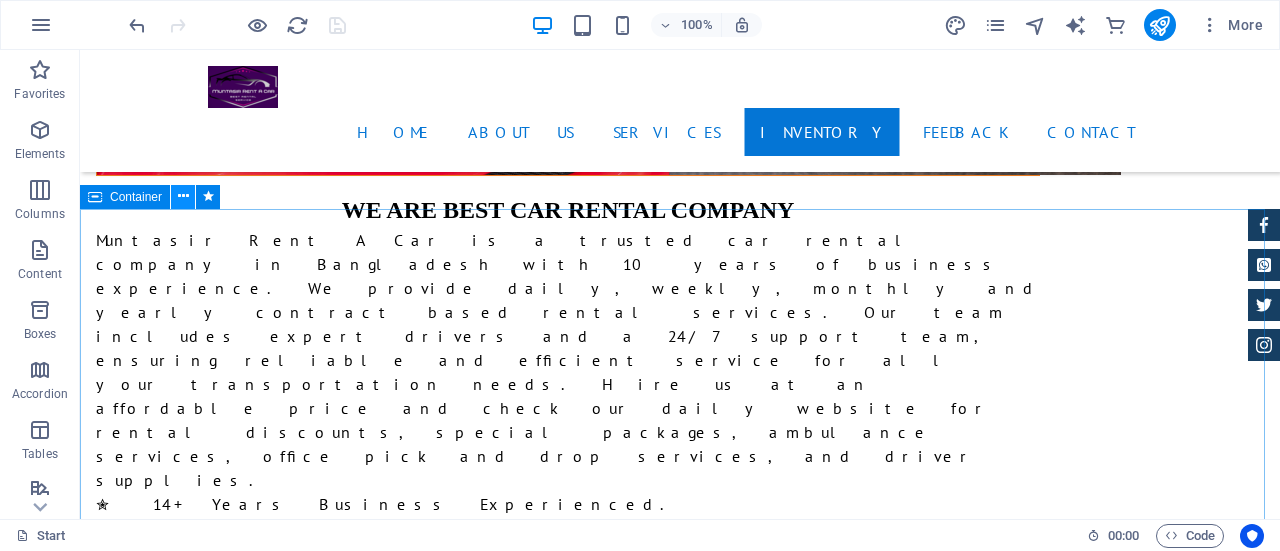 click at bounding box center [183, 196] 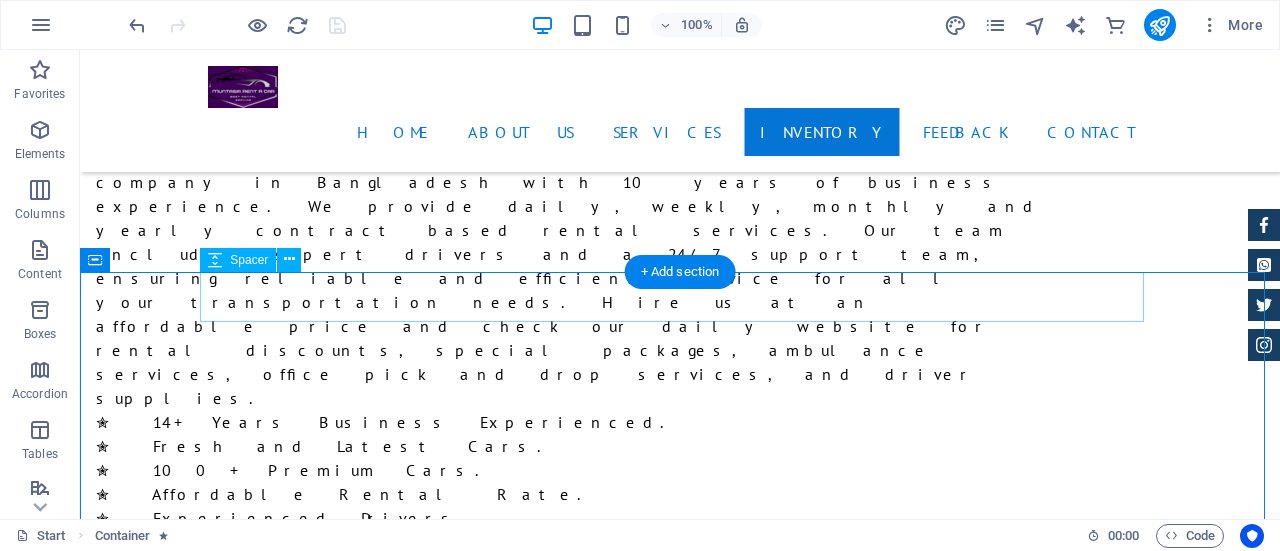 scroll, scrollTop: 3816, scrollLeft: 0, axis: vertical 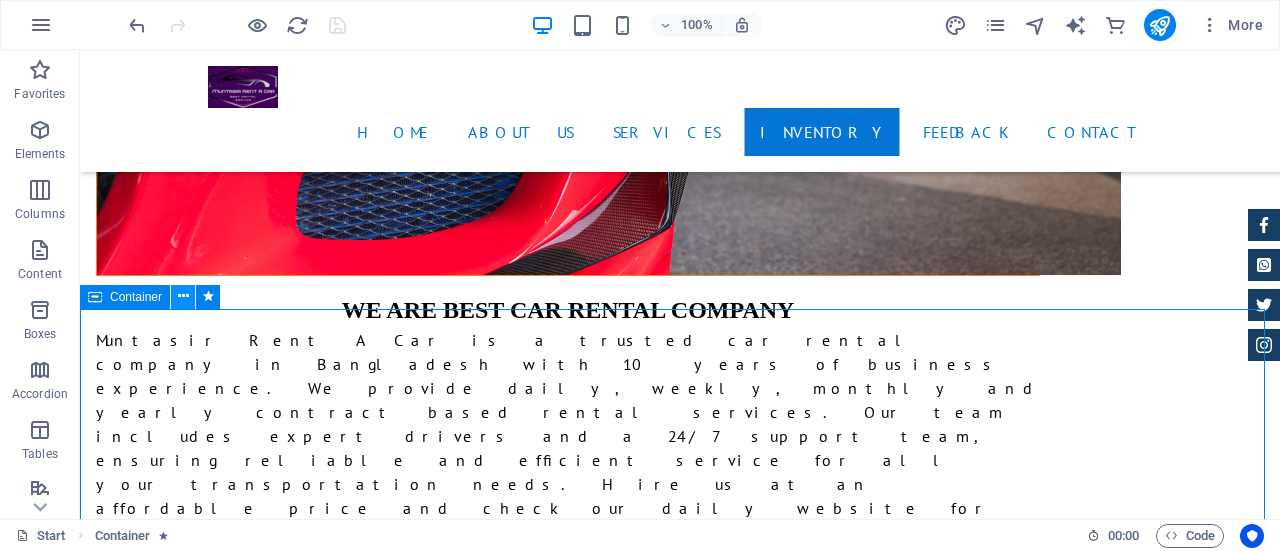 click at bounding box center [183, 296] 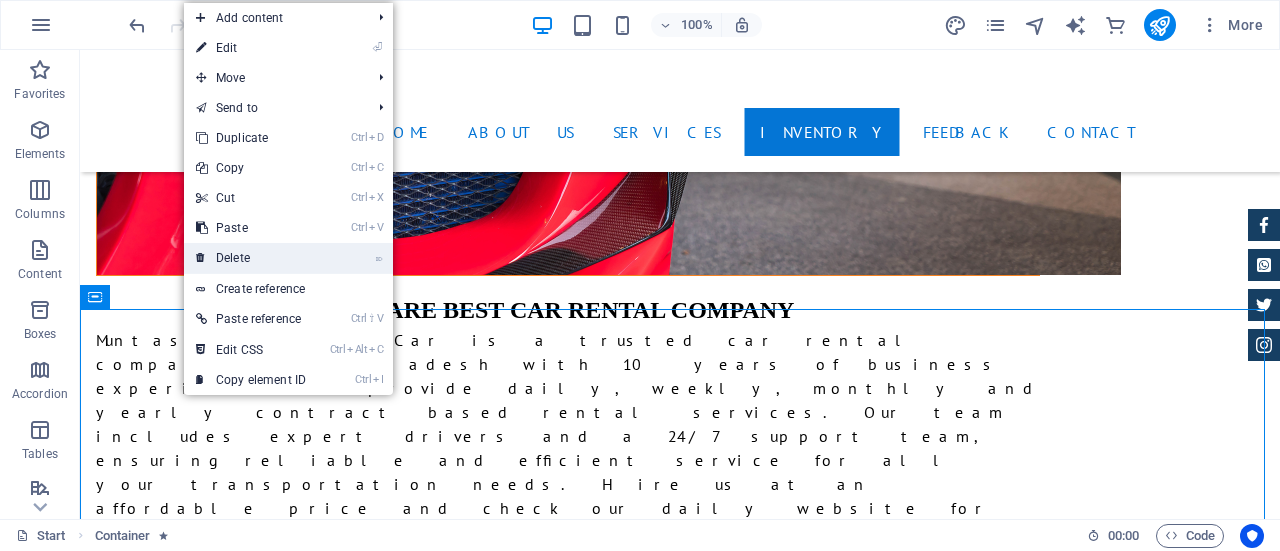 click on "⌦  Delete" at bounding box center [251, 258] 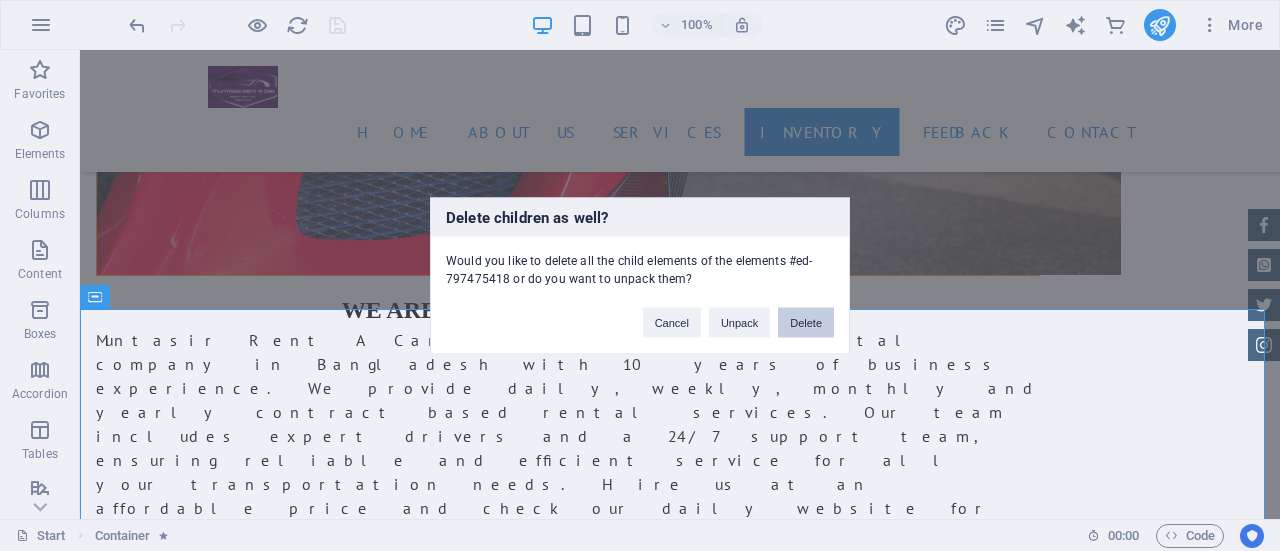 drag, startPoint x: 738, startPoint y: 269, endPoint x: 818, endPoint y: 320, distance: 94.873604 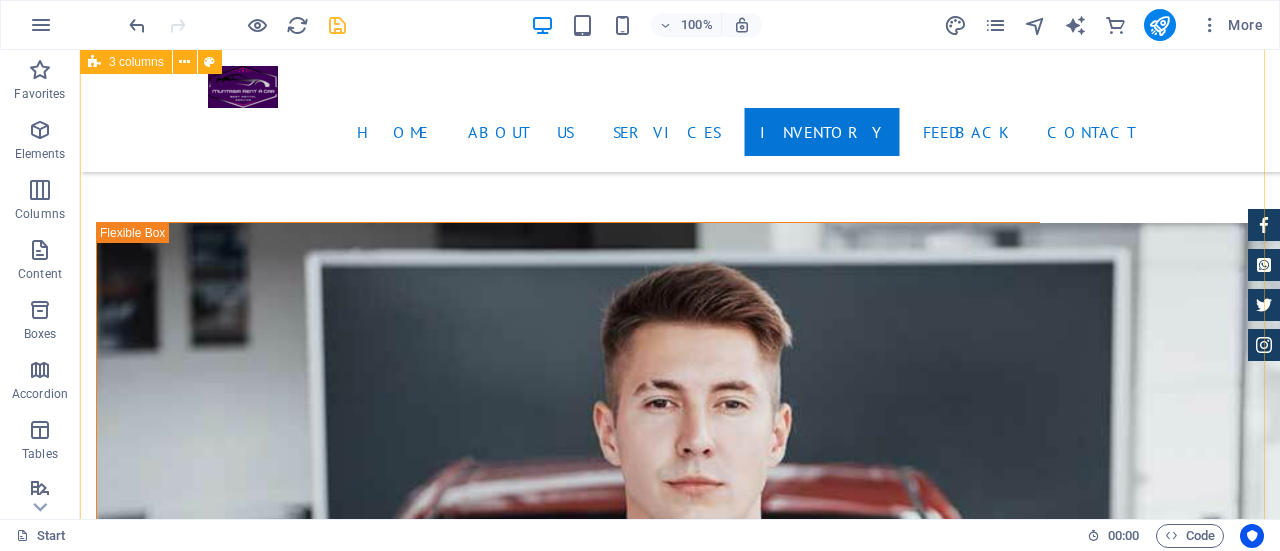 scroll, scrollTop: 6216, scrollLeft: 0, axis: vertical 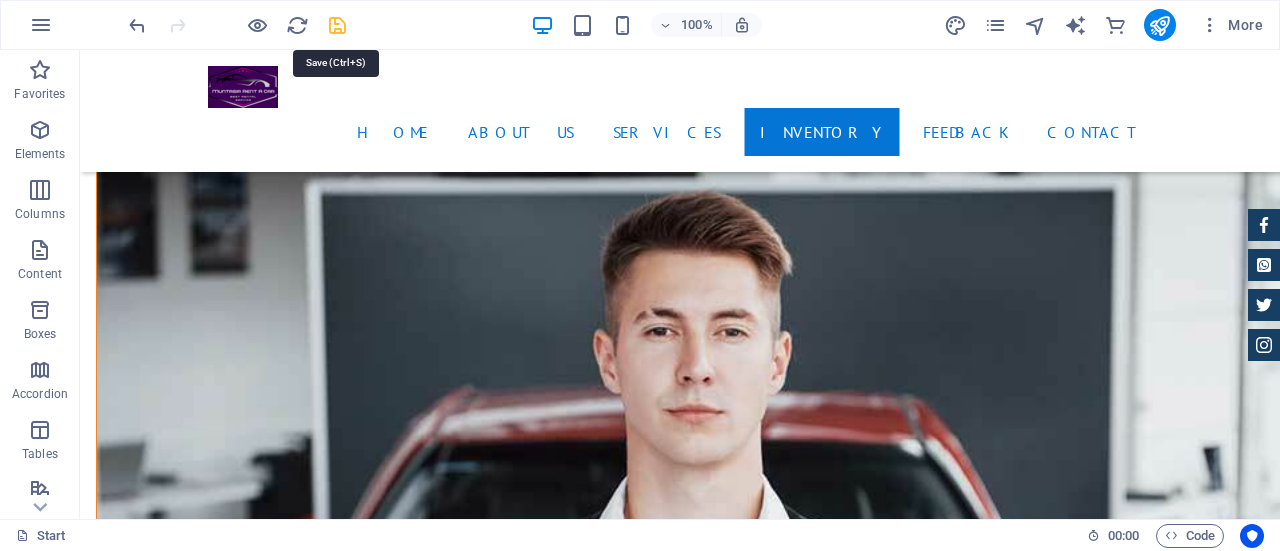 click at bounding box center [337, 25] 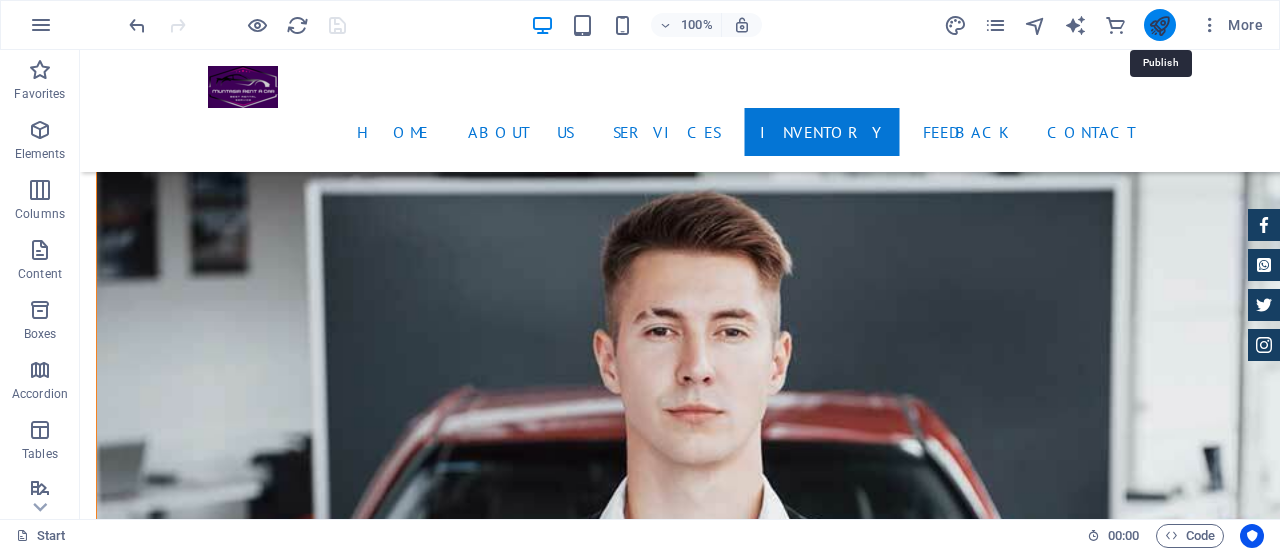 click at bounding box center (1159, 25) 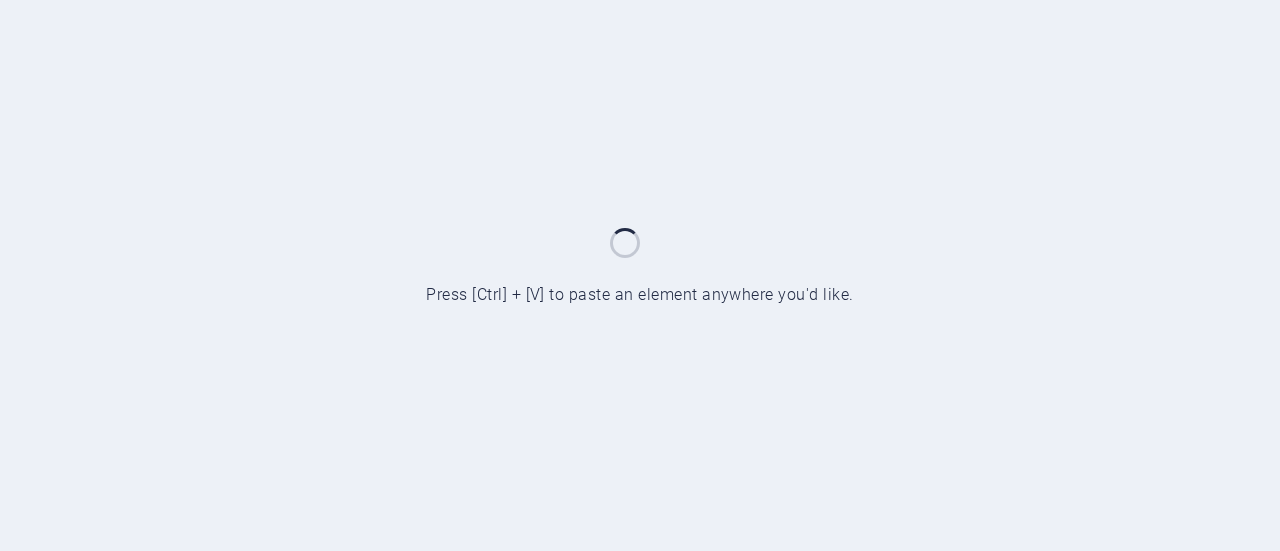 scroll, scrollTop: 0, scrollLeft: 0, axis: both 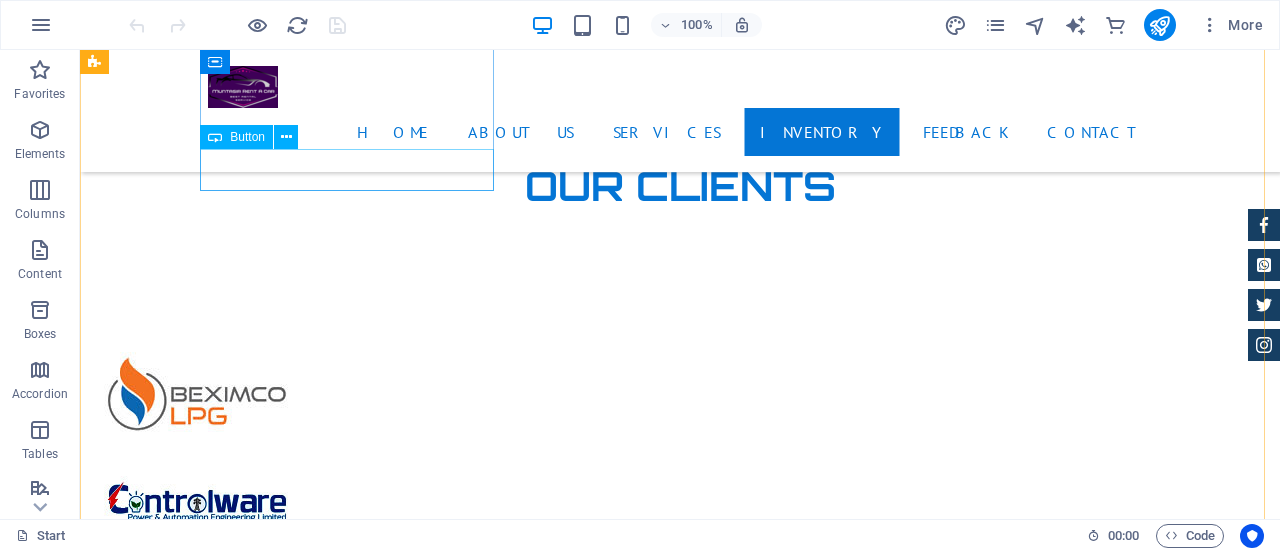 click on "More Details" at bounding box center (242, 5794) 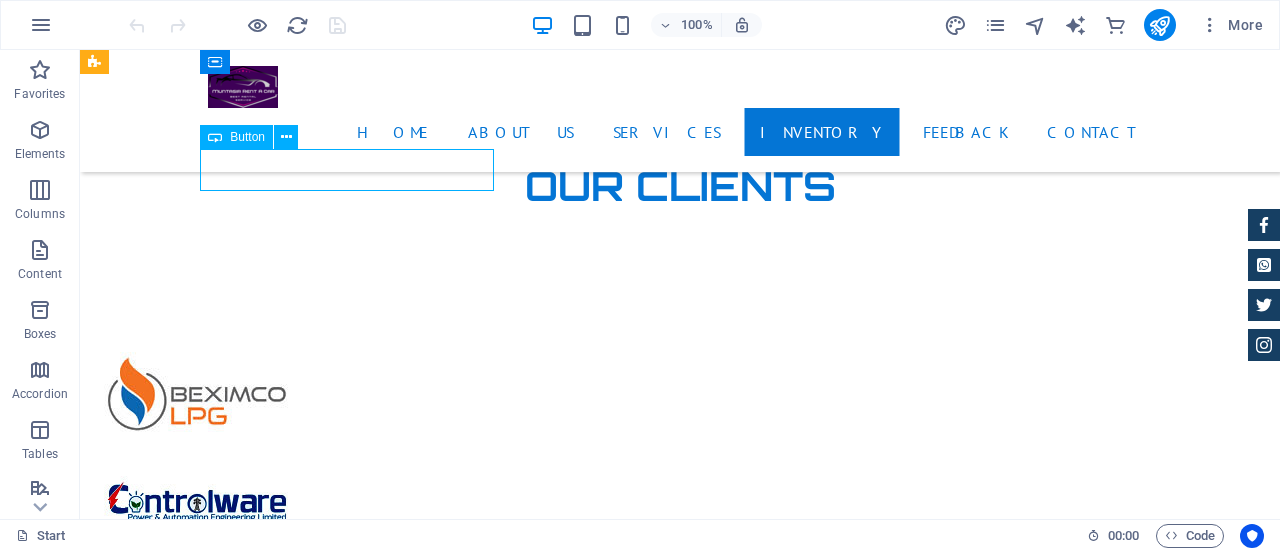 click on "More Details" at bounding box center (242, 5794) 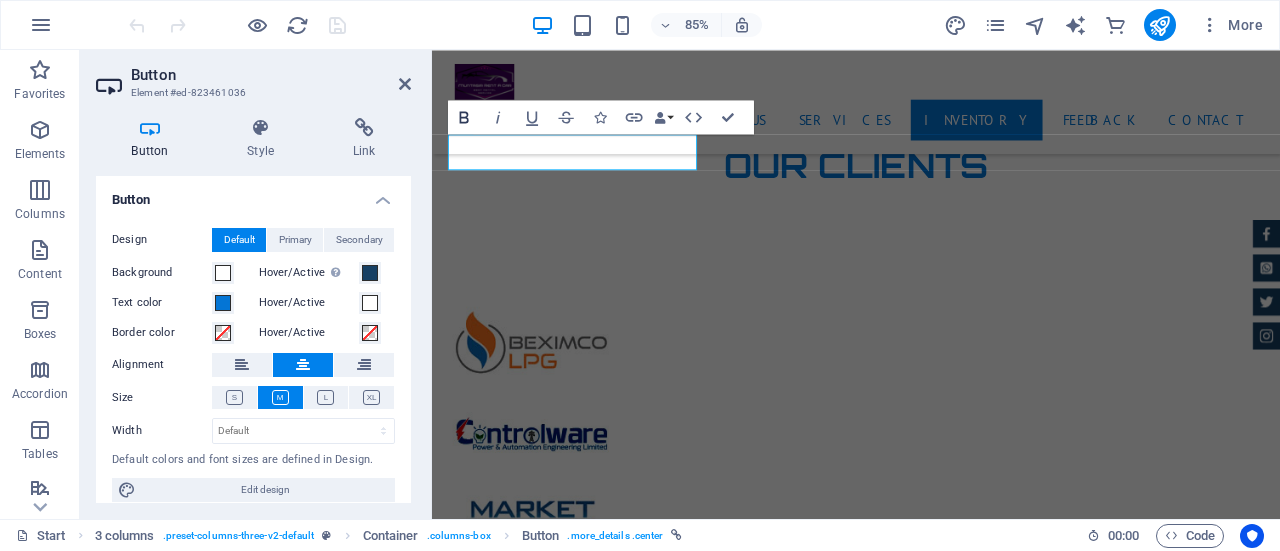 click 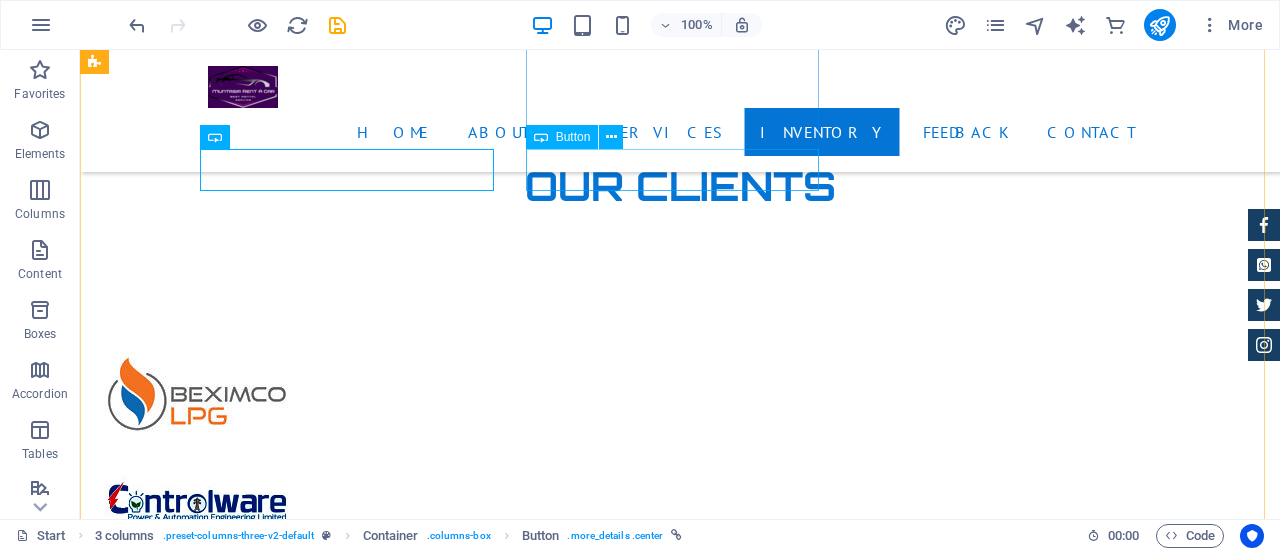 click on "More Details" at bounding box center (242, 6206) 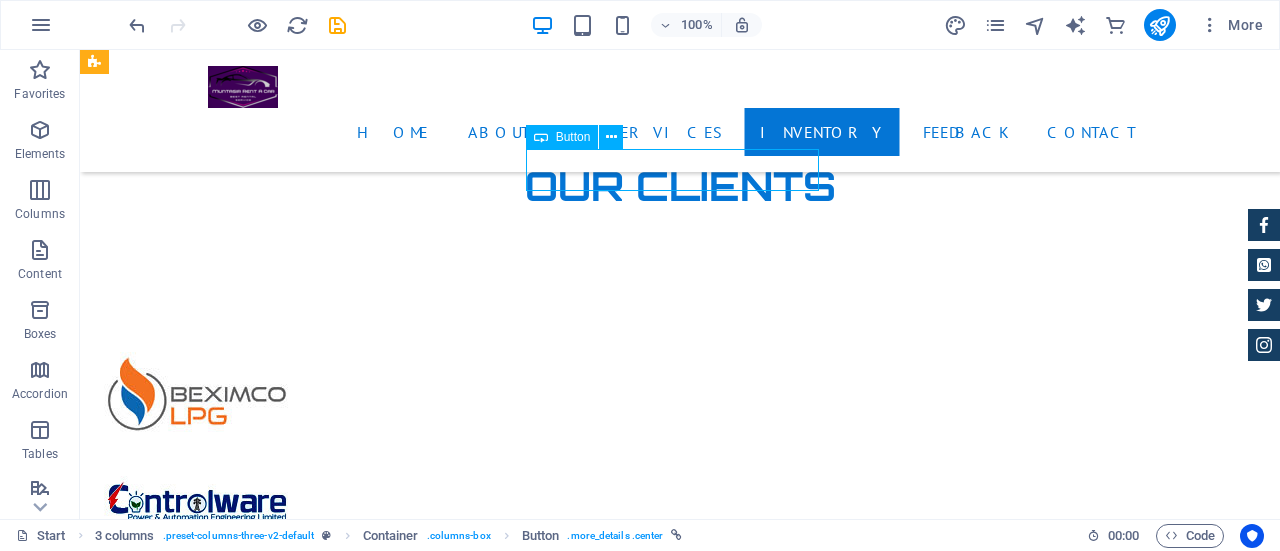 click on "More Details" at bounding box center (242, 6206) 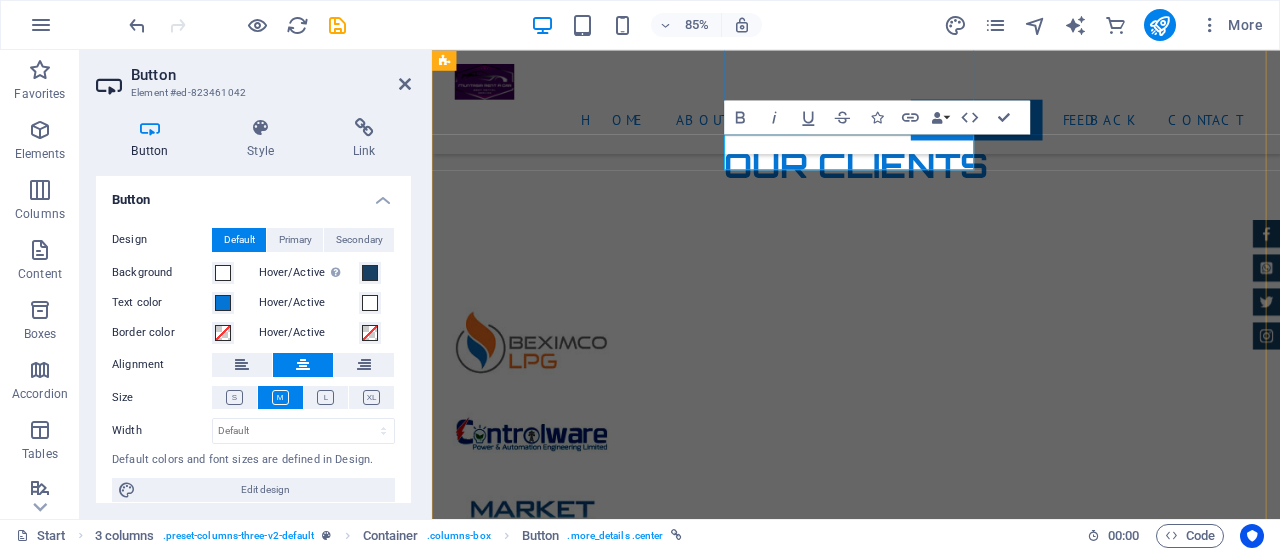 click on "More Details" at bounding box center (594, 6040) 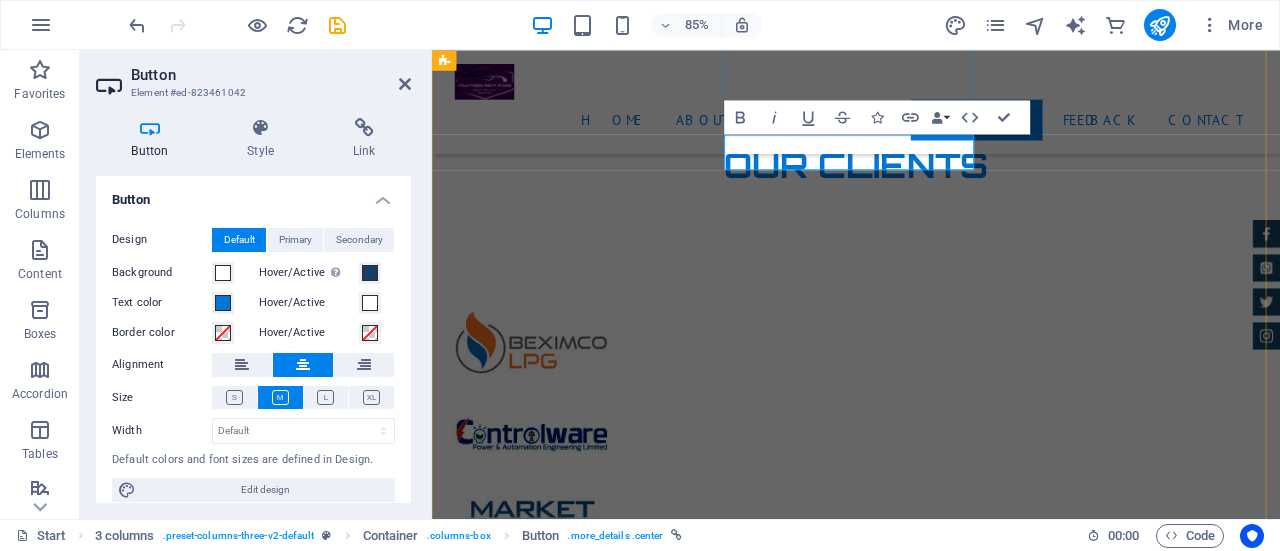 click on "More Details" at bounding box center (594, 6040) 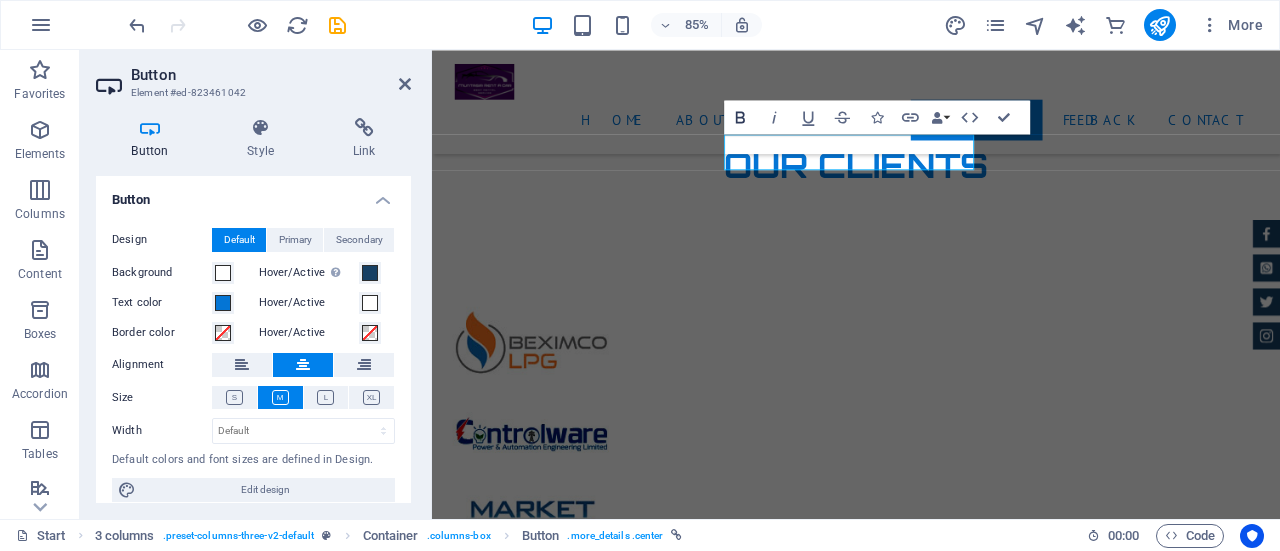 click 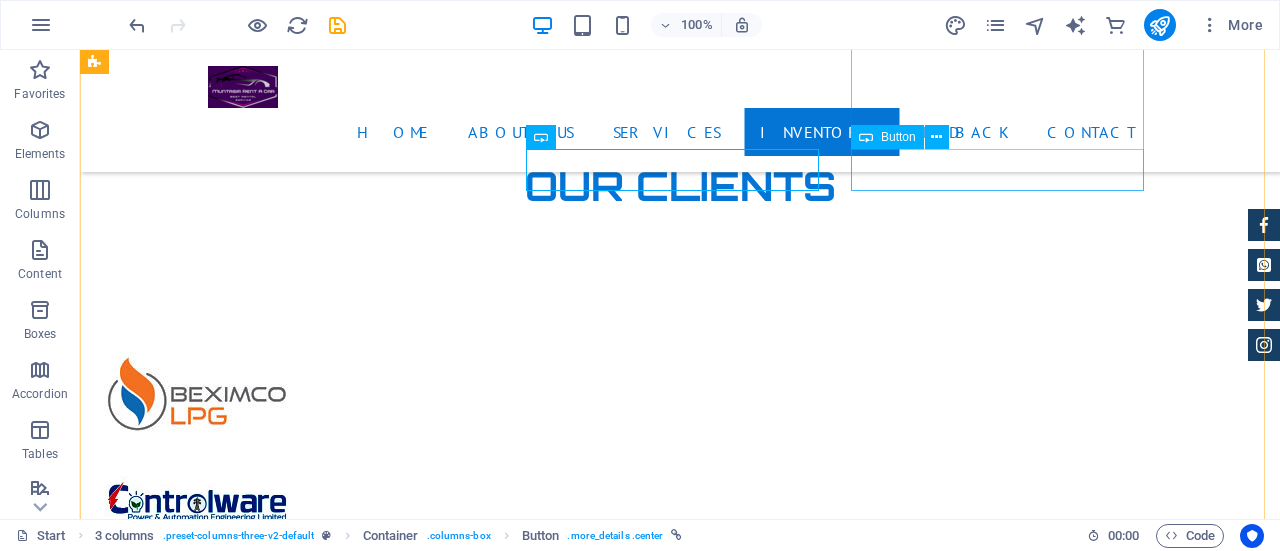 click on "More Details" at bounding box center [242, 6618] 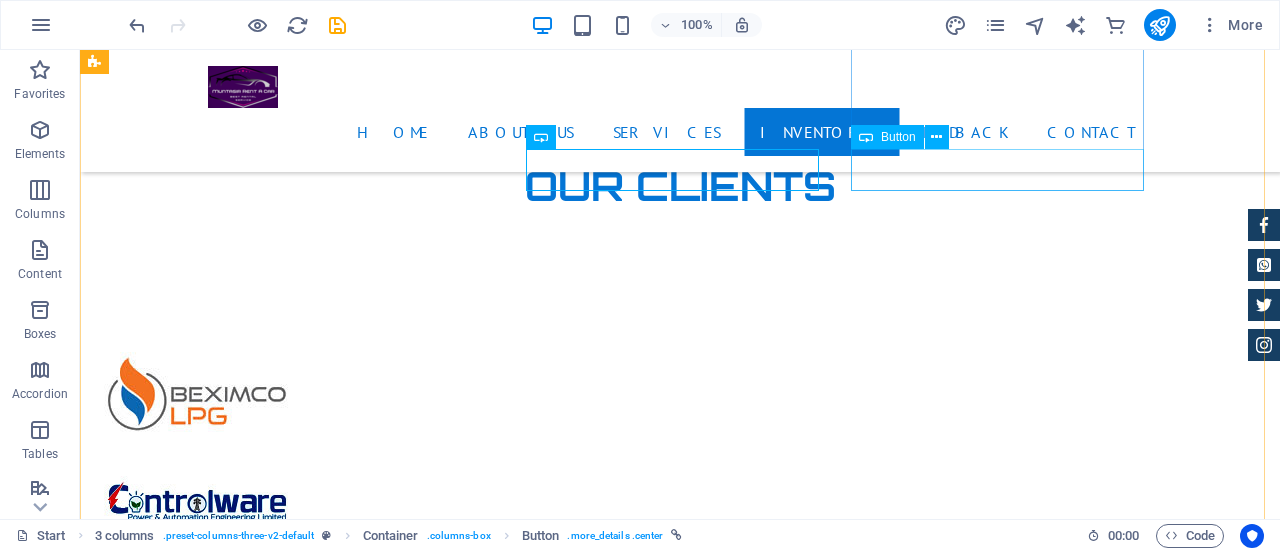 click on "More Details" at bounding box center (242, 6618) 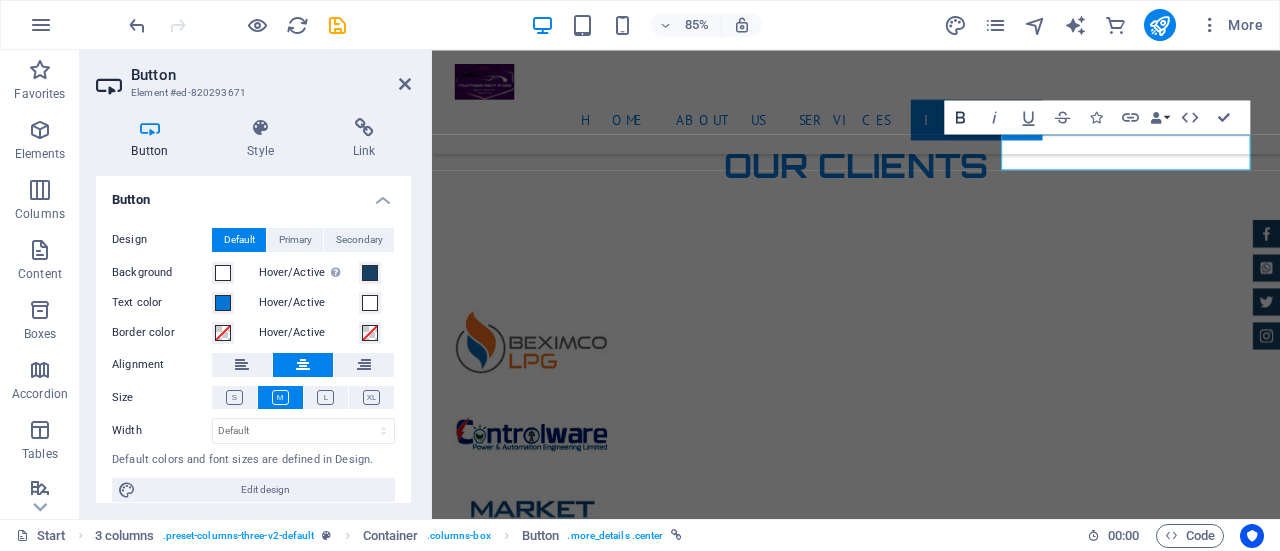 click 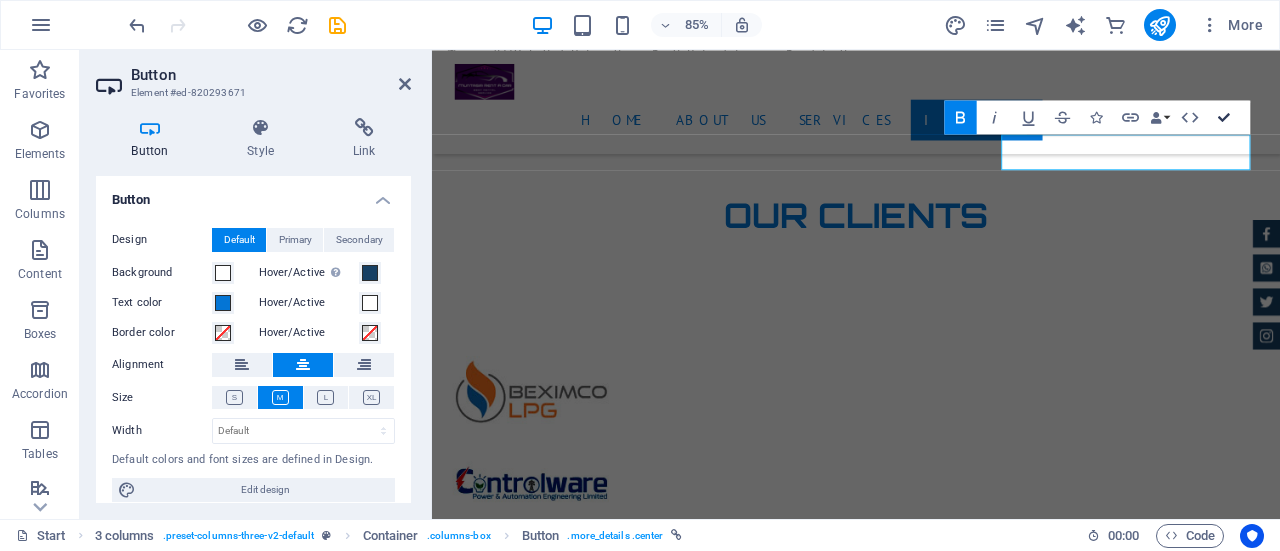 drag, startPoint x: 1225, startPoint y: 115, endPoint x: 1134, endPoint y: 78, distance: 98.23441 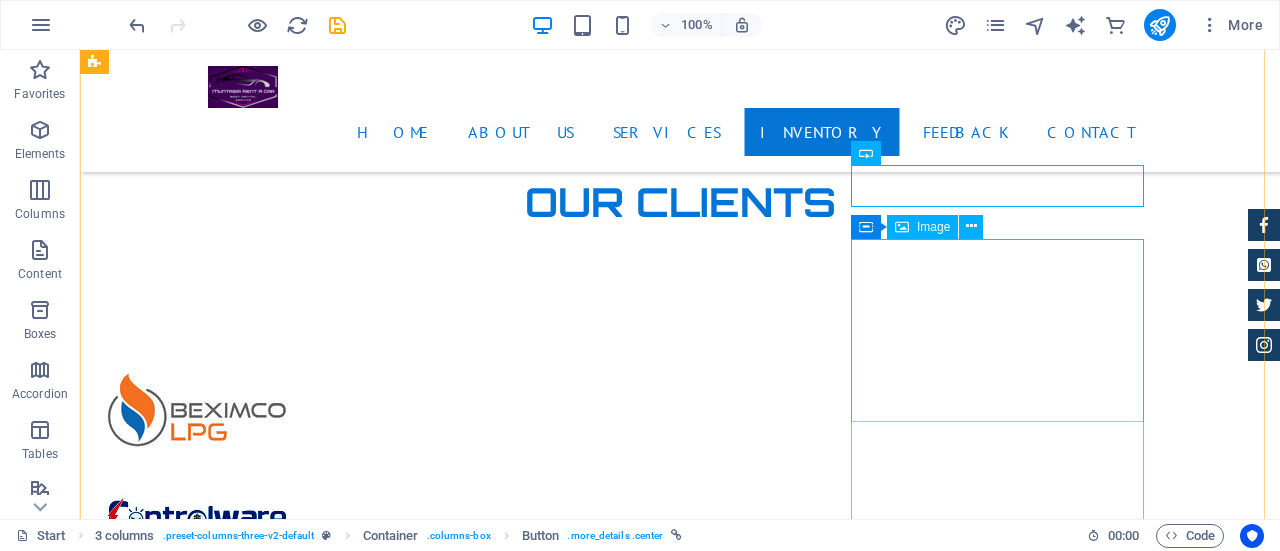 scroll, scrollTop: 4700, scrollLeft: 0, axis: vertical 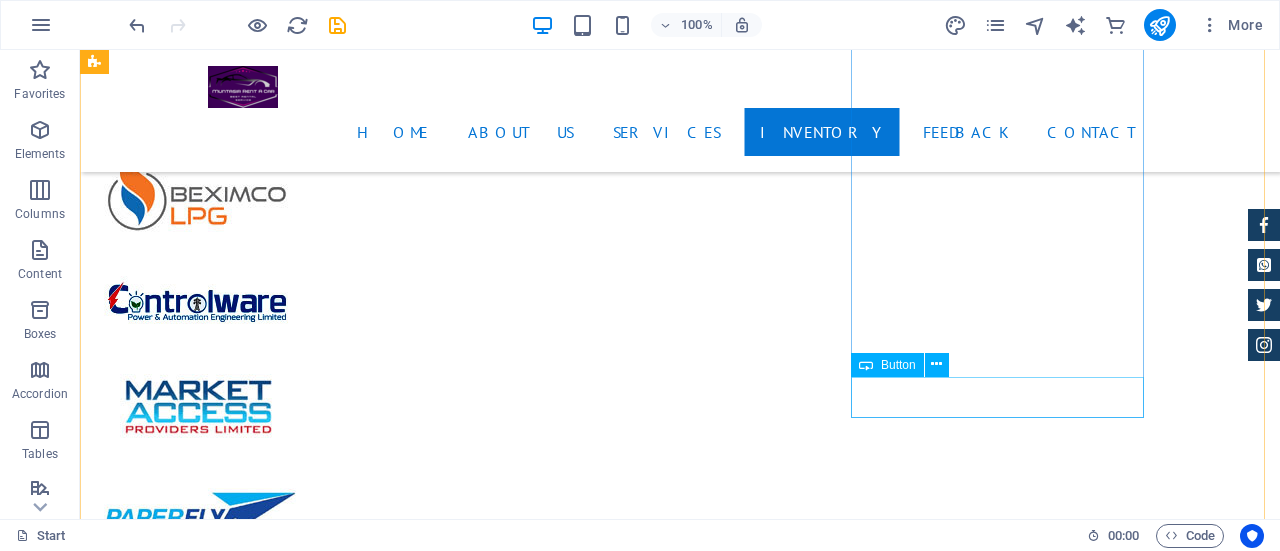 click on "More Details" at bounding box center (242, 7653) 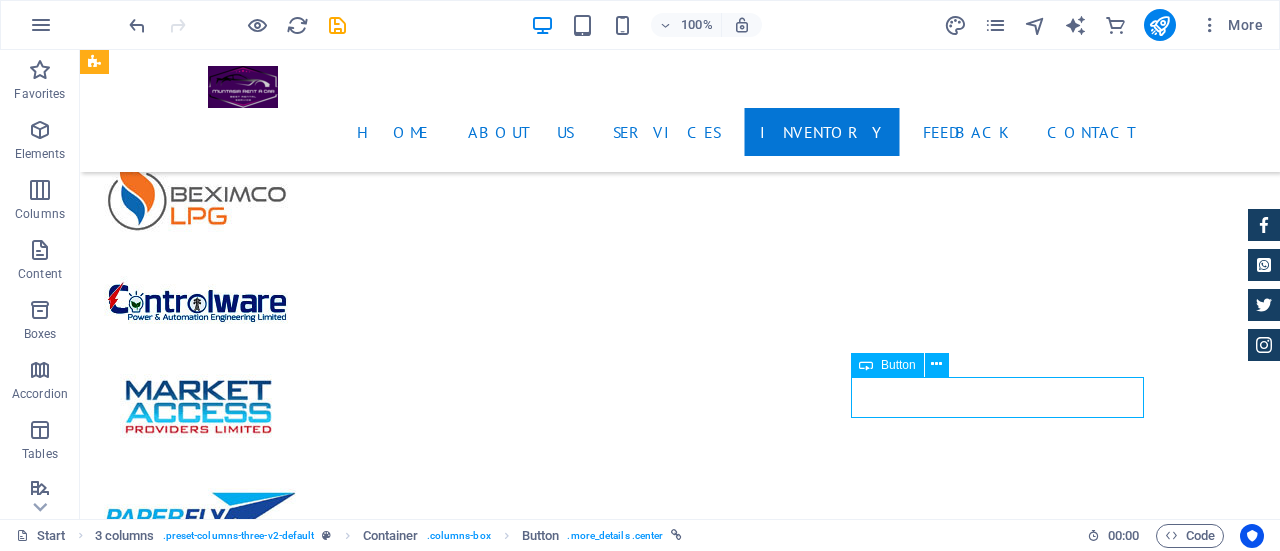 click on "More Details" at bounding box center [242, 7653] 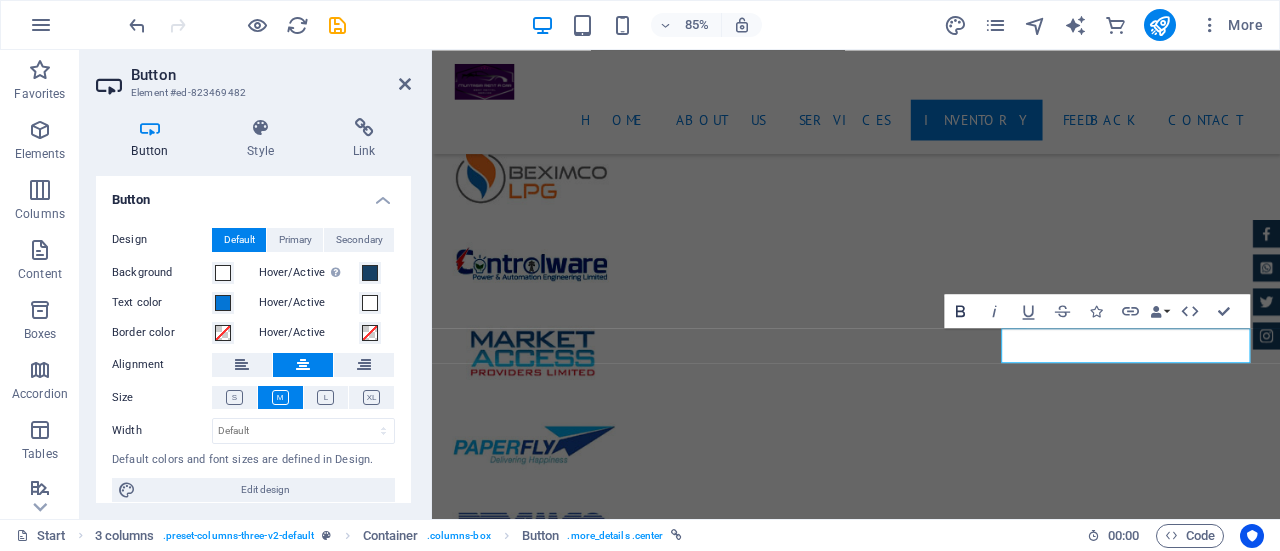 click 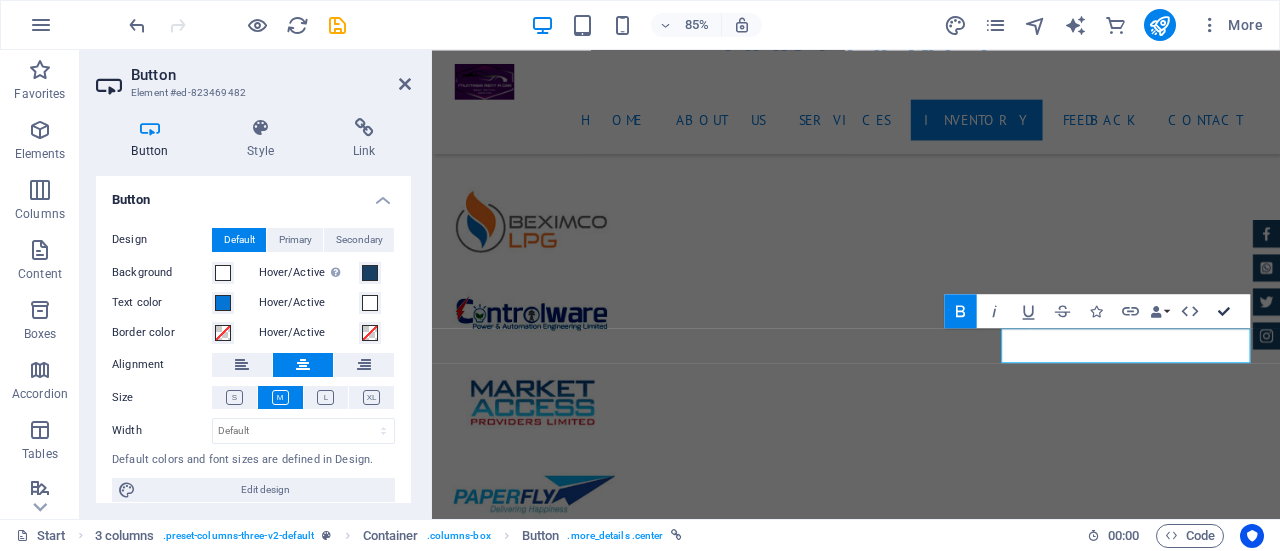 drag, startPoint x: 1222, startPoint y: 306, endPoint x: 1132, endPoint y: 261, distance: 100.62306 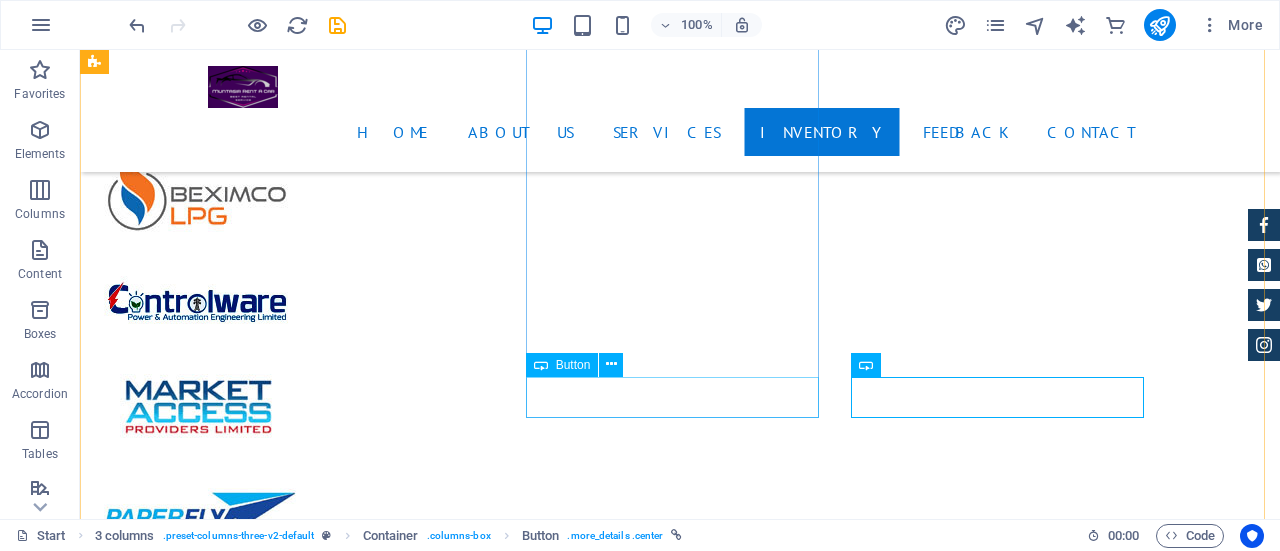 click on "More Details" at bounding box center [242, 7242] 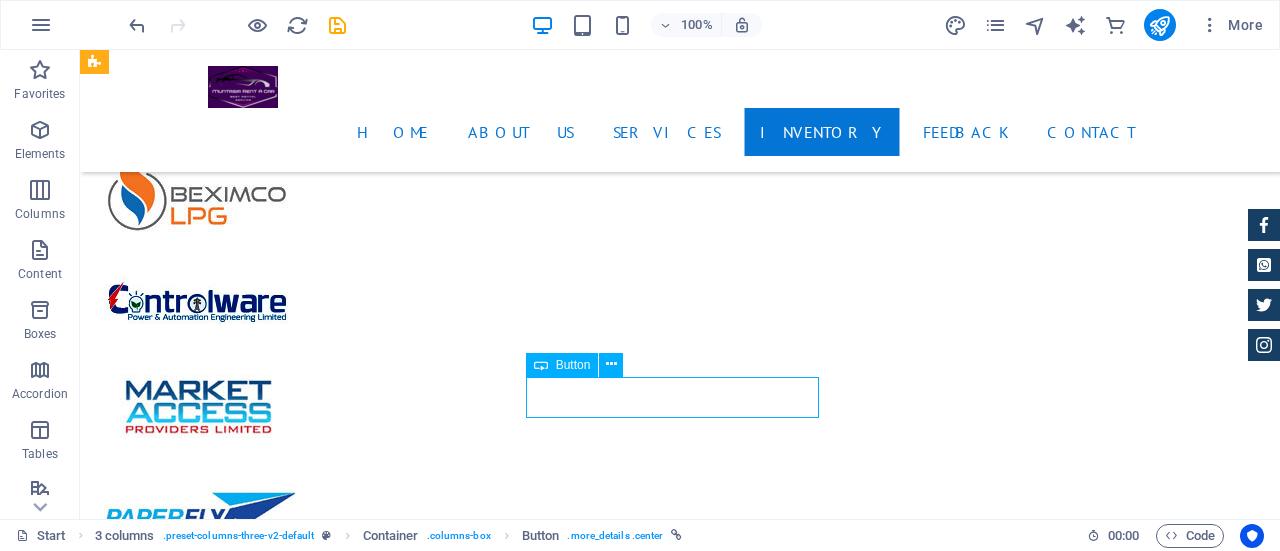 click on "More Details" at bounding box center (242, 7242) 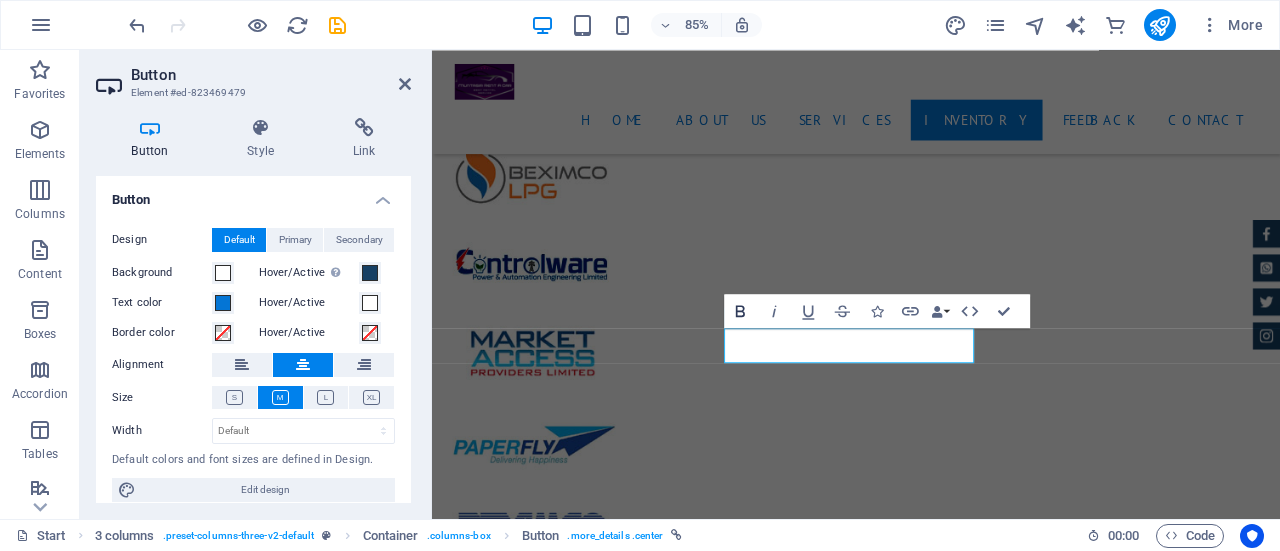 click 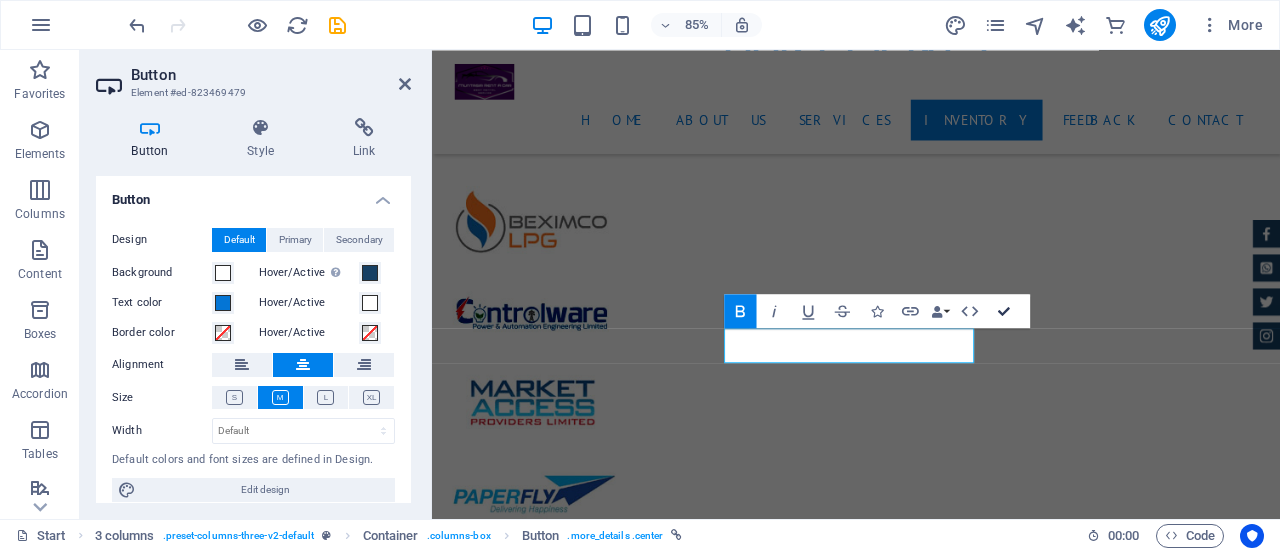 drag, startPoint x: 1006, startPoint y: 305, endPoint x: 416, endPoint y: 316, distance: 590.10254 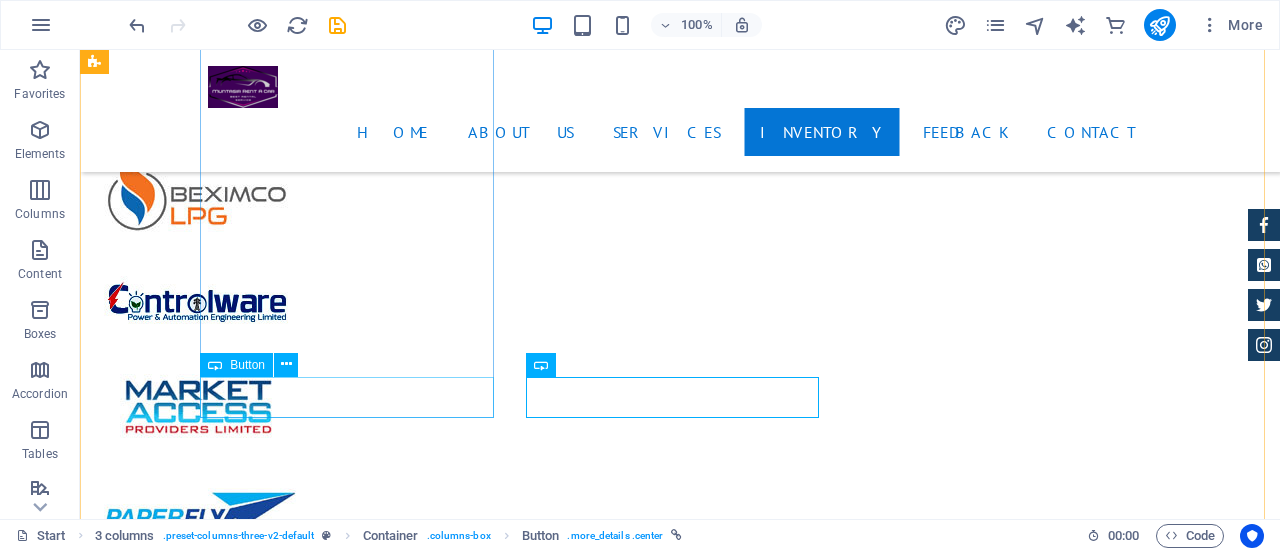 click on "More Details" at bounding box center [242, 6830] 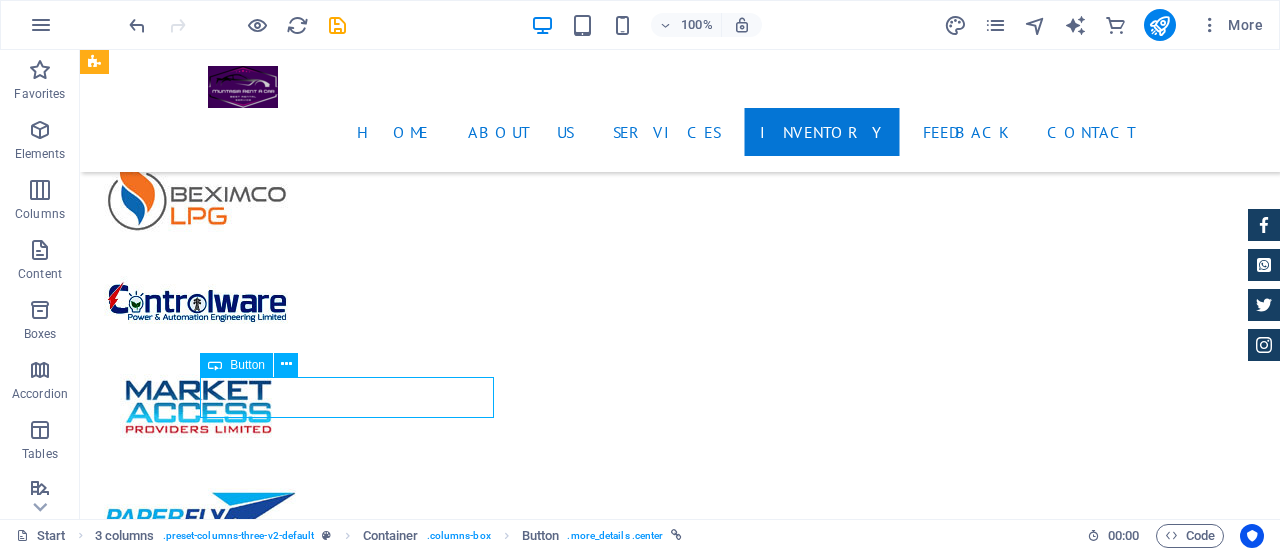 click on "More Details" at bounding box center (242, 6830) 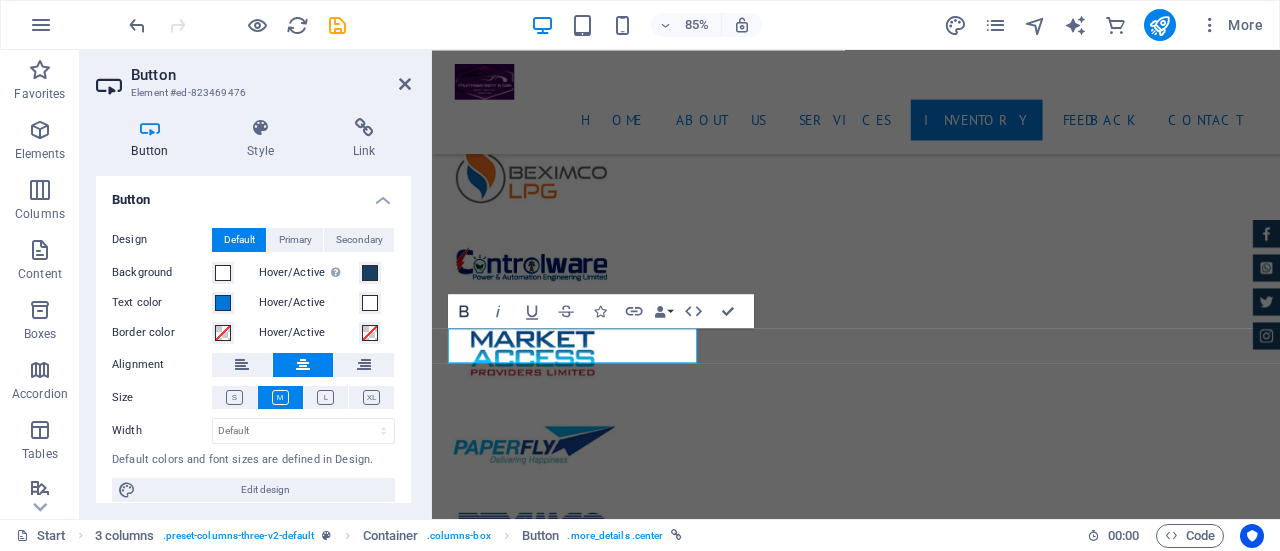 click 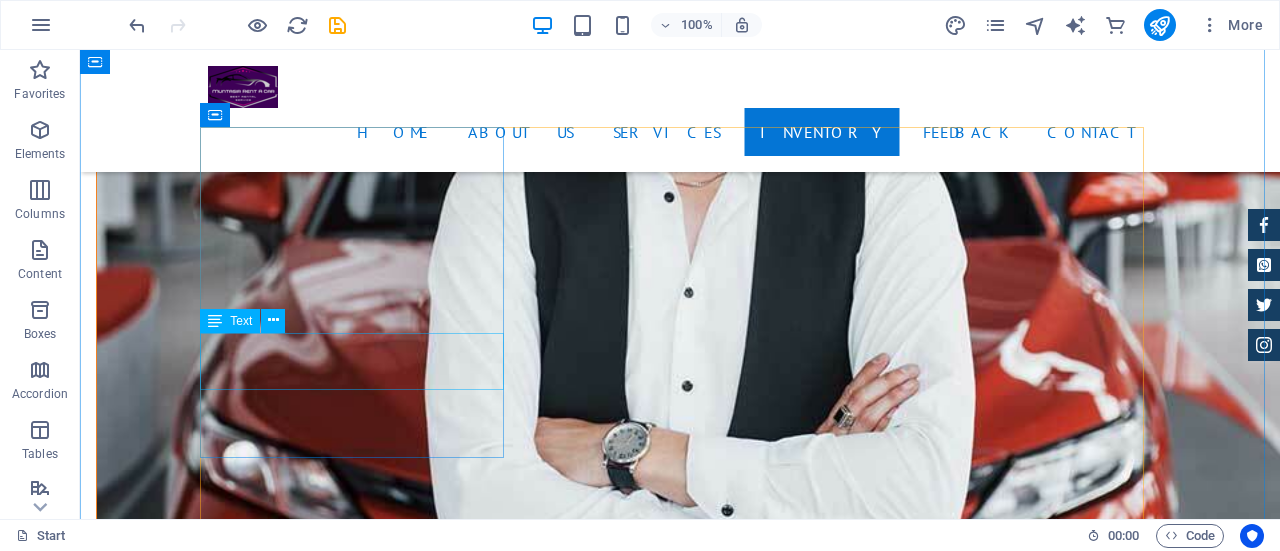 scroll, scrollTop: 6600, scrollLeft: 0, axis: vertical 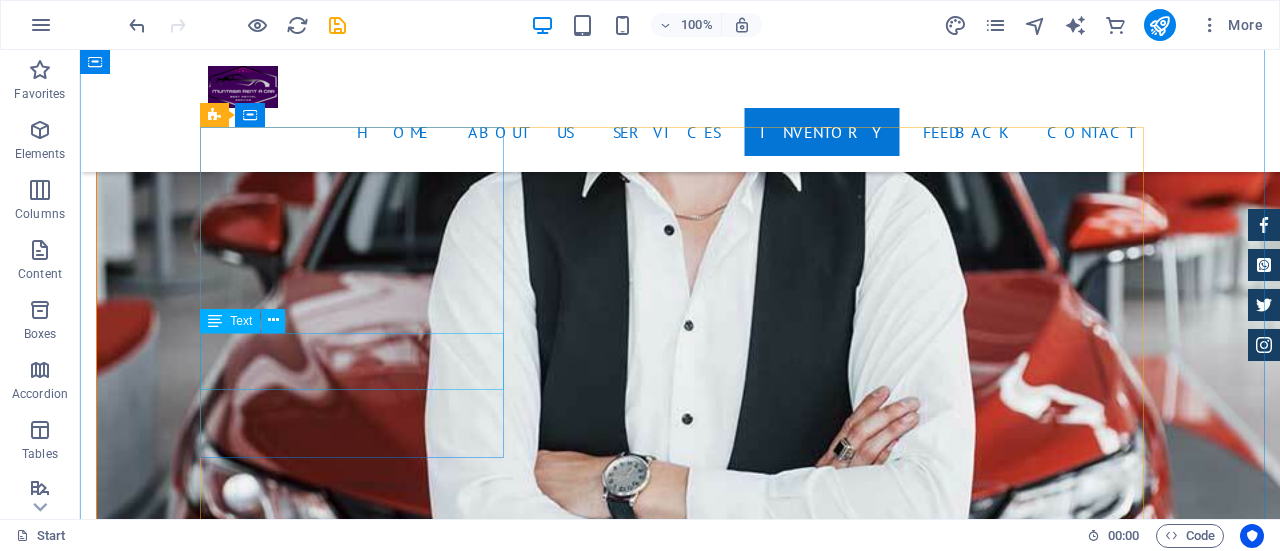 click on "✮ X Noah ✮ Day Trip ✮ Microbus: 7 seat" at bounding box center [680, 10134] 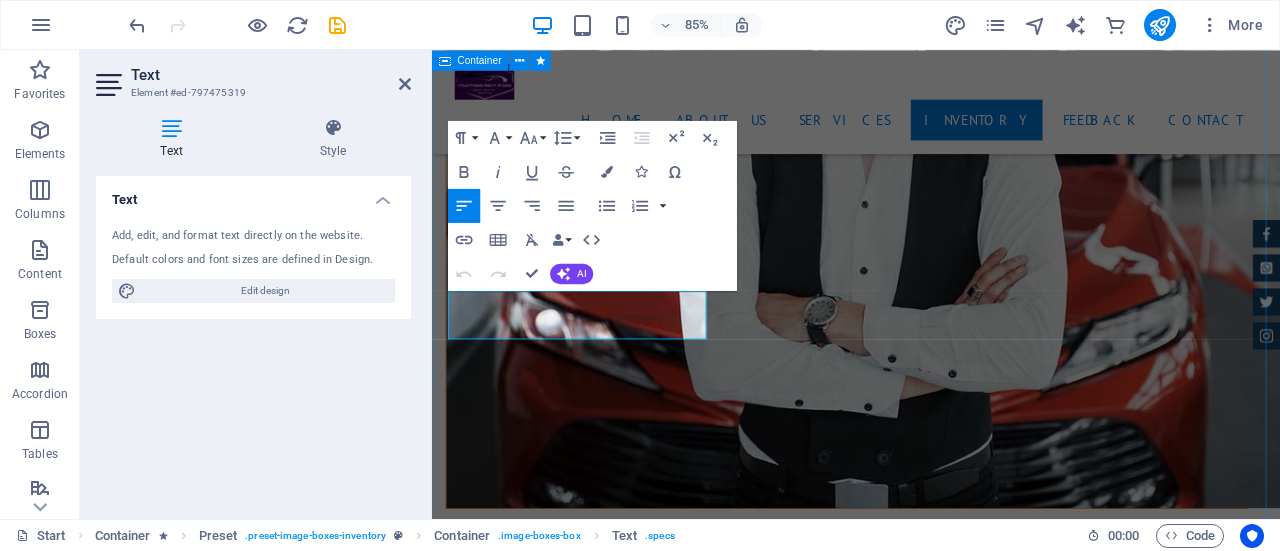 drag, startPoint x: 582, startPoint y: 381, endPoint x: 449, endPoint y: 365, distance: 133.95895 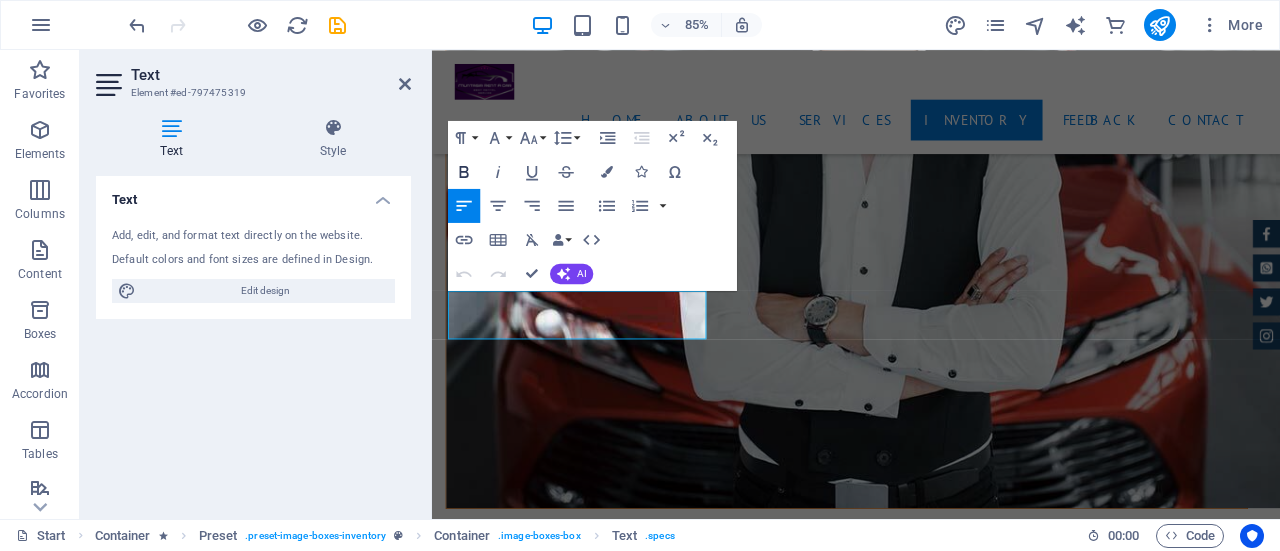 click 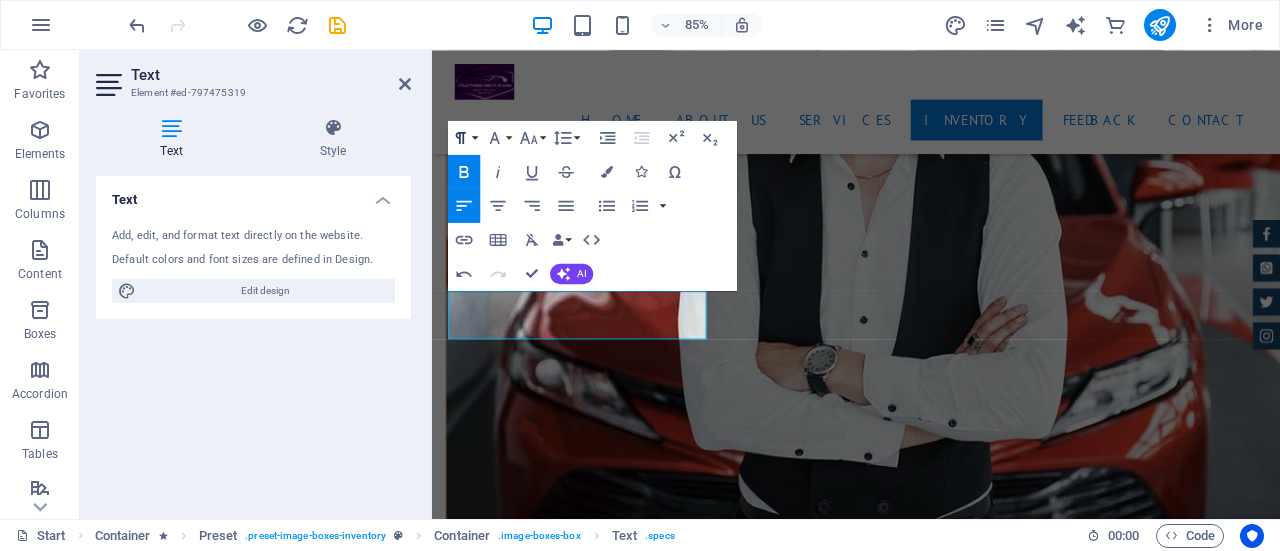 click on "Paragraph Format" at bounding box center (464, 137) 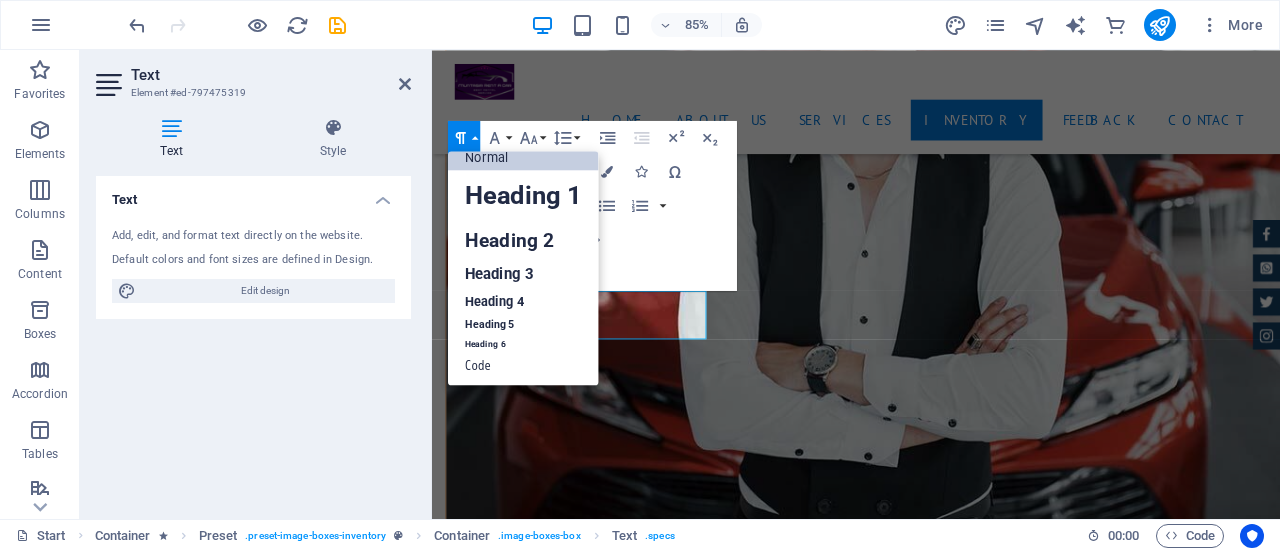 scroll, scrollTop: 16, scrollLeft: 0, axis: vertical 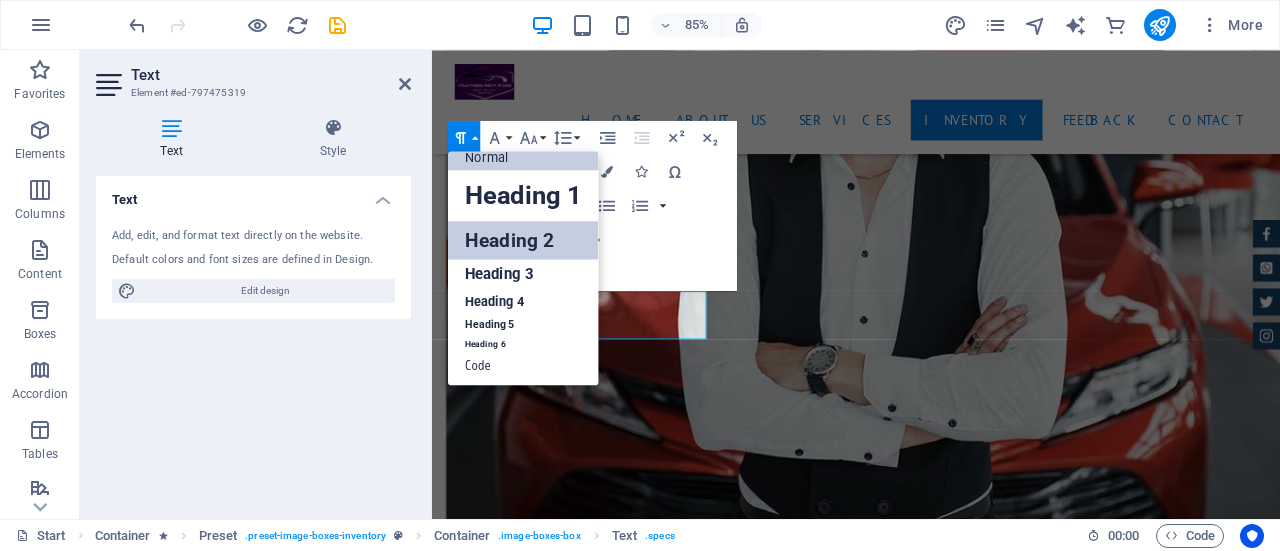 click on "Heading 2" at bounding box center [523, 240] 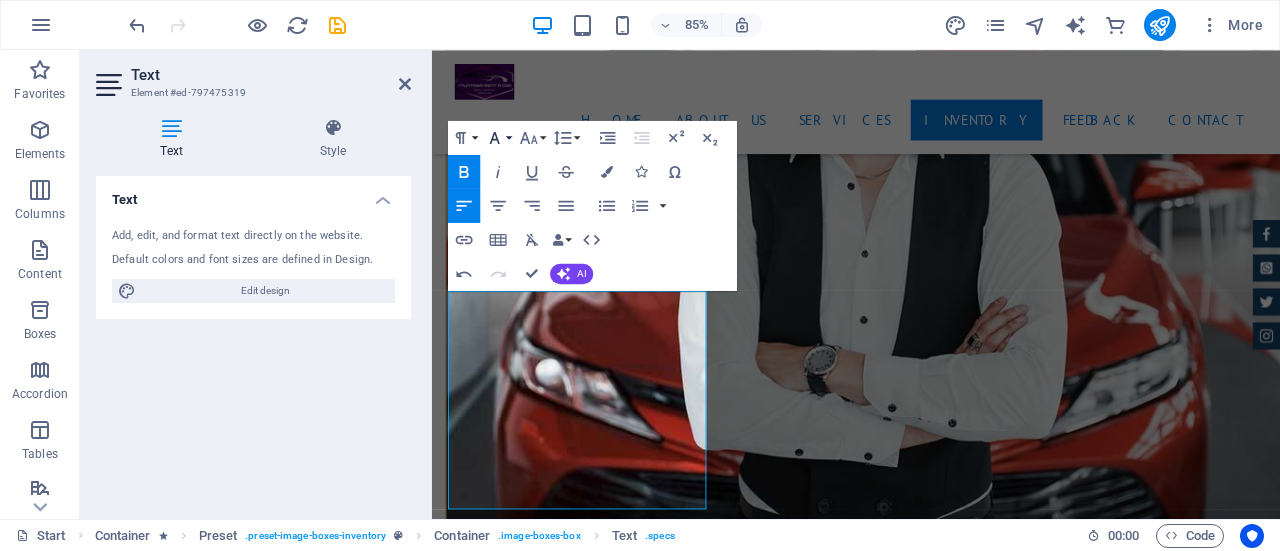 click 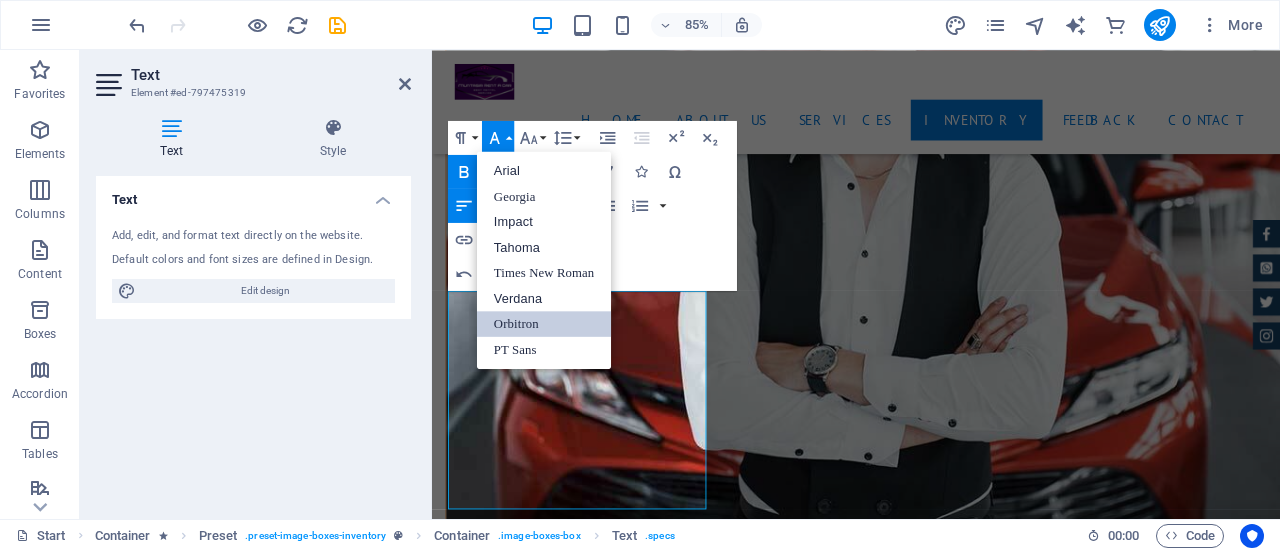 scroll, scrollTop: 0, scrollLeft: 0, axis: both 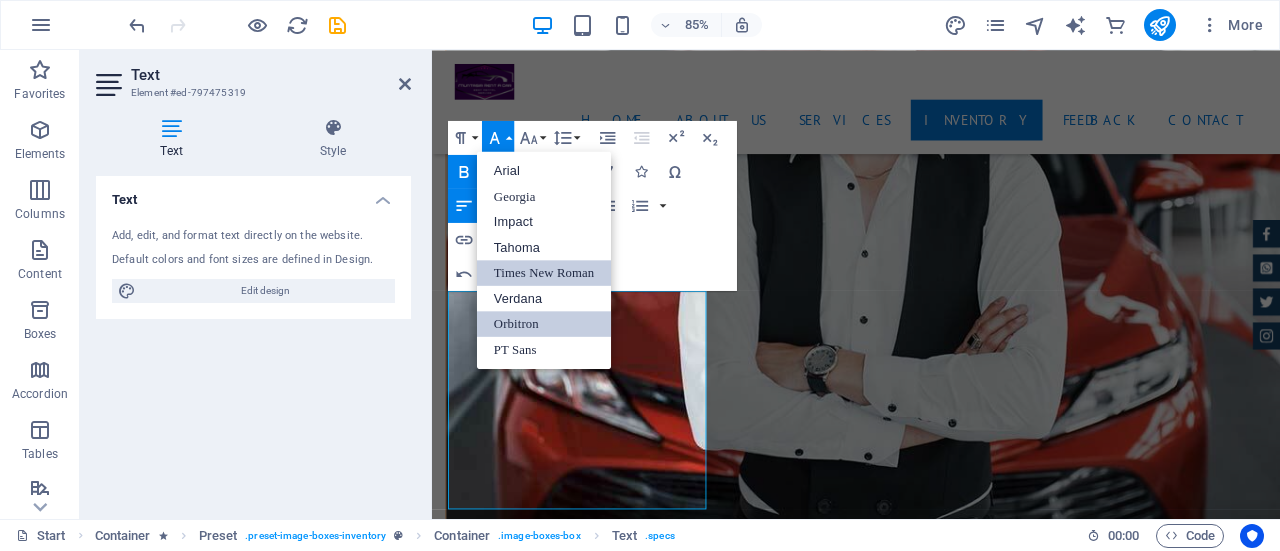 click on "Times New Roman" at bounding box center (544, 273) 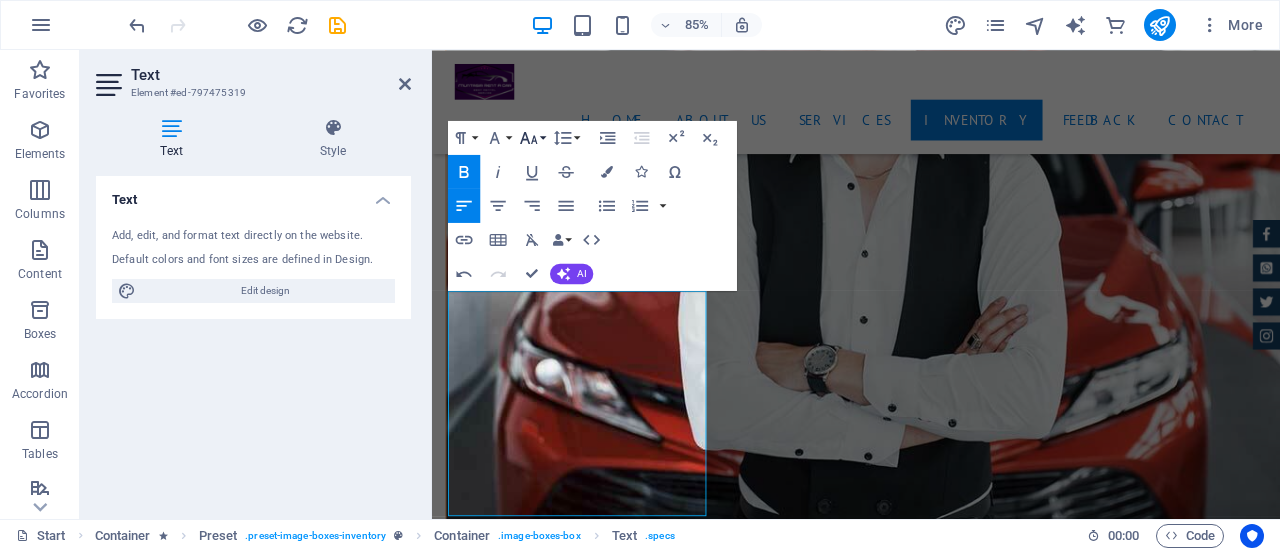 click 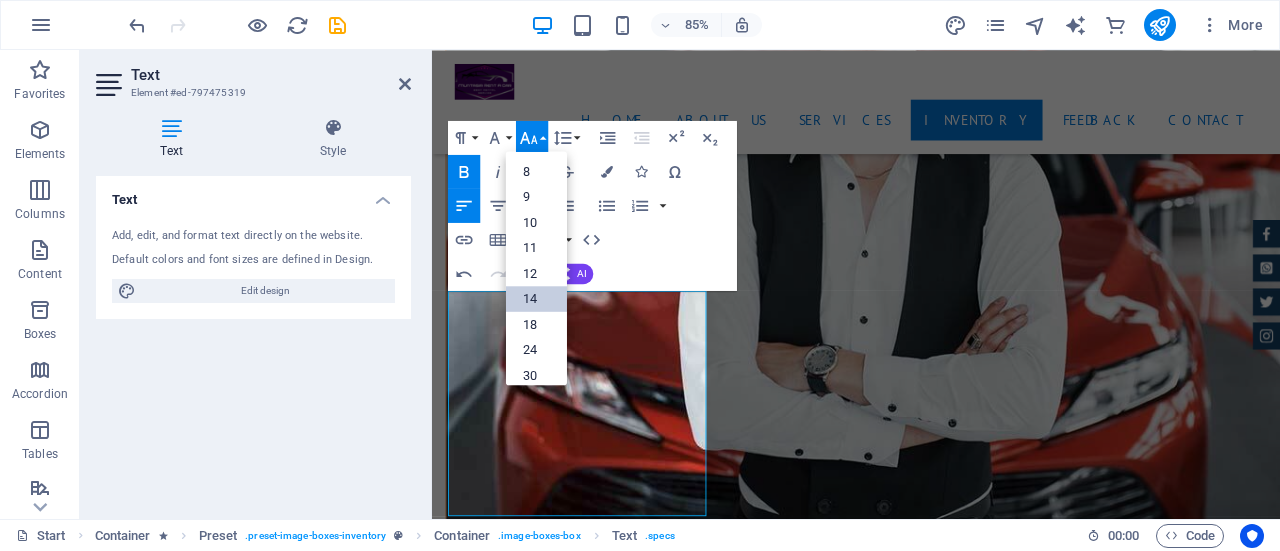 click on "14" at bounding box center (536, 298) 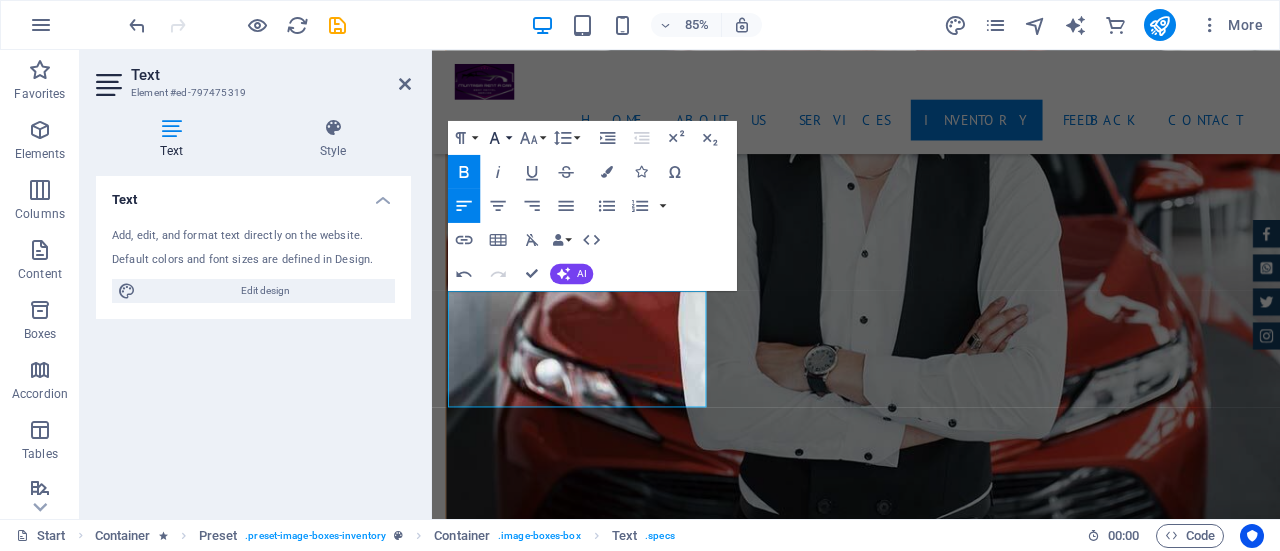 click on "Font Family" at bounding box center (498, 137) 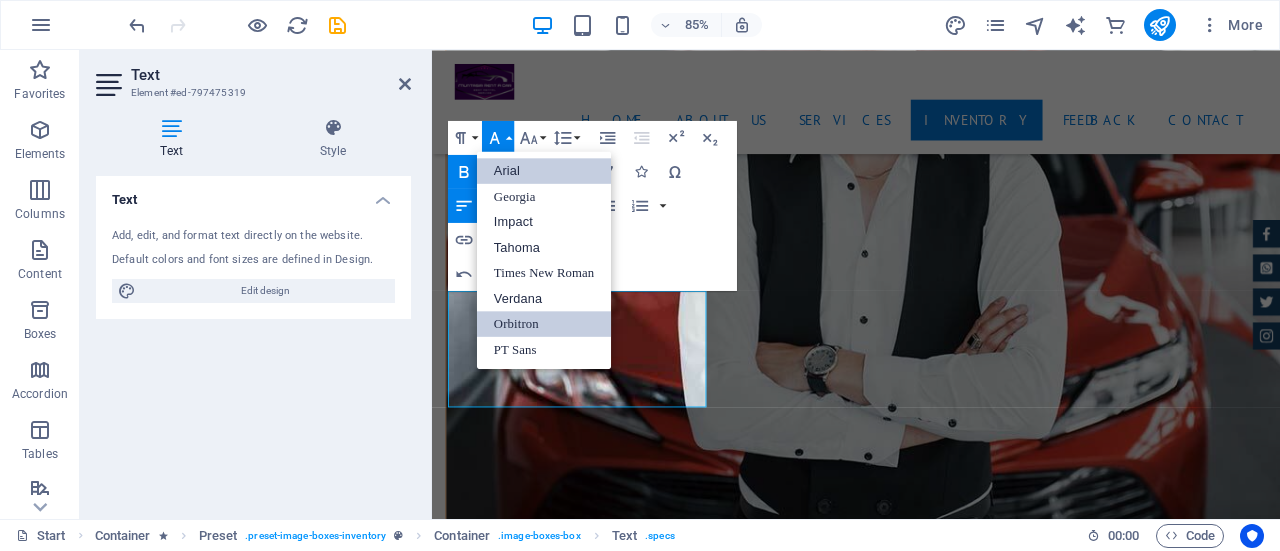 scroll, scrollTop: 0, scrollLeft: 0, axis: both 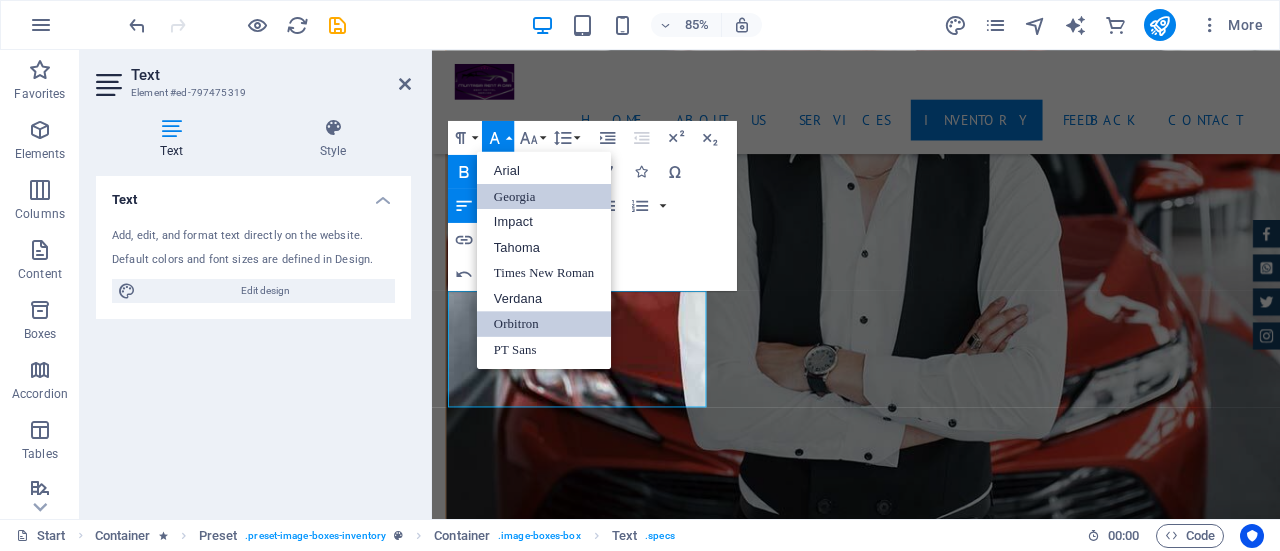 click on "Georgia" at bounding box center (544, 196) 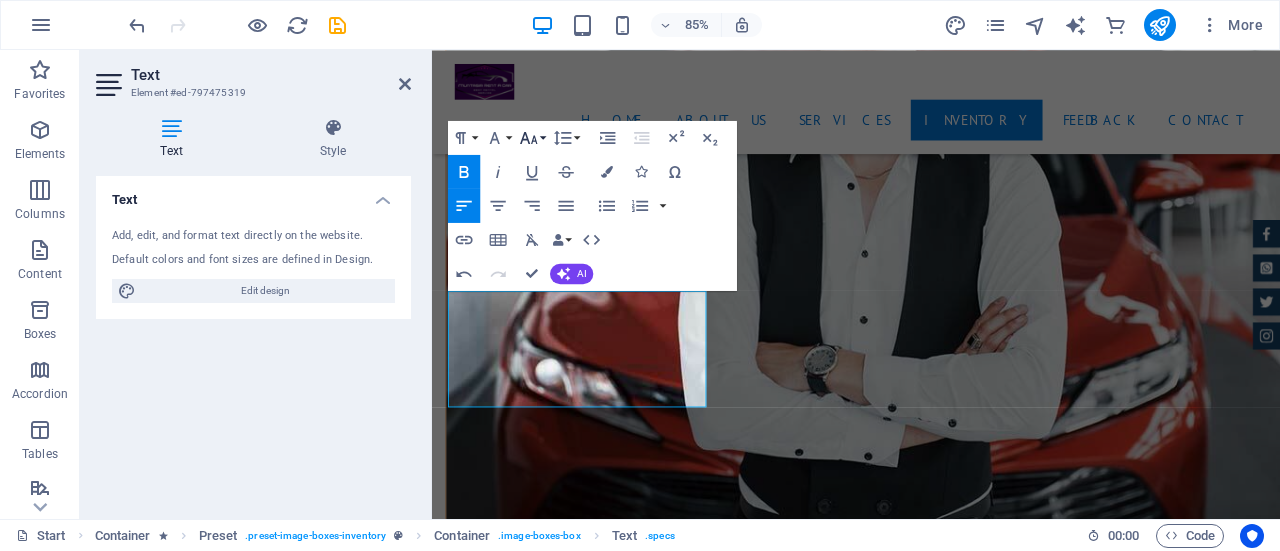 click 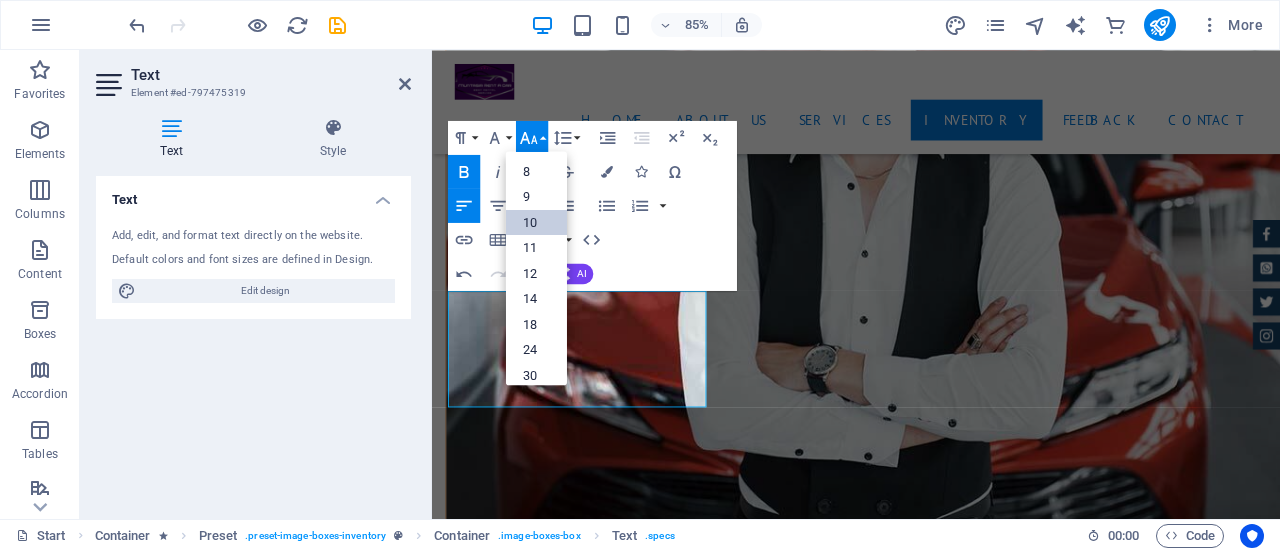 click on "10" at bounding box center (536, 222) 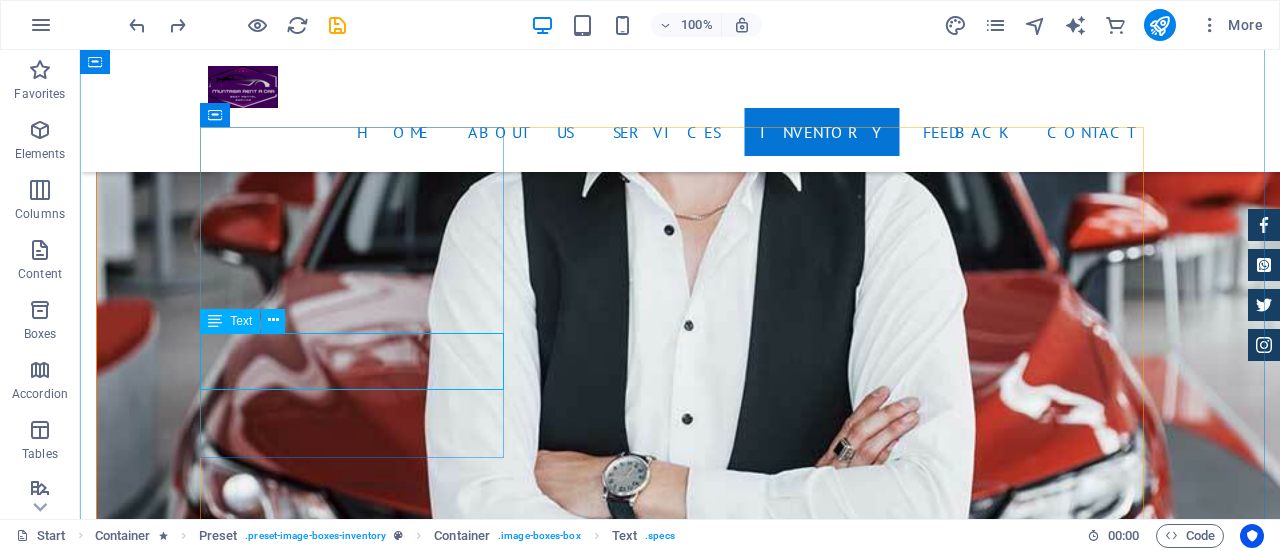 click on "✮ X Noah ✮ Day Trip ✮ Microbus: 7 seat" at bounding box center (680, 10134) 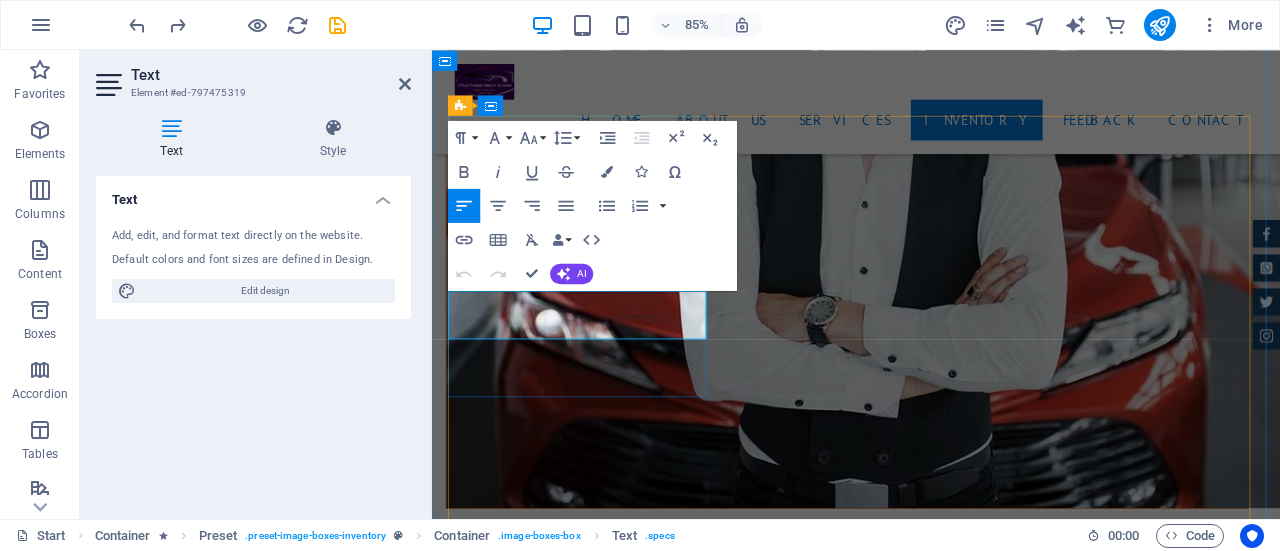 click on "✮ Microbus: 7 seat" at bounding box center [931, 9986] 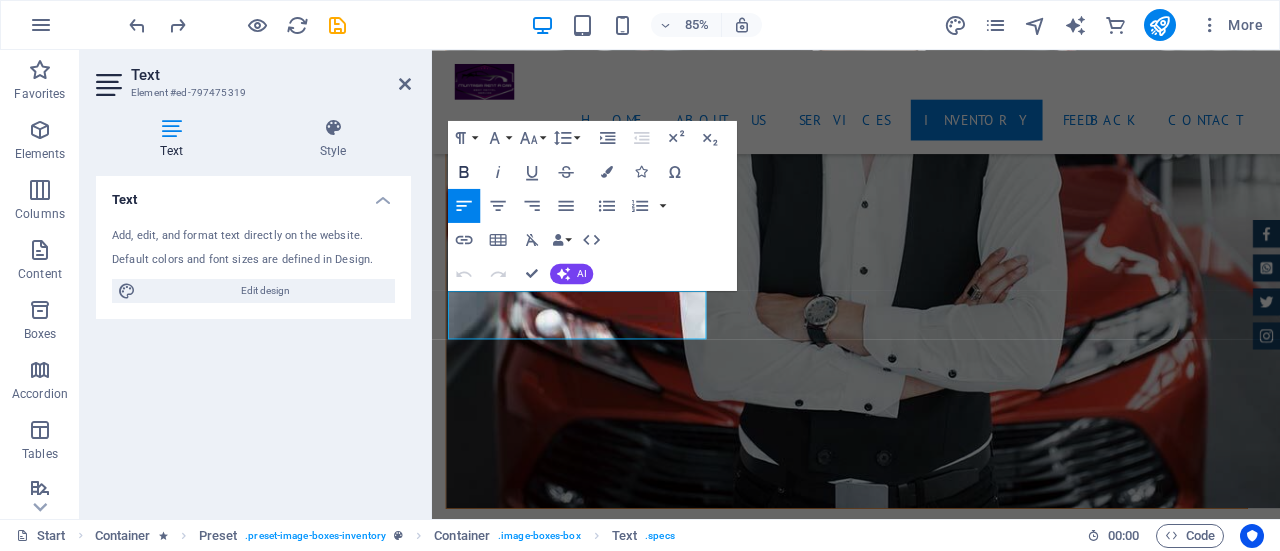 click 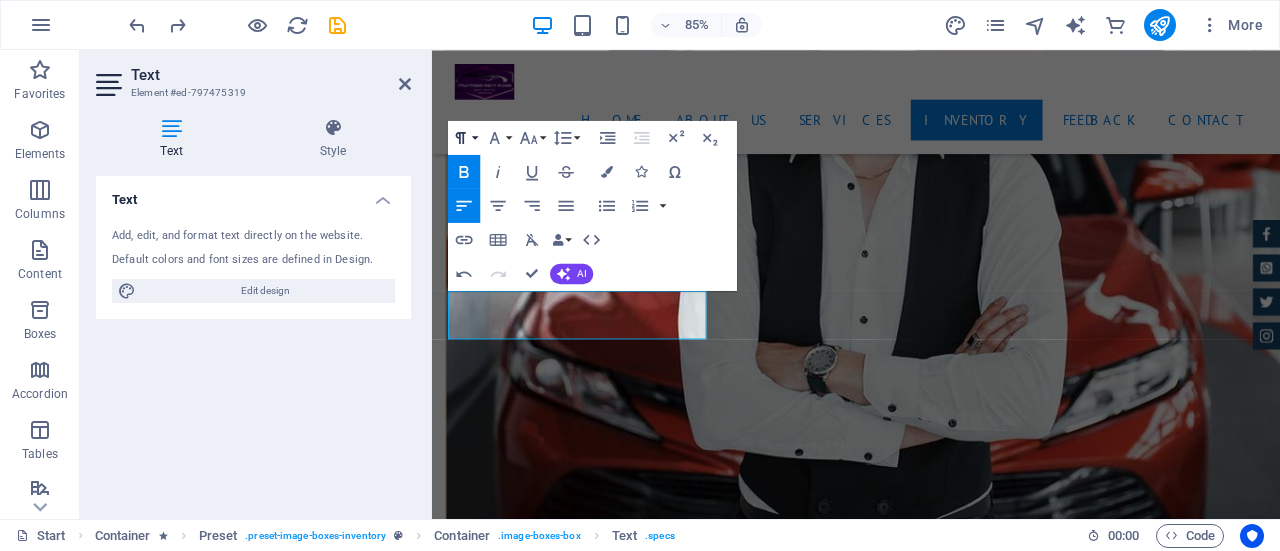click 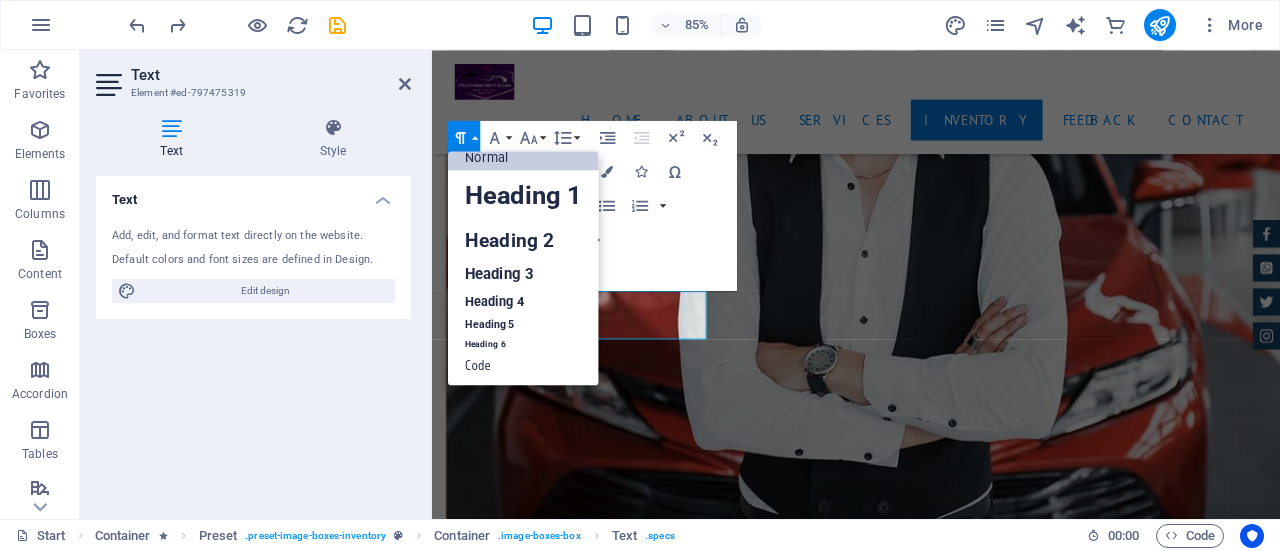 scroll, scrollTop: 16, scrollLeft: 0, axis: vertical 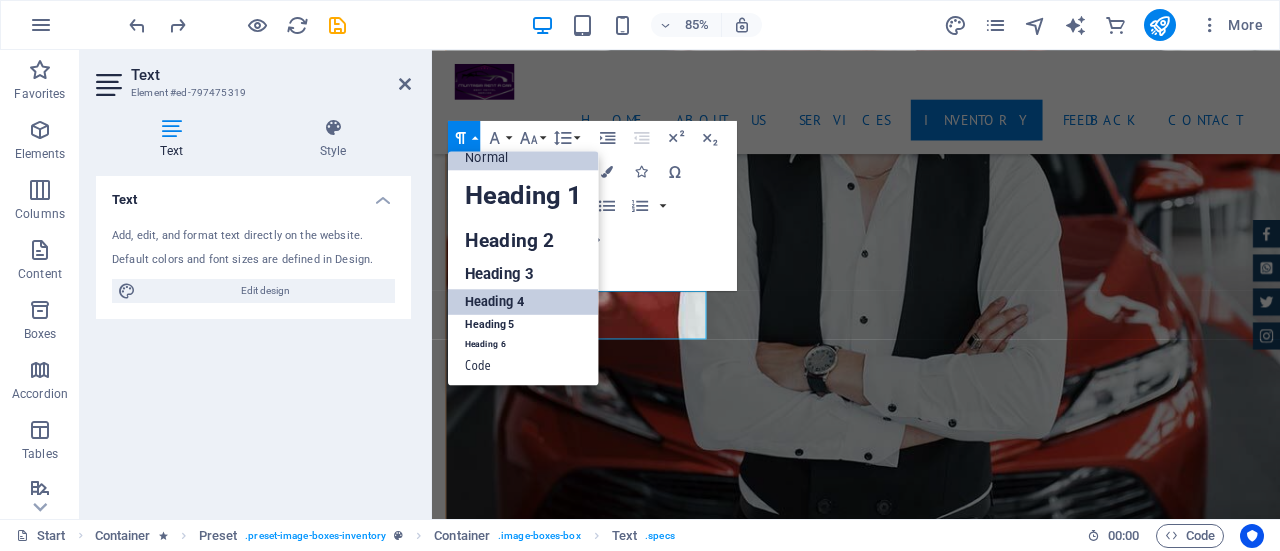 click on "Heading 4" at bounding box center (523, 302) 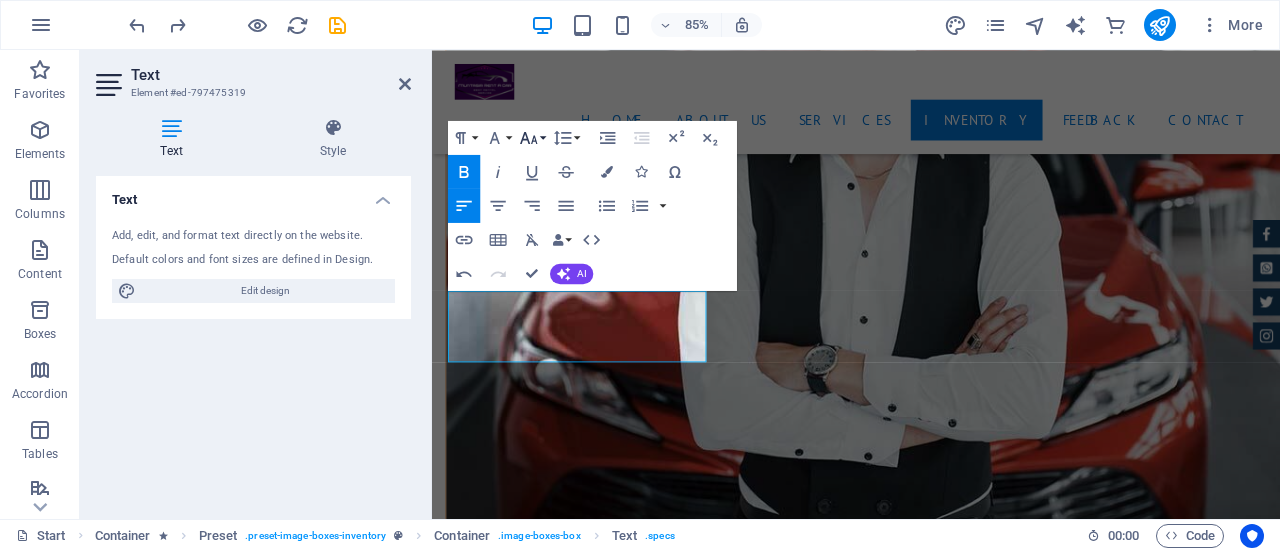 click 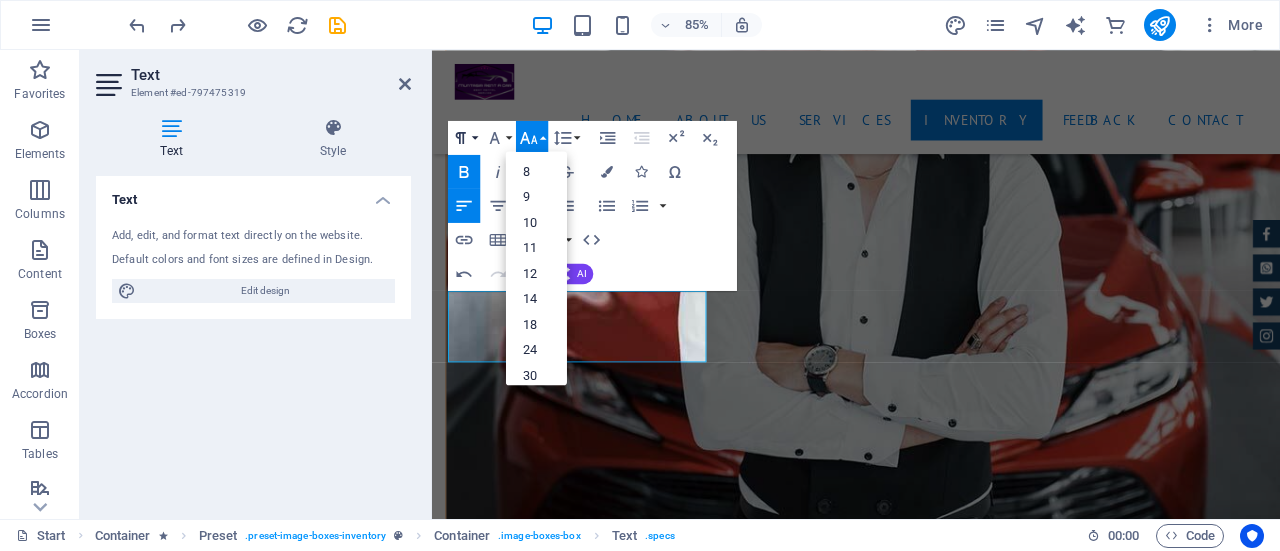 click on "Paragraph Format" at bounding box center [464, 137] 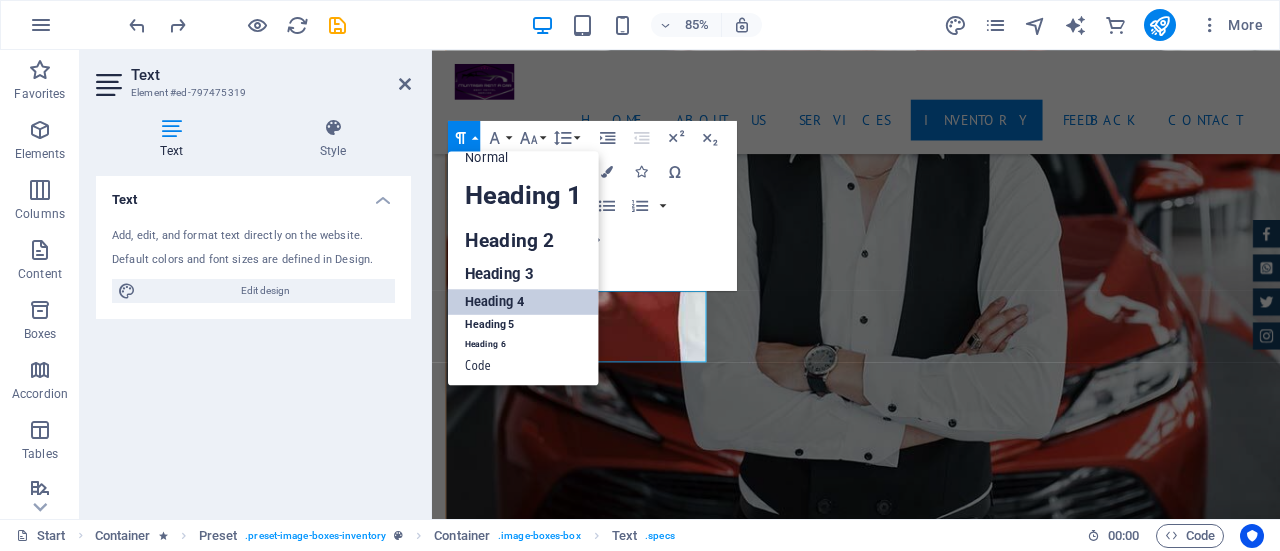 scroll, scrollTop: 16, scrollLeft: 0, axis: vertical 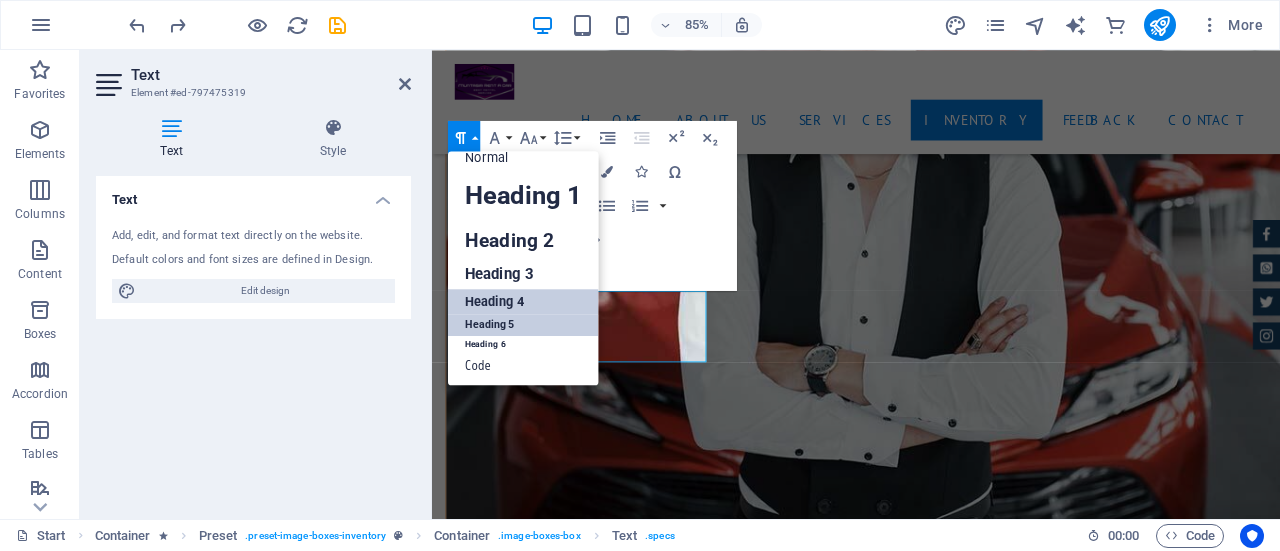 click on "Heading 5" at bounding box center [523, 324] 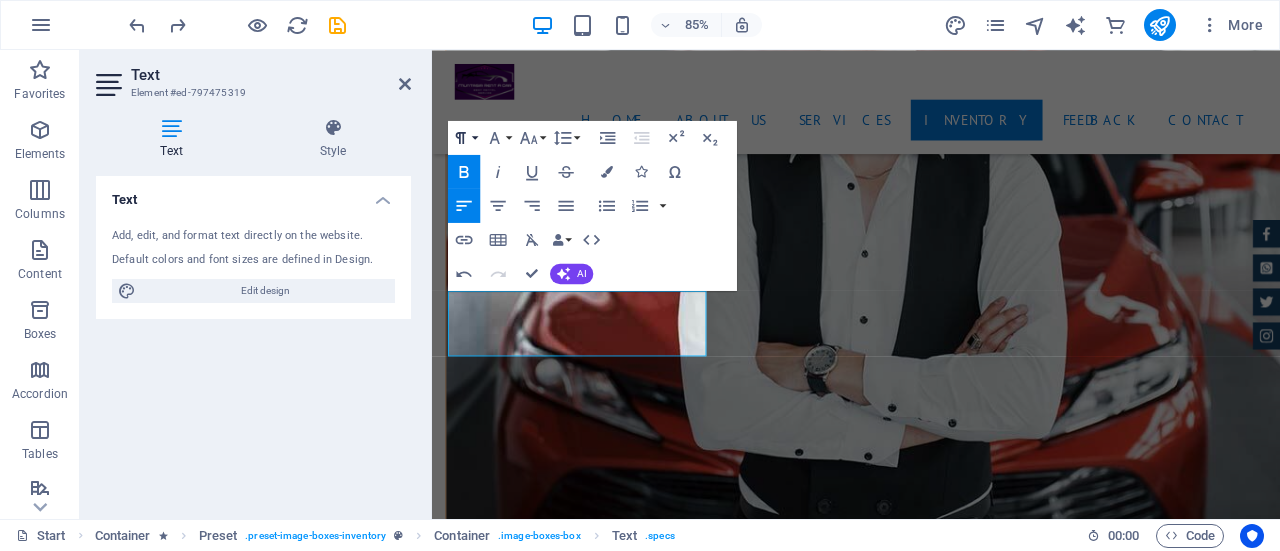 click on "Paragraph Format" at bounding box center [464, 137] 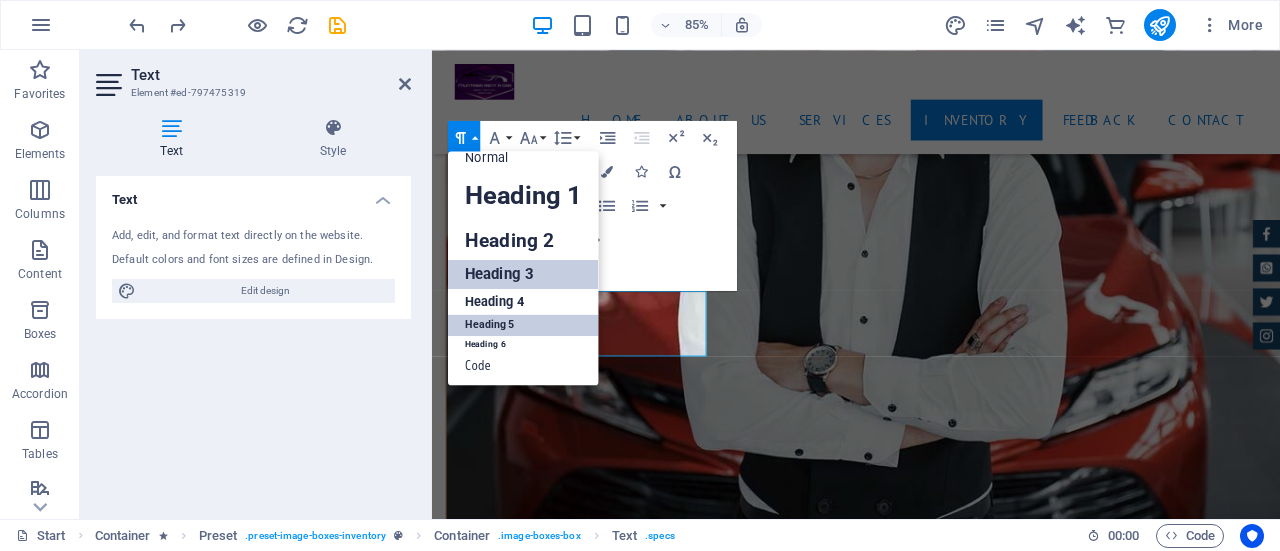 scroll, scrollTop: 16, scrollLeft: 0, axis: vertical 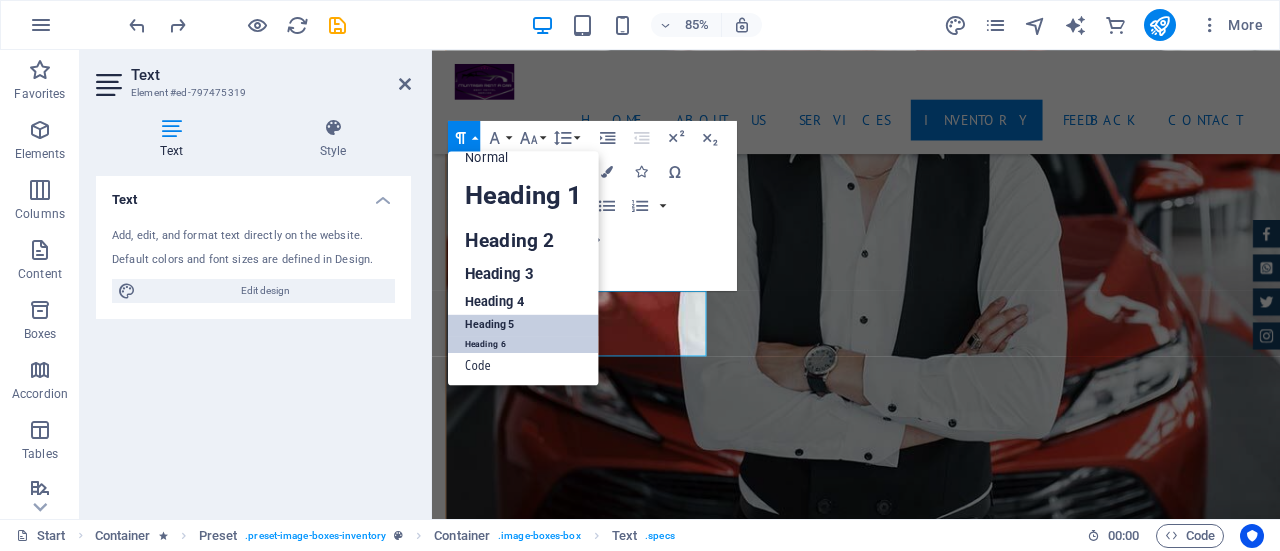 click on "Heading 6" at bounding box center [523, 344] 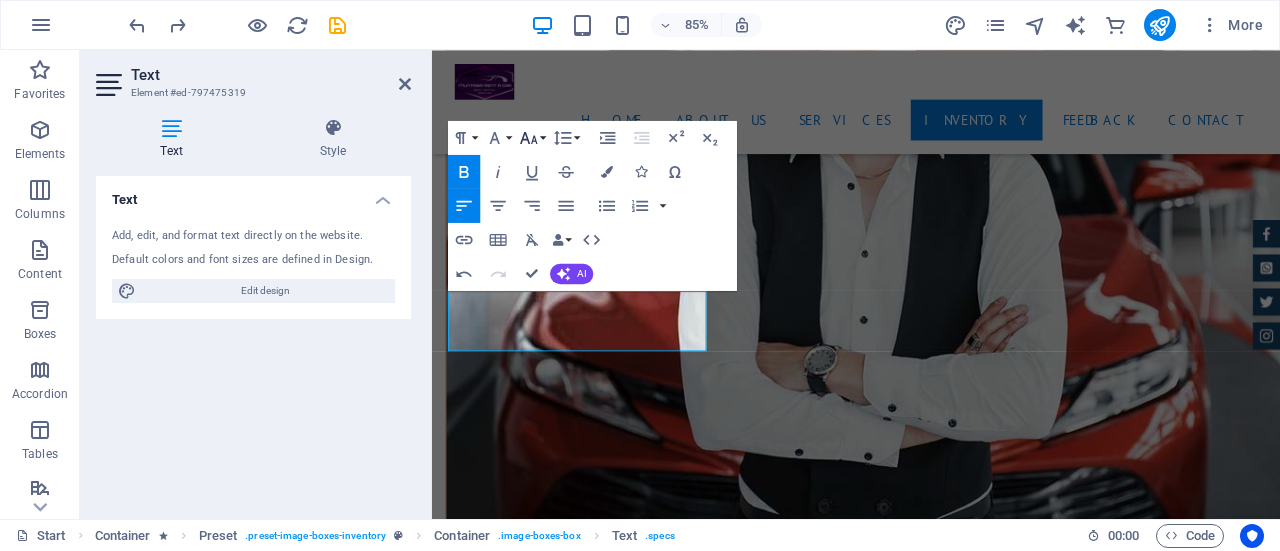 click 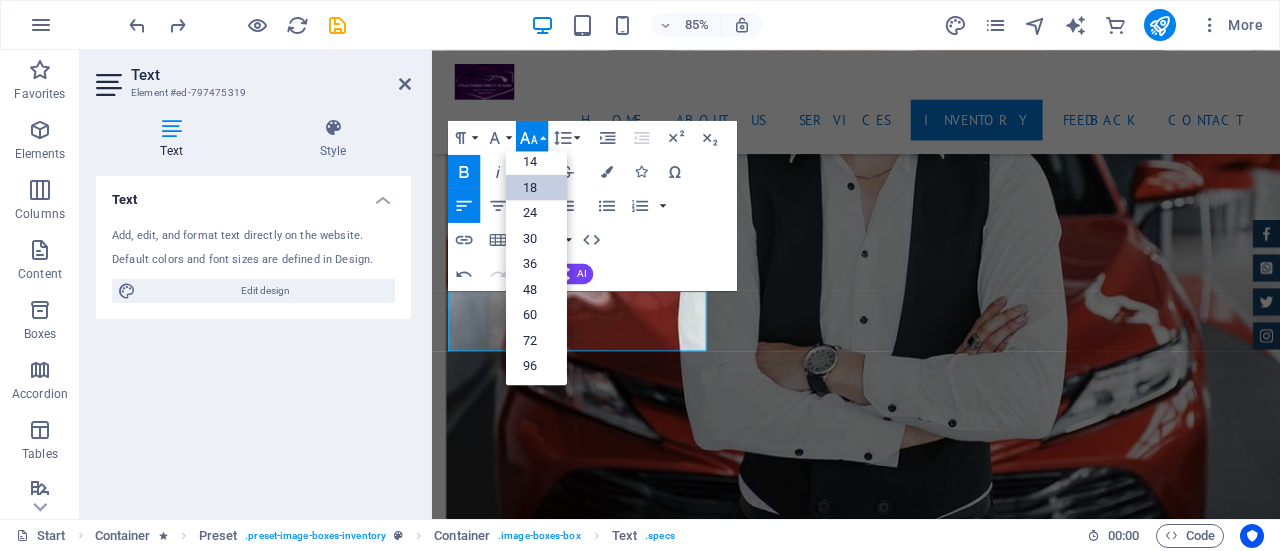 scroll, scrollTop: 160, scrollLeft: 0, axis: vertical 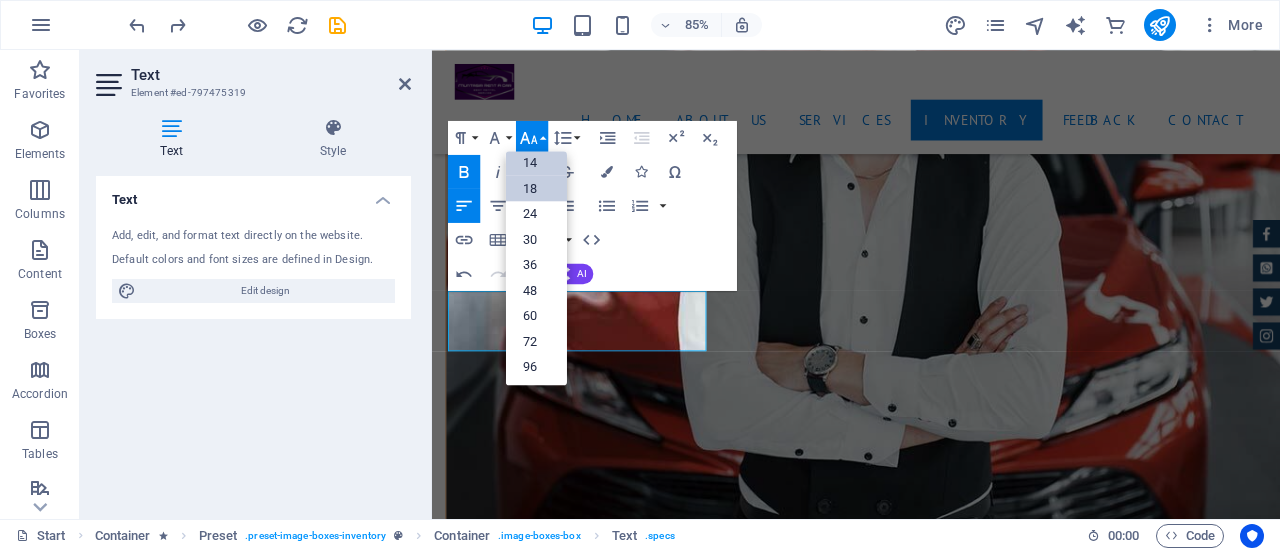click on "14" at bounding box center [536, 162] 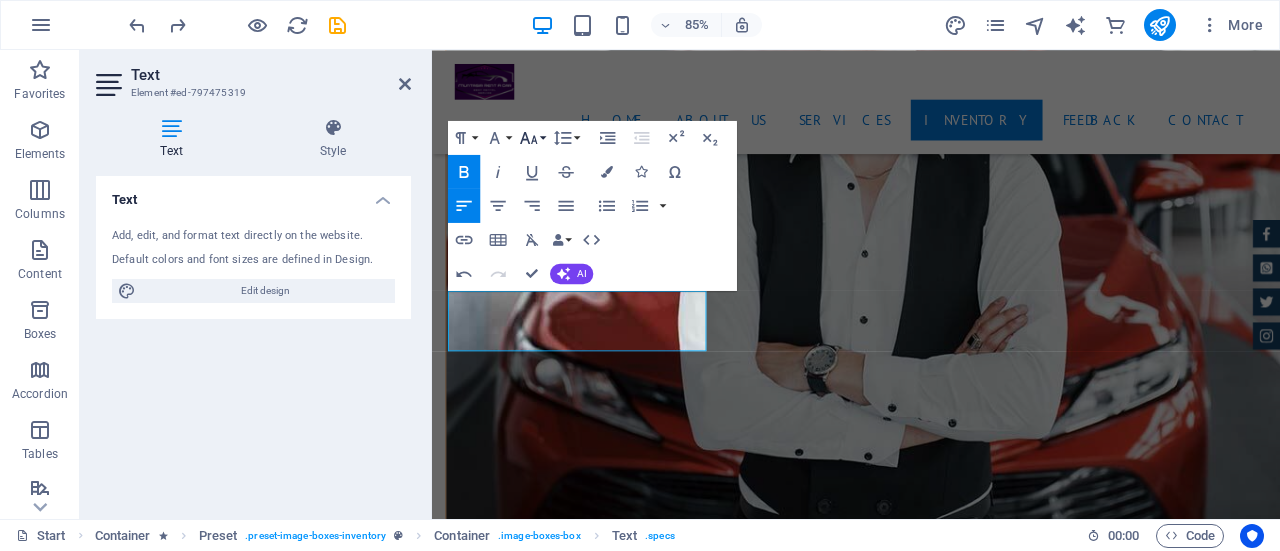 click 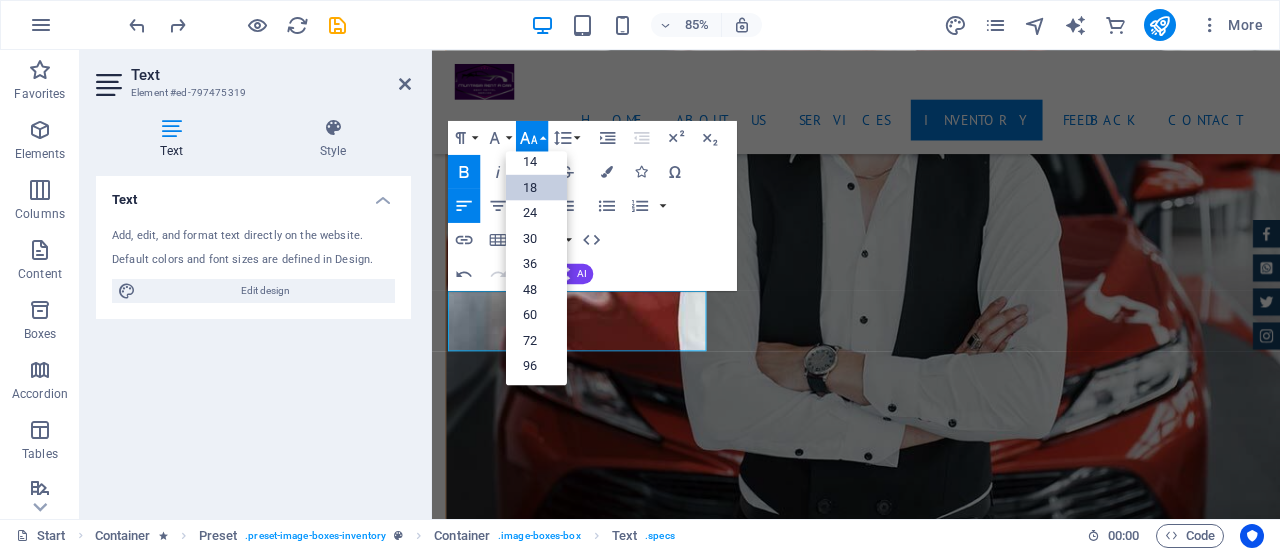scroll, scrollTop: 160, scrollLeft: 0, axis: vertical 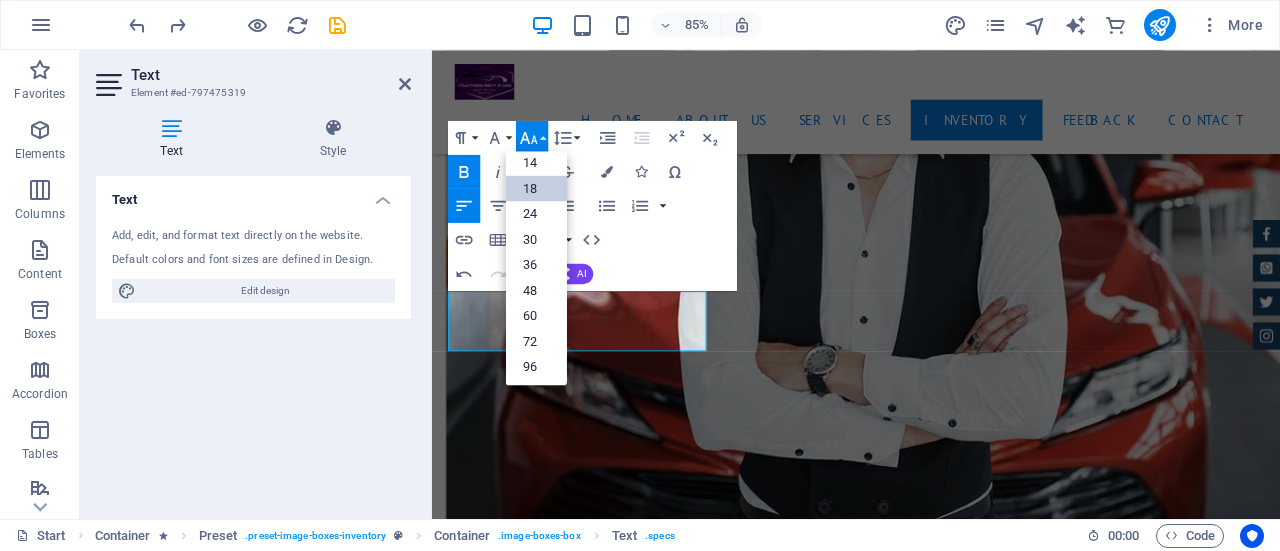 click on "Paragraph Format Normal Heading 1 Heading 2 Heading 3 Heading 4 Heading 5 Heading 6 Code Font Family Arial Georgia Impact Tahoma Times New Roman Verdana Orbitron PT Sans Font Size 8 9 10 11 12 14 18 24 30 36 48 60 72 96 Line Height Default Single 1.15 1.5 Double Increase Indent Decrease Indent Superscript Subscript Bold Italic Underline Strikethrough Colors Icons Special Characters Align Left Align Center Align Right Align Justify Unordered List   Default Circle Disc Square    Ordered List   Default Lower Alpha Lower Greek Lower Roman Upper Alpha Upper Roman    Insert Link Insert Table Clear Formatting Data Bindings Company First name Last name Street ZIP code City Email Phone Mobile Fax Custom field 1 Custom field 2 Custom field 3 Custom field 4 Custom field 5 Custom field 6 HTML Undo Redo Confirm (Ctrl+⏎) AI Improve Make shorter Make longer Fix spelling & grammar Translate to English Generate text" at bounding box center (592, 205) 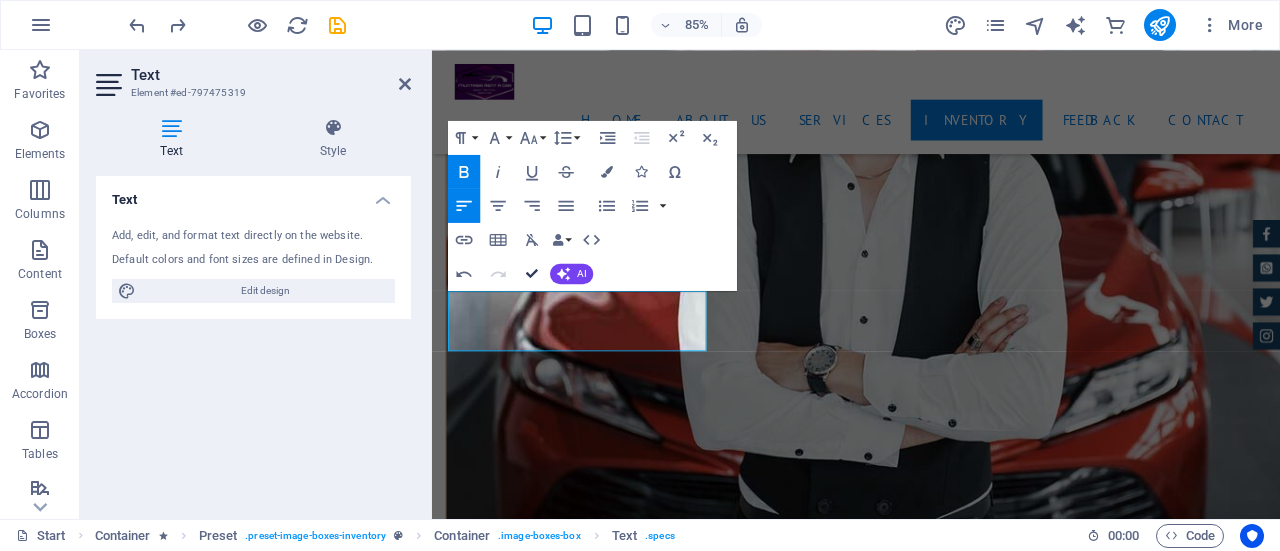 drag, startPoint x: 530, startPoint y: 271, endPoint x: 482, endPoint y: 244, distance: 55.072678 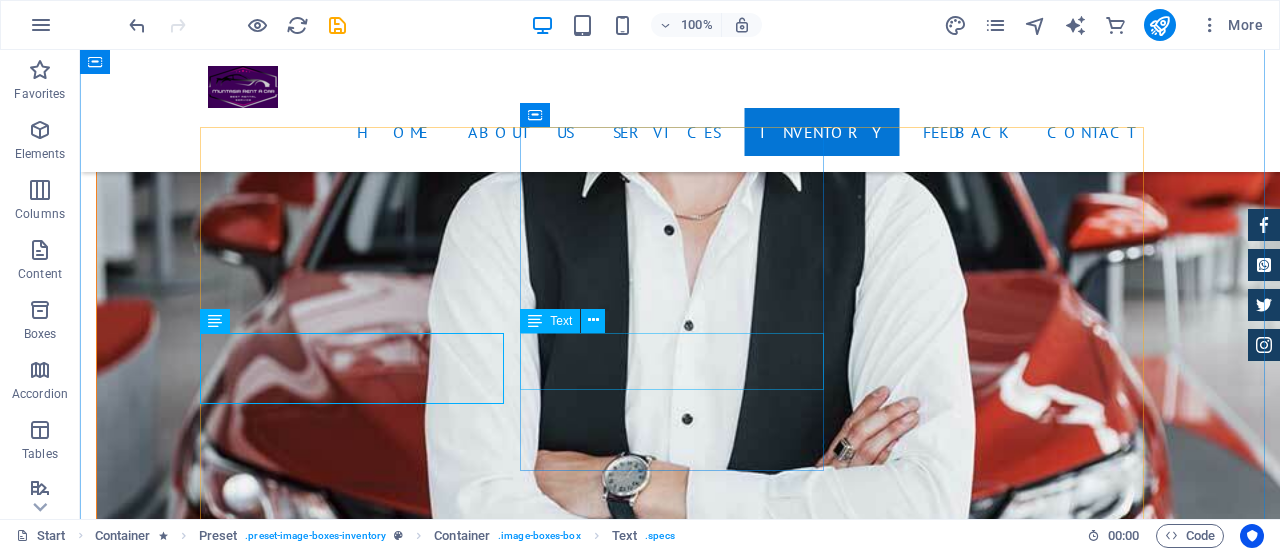 click on "✮ Axio Hybrid ✮ Day Trip ✮ Hybrid Sedan" at bounding box center (680, 10887) 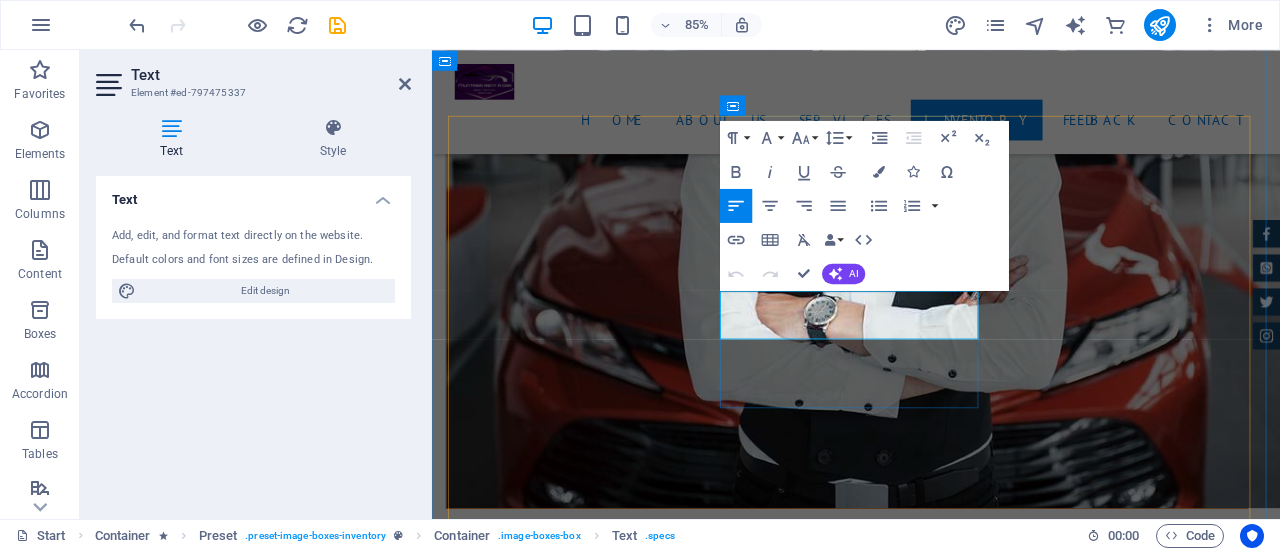 drag, startPoint x: 879, startPoint y: 379, endPoint x: 770, endPoint y: 340, distance: 115.767006 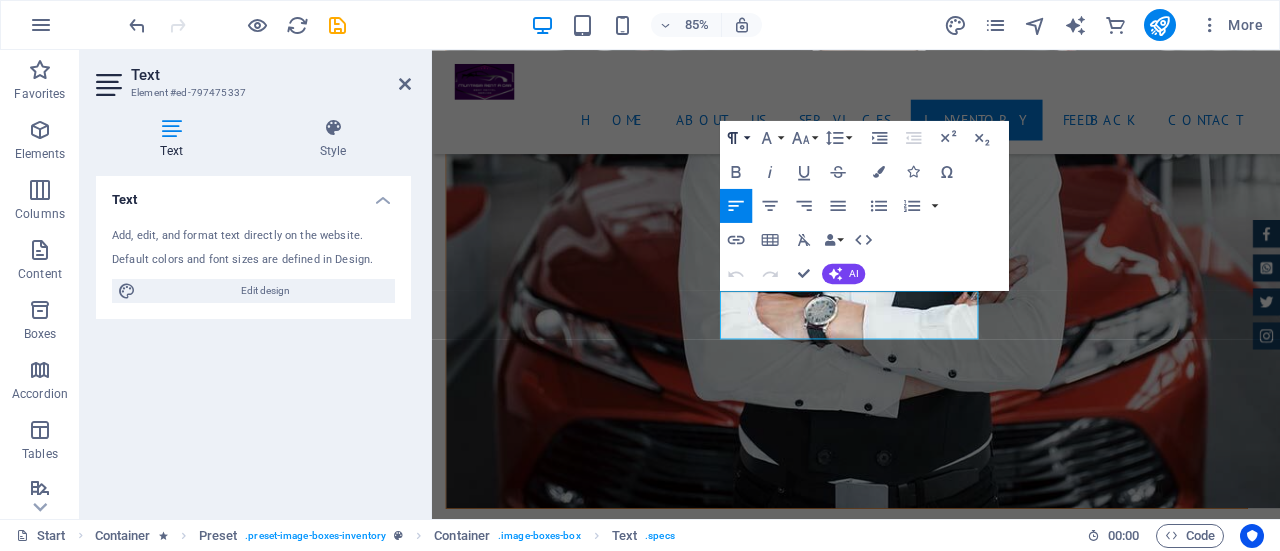 click 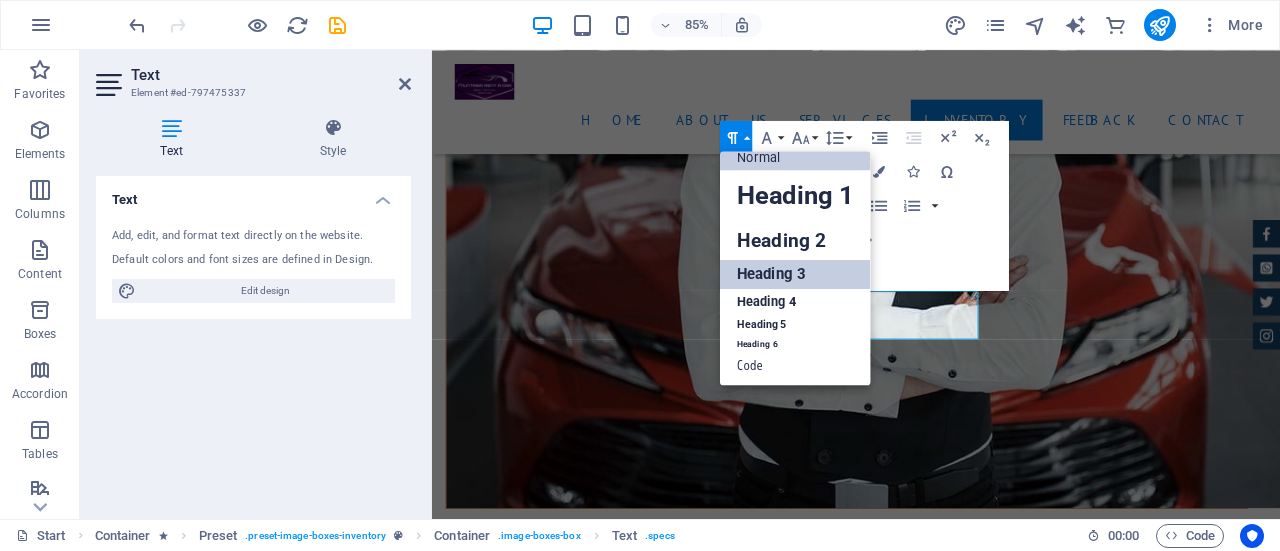 scroll, scrollTop: 16, scrollLeft: 0, axis: vertical 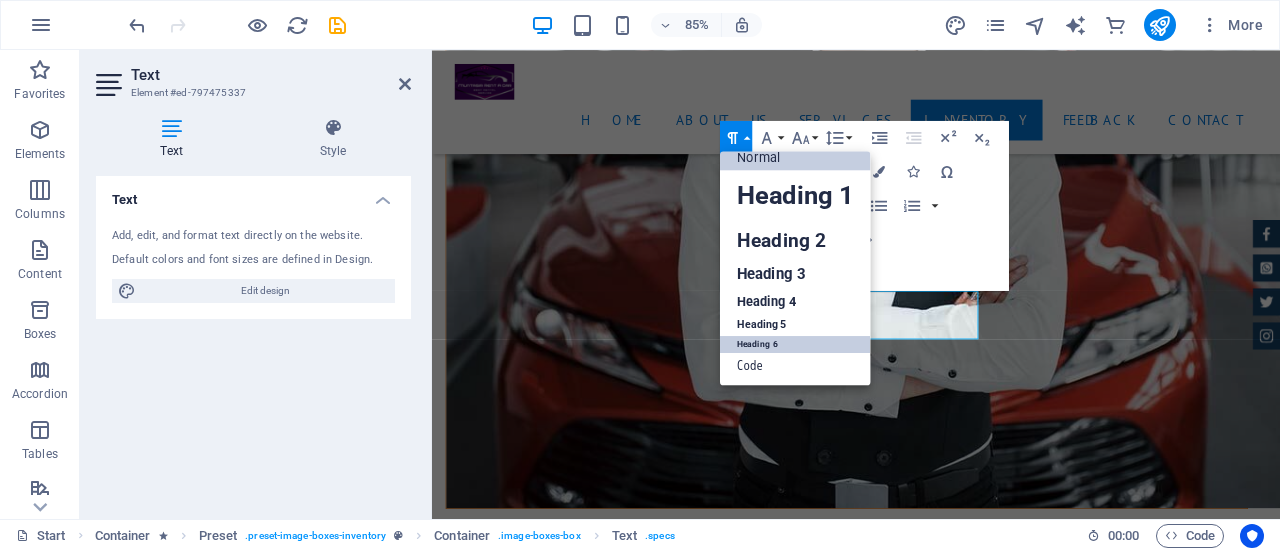 click on "Heading 6" at bounding box center [795, 344] 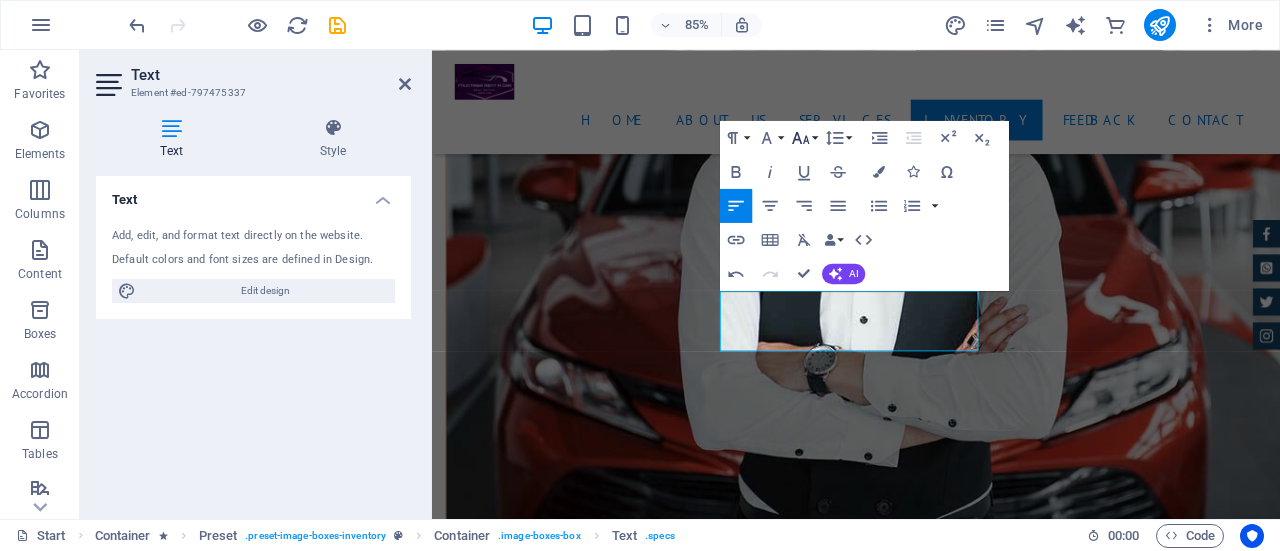 click 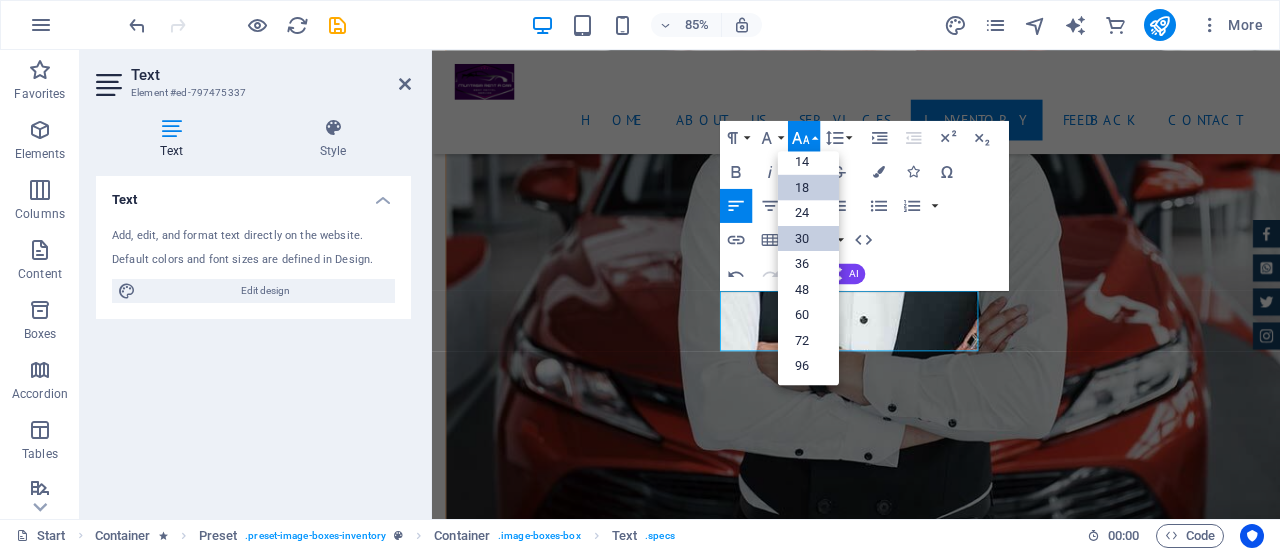 scroll, scrollTop: 160, scrollLeft: 0, axis: vertical 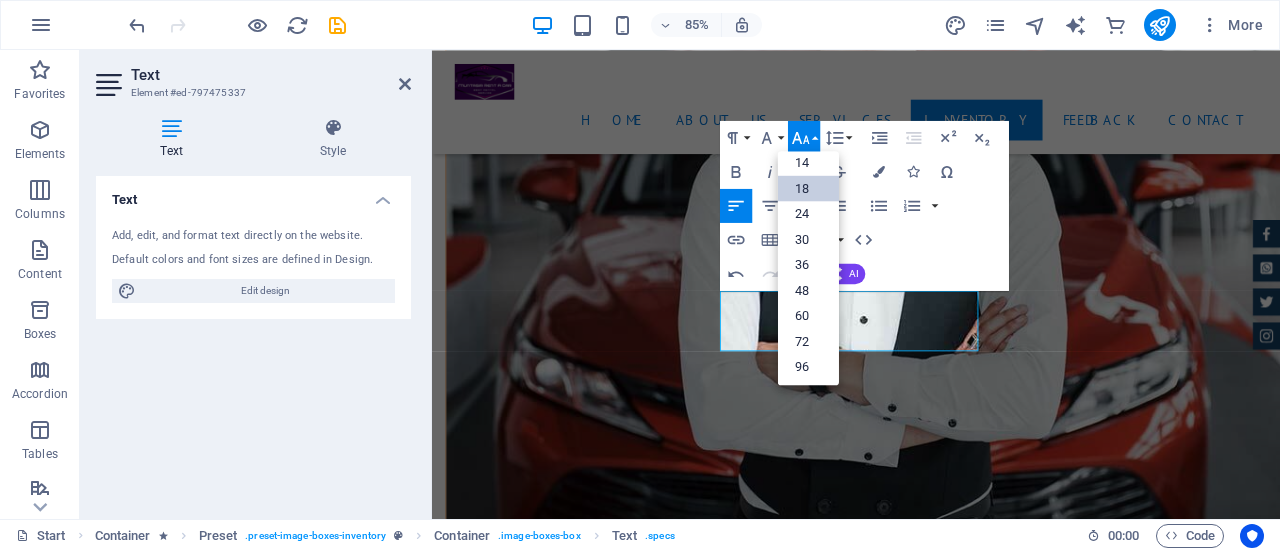click on "18" at bounding box center [808, 188] 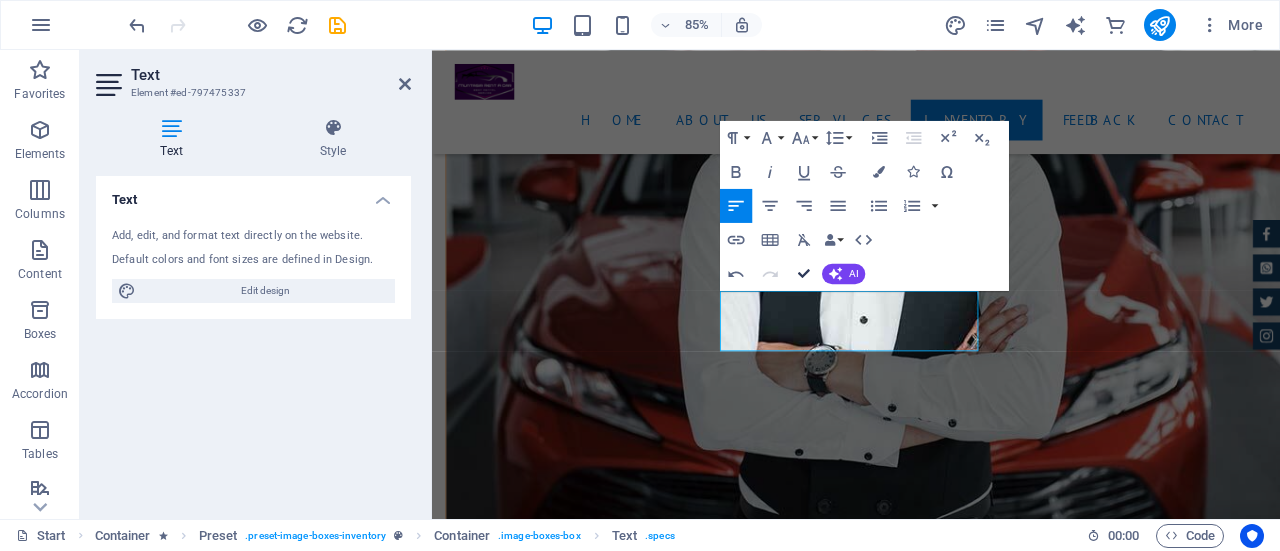 drag, startPoint x: 724, startPoint y: 223, endPoint x: 804, endPoint y: 273, distance: 94.33981 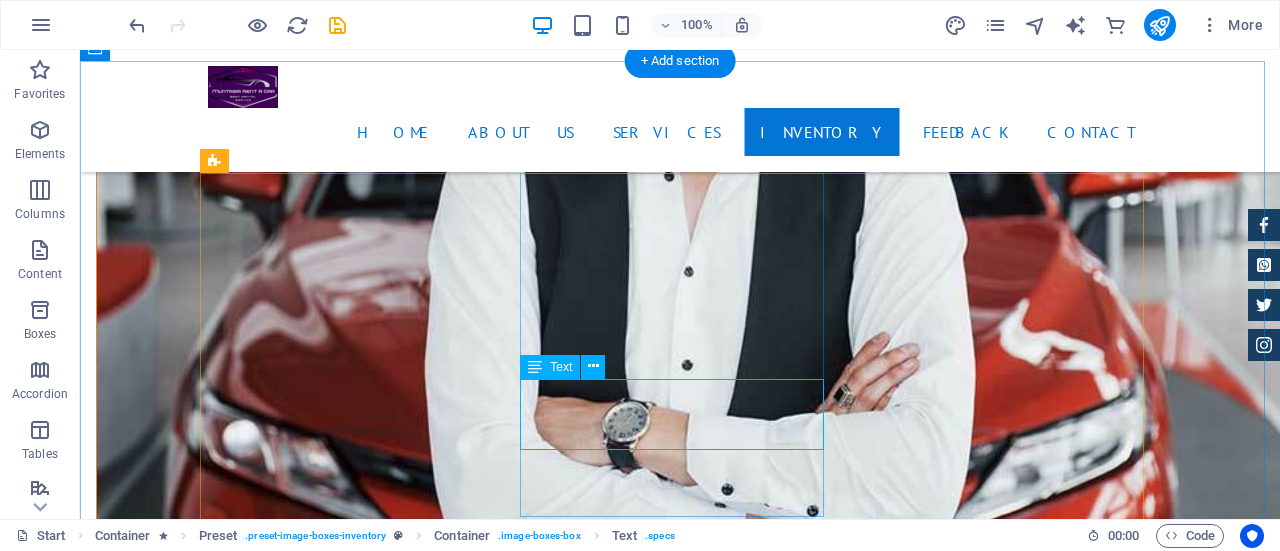 scroll, scrollTop: 6700, scrollLeft: 0, axis: vertical 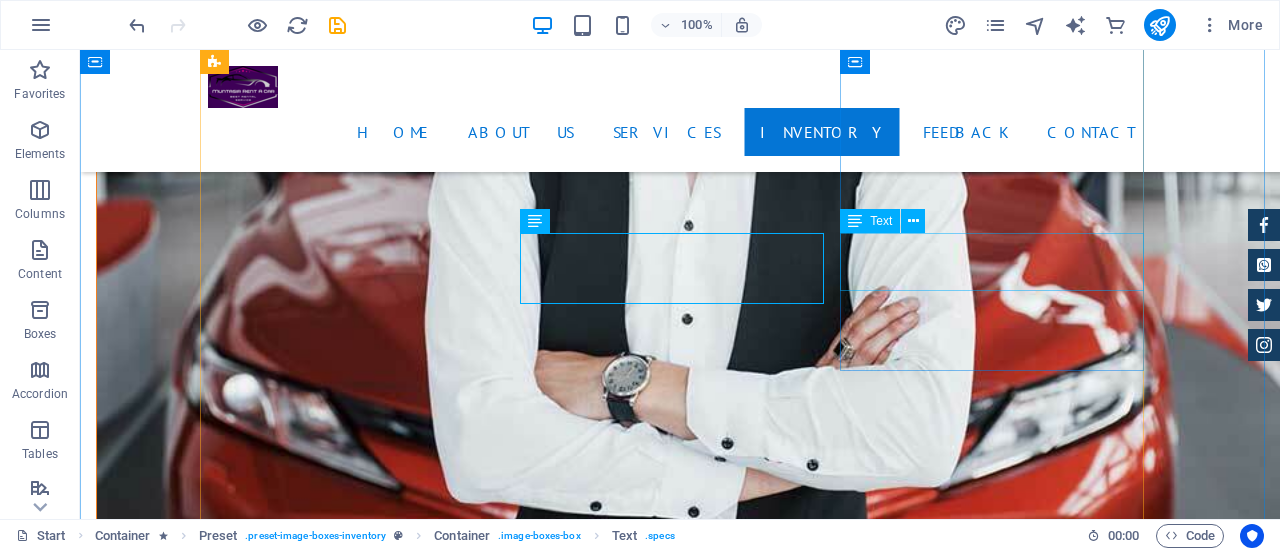 click on "✮Grand Cabin ✮ Holiday Package ✮ Microbus: 14 Seat" at bounding box center (680, 11541) 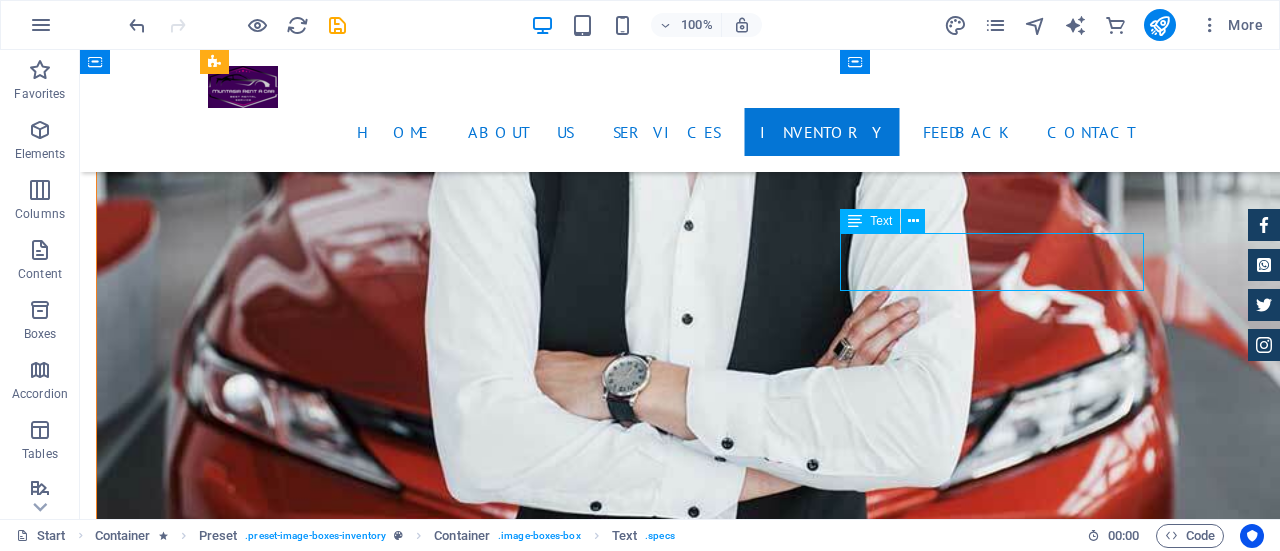 click on "✮Grand Cabin ✮ Holiday Package ✮ Microbus: 14 Seat" at bounding box center [680, 11541] 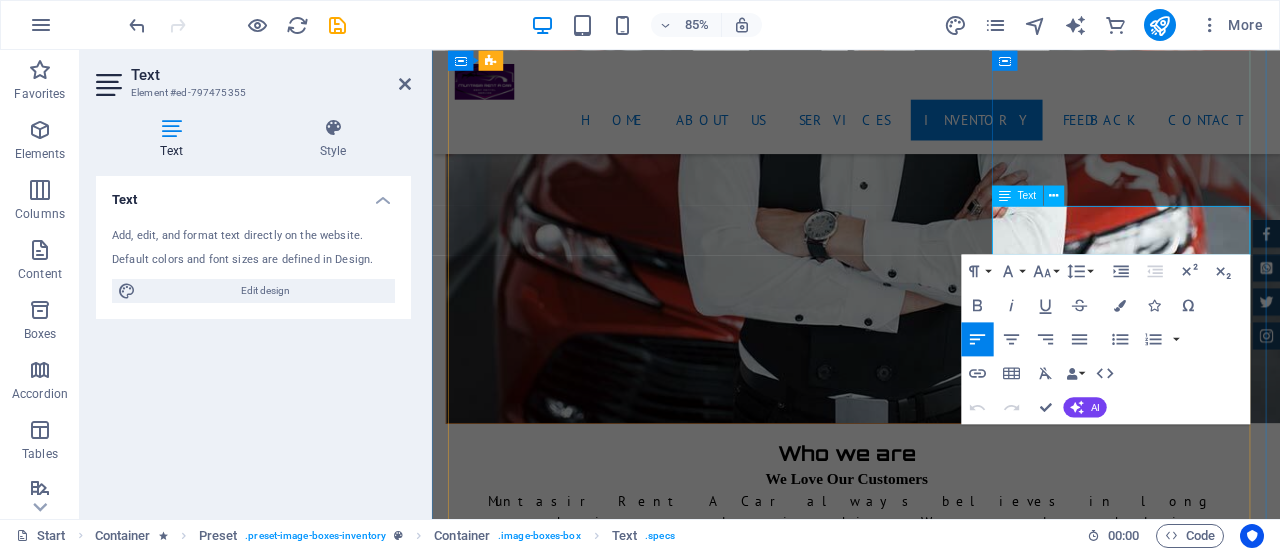 drag, startPoint x: 1235, startPoint y: 276, endPoint x: 1089, endPoint y: 250, distance: 148.297 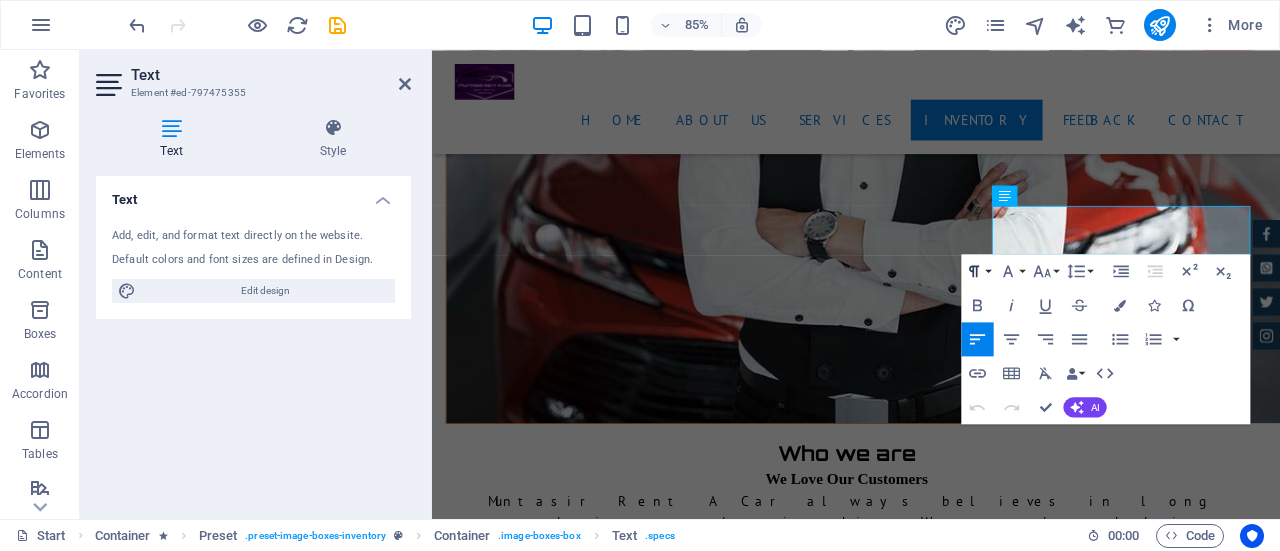 click on "Paragraph Format" at bounding box center [978, 271] 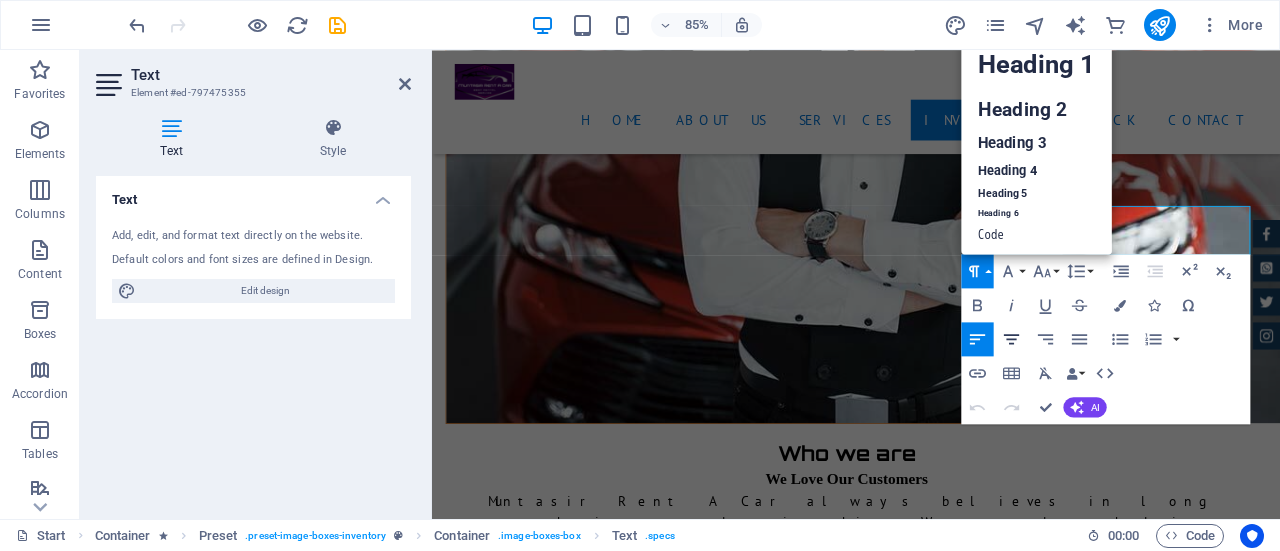 scroll, scrollTop: 16, scrollLeft: 0, axis: vertical 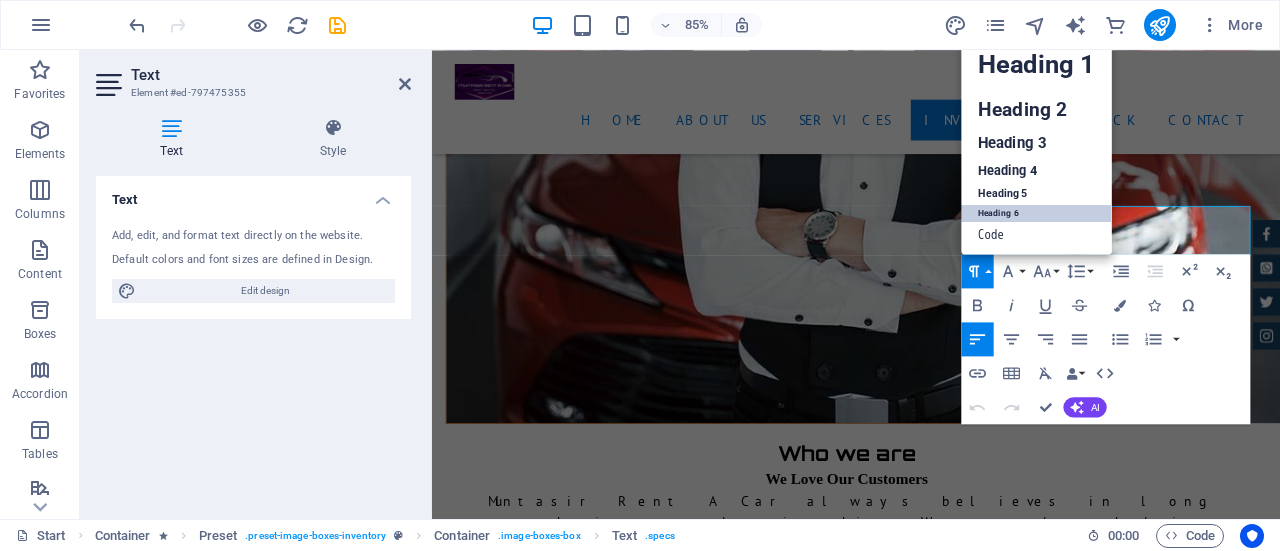 click on "Heading 6" at bounding box center (1037, 213) 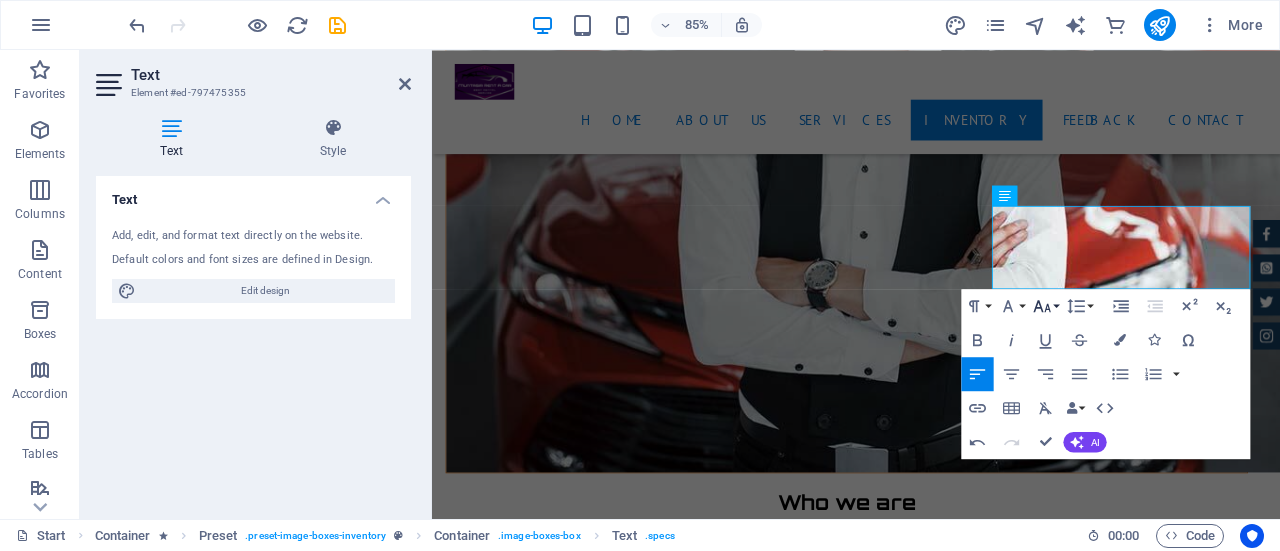 click on "Font Size" at bounding box center (1046, 306) 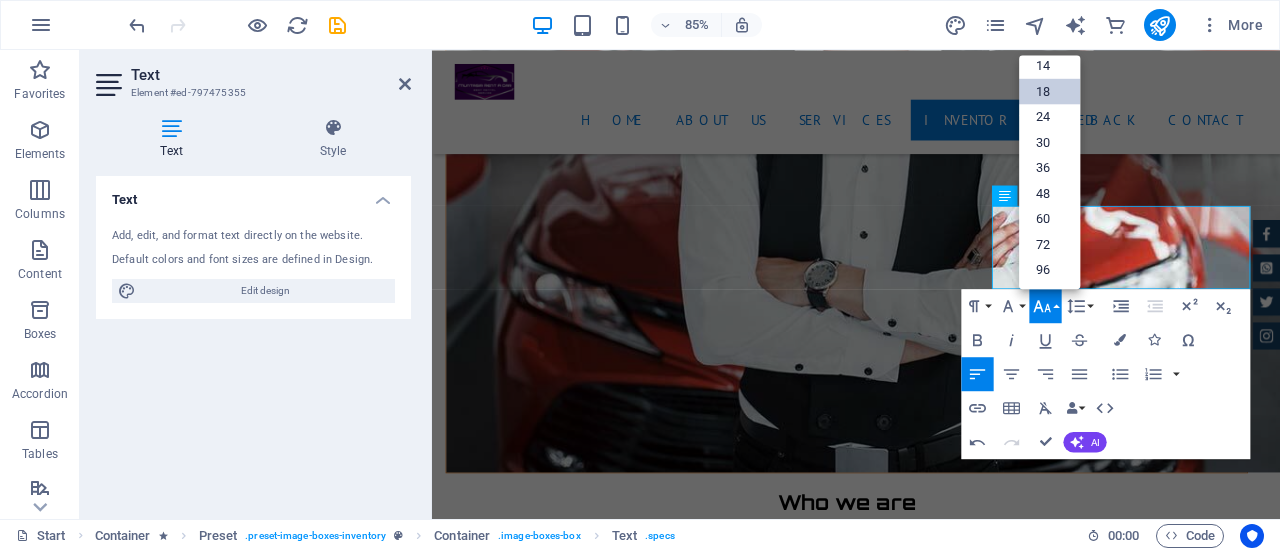 scroll, scrollTop: 160, scrollLeft: 0, axis: vertical 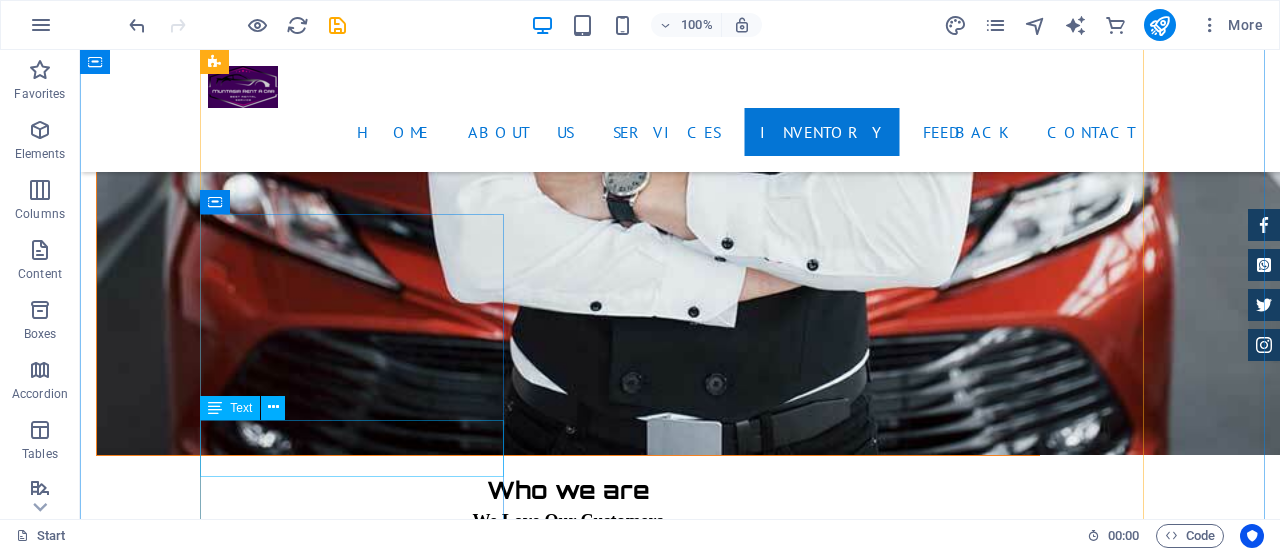 click on "✮ Grand Cabin ✮ Day Trip ✮ Microbus: 14 Seat" at bounding box center [680, 12092] 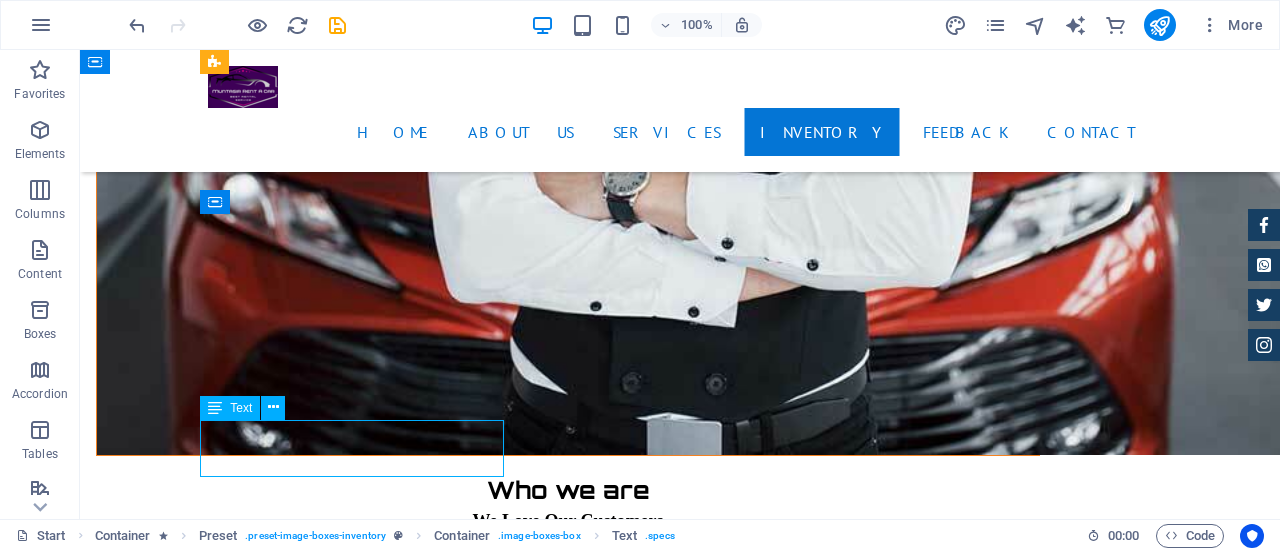 click on "✮ Grand Cabin ✮ Day Trip ✮ Microbus: 14 Seat" at bounding box center [680, 12092] 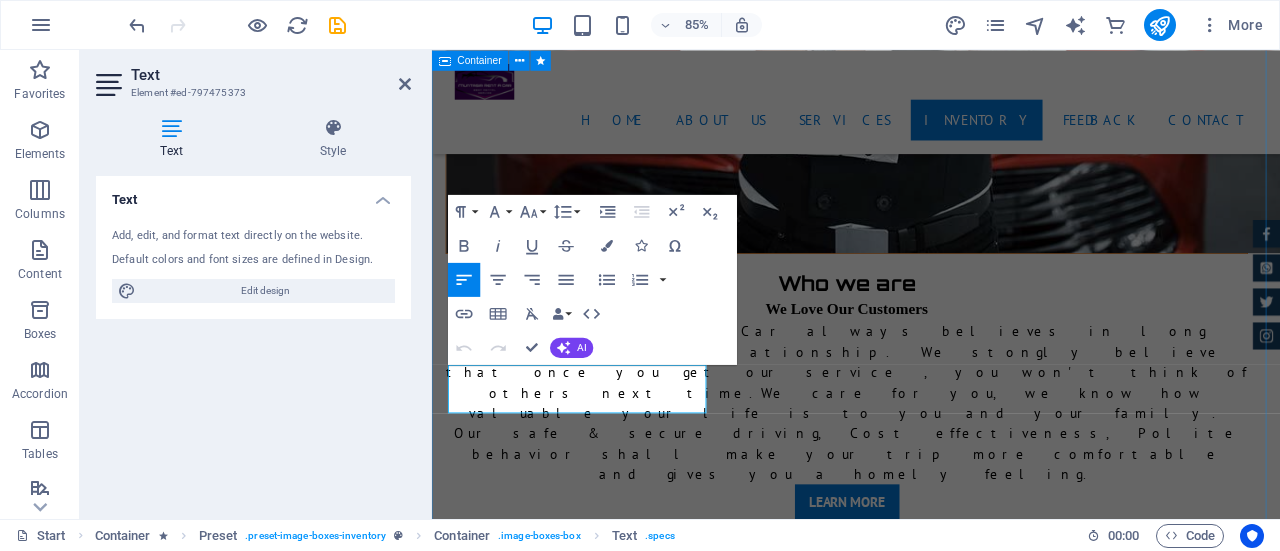 drag, startPoint x: 584, startPoint y: 470, endPoint x: 447, endPoint y: 445, distance: 139.26234 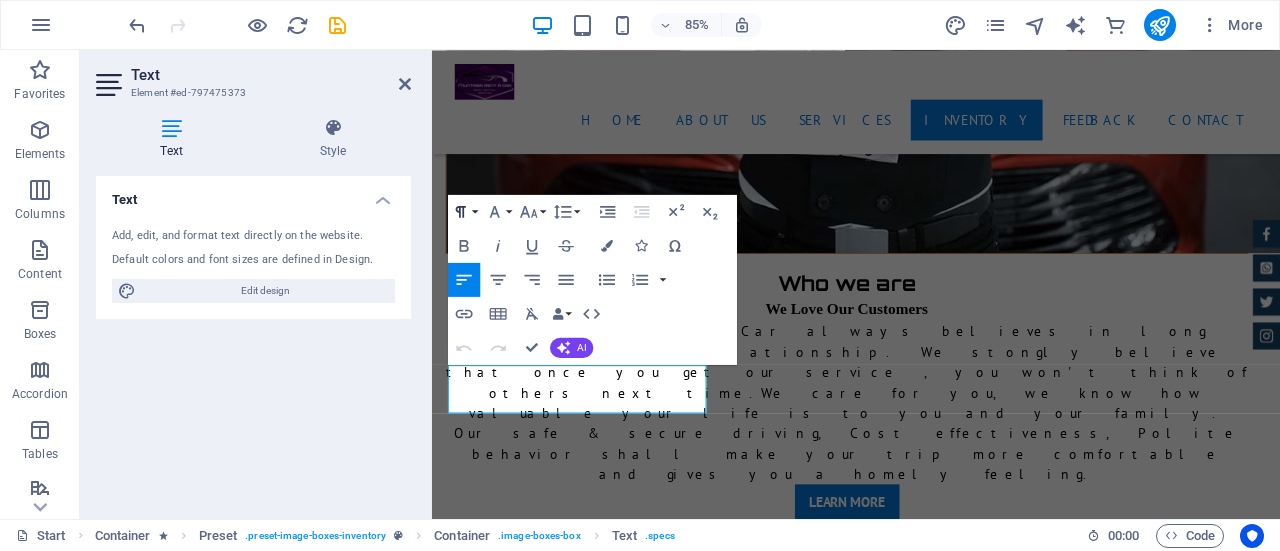 click 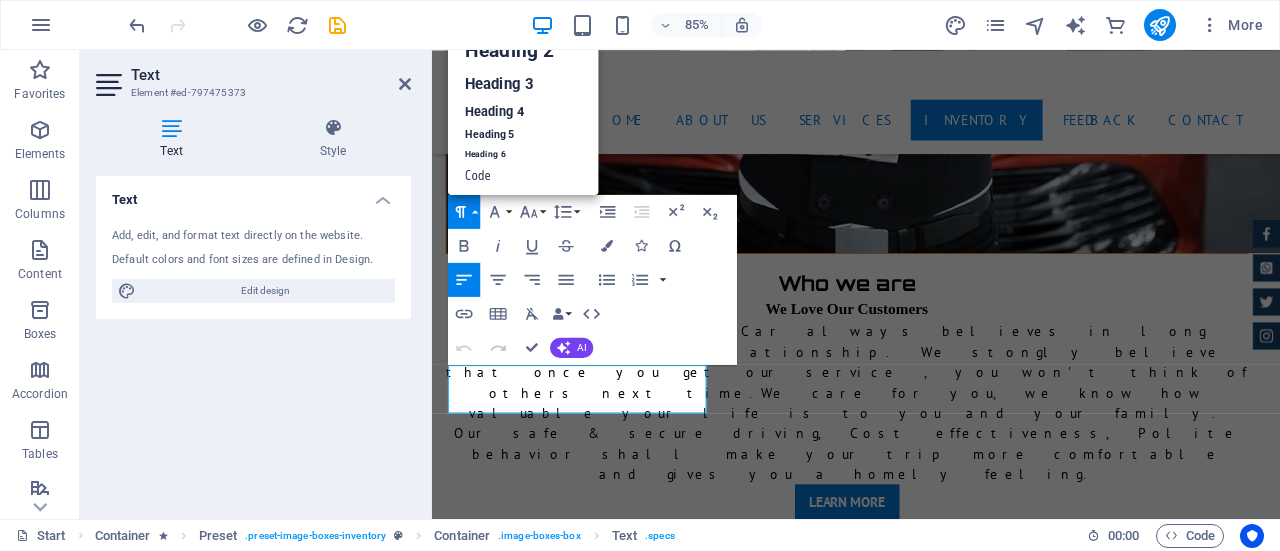 scroll, scrollTop: 16, scrollLeft: 0, axis: vertical 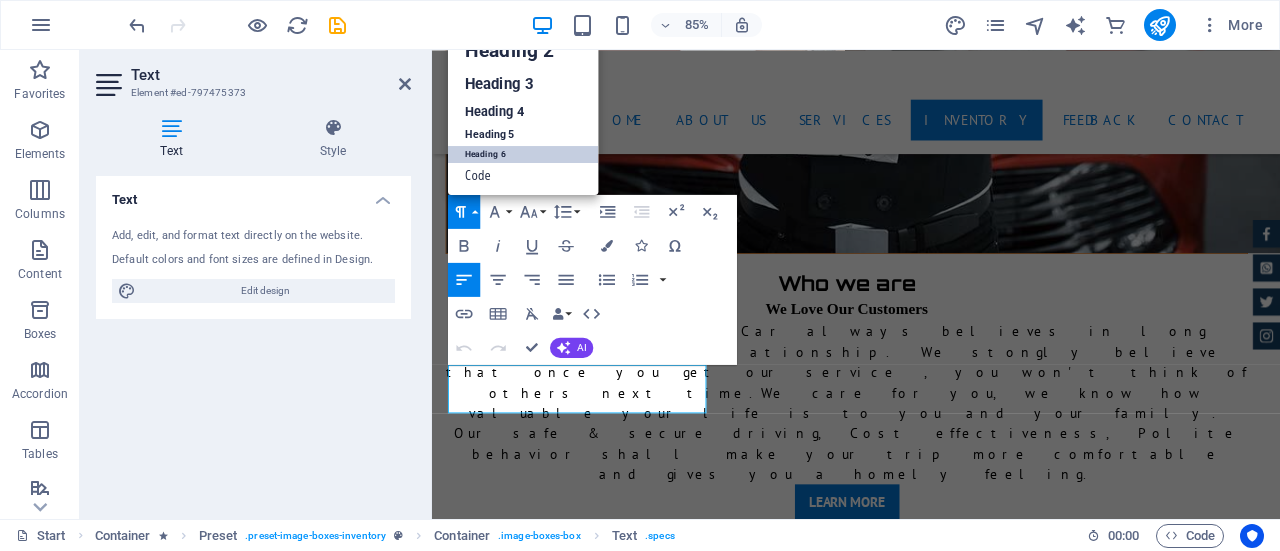 click on "Heading 6" at bounding box center (523, 153) 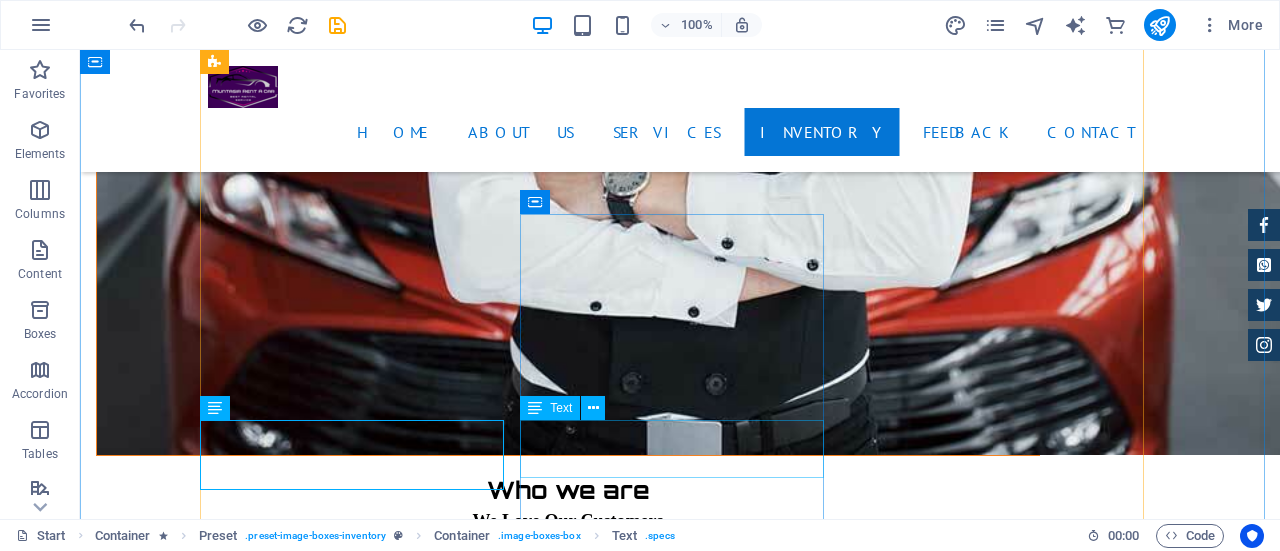 click on "✮ Civilian ✮ Day Trip ✮ Minibus: 28 seat" at bounding box center [680, 12845] 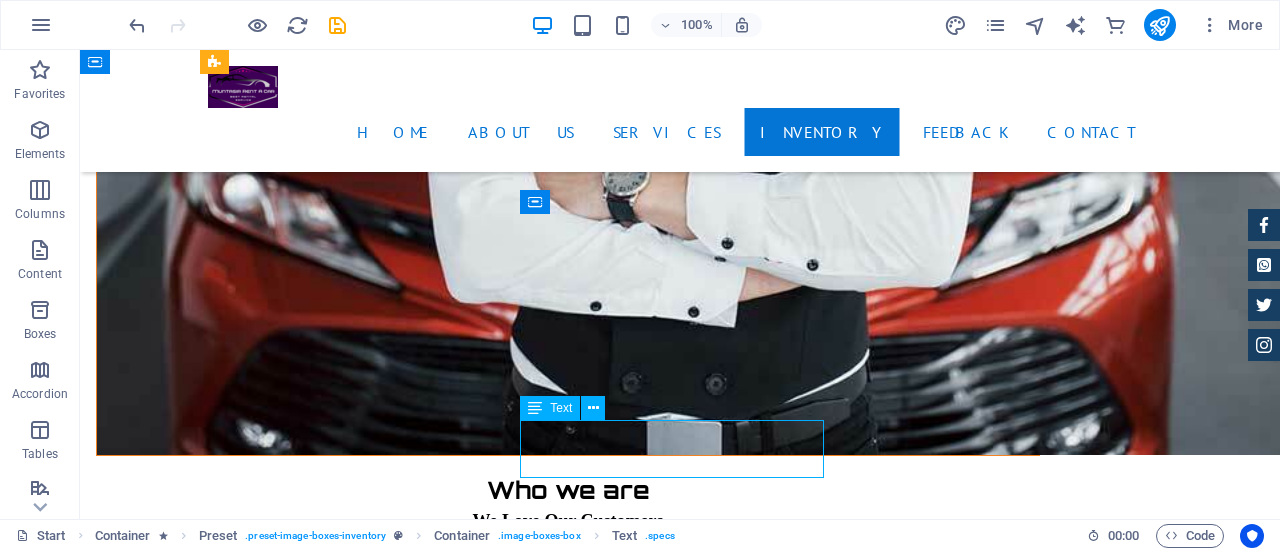 click on "✮ Civilian ✮ Day Trip ✮ Minibus: 28 seat" at bounding box center (680, 12845) 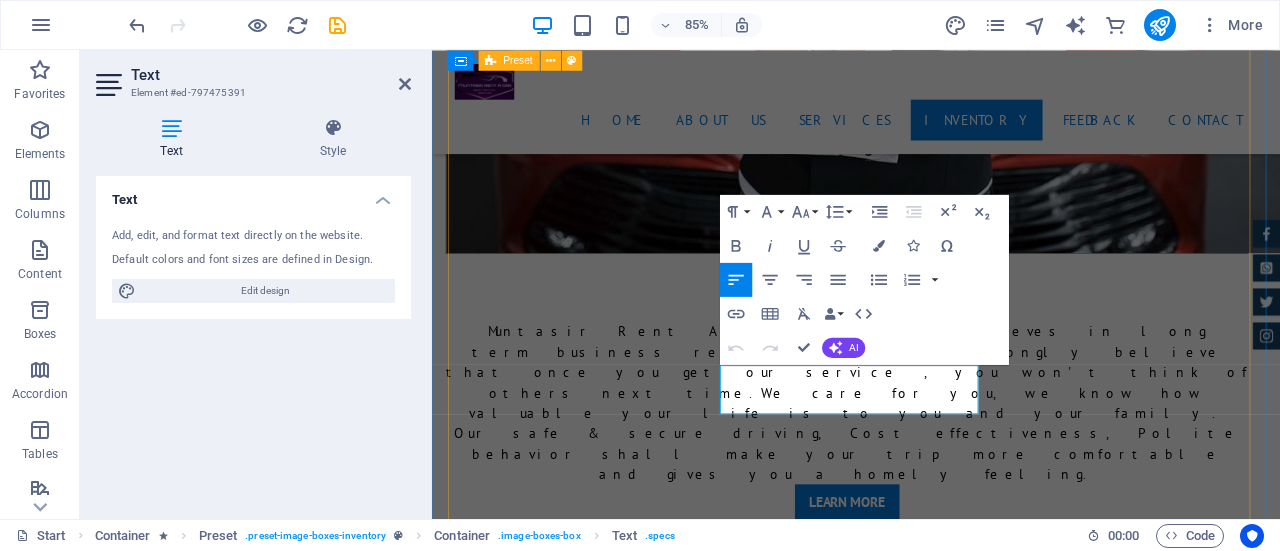 drag, startPoint x: 908, startPoint y: 468, endPoint x: 768, endPoint y: 402, distance: 154.77725 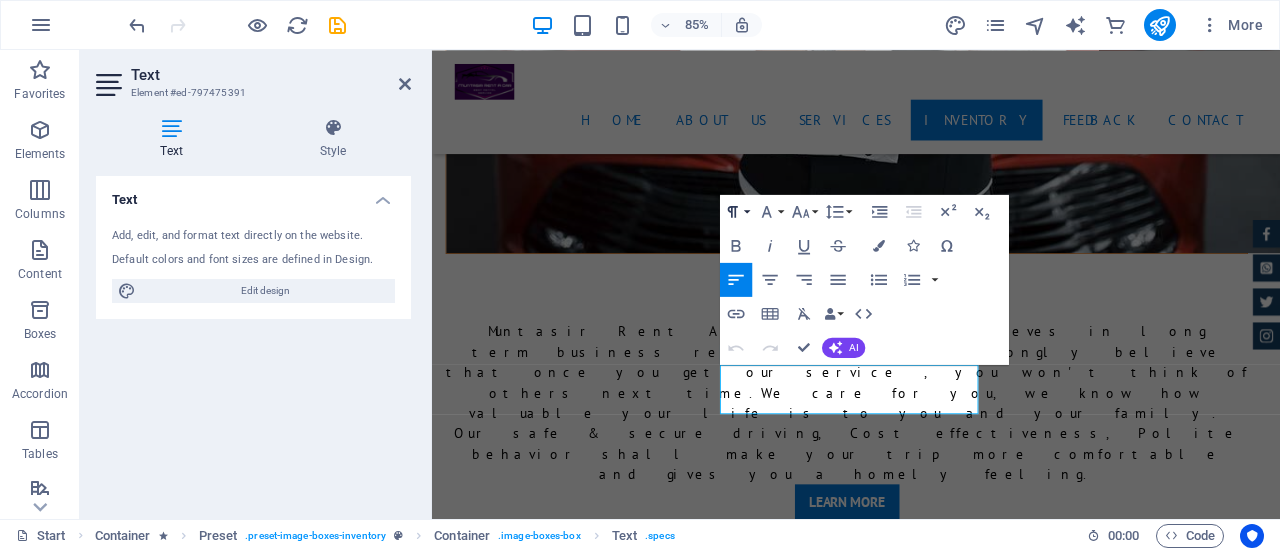 click on "Paragraph Format" at bounding box center [736, 212] 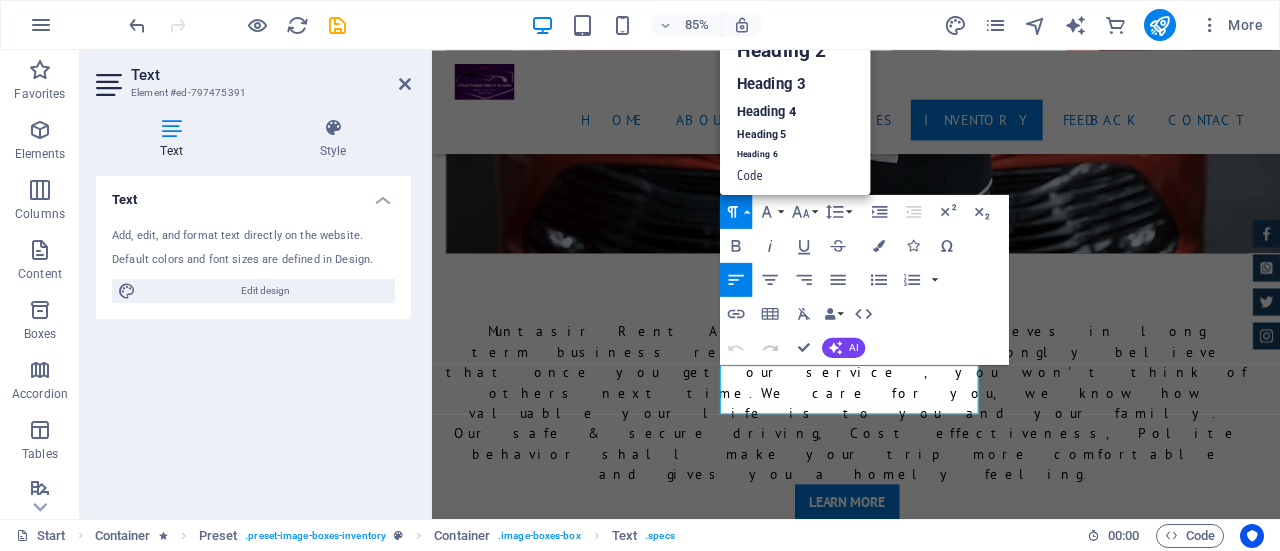 scroll, scrollTop: 16, scrollLeft: 0, axis: vertical 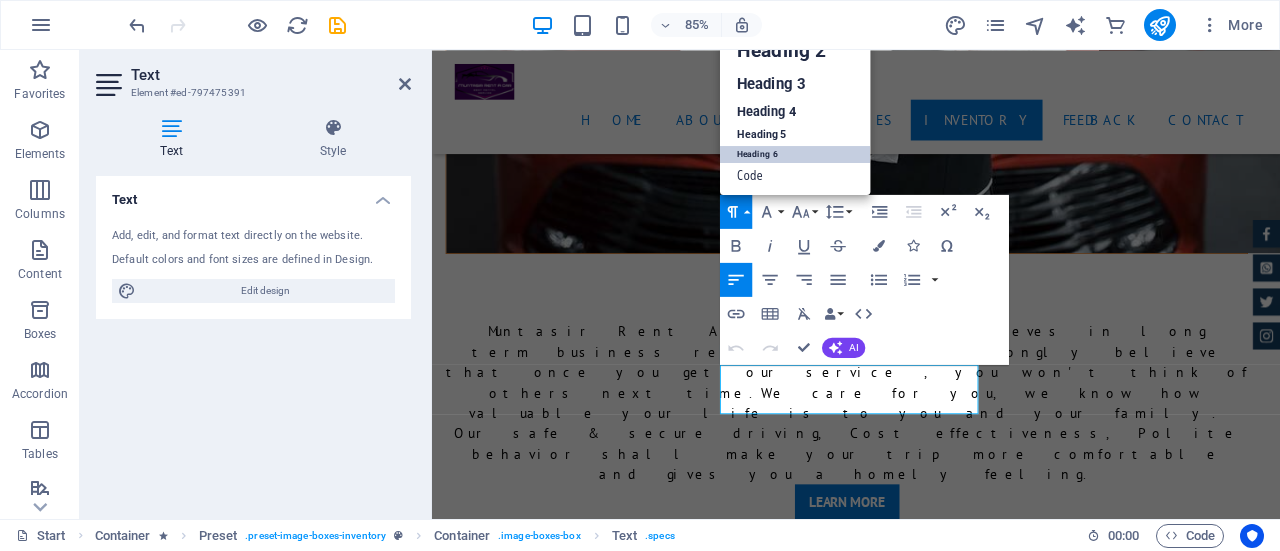 click on "Heading 6" at bounding box center [795, 153] 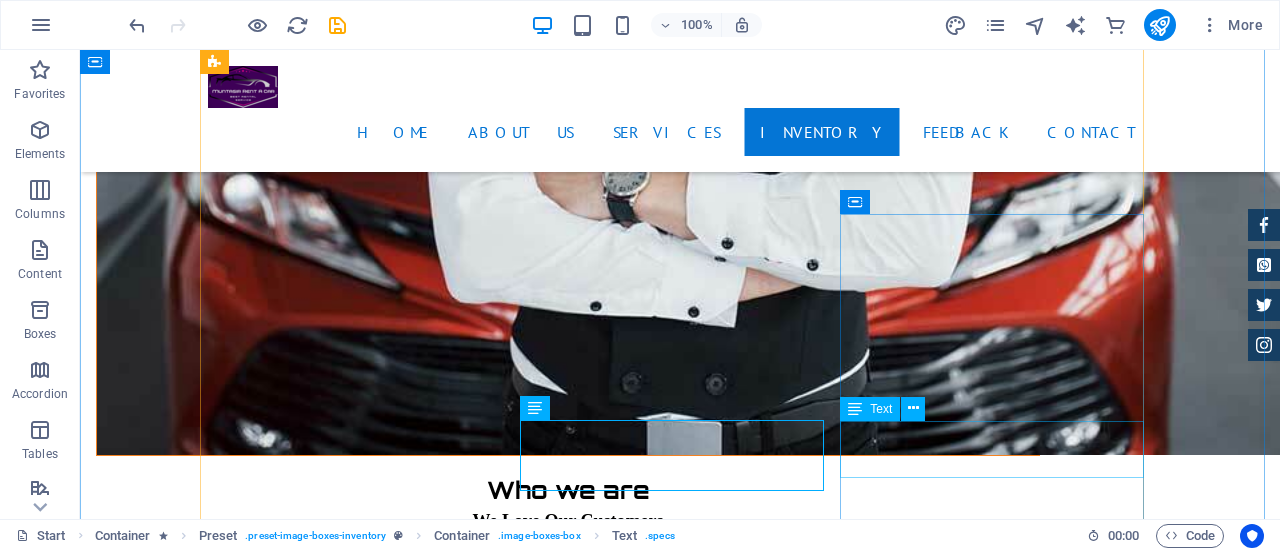click on "✮ Grand Cabin ✮ Holiday Package ✮ Microbus: 14 Seat" at bounding box center [680, 13599] 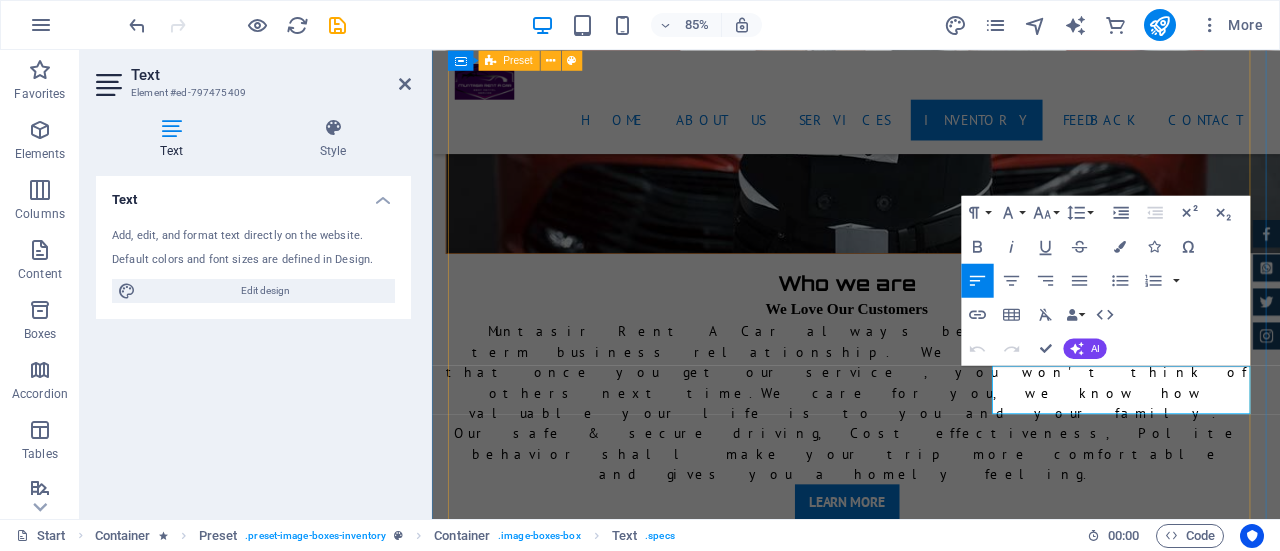 drag, startPoint x: 1234, startPoint y: 466, endPoint x: 1085, endPoint y: 439, distance: 151.42654 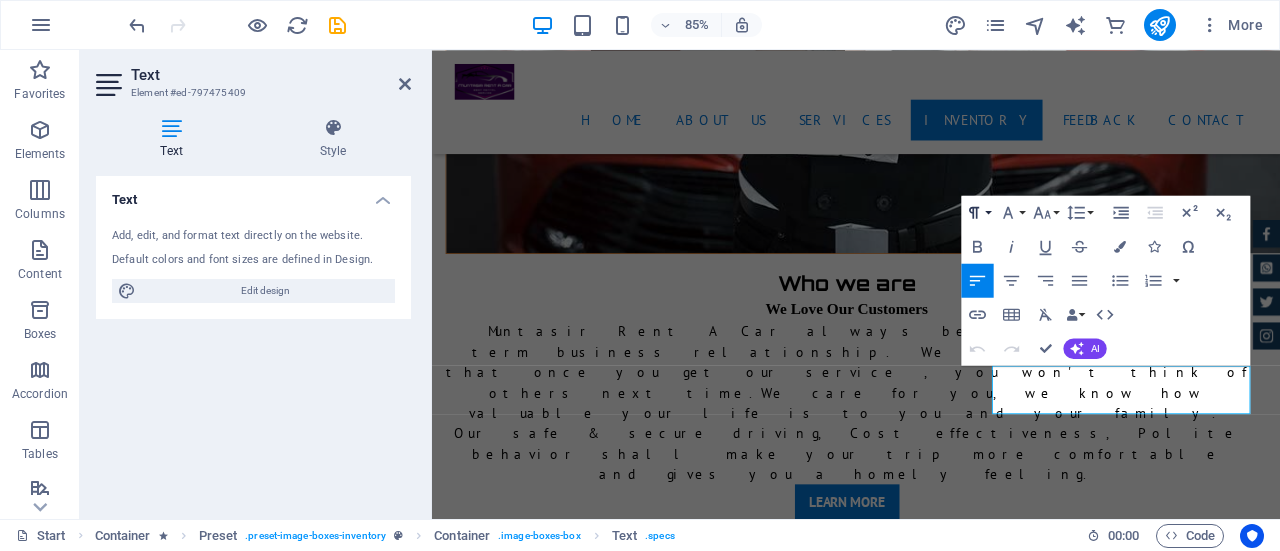 click on "Paragraph Format" at bounding box center [978, 212] 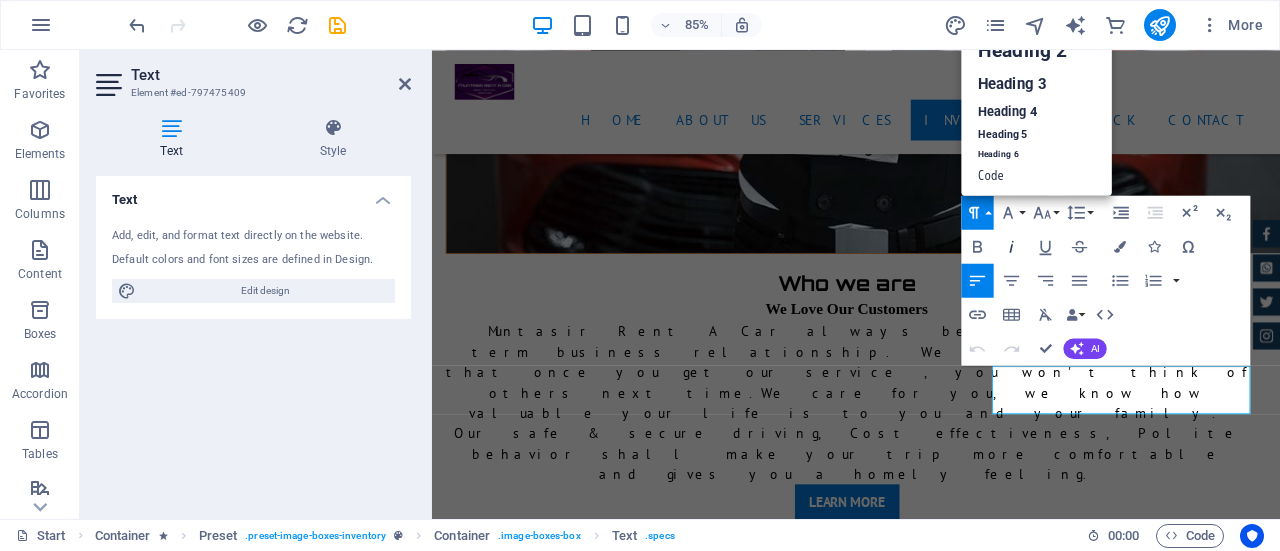 scroll, scrollTop: 16, scrollLeft: 0, axis: vertical 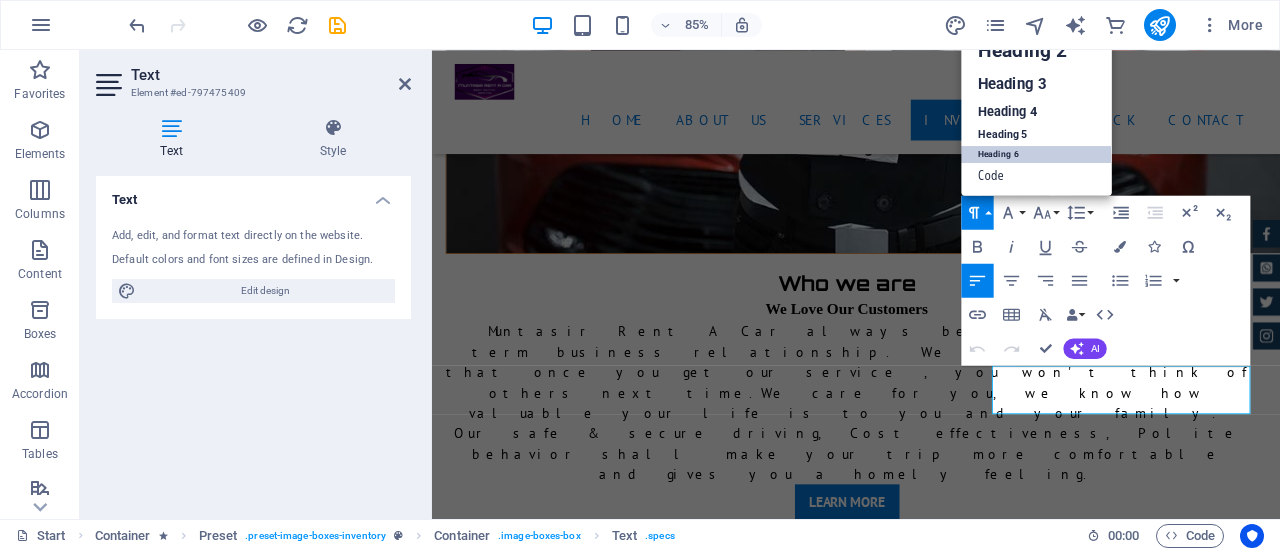 click on "Heading 6" at bounding box center [1037, 154] 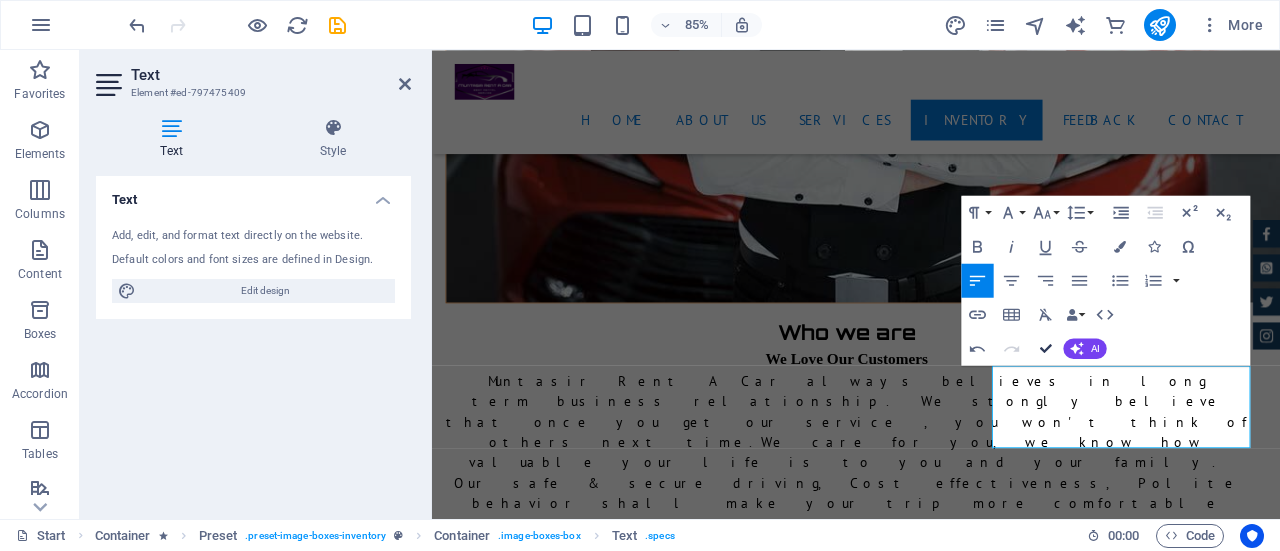 drag, startPoint x: 1050, startPoint y: 344, endPoint x: 969, endPoint y: 294, distance: 95.189285 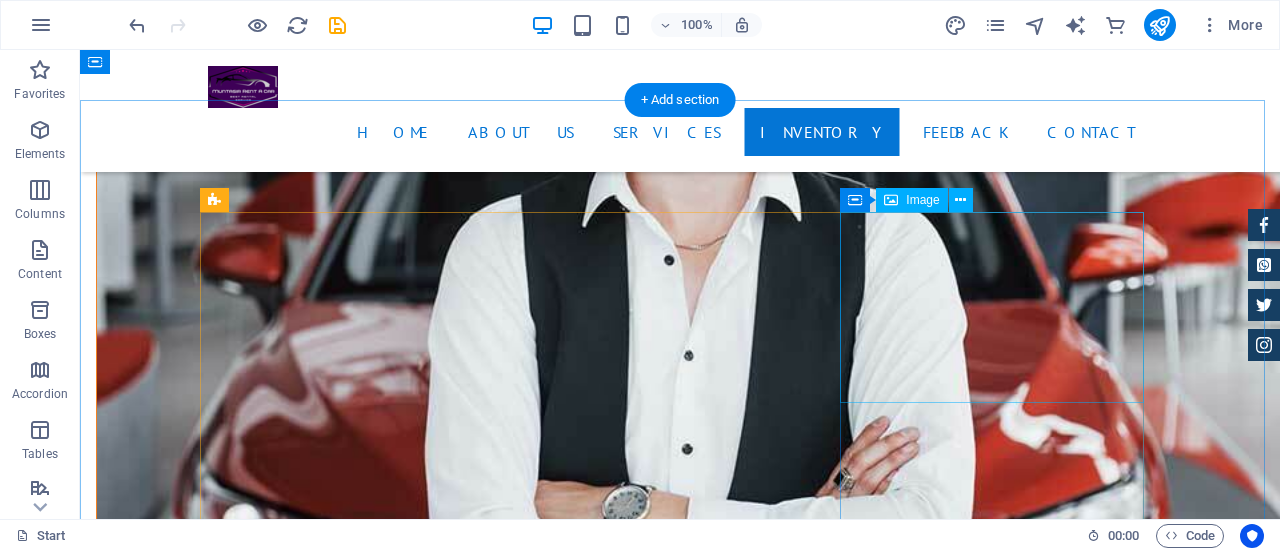 scroll, scrollTop: 6500, scrollLeft: 0, axis: vertical 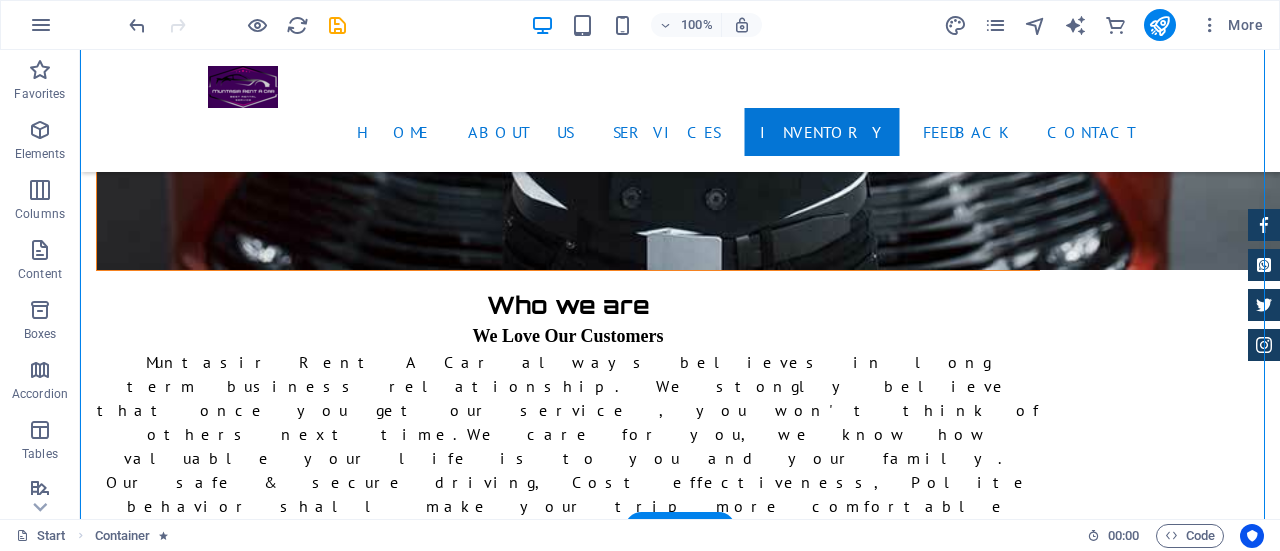 drag, startPoint x: 1092, startPoint y: 286, endPoint x: 400, endPoint y: 351, distance: 695.046 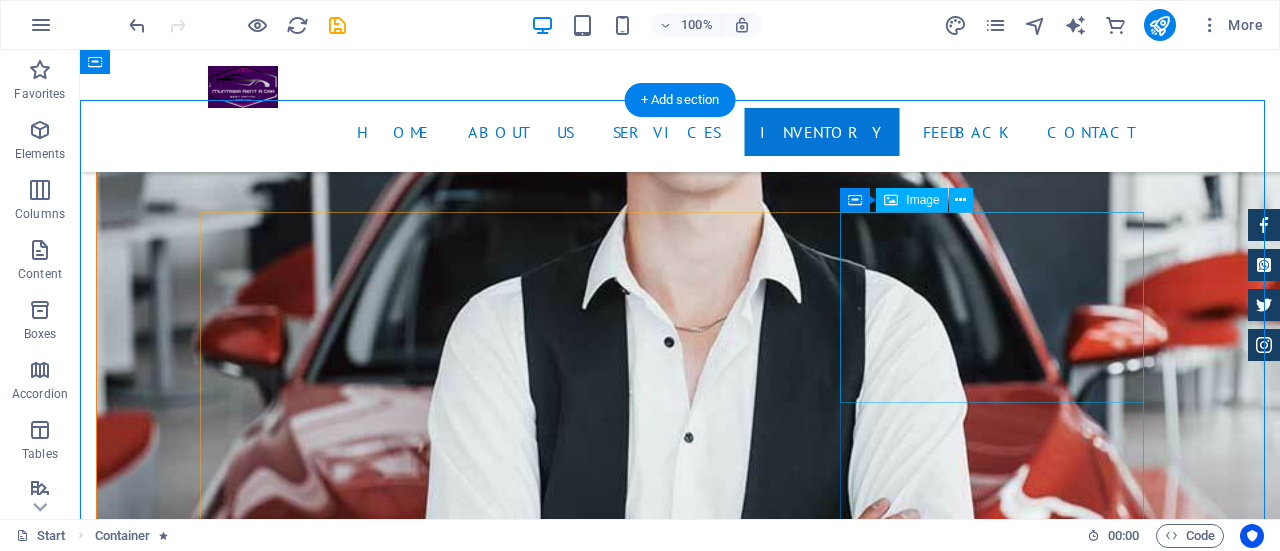 scroll, scrollTop: 6485, scrollLeft: 0, axis: vertical 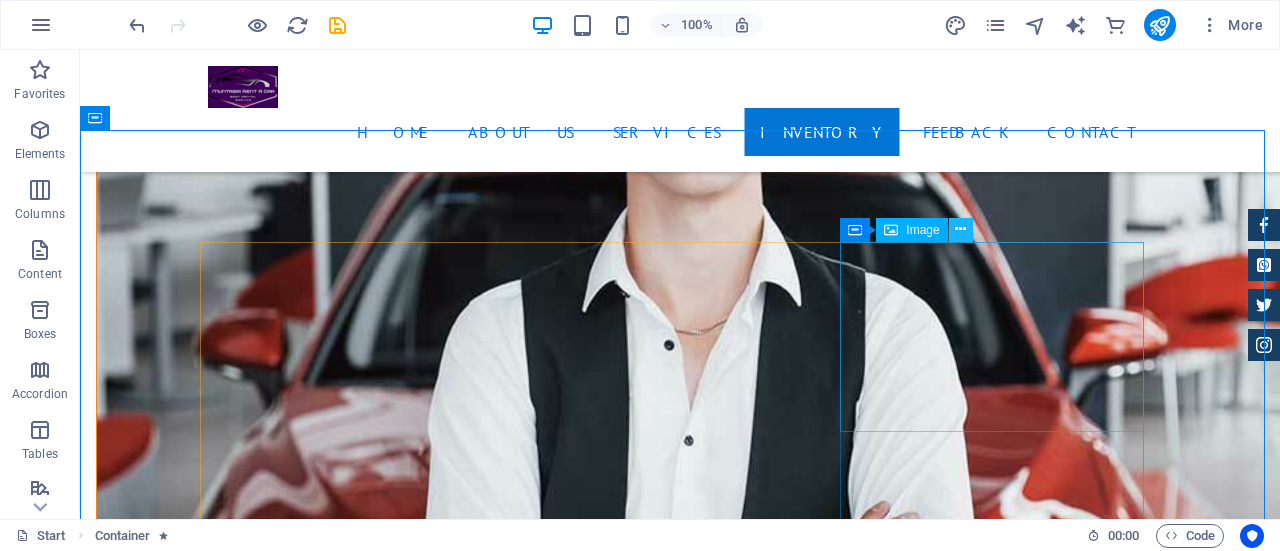 click at bounding box center [960, 229] 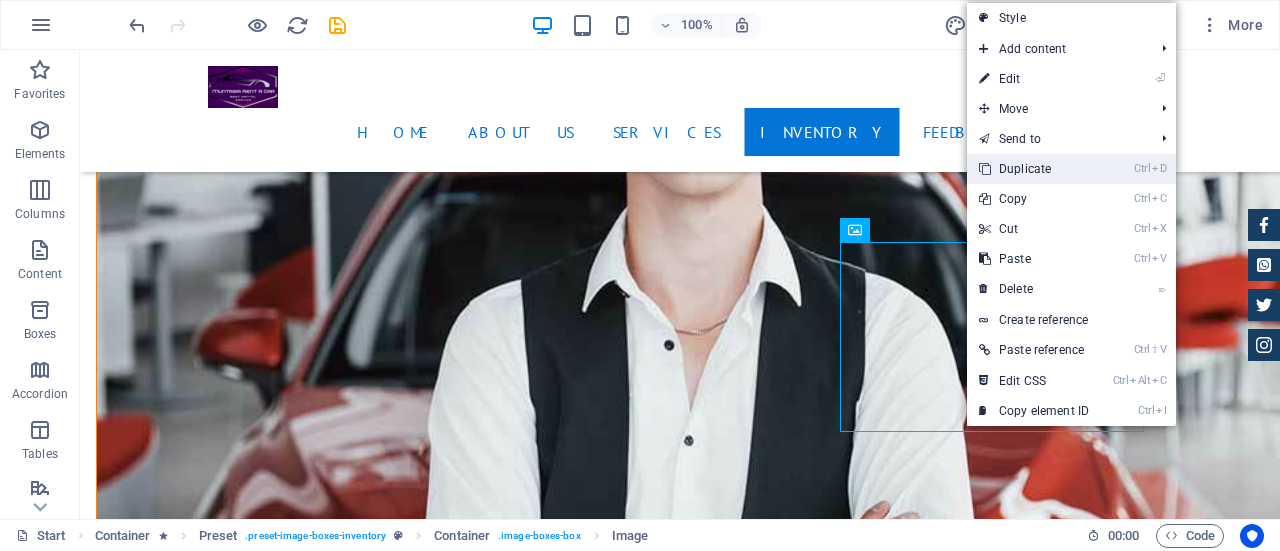 click on "Ctrl D  Duplicate" at bounding box center (1034, 169) 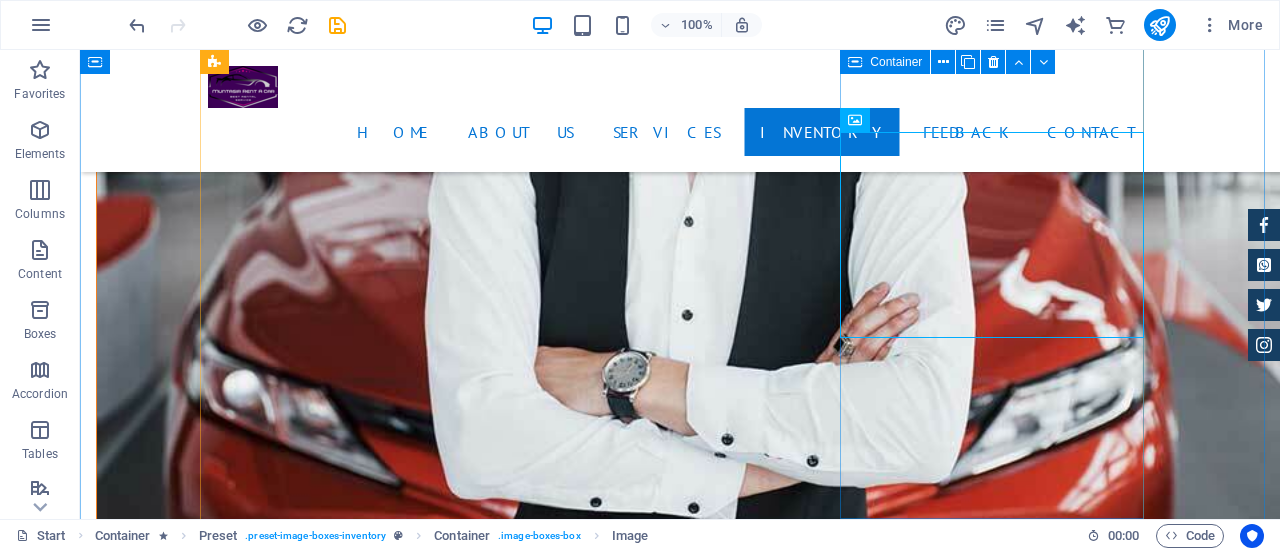 scroll, scrollTop: 6685, scrollLeft: 0, axis: vertical 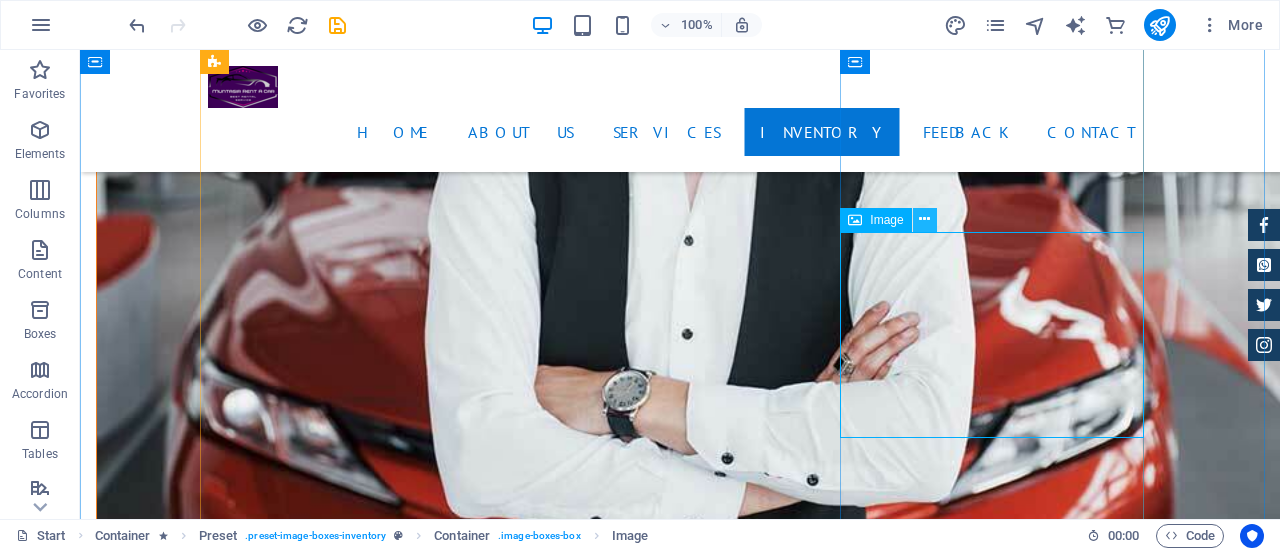 click at bounding box center [925, 220] 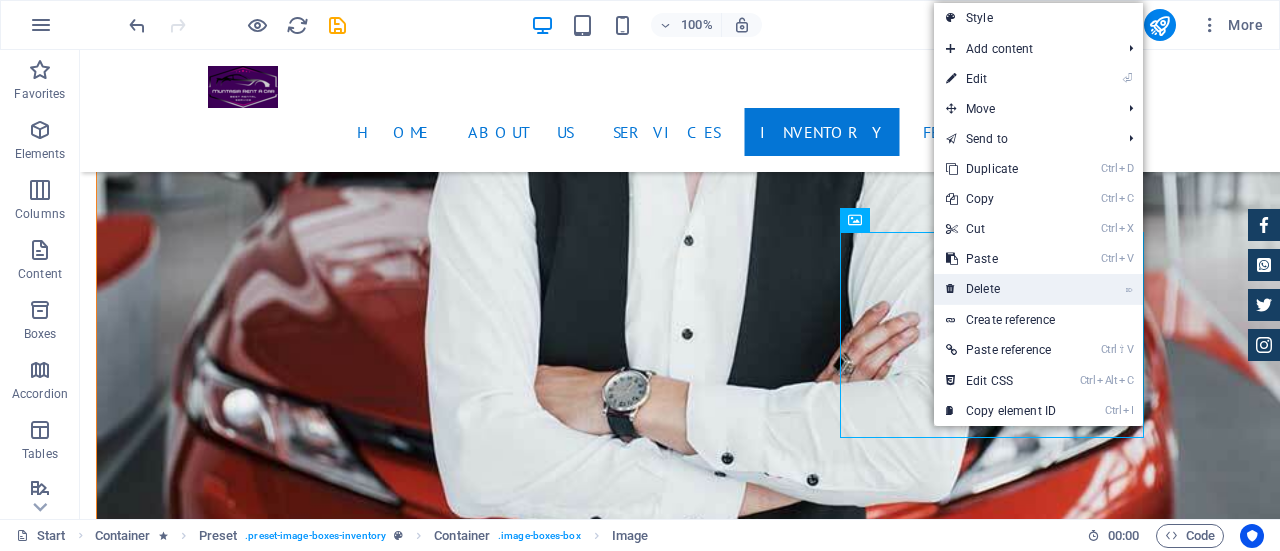click on "⌦  Delete" at bounding box center [1001, 289] 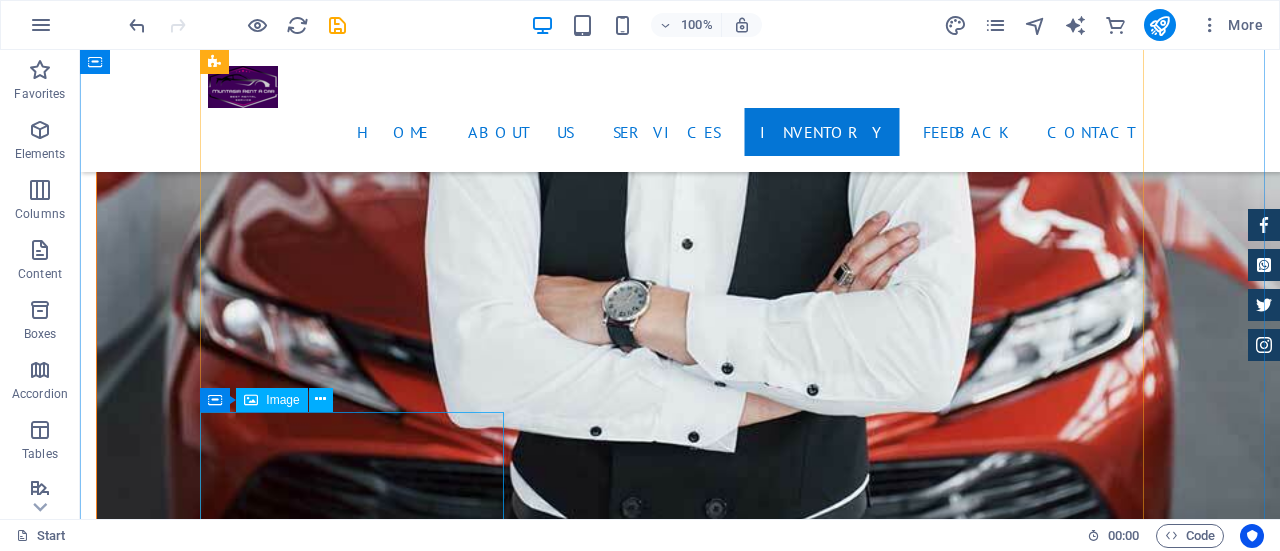 scroll, scrollTop: 6785, scrollLeft: 0, axis: vertical 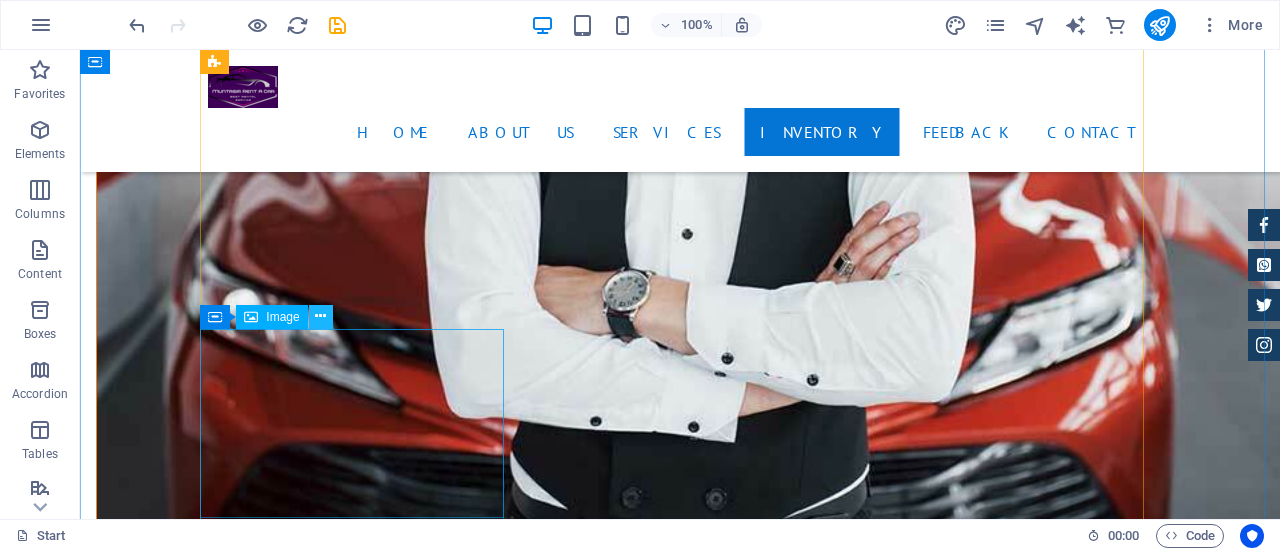 click at bounding box center [320, 316] 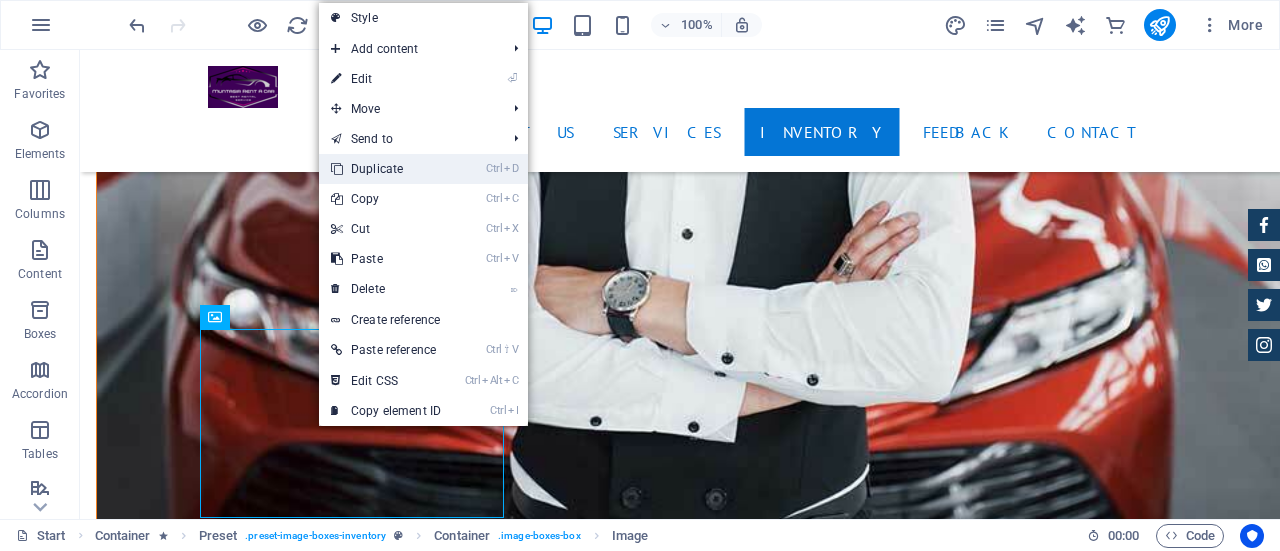 drag, startPoint x: 408, startPoint y: 168, endPoint x: 340, endPoint y: 169, distance: 68.007355 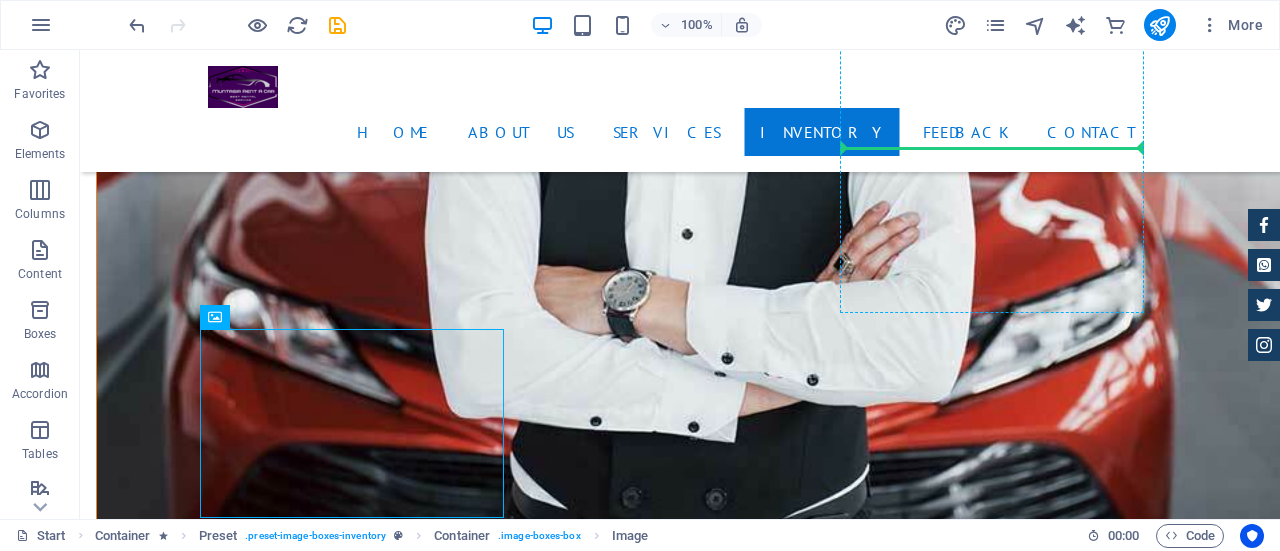 drag, startPoint x: 367, startPoint y: 380, endPoint x: 853, endPoint y: 167, distance: 530.627 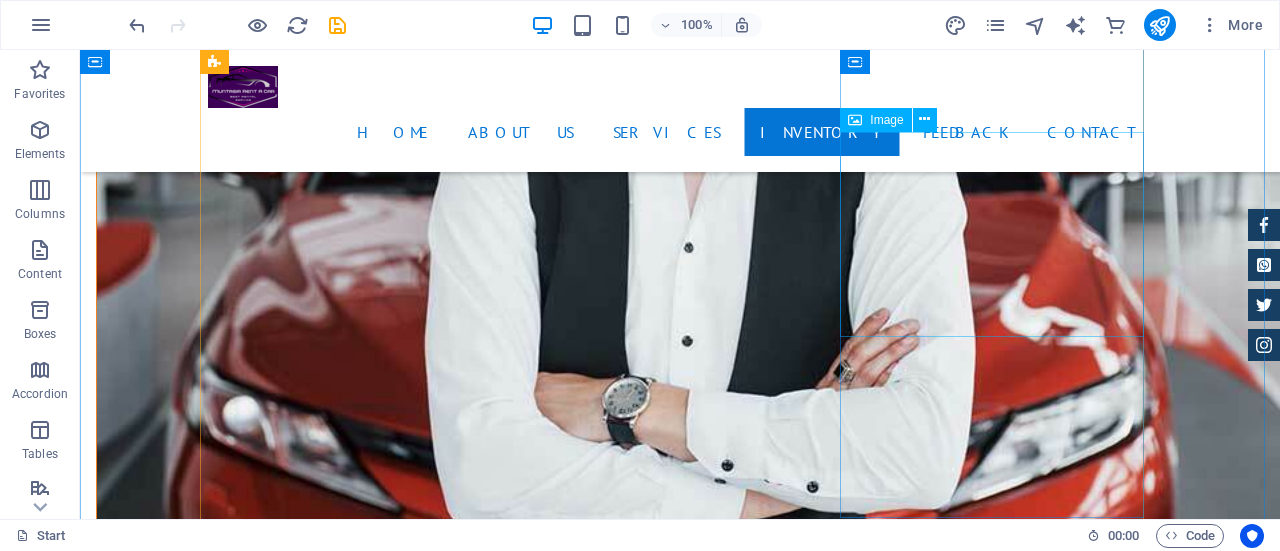 scroll, scrollTop: 6585, scrollLeft: 0, axis: vertical 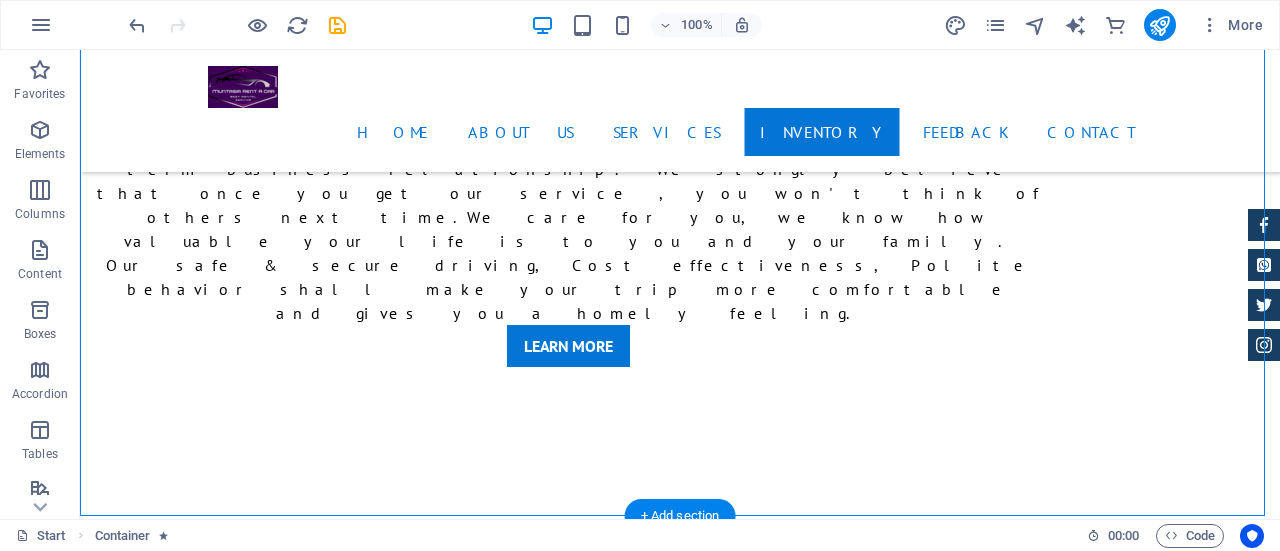 drag, startPoint x: 1024, startPoint y: 227, endPoint x: 343, endPoint y: 231, distance: 681.0117 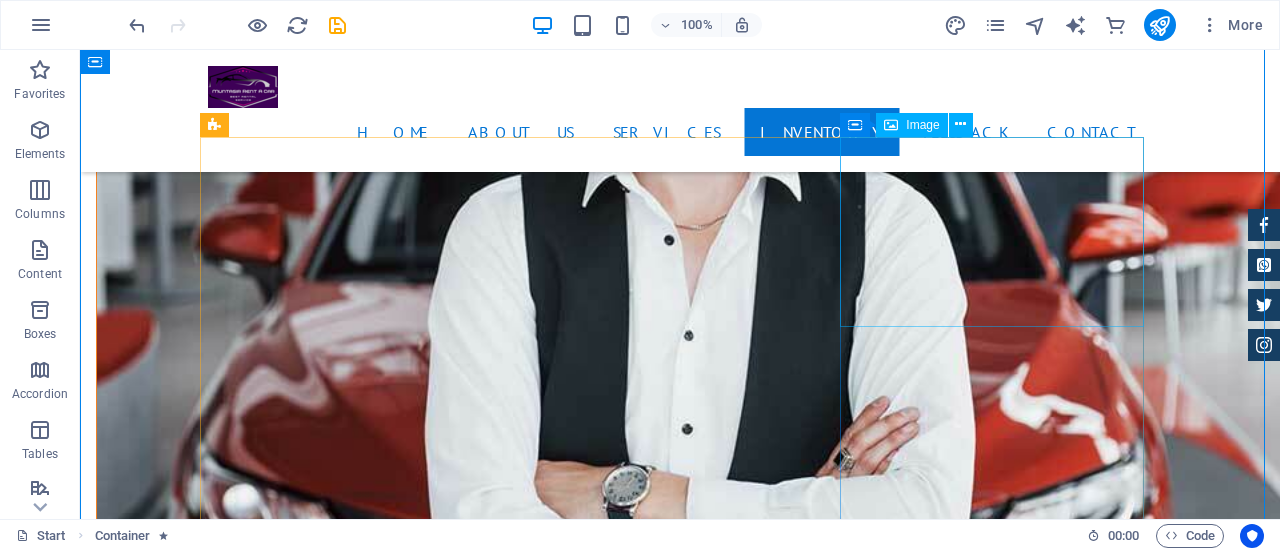 scroll, scrollTop: 6402, scrollLeft: 0, axis: vertical 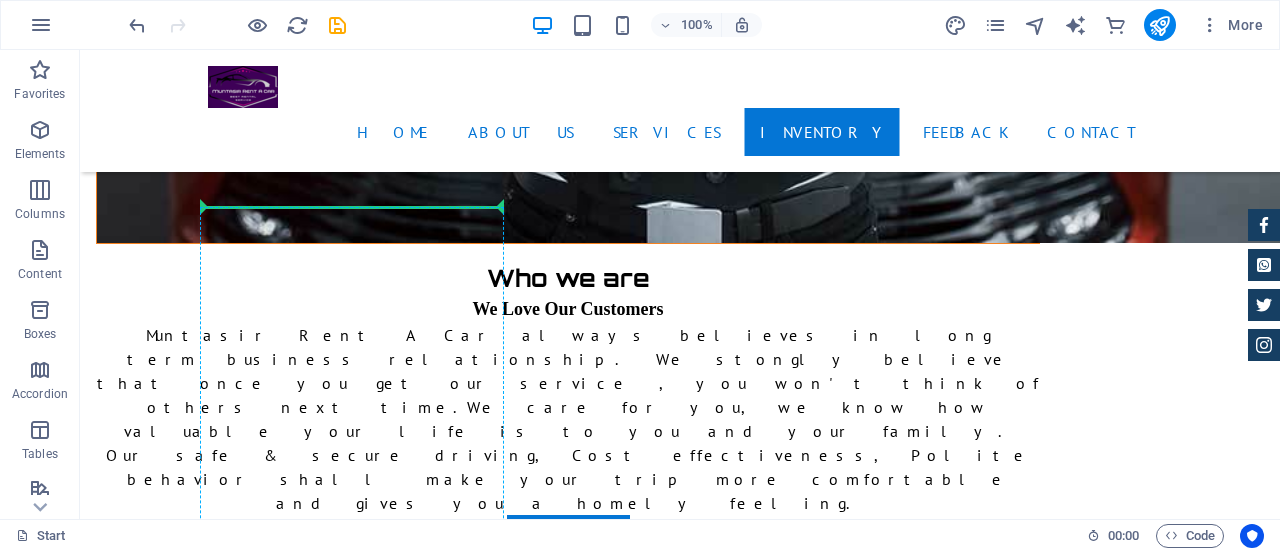 drag, startPoint x: 988, startPoint y: 373, endPoint x: 376, endPoint y: 253, distance: 623.65375 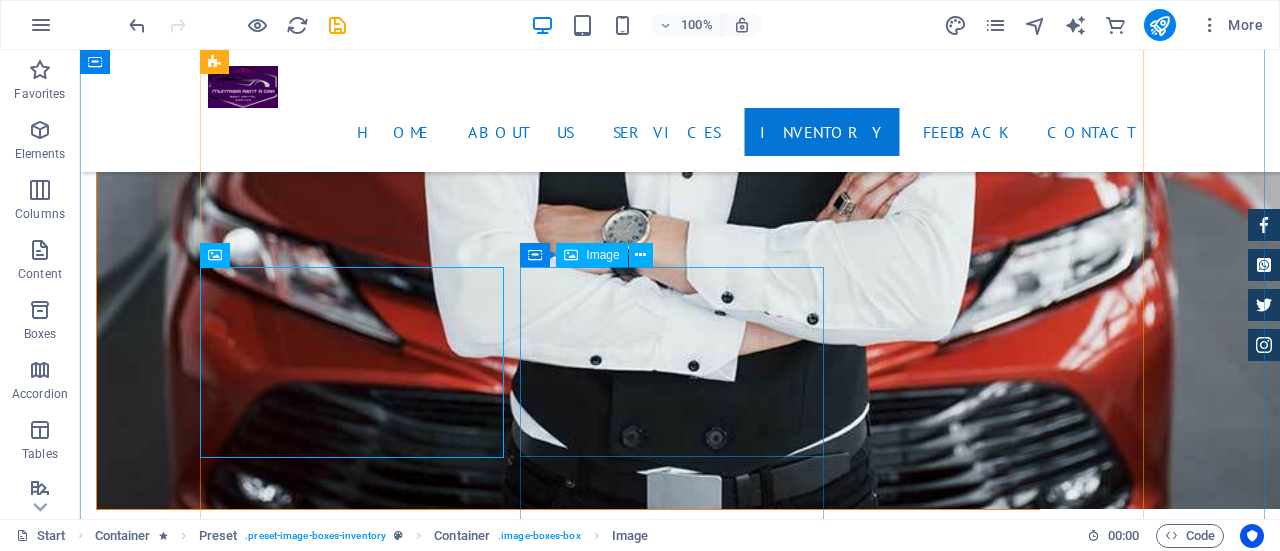 scroll, scrollTop: 6912, scrollLeft: 0, axis: vertical 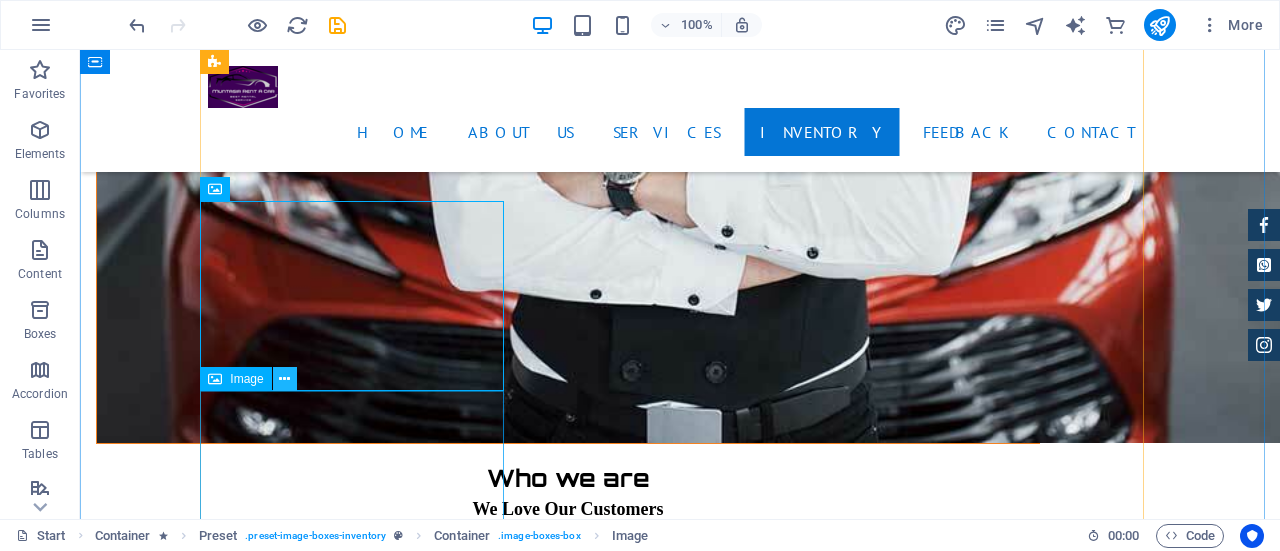 click at bounding box center (284, 379) 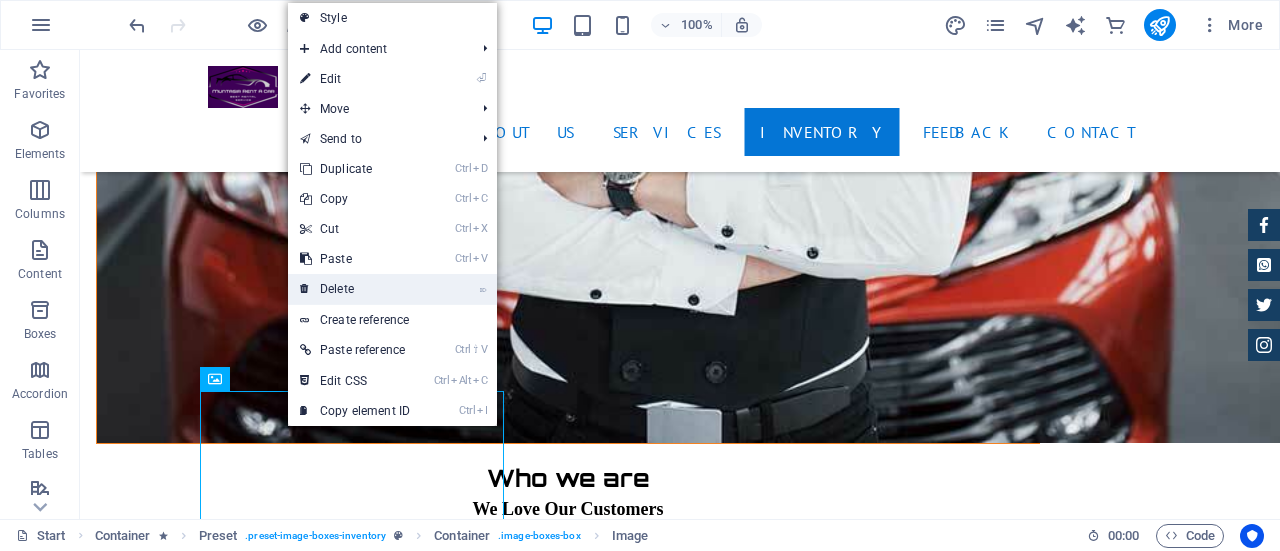 click on "⌦  Delete" at bounding box center (355, 289) 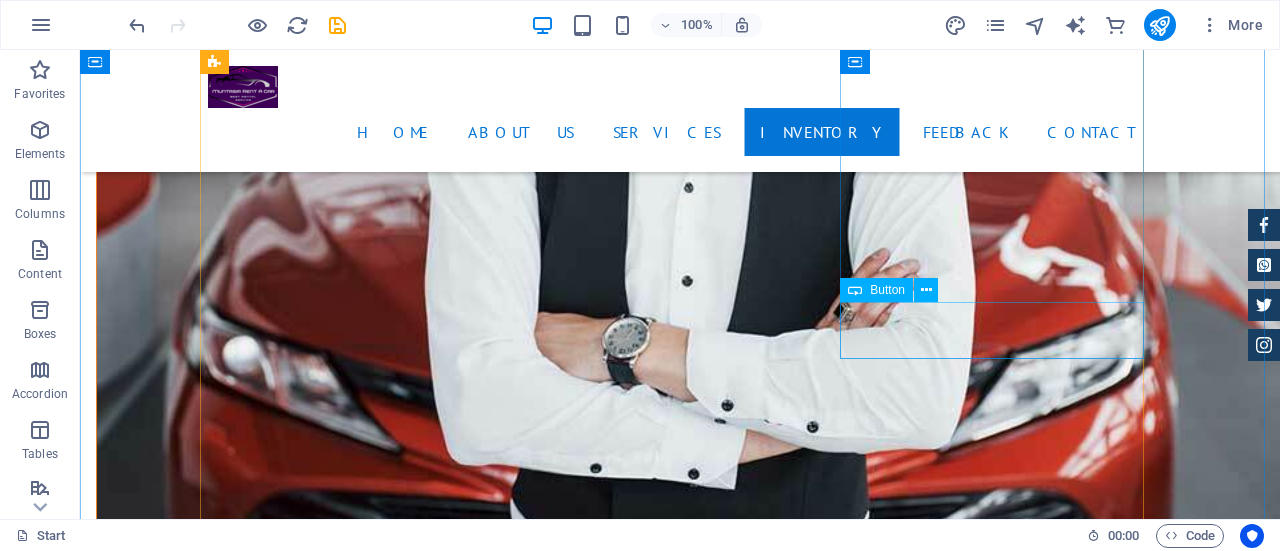 scroll, scrollTop: 6712, scrollLeft: 0, axis: vertical 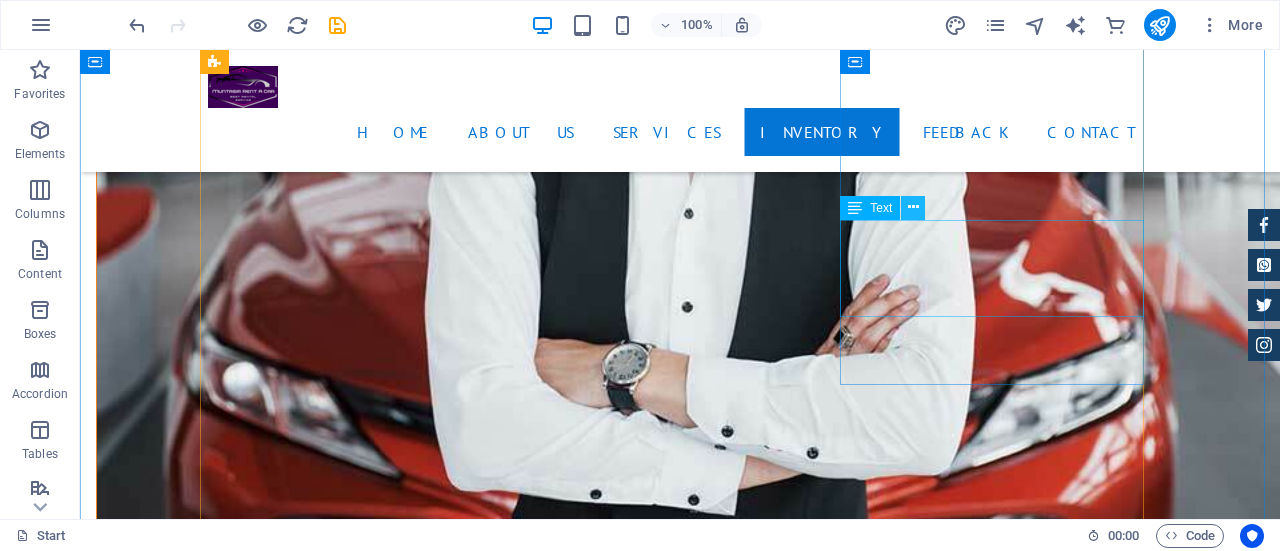 click at bounding box center (913, 208) 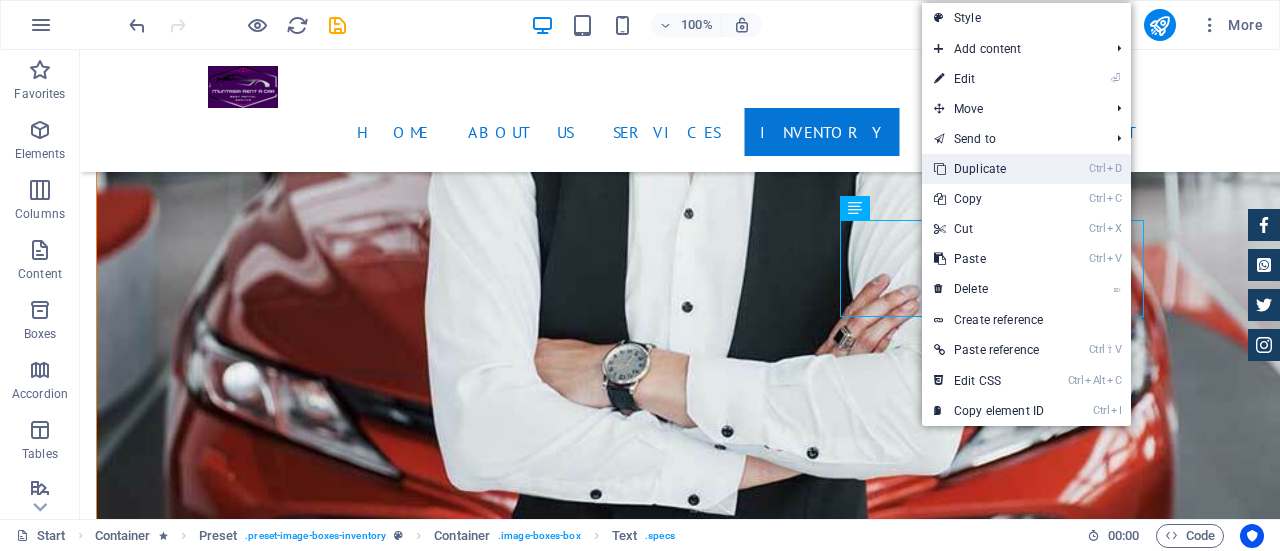 click on "Ctrl D  Duplicate" at bounding box center [989, 169] 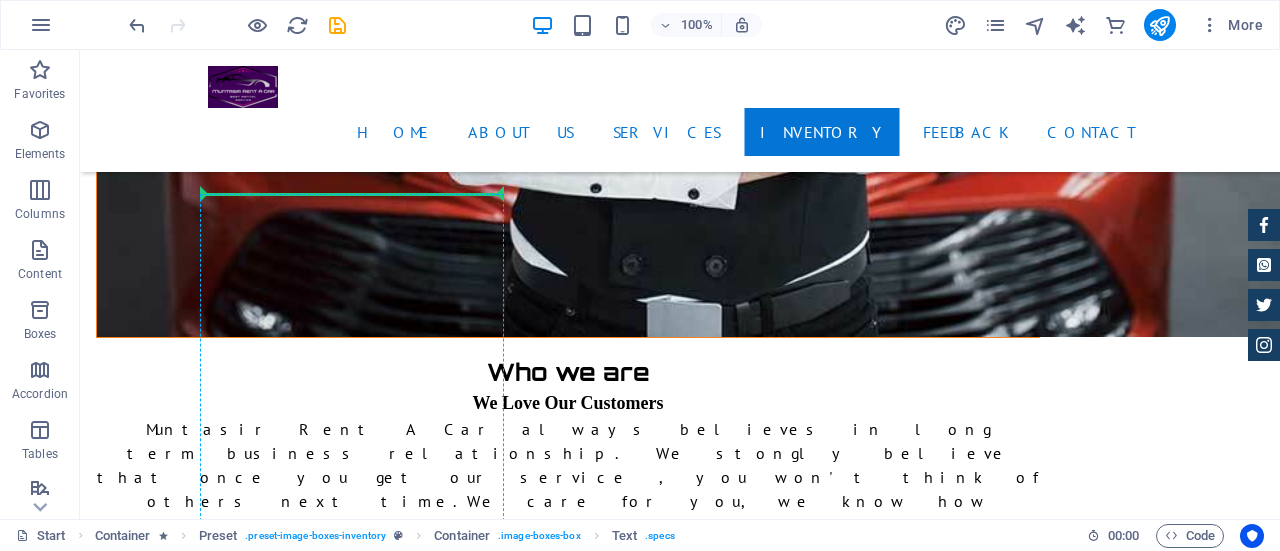 scroll, scrollTop: 7038, scrollLeft: 0, axis: vertical 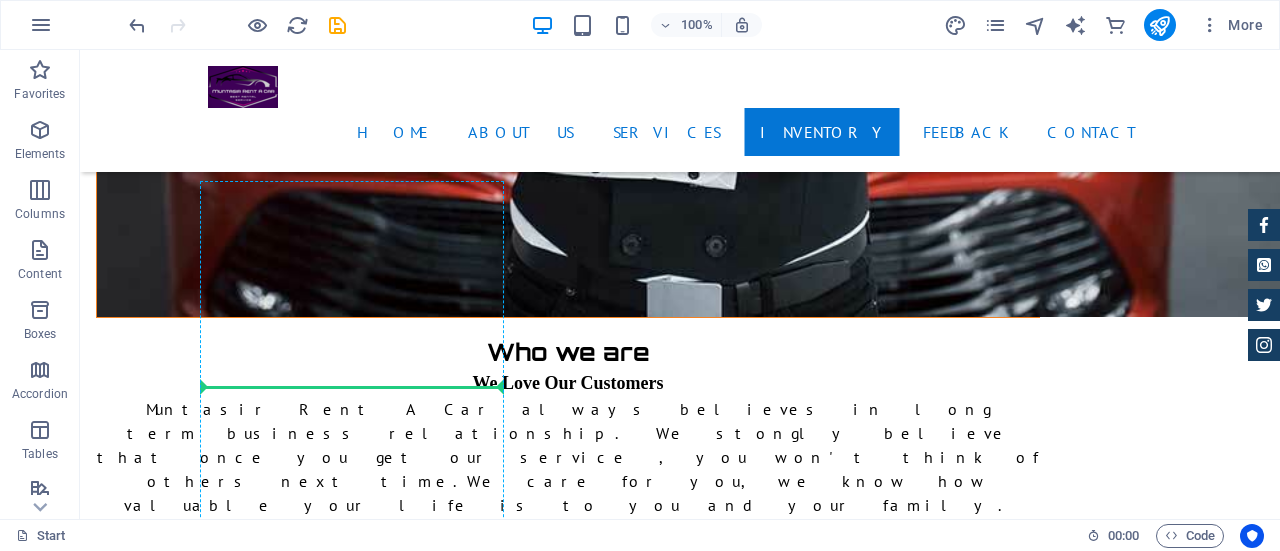 drag, startPoint x: 954, startPoint y: 249, endPoint x: 367, endPoint y: 391, distance: 603.9313 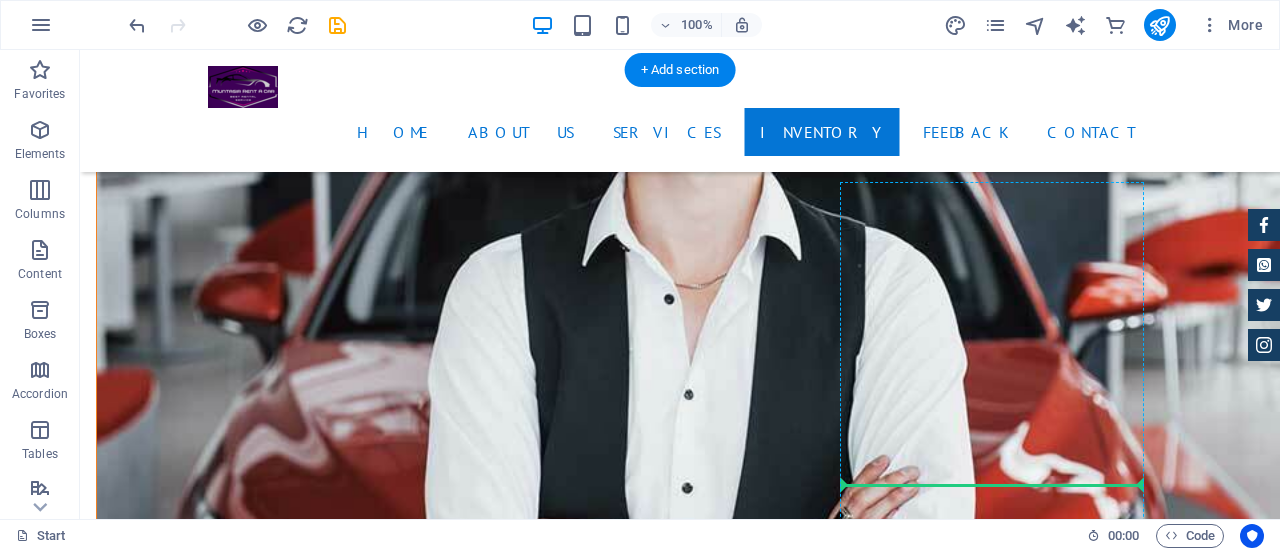 scroll, scrollTop: 6547, scrollLeft: 0, axis: vertical 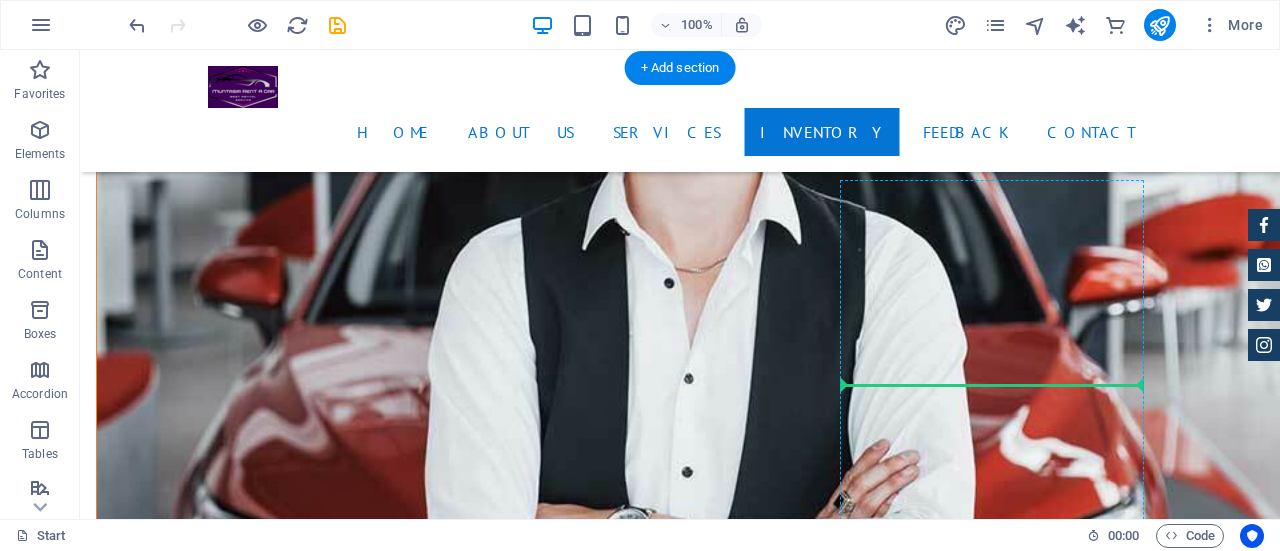 drag, startPoint x: 322, startPoint y: 422, endPoint x: 1074, endPoint y: 402, distance: 752.2659 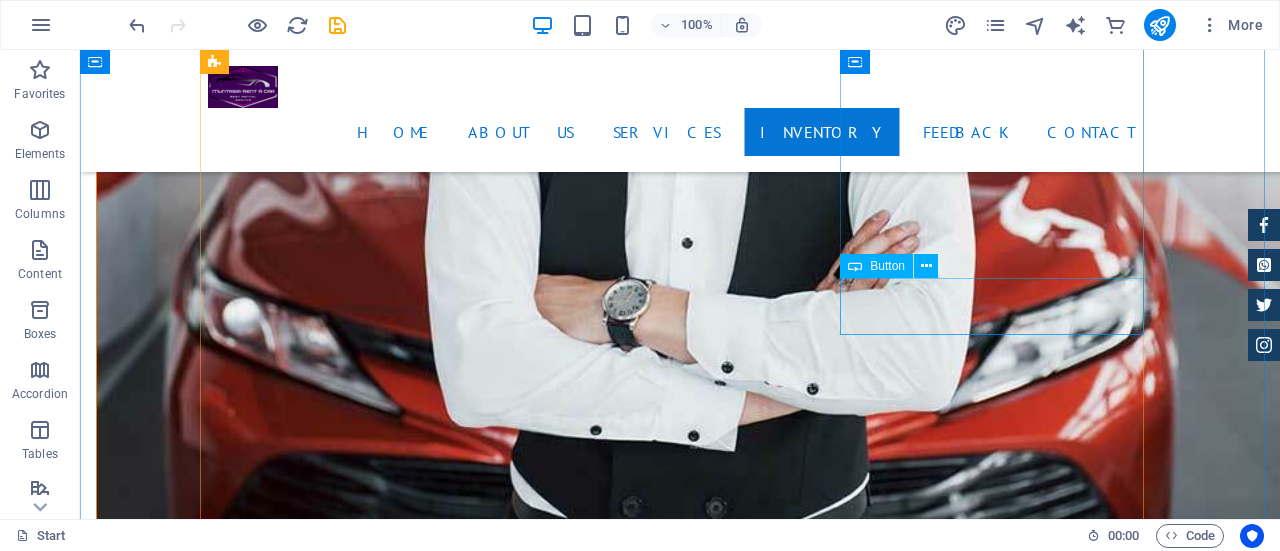 scroll, scrollTop: 6747, scrollLeft: 0, axis: vertical 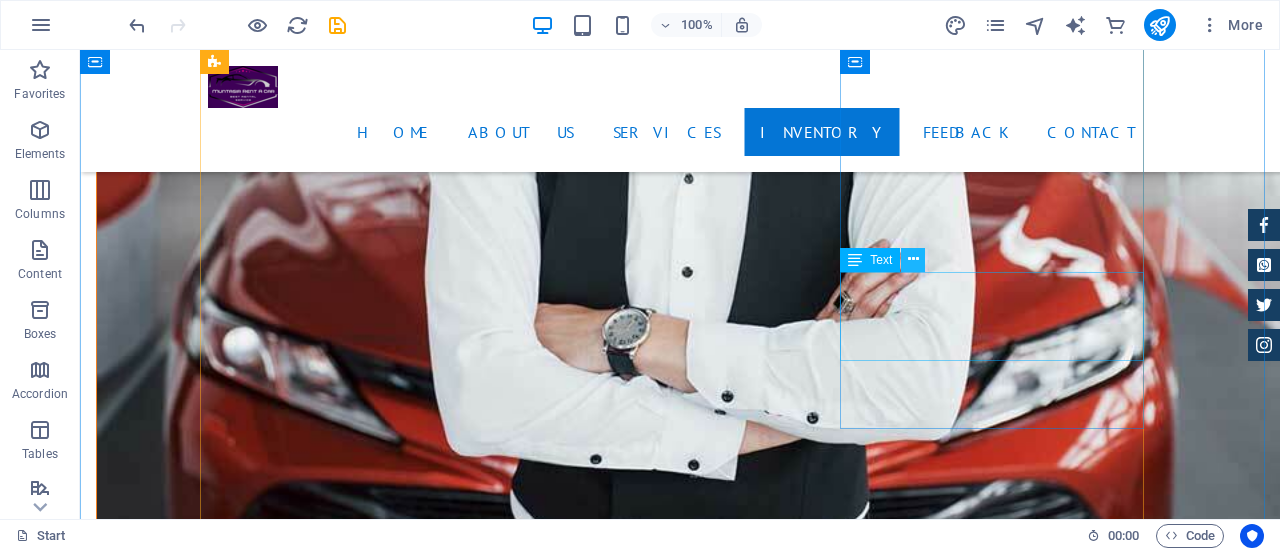 click at bounding box center (913, 259) 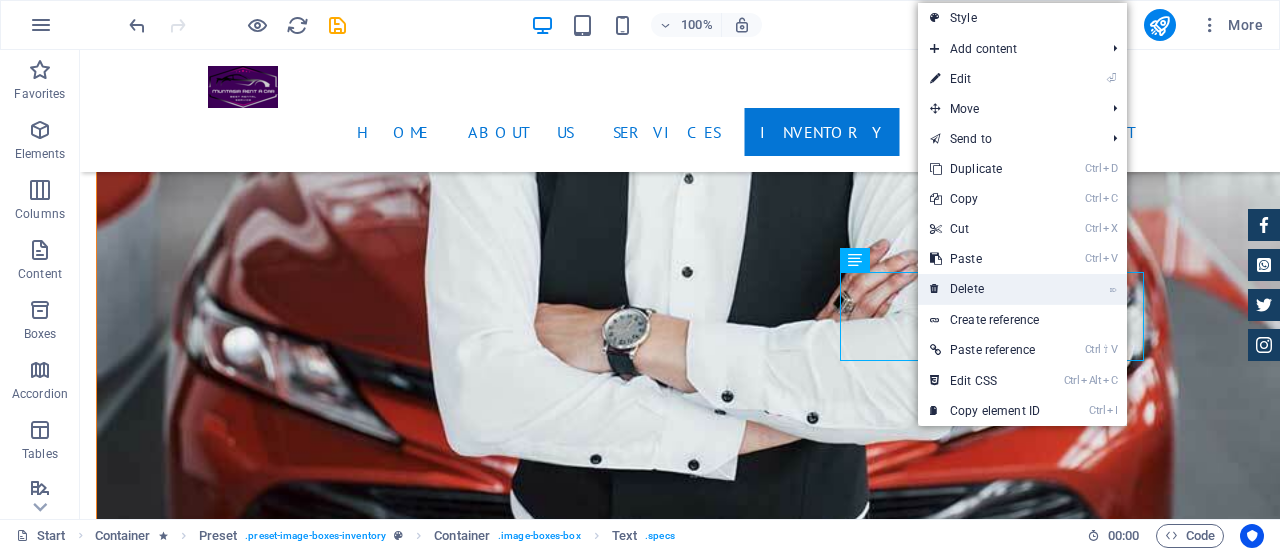 click on "⌦  Delete" at bounding box center [985, 289] 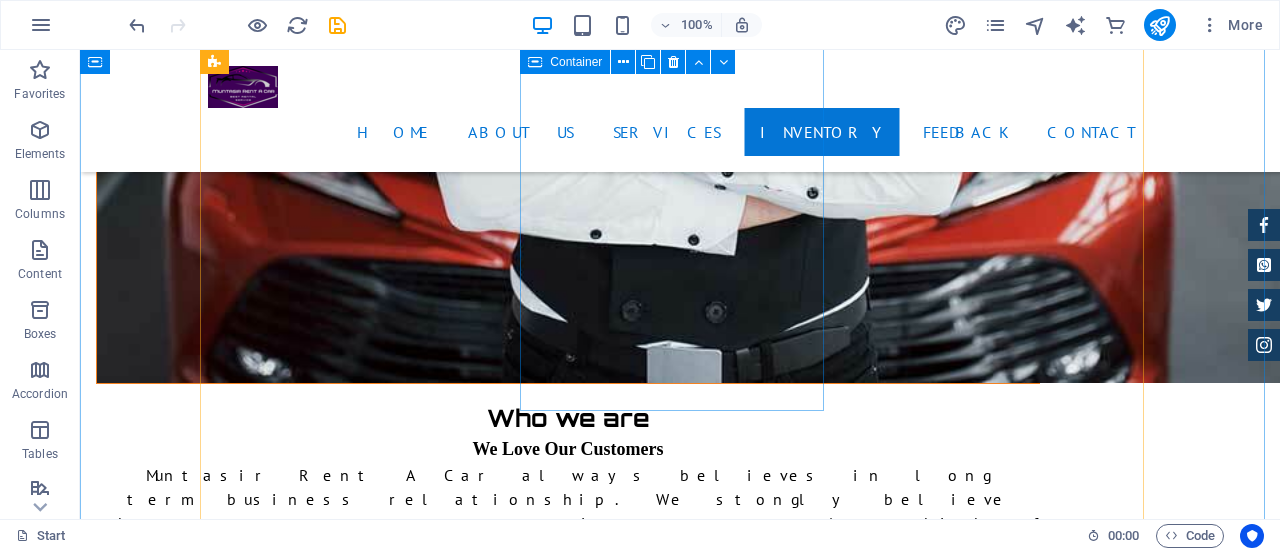 scroll, scrollTop: 6947, scrollLeft: 0, axis: vertical 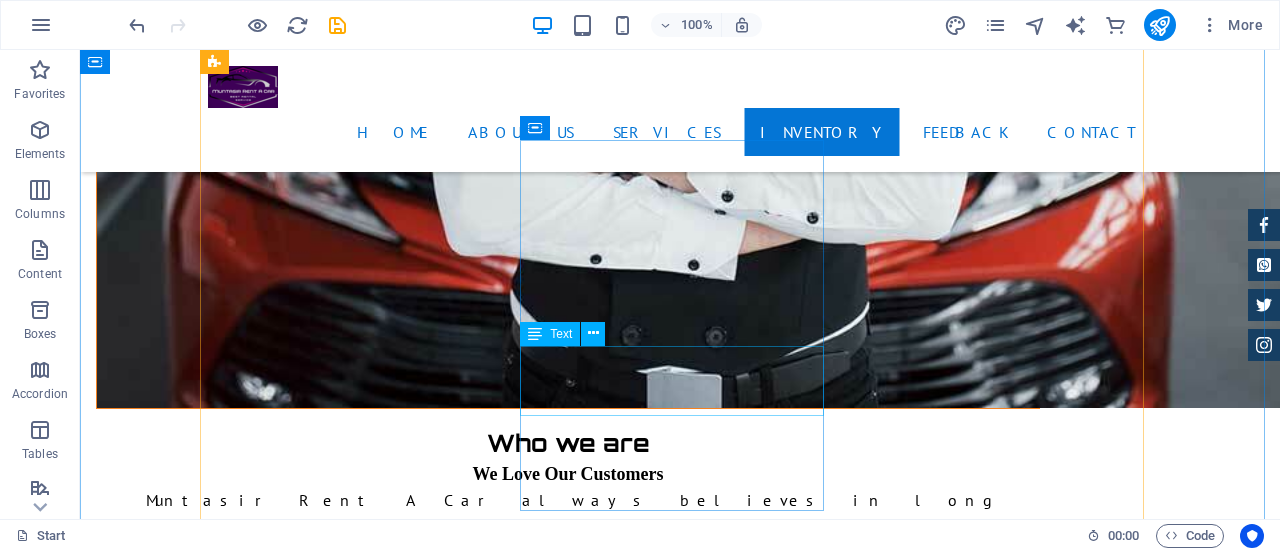 click on "✮ Civilian ✮ Day Trip ✮ Minibus: 28 seat" at bounding box center [680, 12804] 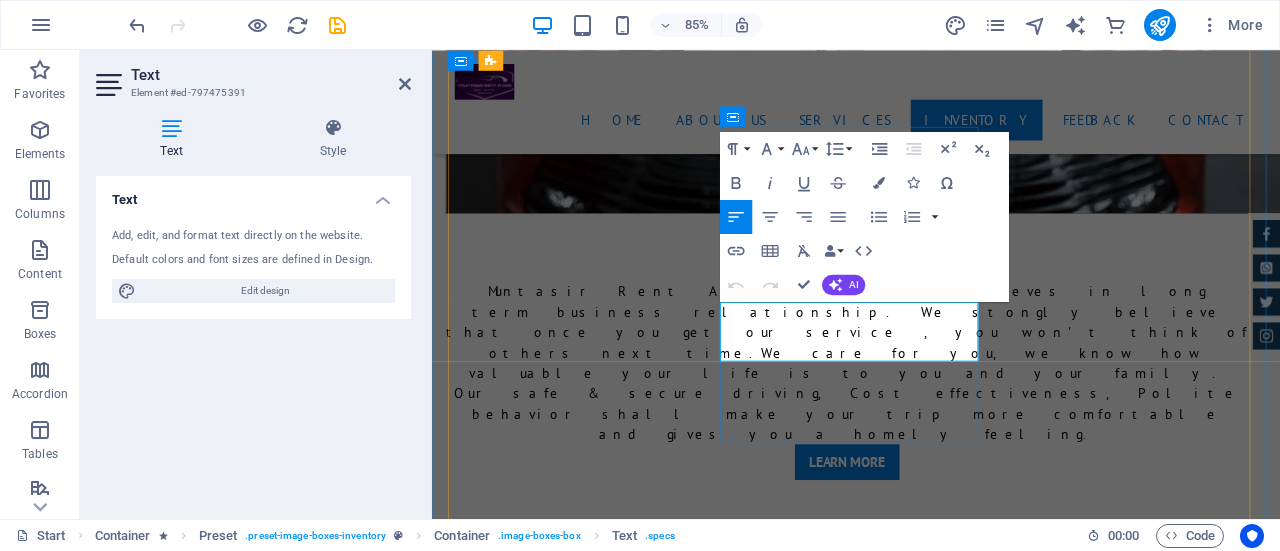 click on "✮ Minibus: 28 seat" at bounding box center (931, 12660) 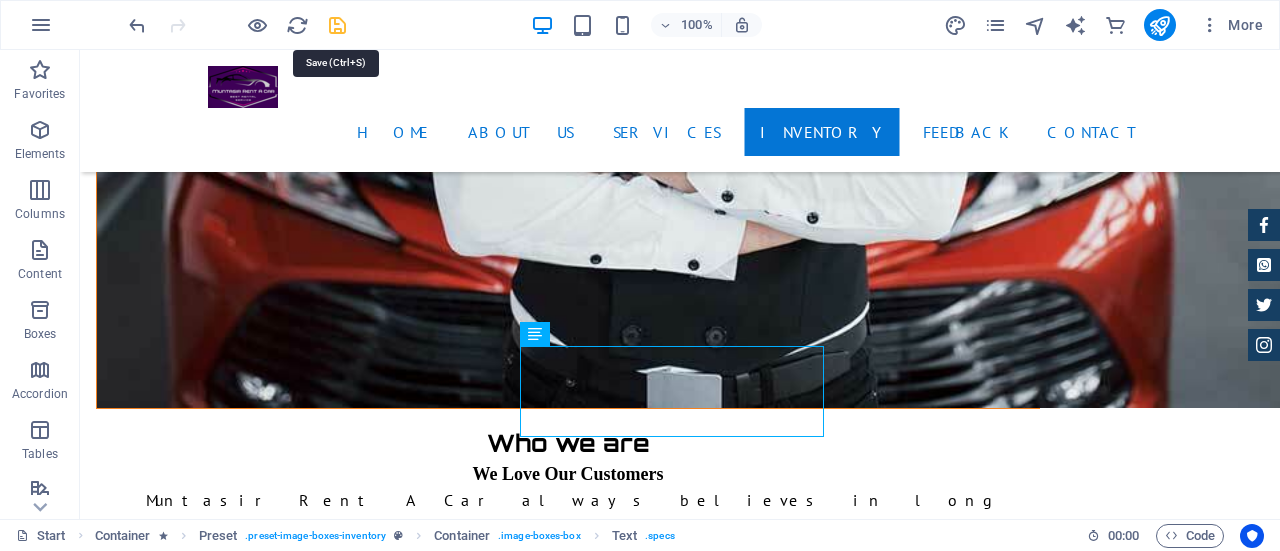 drag, startPoint x: 342, startPoint y: 29, endPoint x: 309, endPoint y: 19, distance: 34.48188 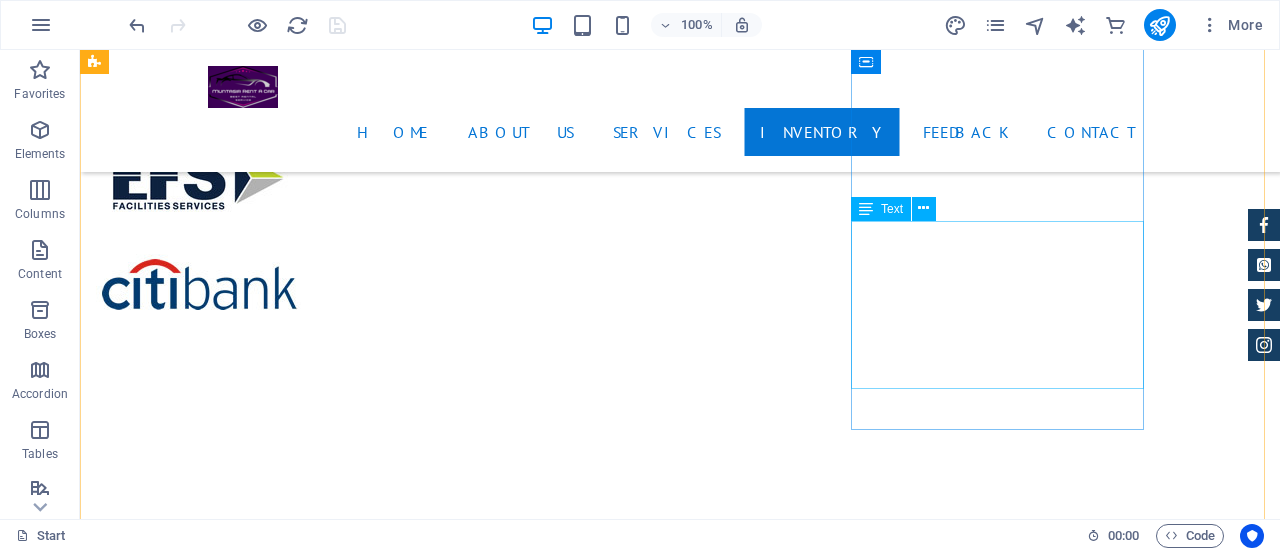 scroll, scrollTop: 5747, scrollLeft: 0, axis: vertical 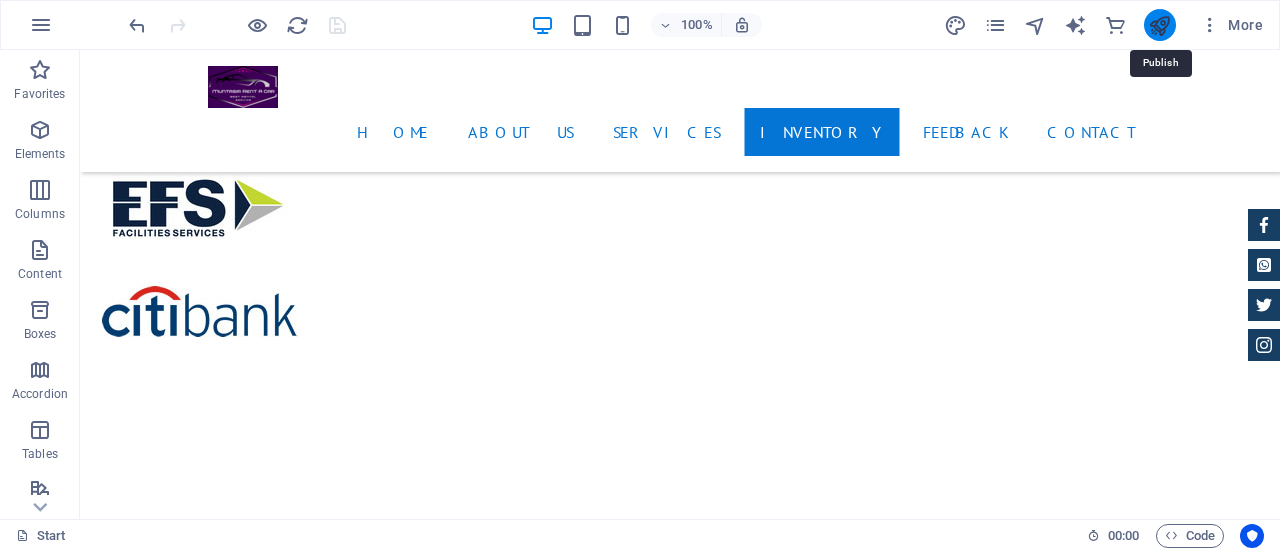 click at bounding box center [1159, 25] 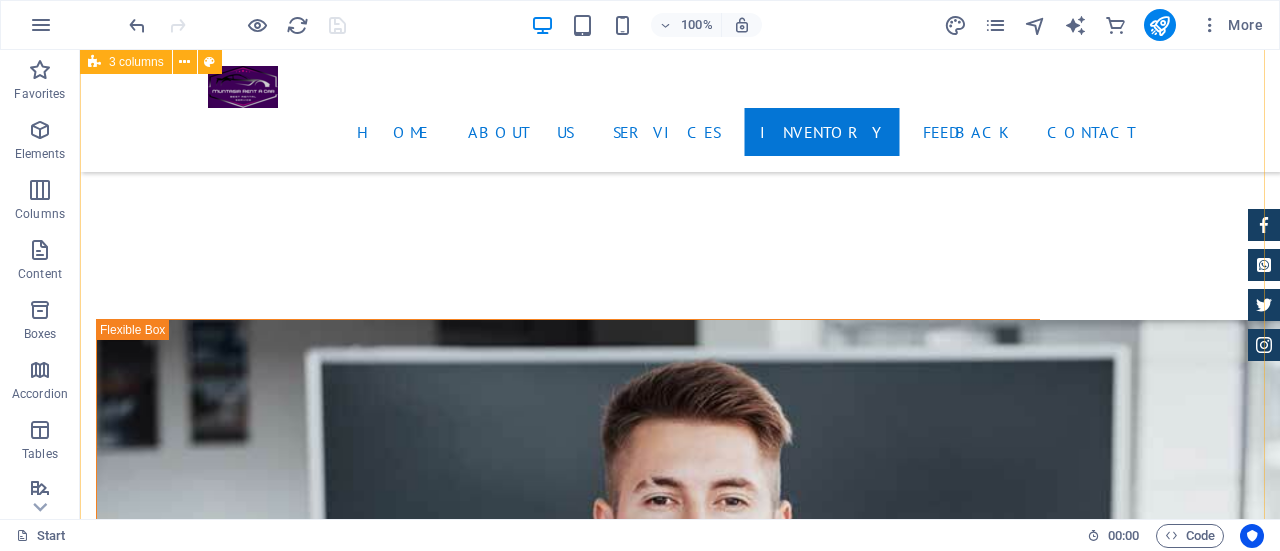 scroll, scrollTop: 6447, scrollLeft: 0, axis: vertical 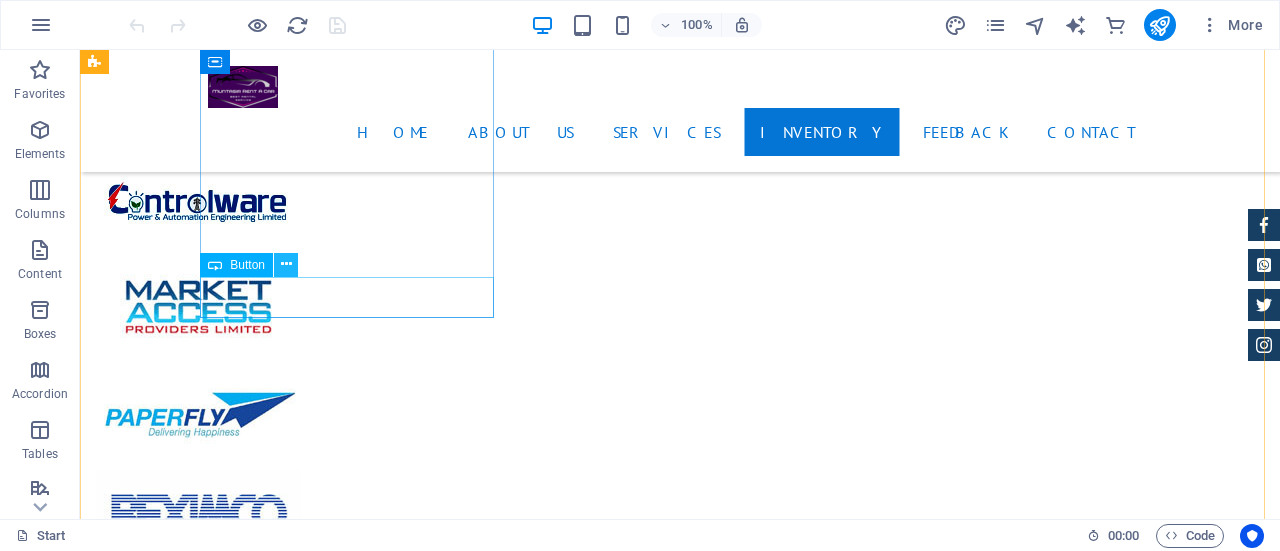 click at bounding box center [286, 264] 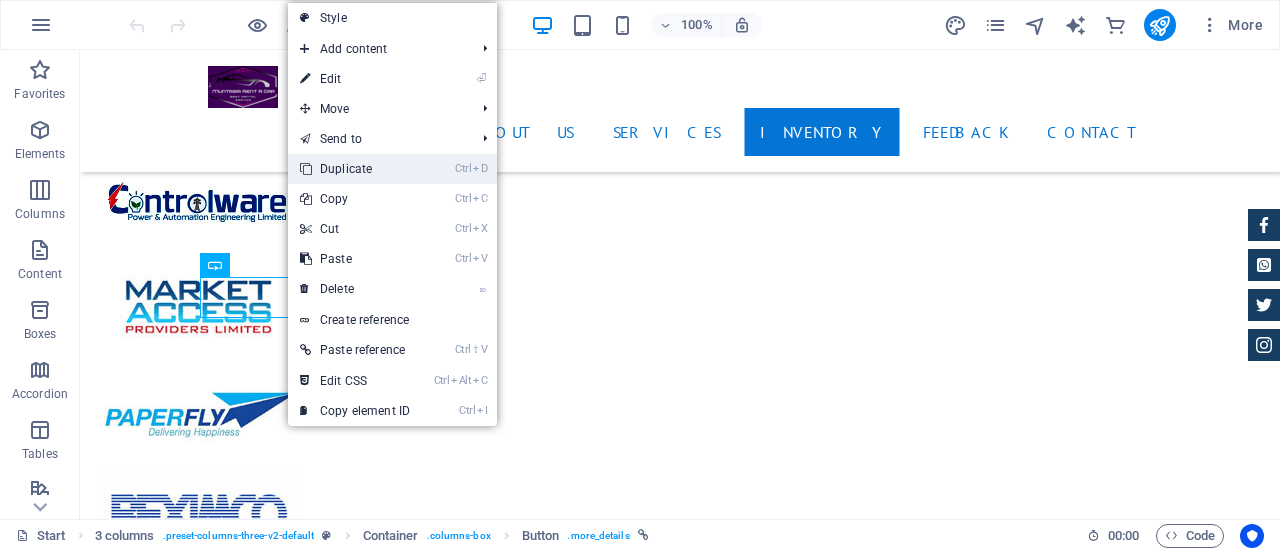 click on "Ctrl D  Duplicate" at bounding box center [355, 169] 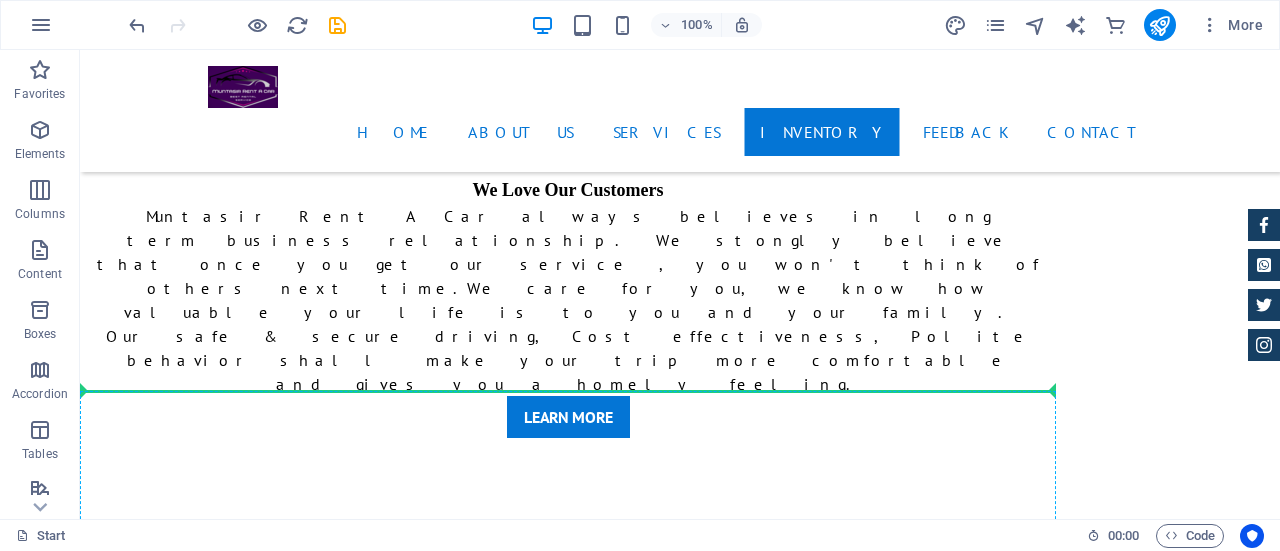 scroll, scrollTop: 7236, scrollLeft: 0, axis: vertical 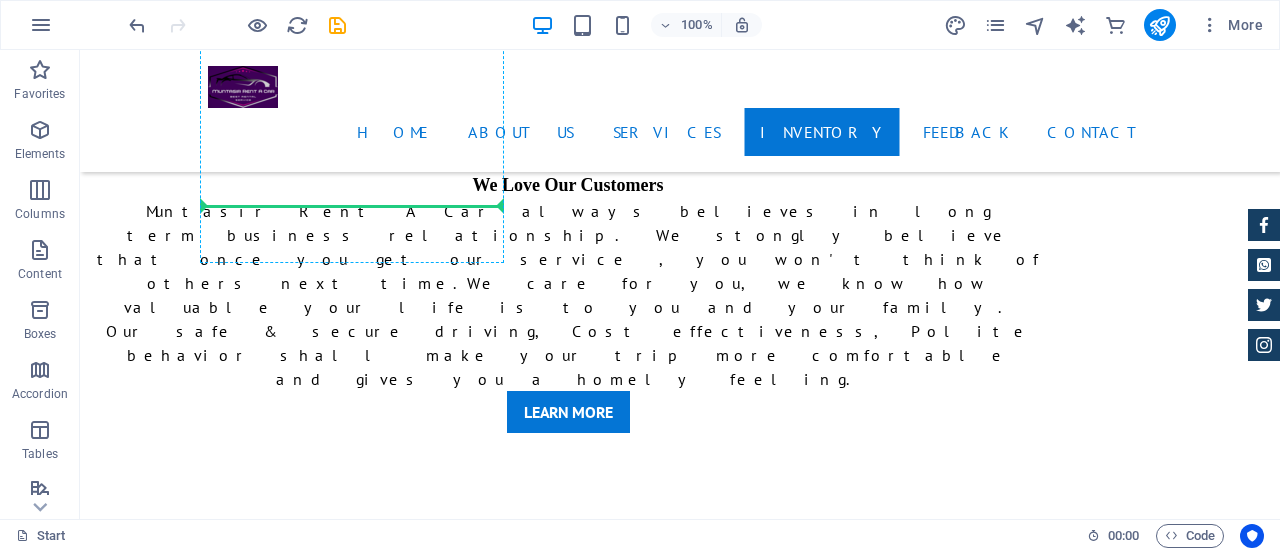 drag, startPoint x: 350, startPoint y: 333, endPoint x: 438, endPoint y: 207, distance: 153.68799 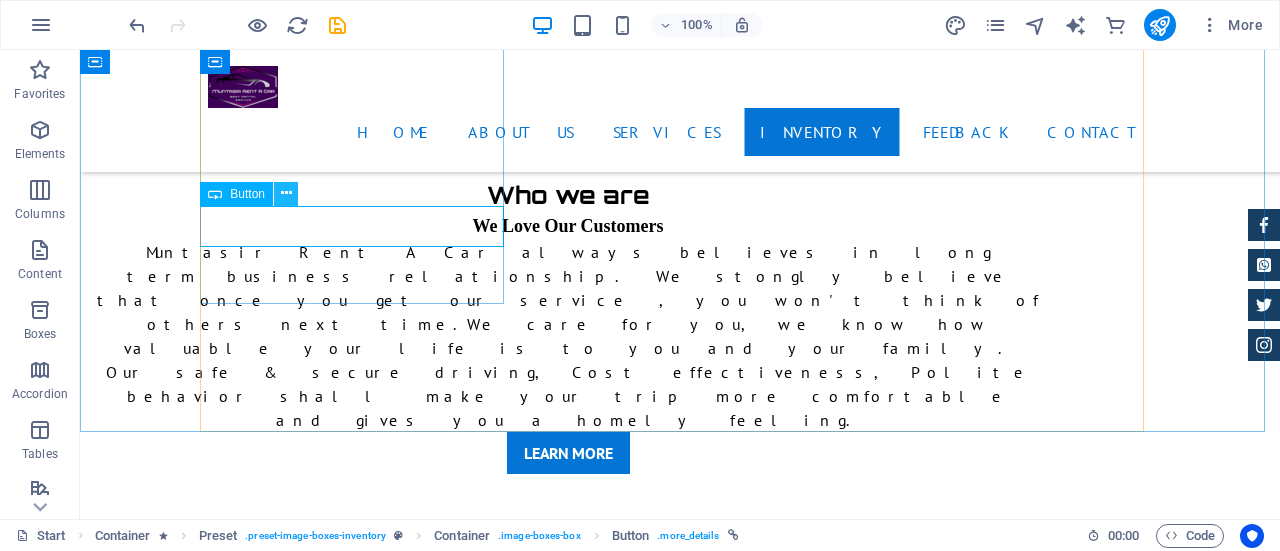 click at bounding box center [286, 193] 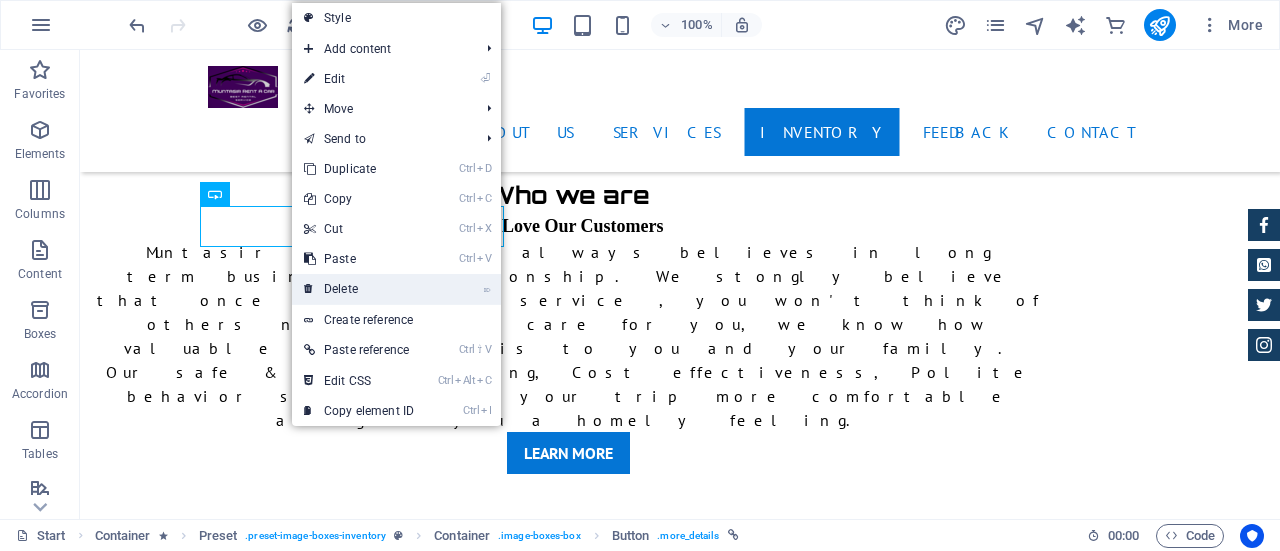 click on "⌦  Delete" at bounding box center (359, 289) 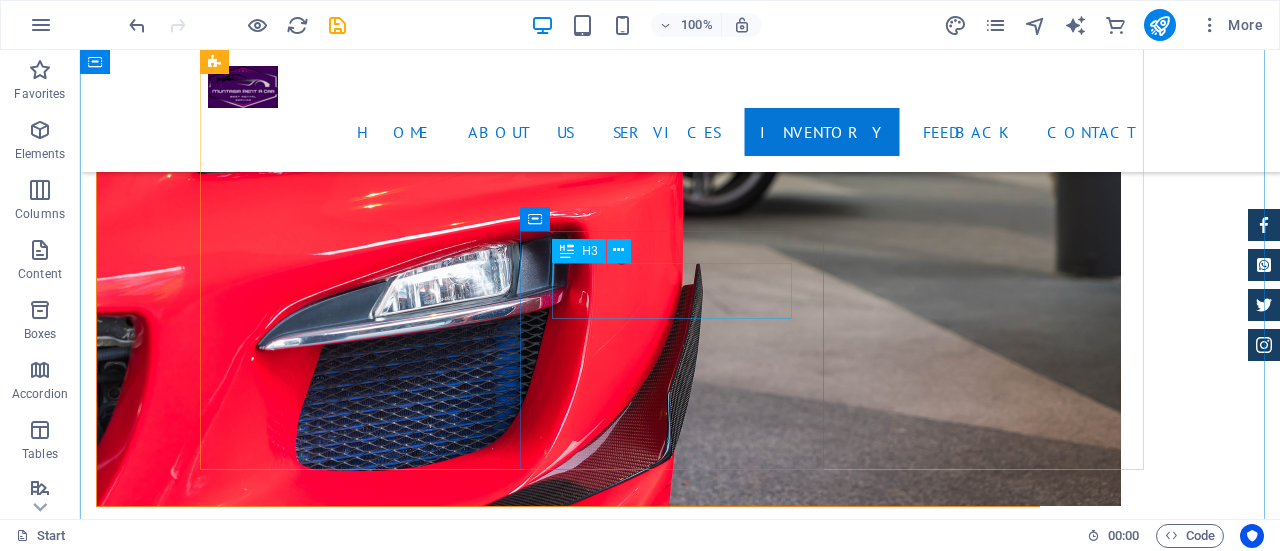 scroll, scrollTop: 3495, scrollLeft: 0, axis: vertical 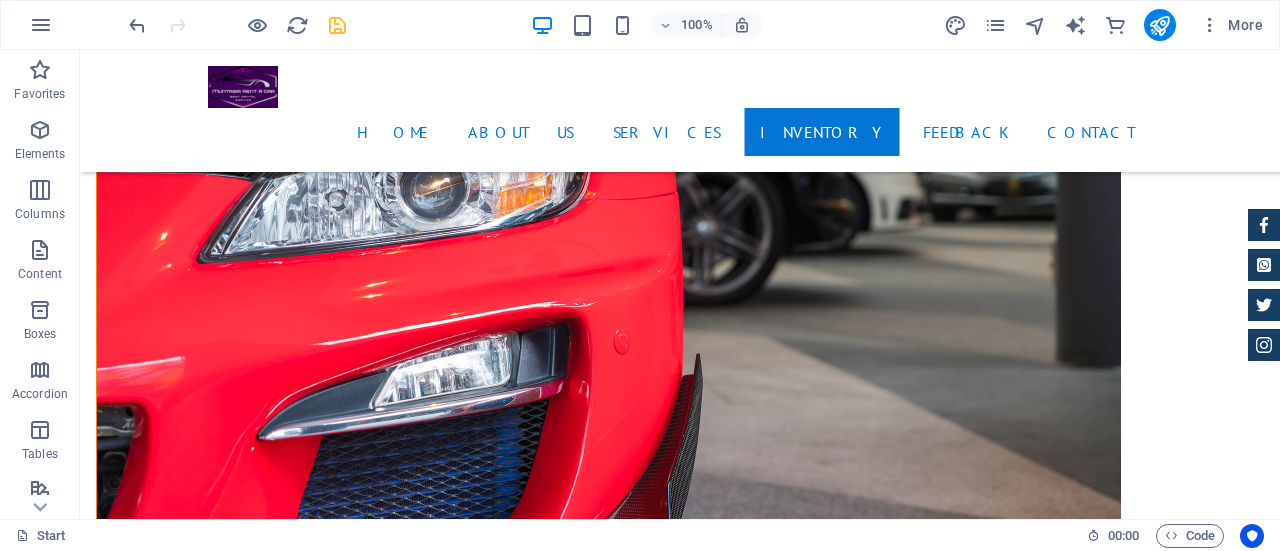 click at bounding box center [337, 25] 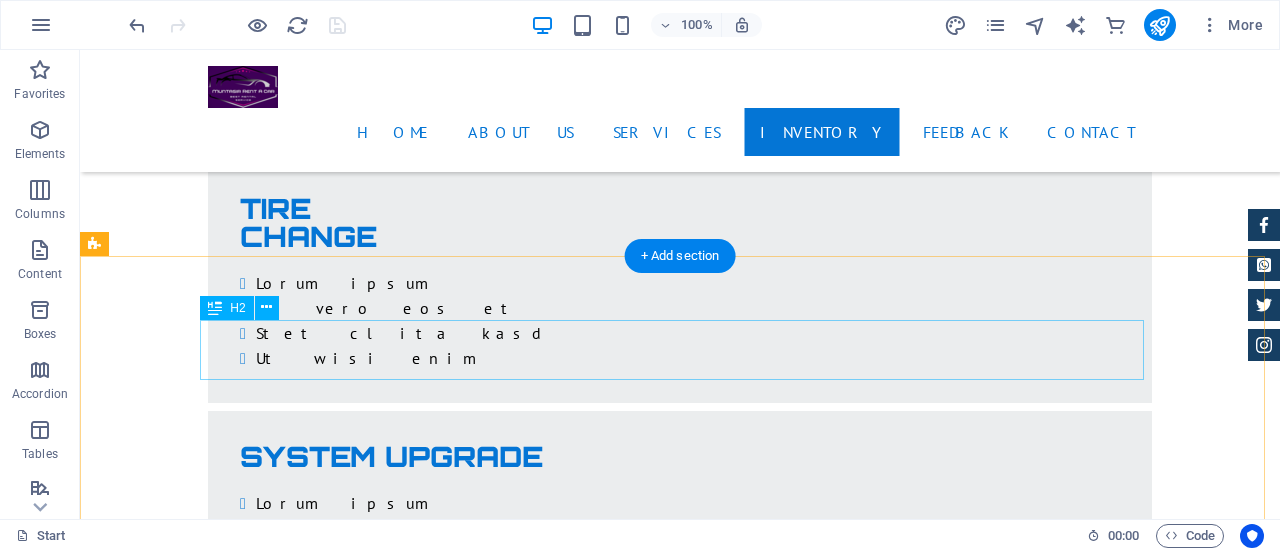 scroll, scrollTop: 8695, scrollLeft: 0, axis: vertical 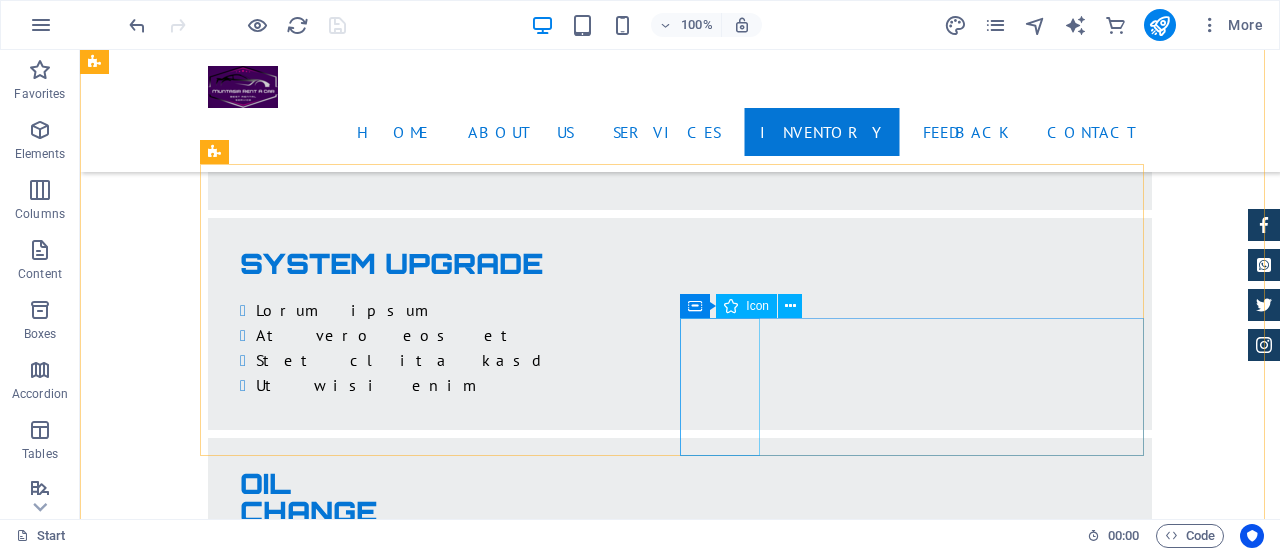 click at bounding box center [680, 15062] 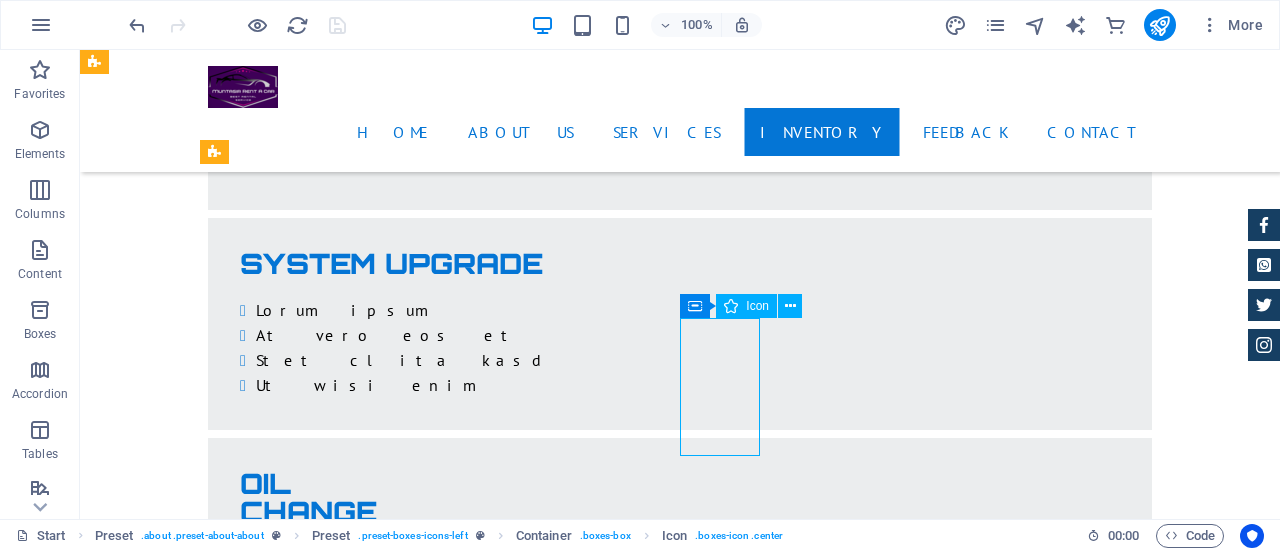 click at bounding box center (680, 15062) 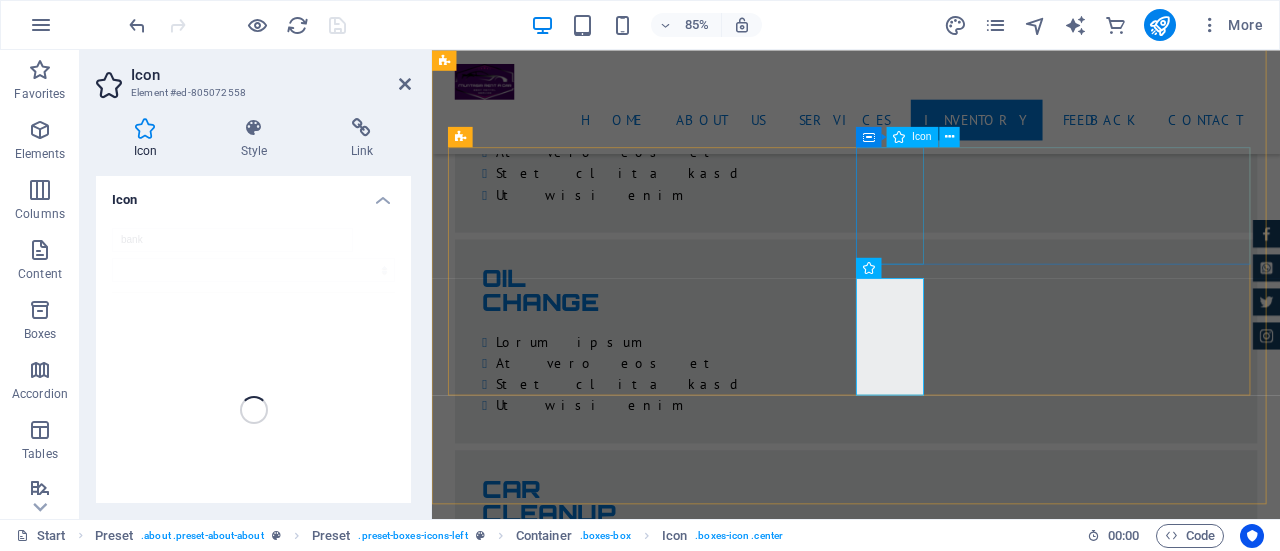 click at bounding box center [931, 14444] 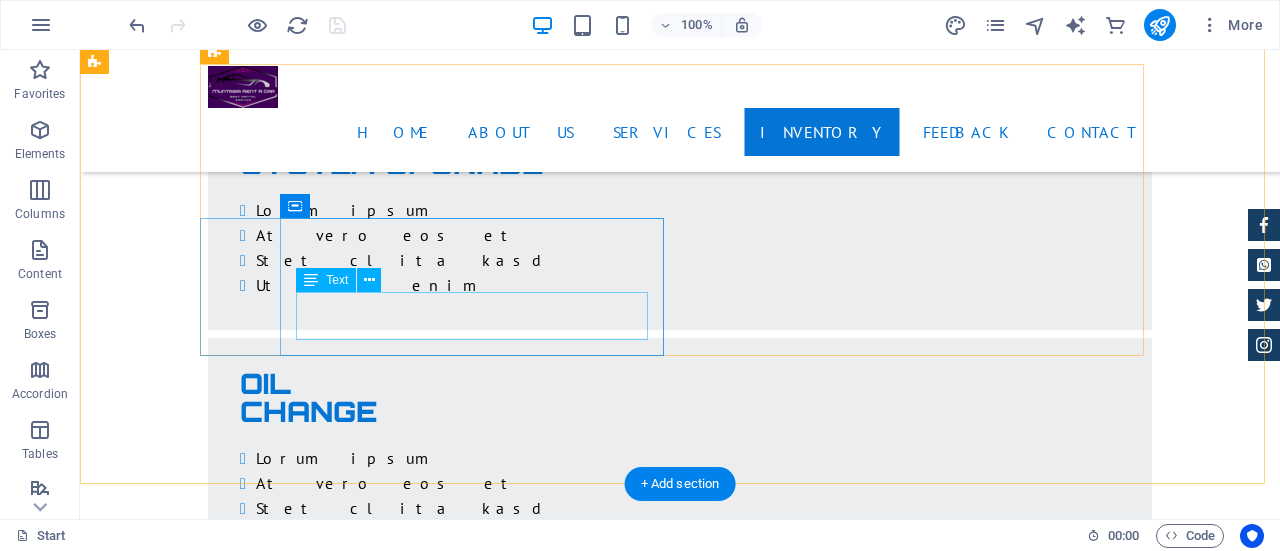 scroll, scrollTop: 8595, scrollLeft: 0, axis: vertical 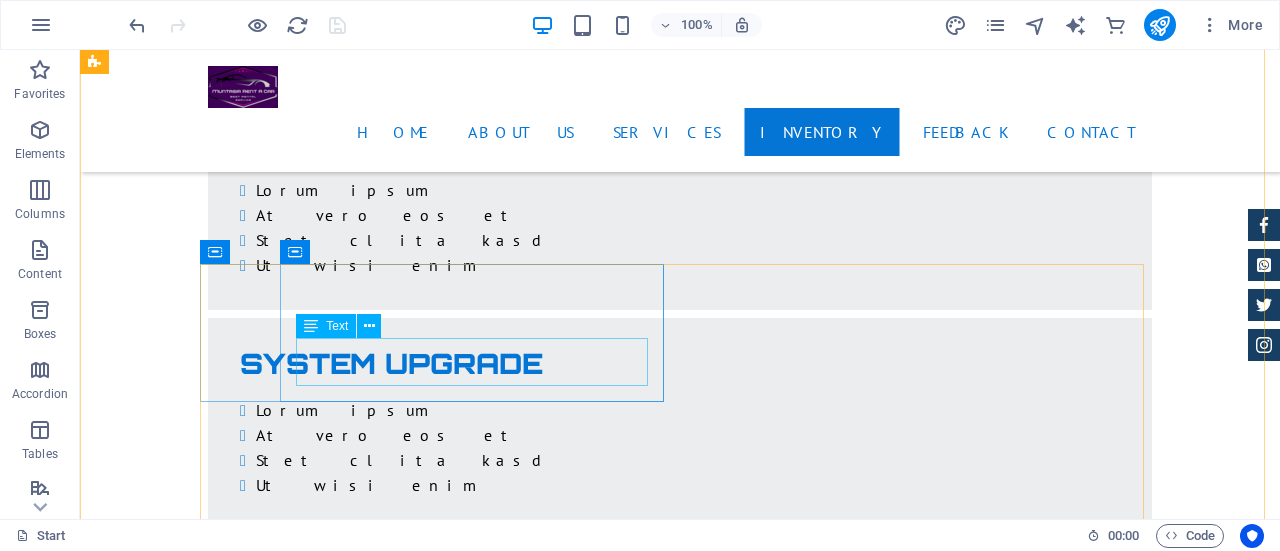 click on "Lorem ipsum dolor sit amet, consectetur adipisicing elit. Veritatis, dolorem!" at bounding box center [680, 14622] 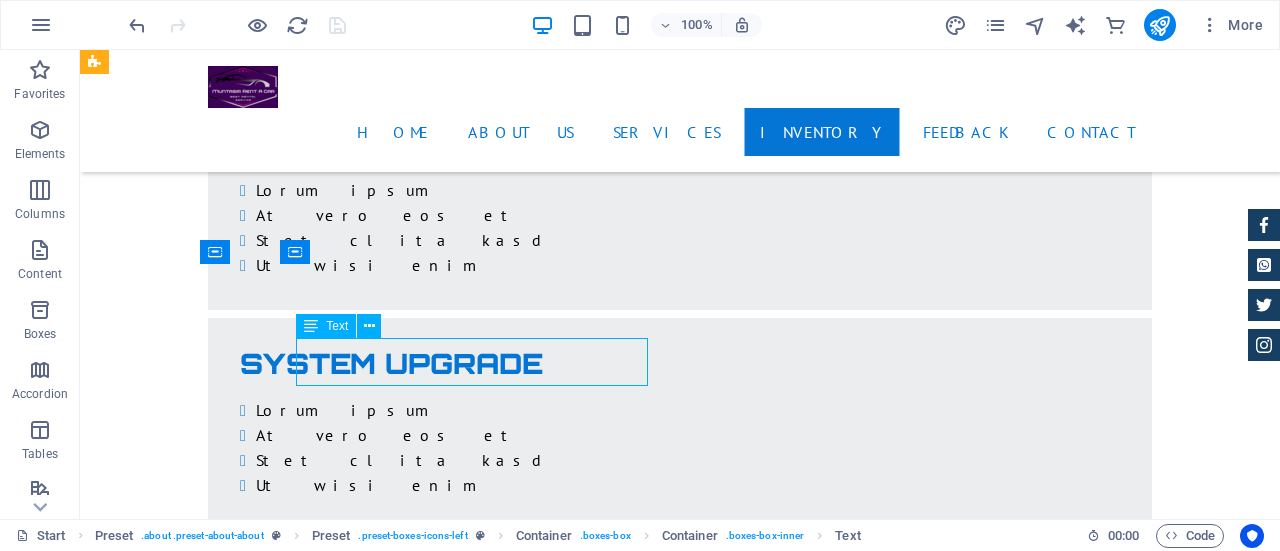 click on "Lorem ipsum dolor sit amet, consectetur adipisicing elit. Veritatis, dolorem!" at bounding box center [680, 14622] 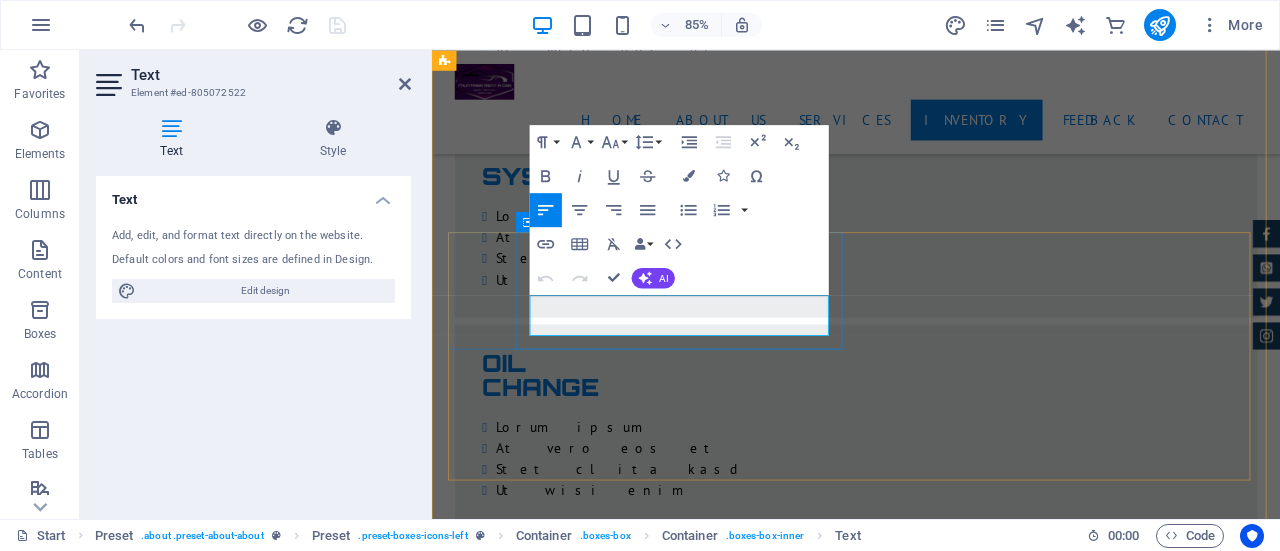 click on "Lorem ipsum dolor sit amet, consectetur adipisicing elit. Veritatis, dolorem!" at bounding box center (931, 14456) 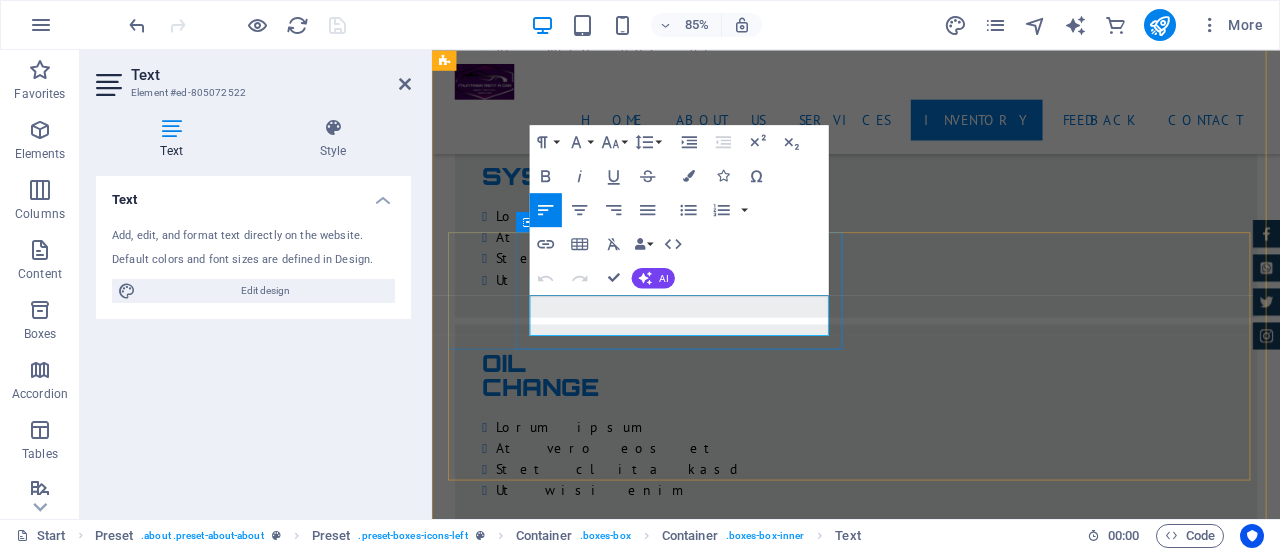 click on "Lorem ipsum dolor sit amet, consectetur adipisicing elit. Veritatis, dolorem!" at bounding box center (931, 14456) 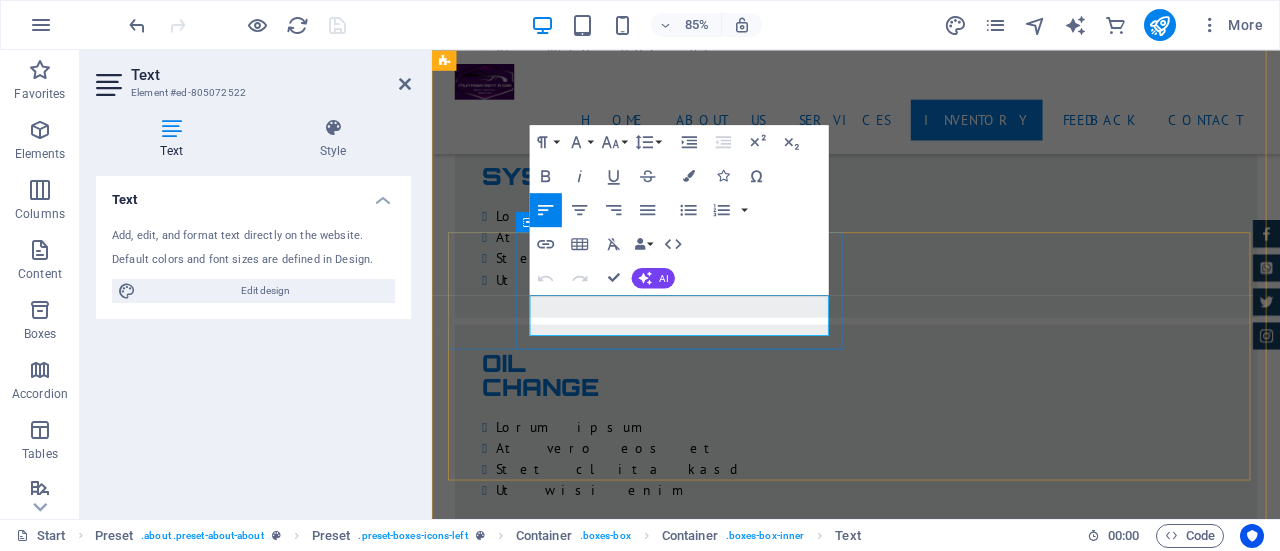 click on "Lorem ipsum dolor sit amet, consectetur adipisicing elit. Veritatis, dolorem!" at bounding box center [931, 14456] 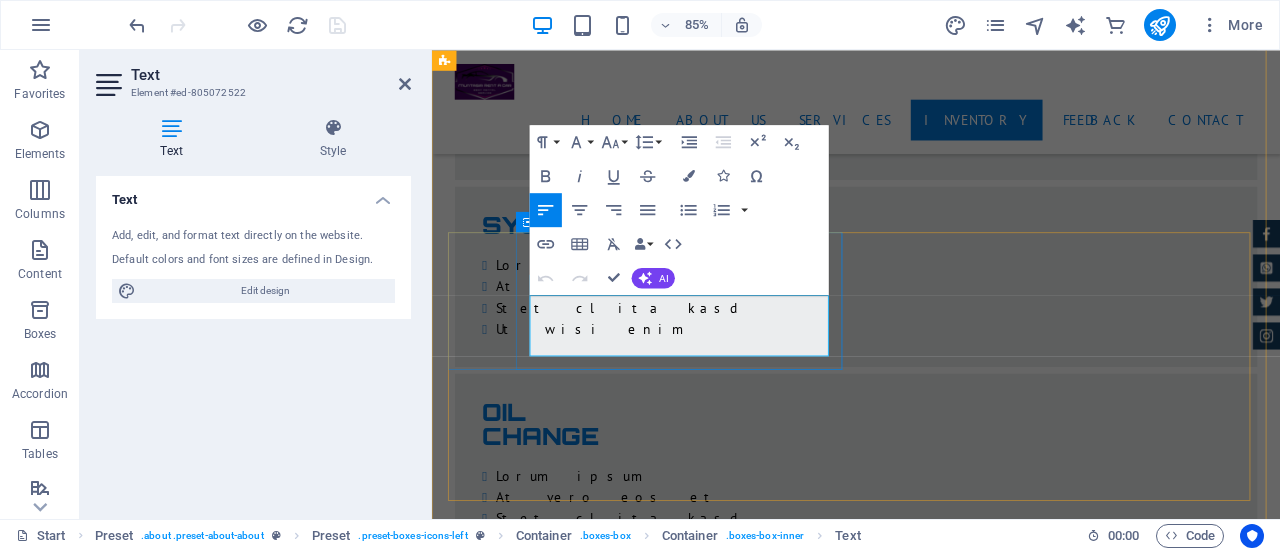 scroll, scrollTop: 1060, scrollLeft: 0, axis: vertical 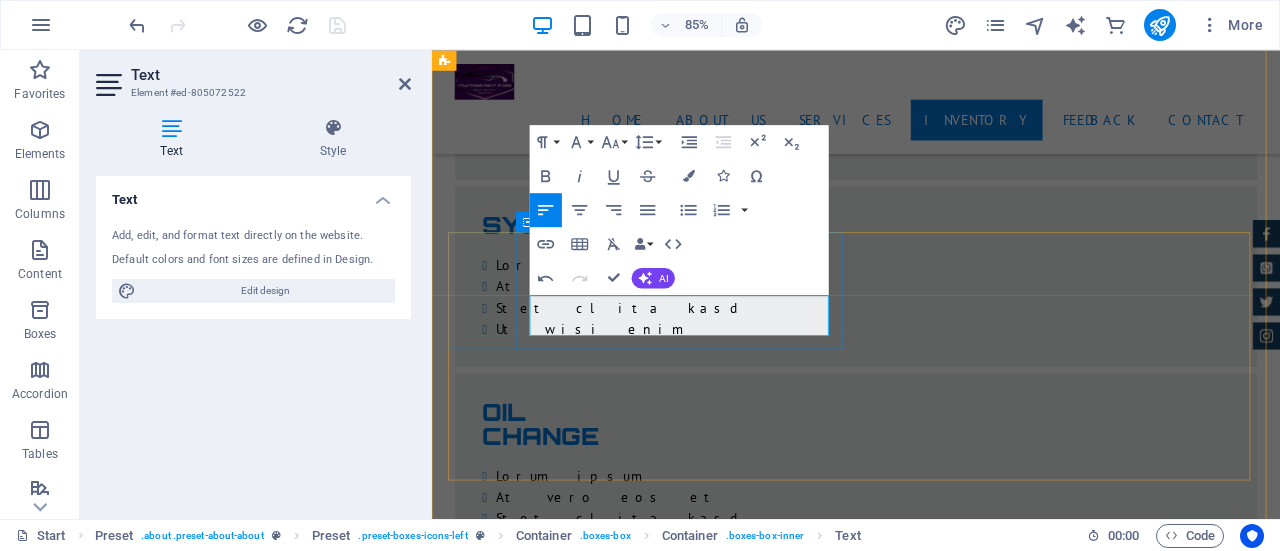 click on "The best way to explore Bangladesh is by car! Book your car from our various packages." at bounding box center [931, 14514] 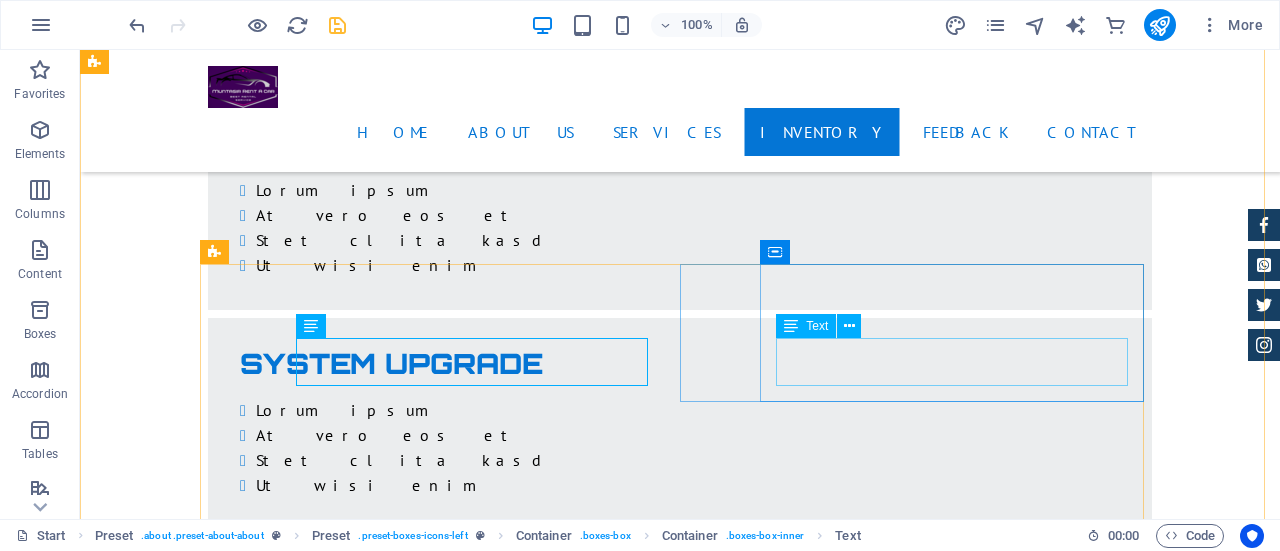 click on "Lorem ipsum dolor sit amet, consectetur adipisicing elit. Veritatis, dolorem!" at bounding box center (680, 14848) 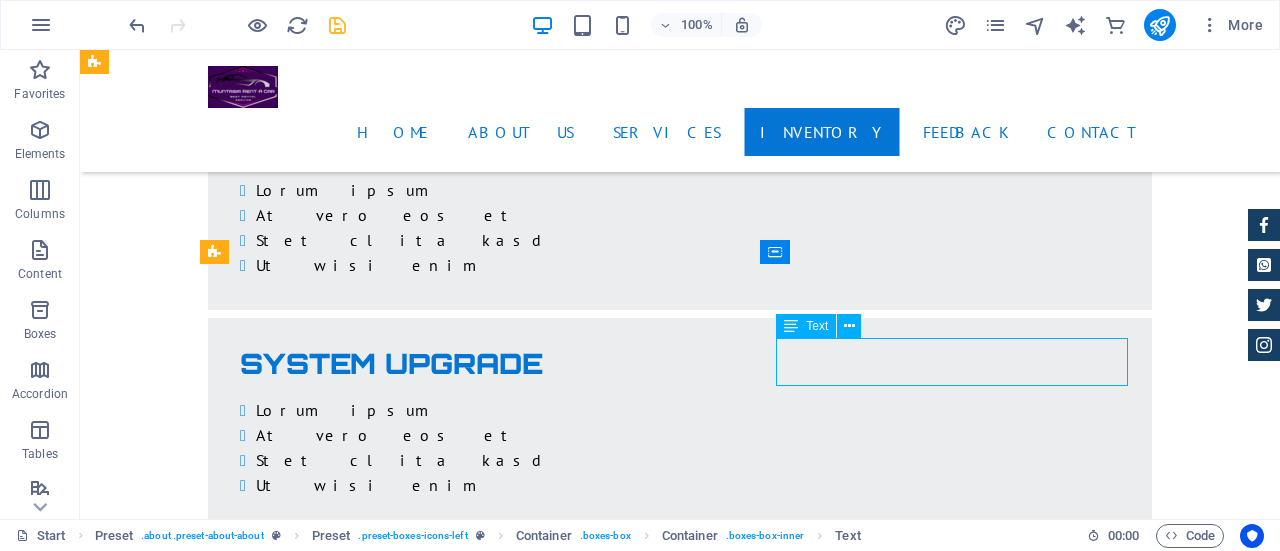 click on "Lorem ipsum dolor sit amet, consectetur adipisicing elit. Veritatis, dolorem!" at bounding box center [680, 14848] 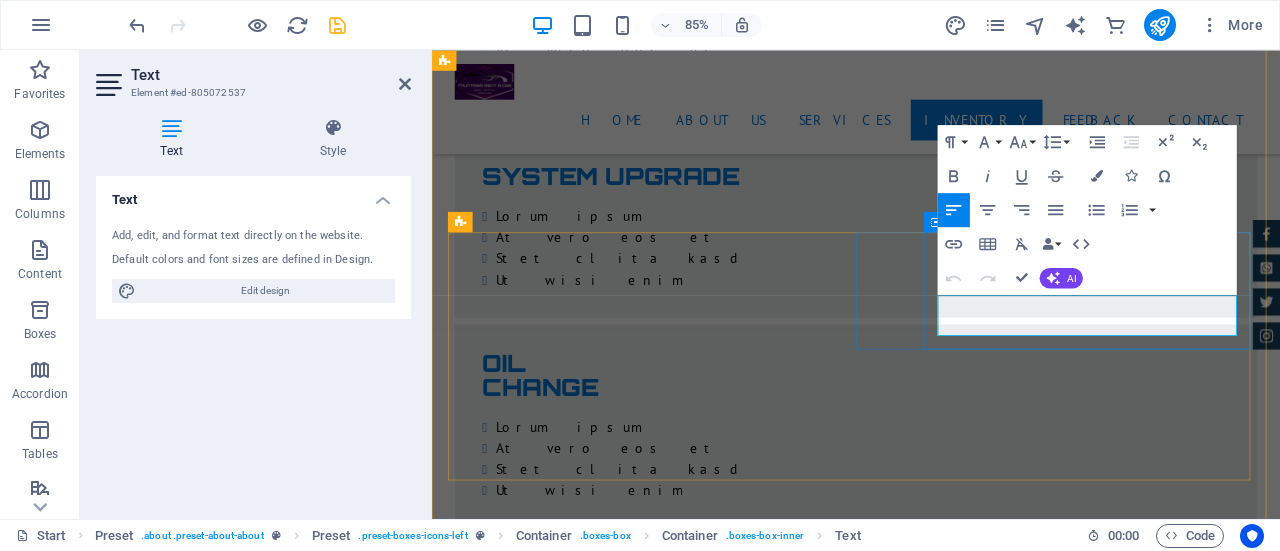 click on "Lorem ipsum dolor sit amet, consectetur adipisicing elit. Veritatis, dolorem!" at bounding box center (931, 14682) 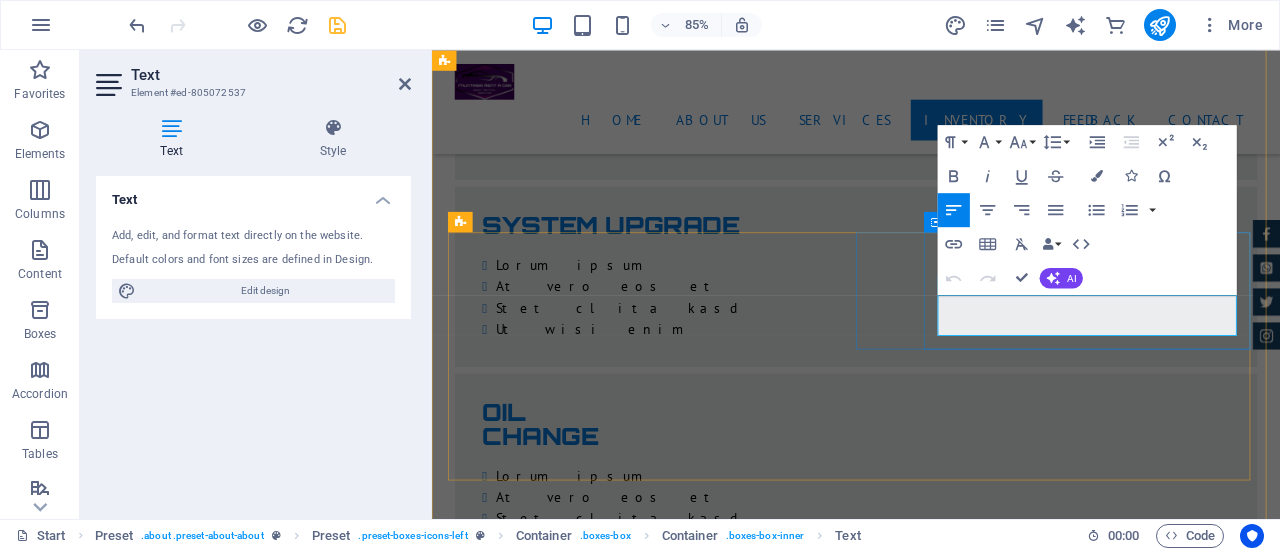 scroll, scrollTop: 1284, scrollLeft: 0, axis: vertical 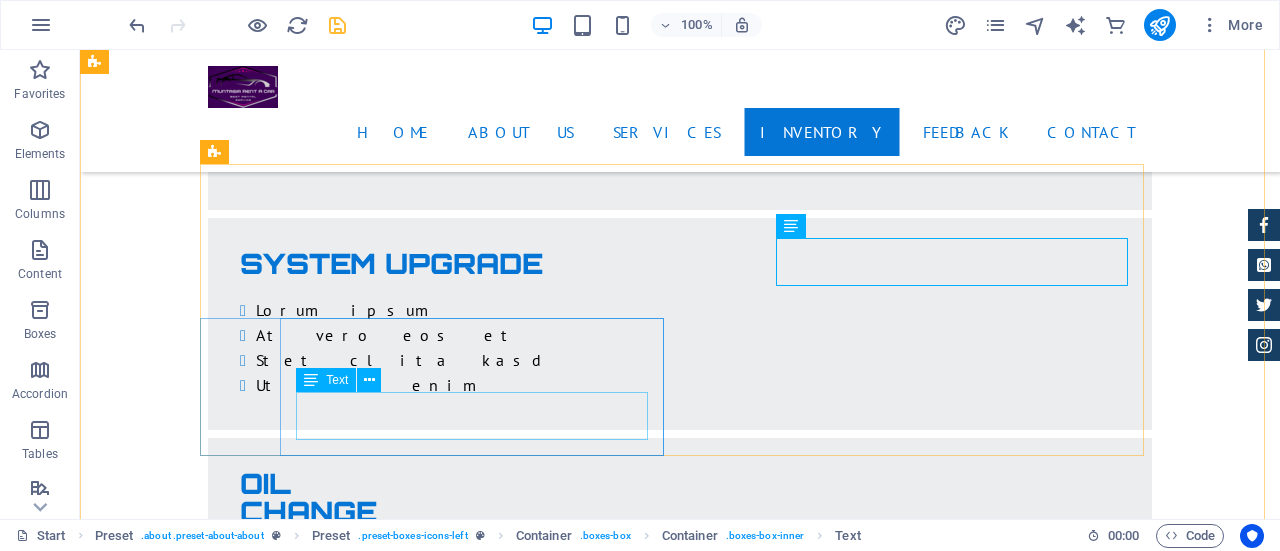 click on "Lorem ipsum dolor sit amet, consectetur adipisicing elit. Veritatis, dolorem!" at bounding box center [680, 14998] 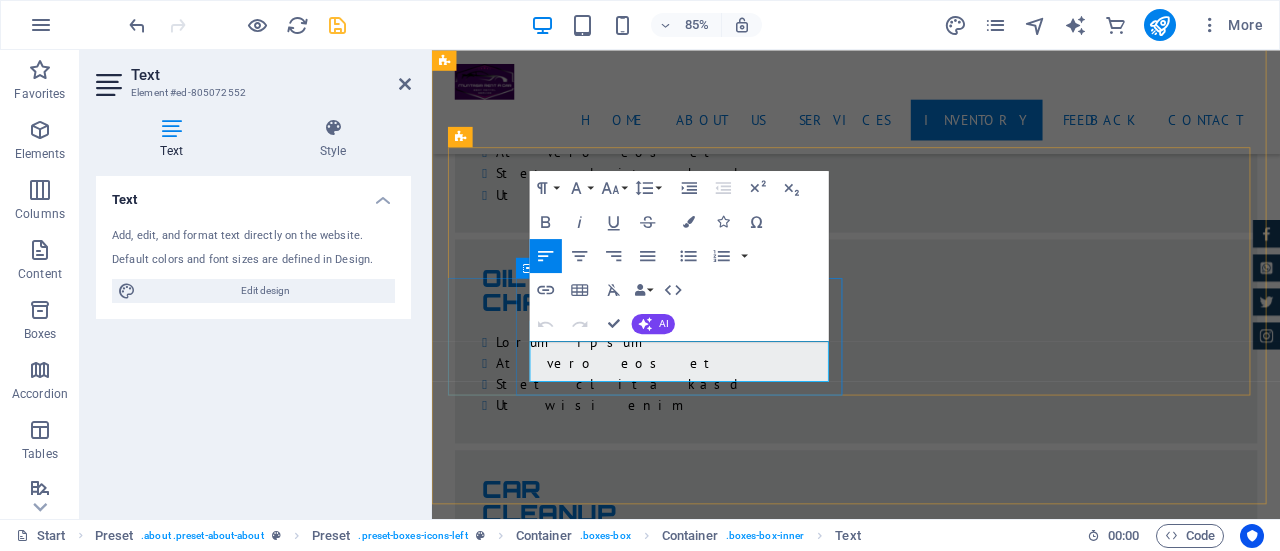 click on "Lorem ipsum dolor sit amet, consectetur adipisicing elit. Veritatis, dolorem!" at bounding box center [931, 14832] 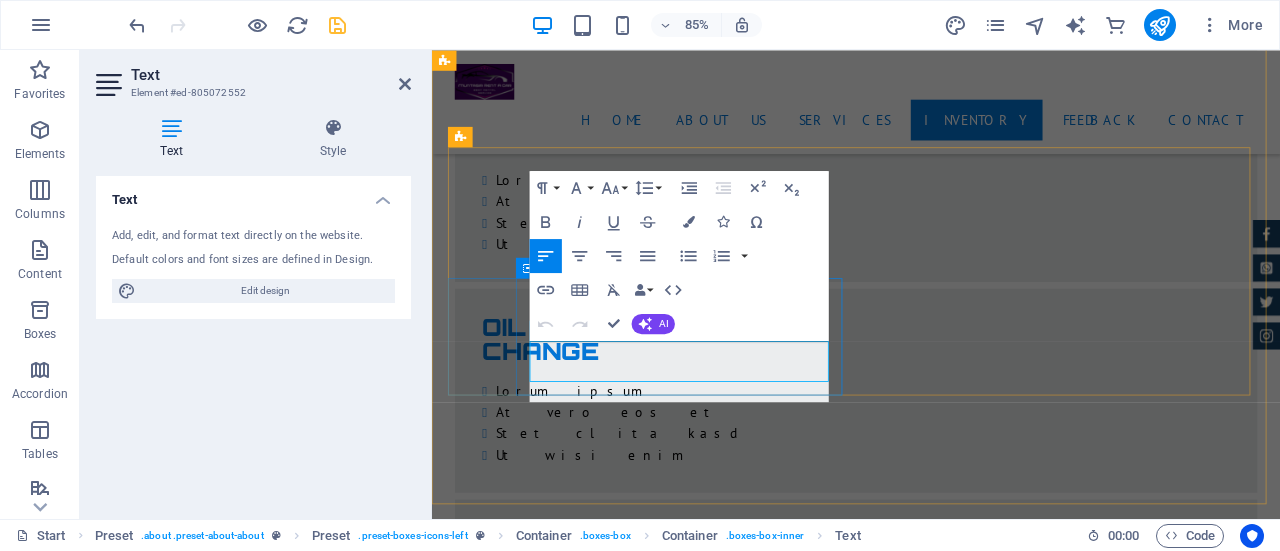scroll, scrollTop: 1284, scrollLeft: 0, axis: vertical 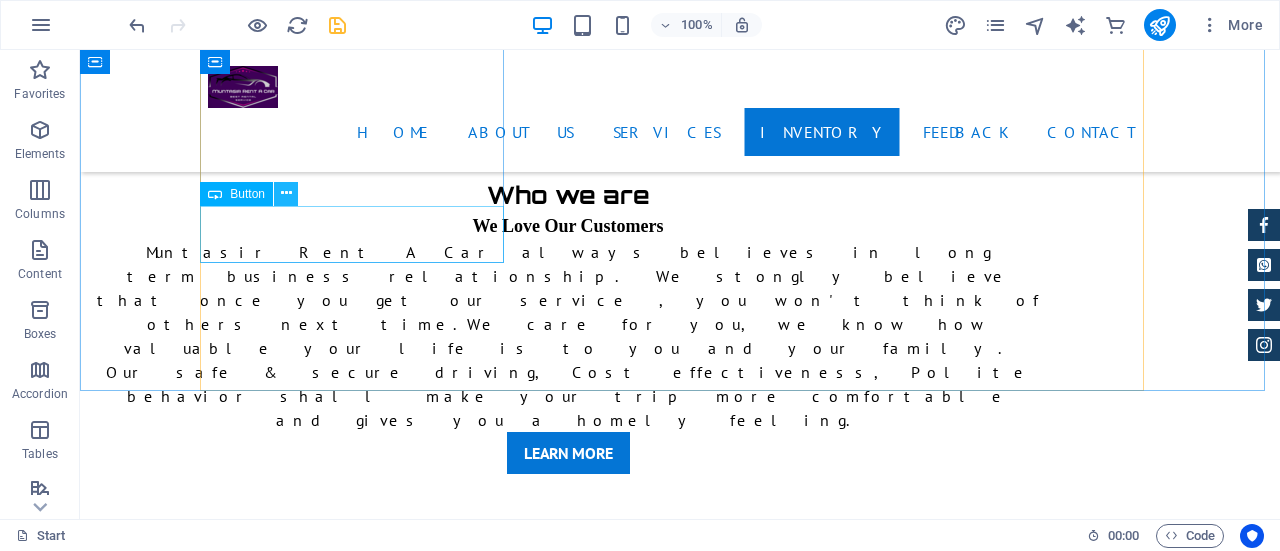 click at bounding box center [286, 193] 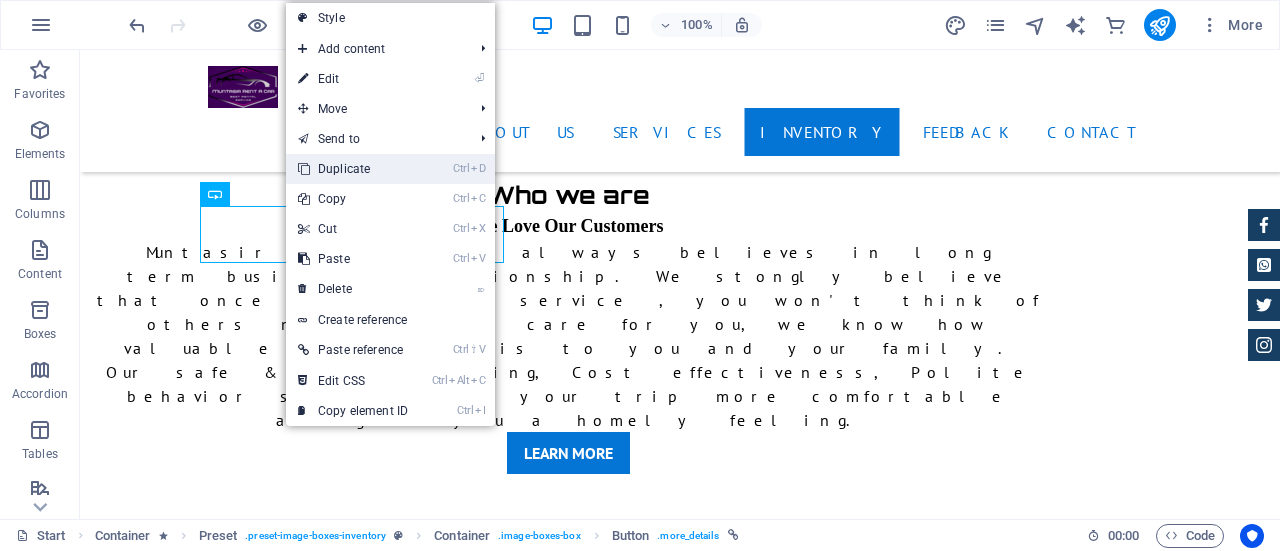 click on "Ctrl D  Duplicate" at bounding box center (353, 169) 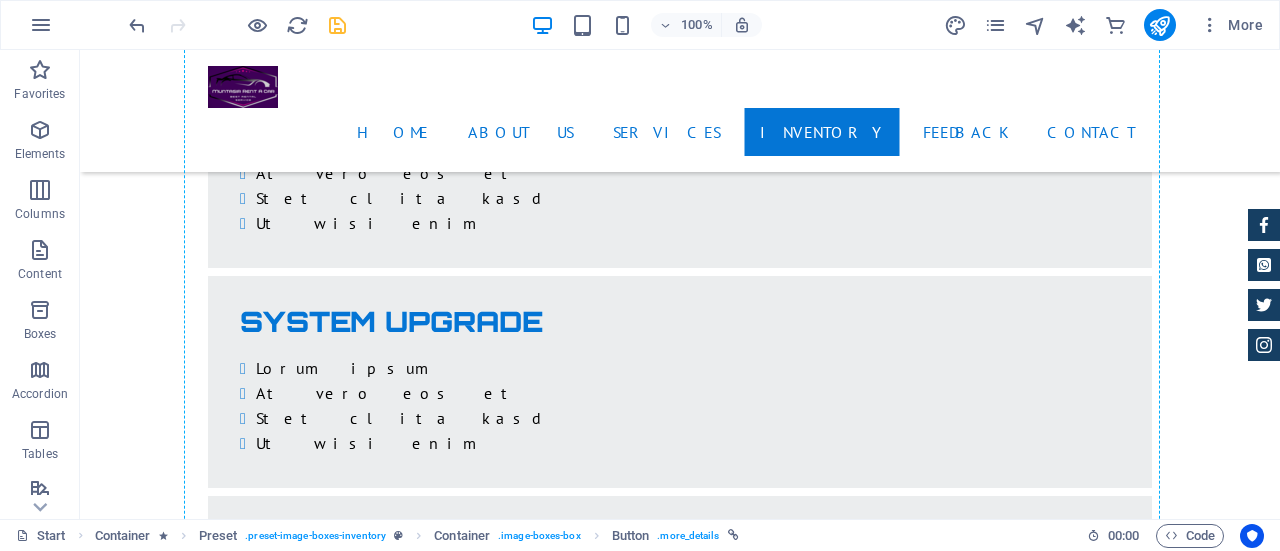 scroll, scrollTop: 8697, scrollLeft: 0, axis: vertical 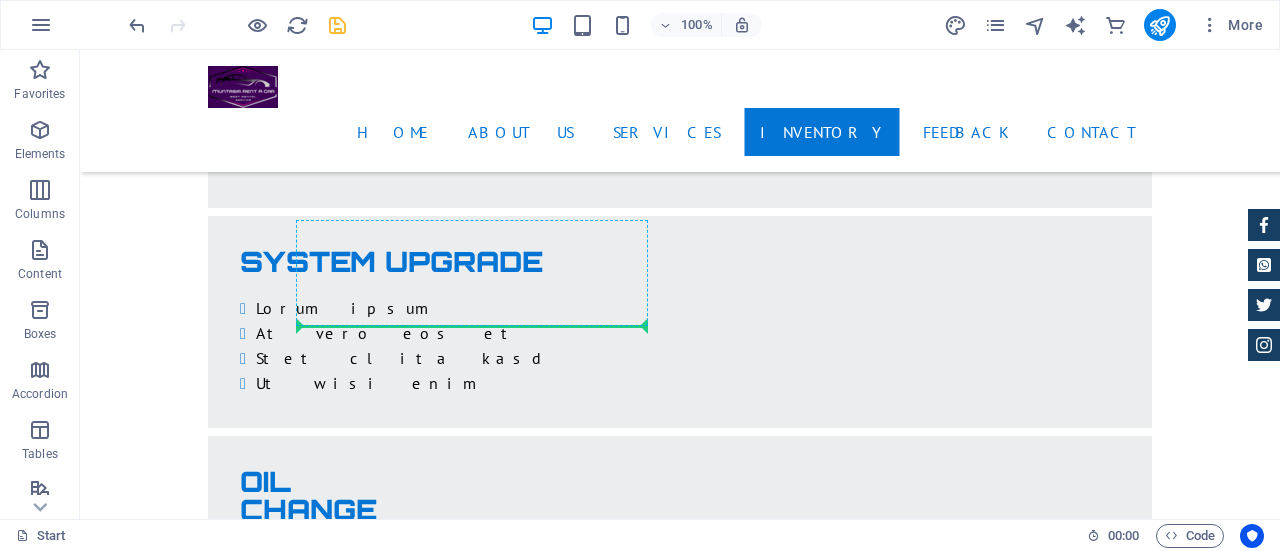 drag, startPoint x: 373, startPoint y: 267, endPoint x: 450, endPoint y: 315, distance: 90.73588 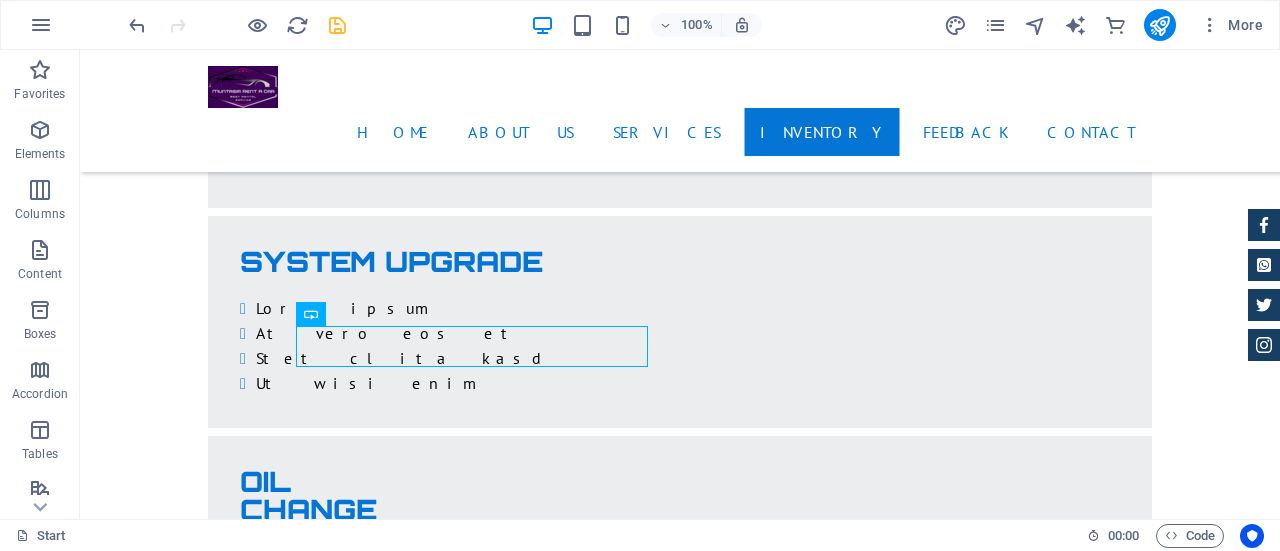 scroll, scrollTop: 8656, scrollLeft: 0, axis: vertical 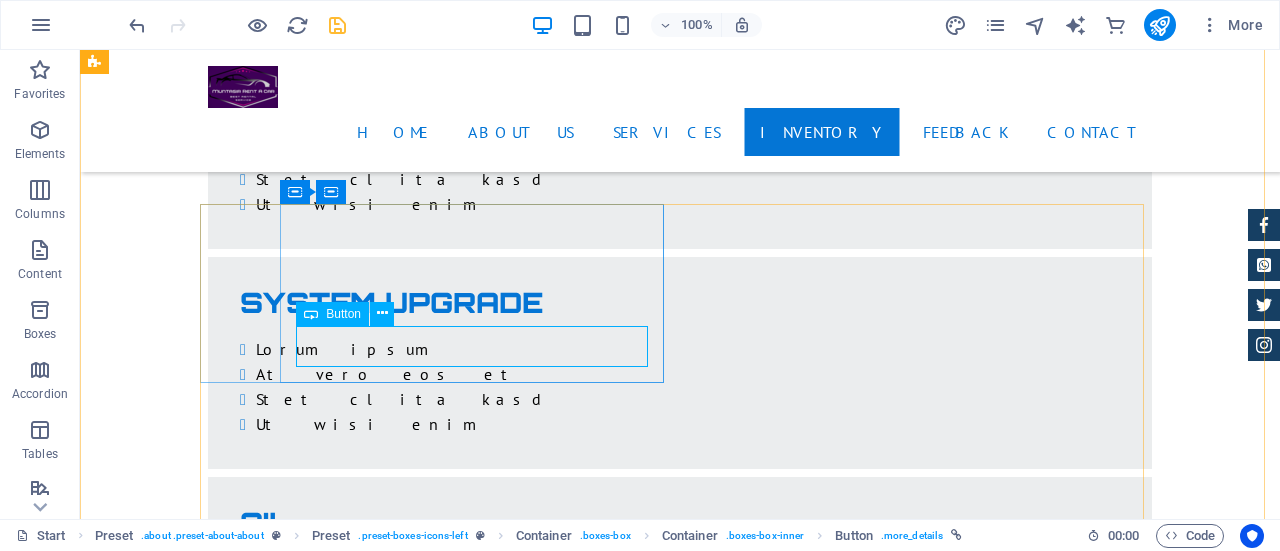 click on "❤️Book Now❤️" at bounding box center (680, 14606) 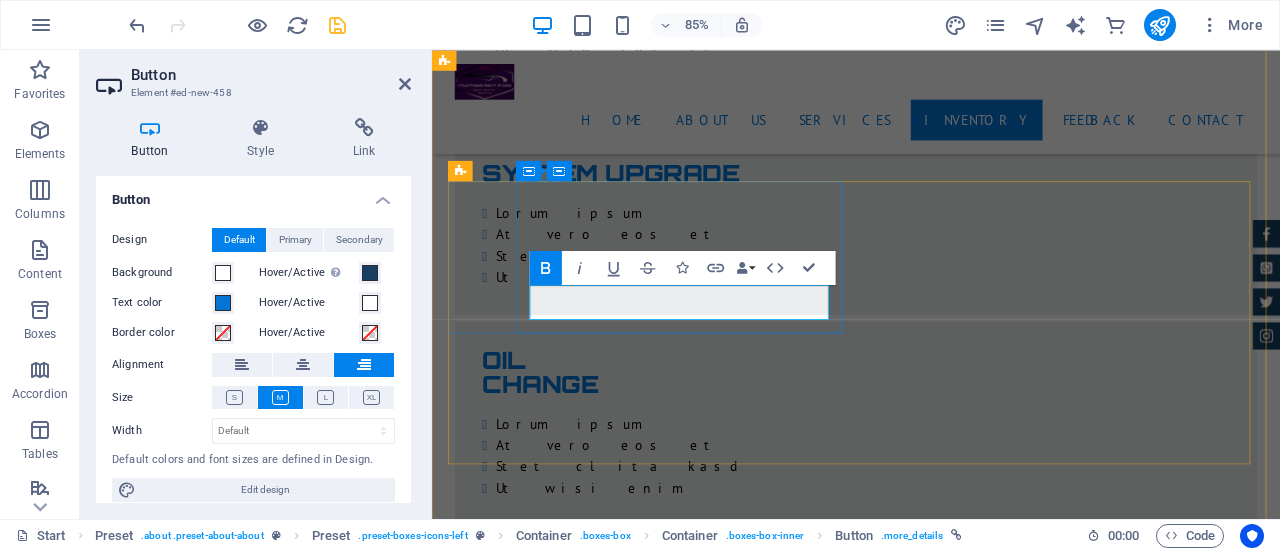 scroll, scrollTop: 0, scrollLeft: 3, axis: horizontal 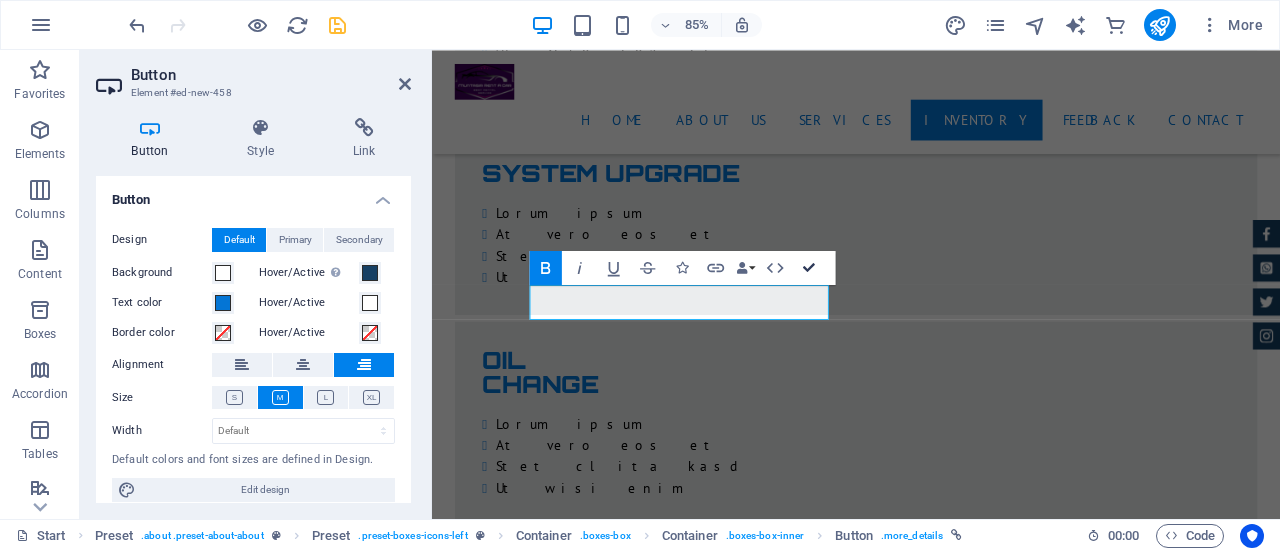 drag, startPoint x: 810, startPoint y: 267, endPoint x: 727, endPoint y: 219, distance: 95.880135 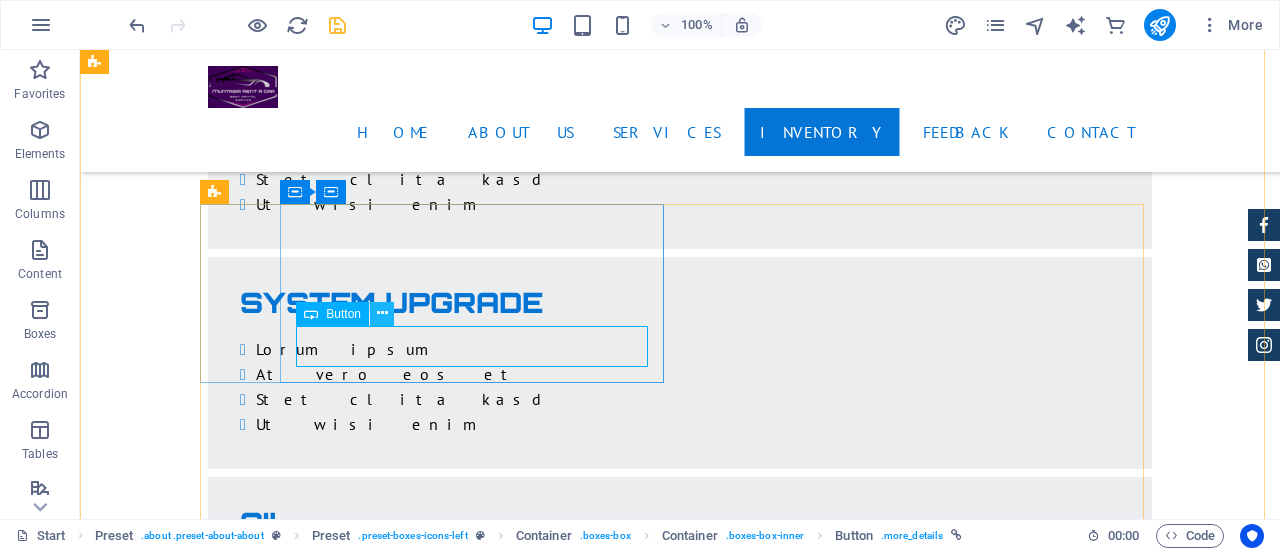 click at bounding box center [382, 313] 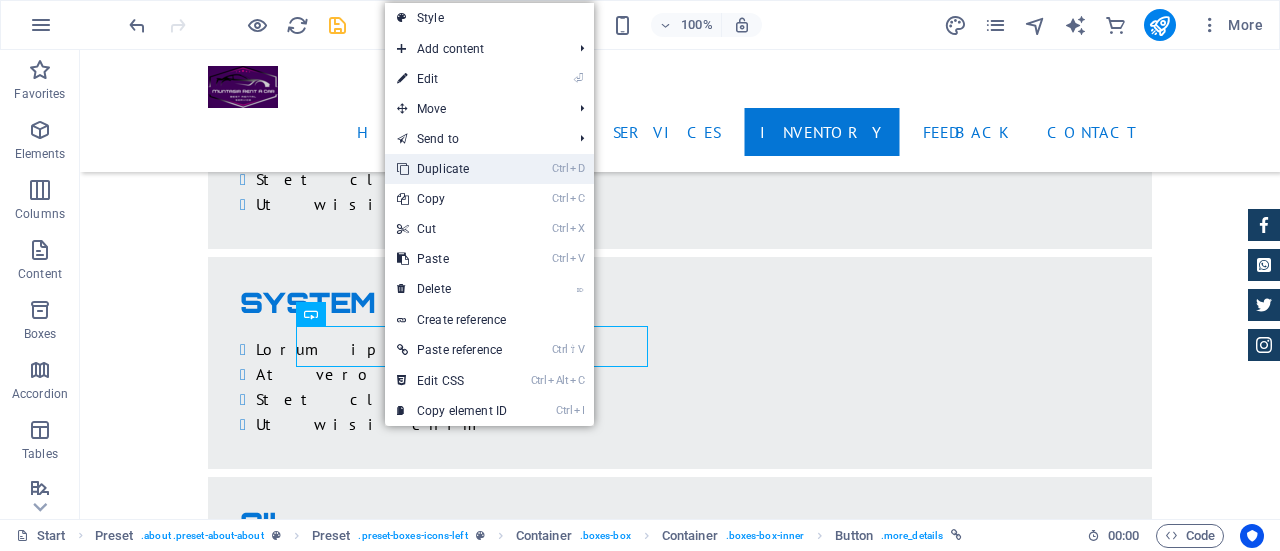 click on "Ctrl D  Duplicate" at bounding box center (452, 169) 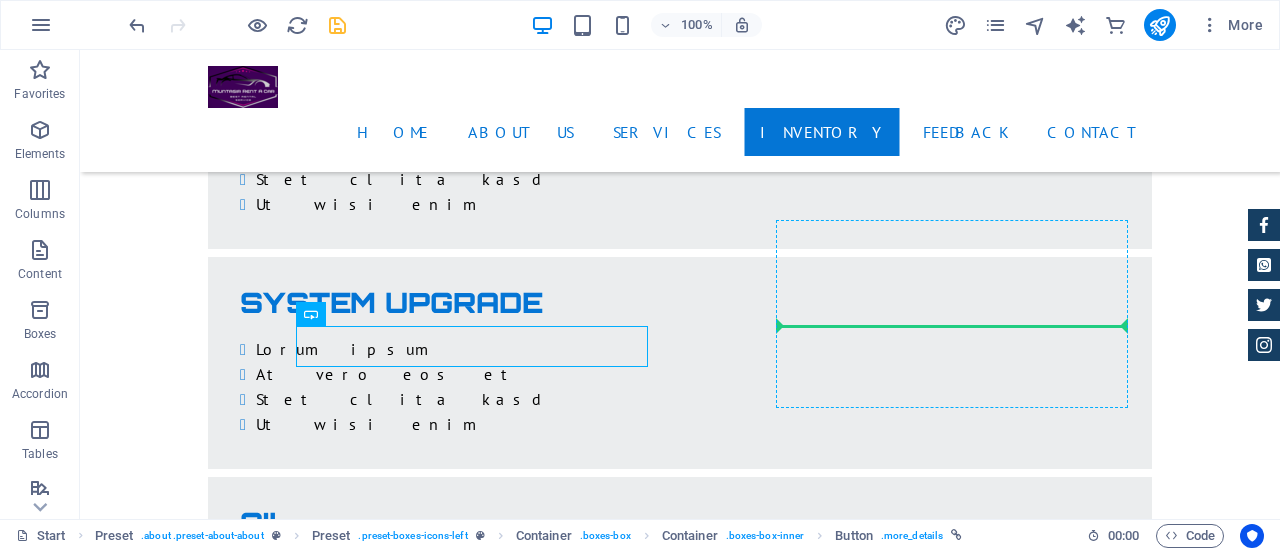 drag, startPoint x: 484, startPoint y: 353, endPoint x: 902, endPoint y: 309, distance: 420.30942 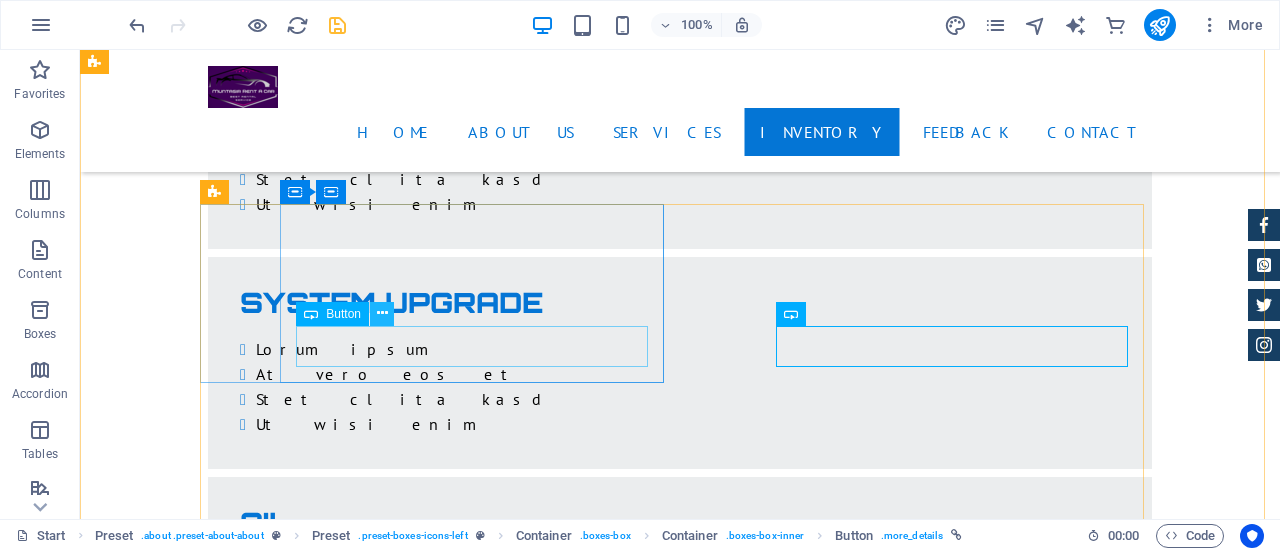 click at bounding box center [382, 313] 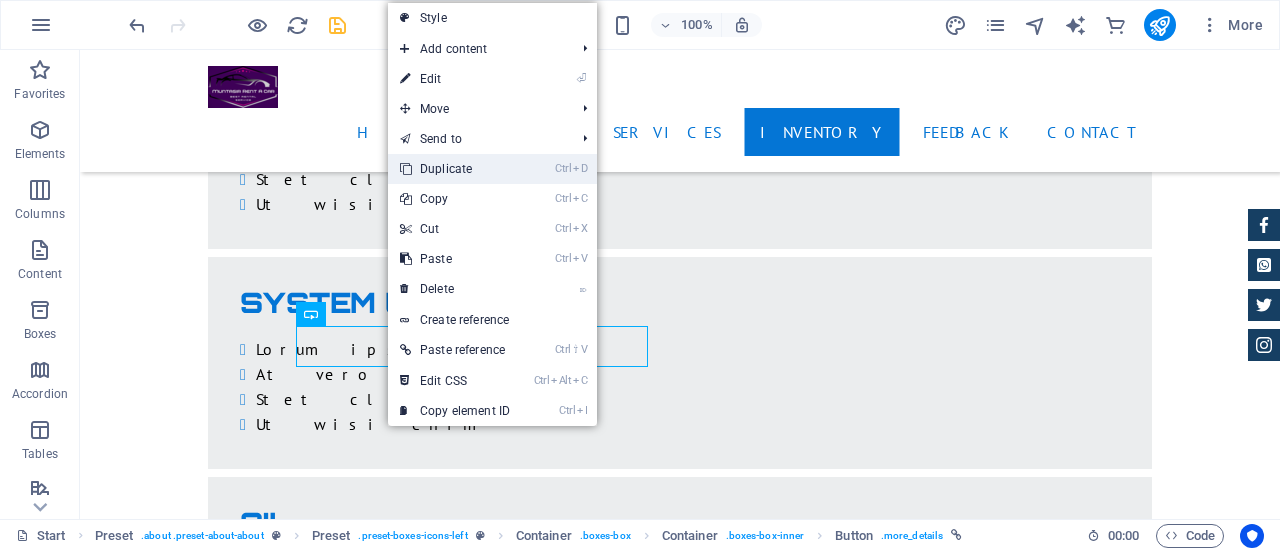 drag, startPoint x: 468, startPoint y: 175, endPoint x: 419, endPoint y: 251, distance: 90.426765 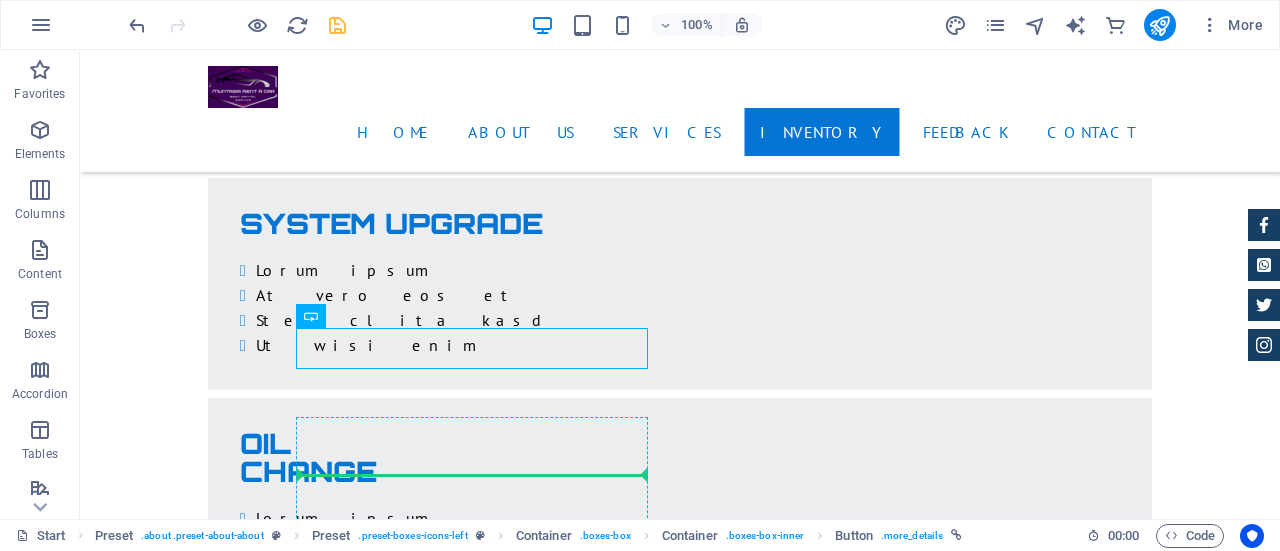 scroll, scrollTop: 8855, scrollLeft: 0, axis: vertical 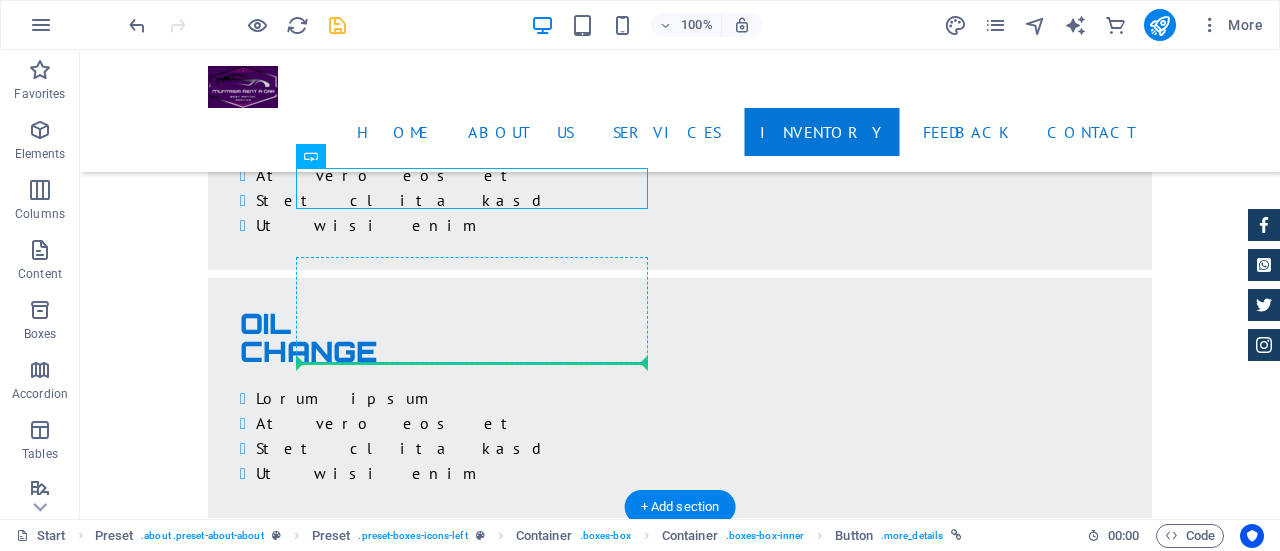 drag, startPoint x: 488, startPoint y: 453, endPoint x: 492, endPoint y: 349, distance: 104.0769 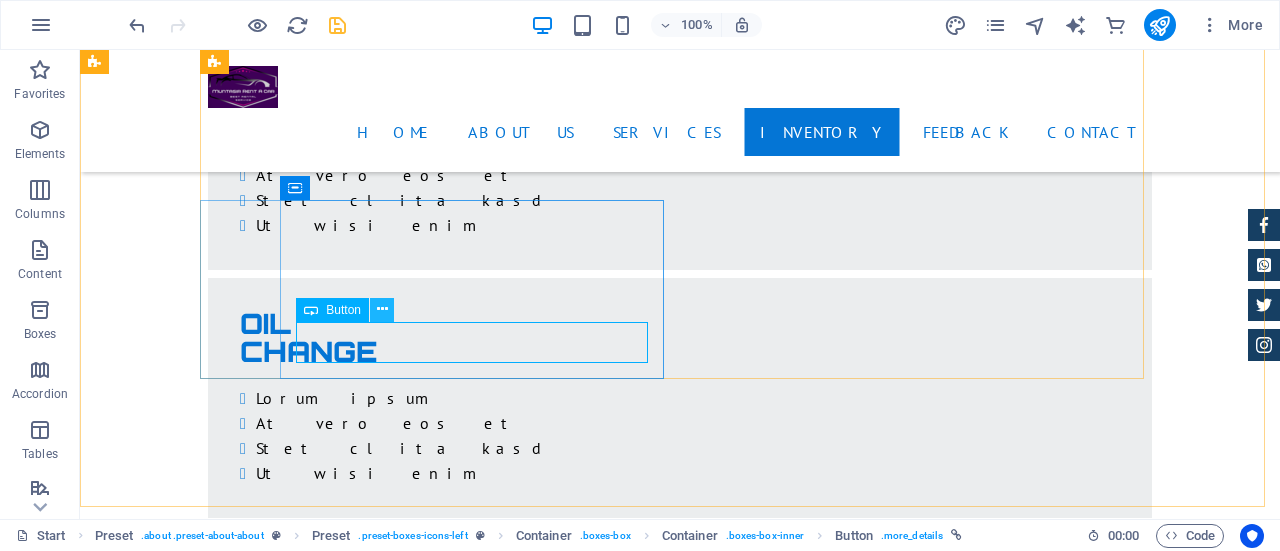 click at bounding box center (382, 309) 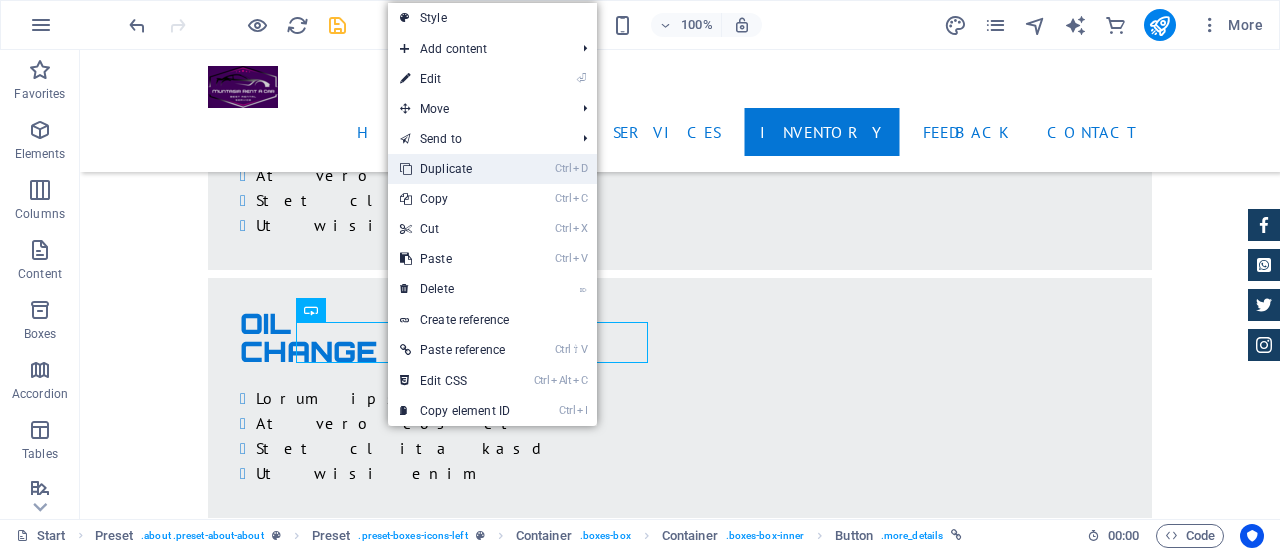 click on "Ctrl D  Duplicate" at bounding box center [455, 169] 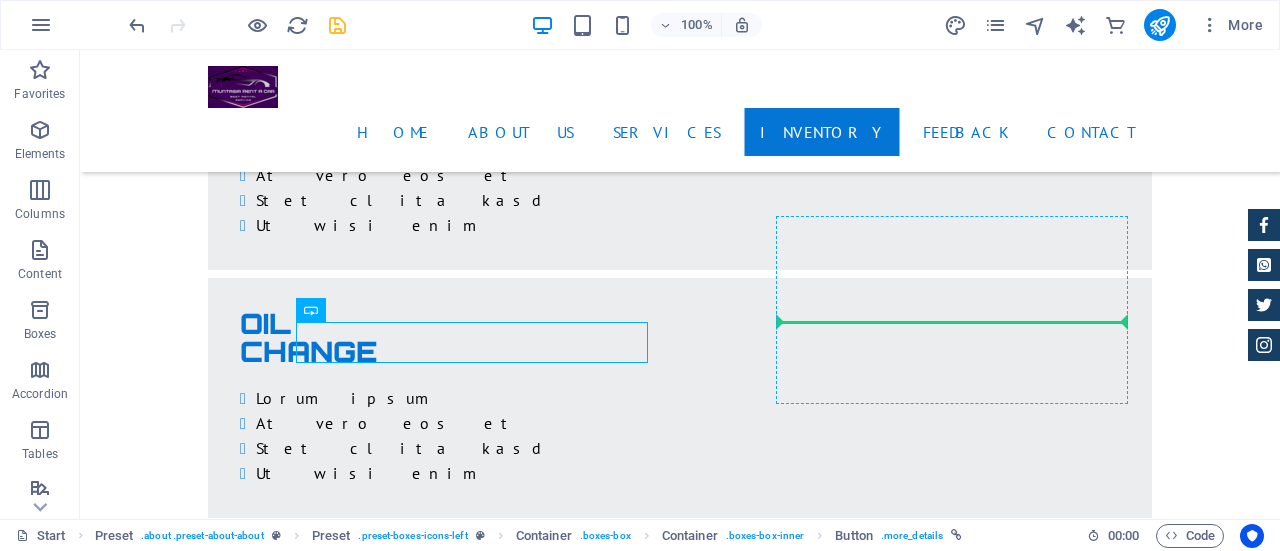 drag, startPoint x: 522, startPoint y: 343, endPoint x: 893, endPoint y: 311, distance: 372.3775 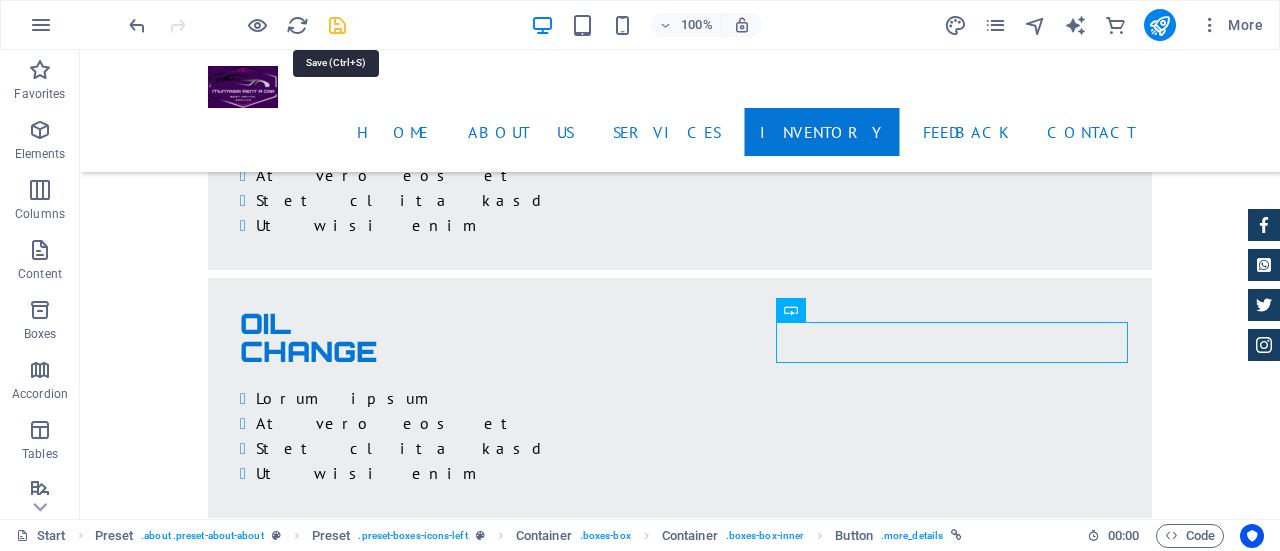 click at bounding box center (337, 25) 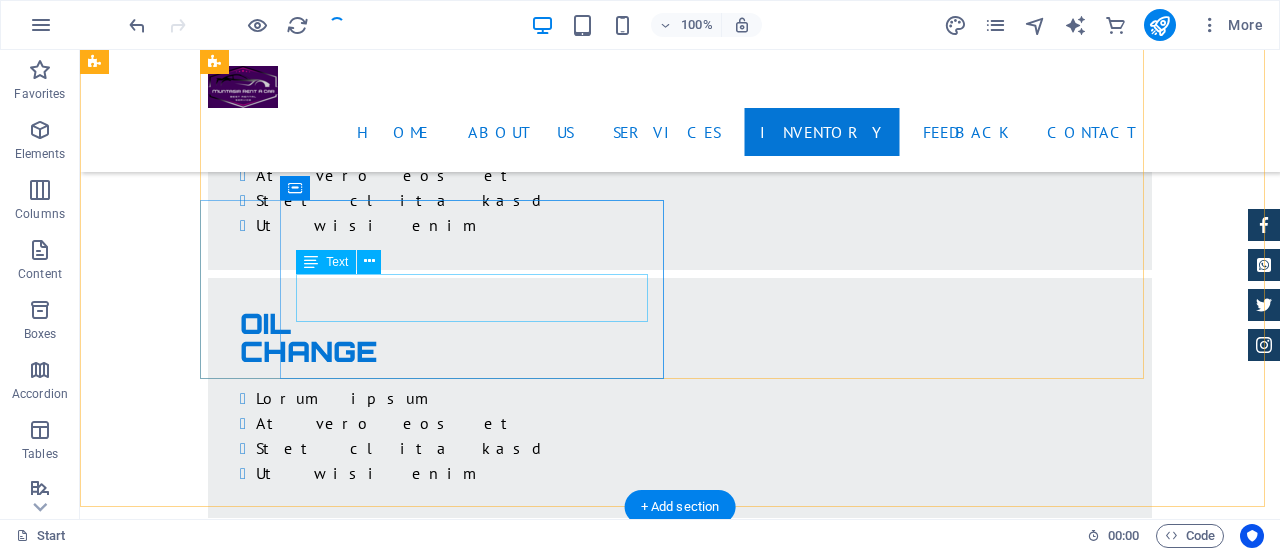 scroll, scrollTop: 8755, scrollLeft: 0, axis: vertical 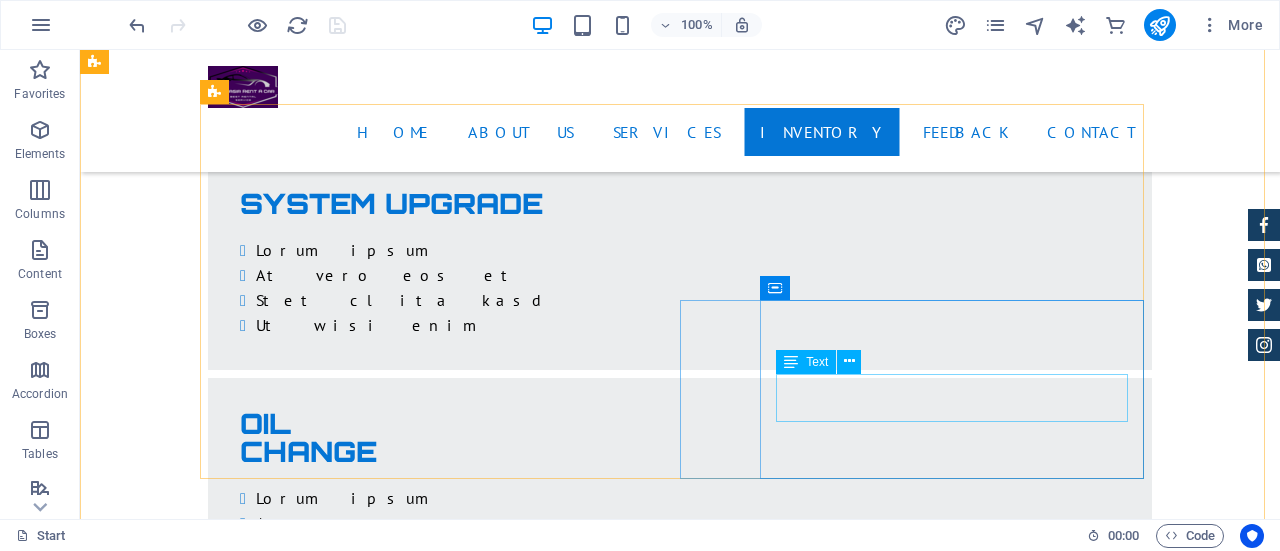 click on "Lorem ipsum dolor sit amet, consectetur adipisicing elit. Veritatis, dolorem!" at bounding box center (680, 15290) 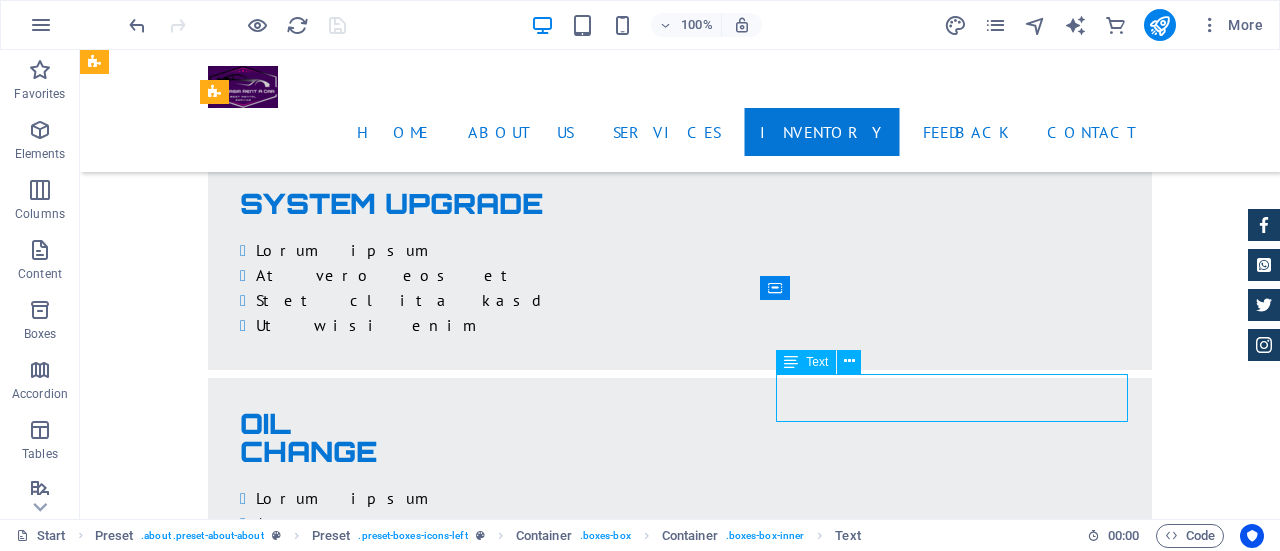 click on "Lorem ipsum dolor sit amet, consectetur adipisicing elit. Veritatis, dolorem!" at bounding box center (680, 15290) 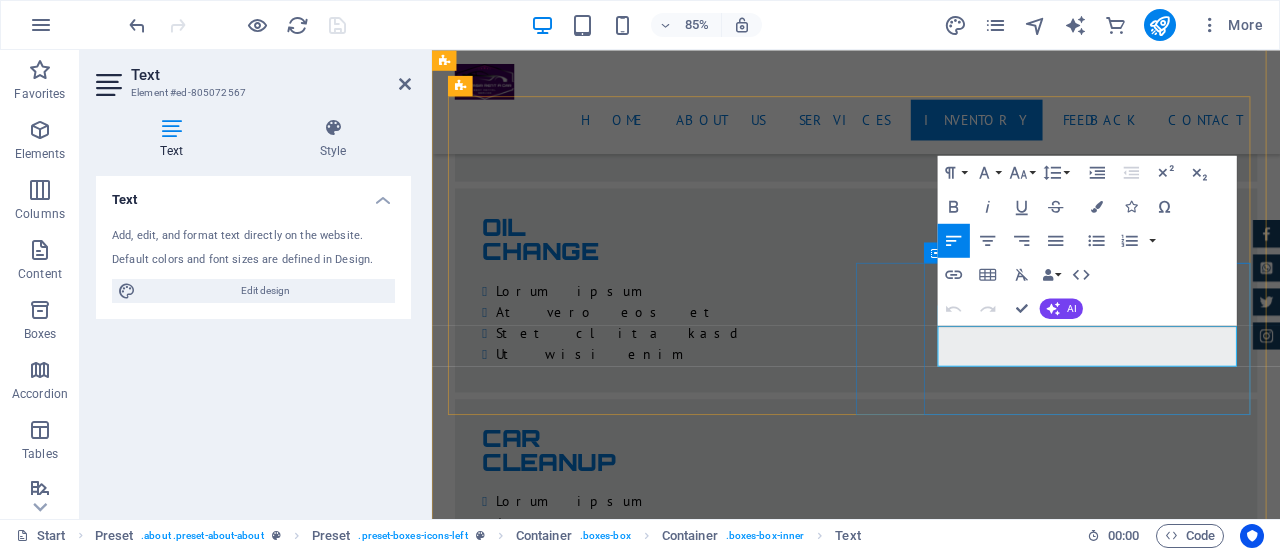 click on "Lorem ipsum dolor sit amet, consectetur adipisicing elit. Veritatis, dolorem!" at bounding box center [931, 15124] 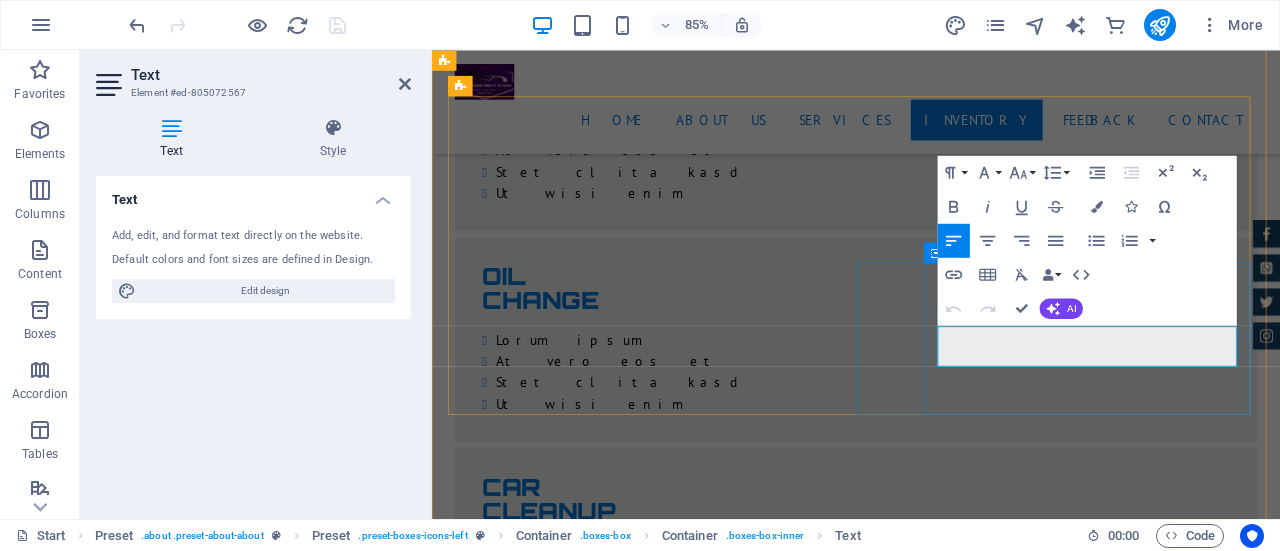 scroll, scrollTop: 1060, scrollLeft: 3, axis: both 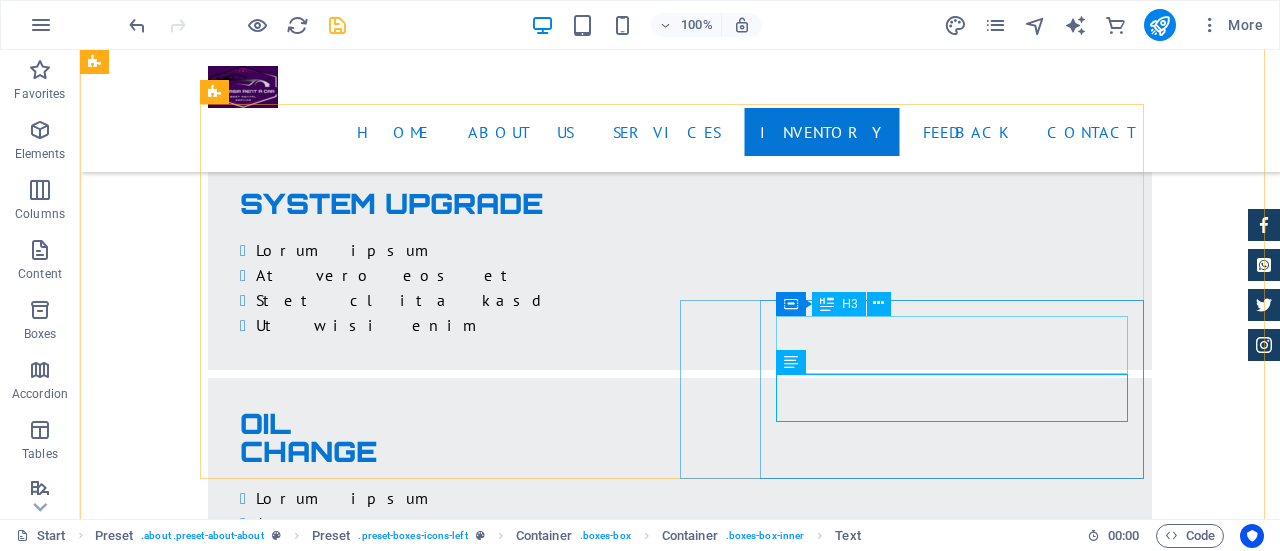 click on "Financing Program" at bounding box center [680, 15237] 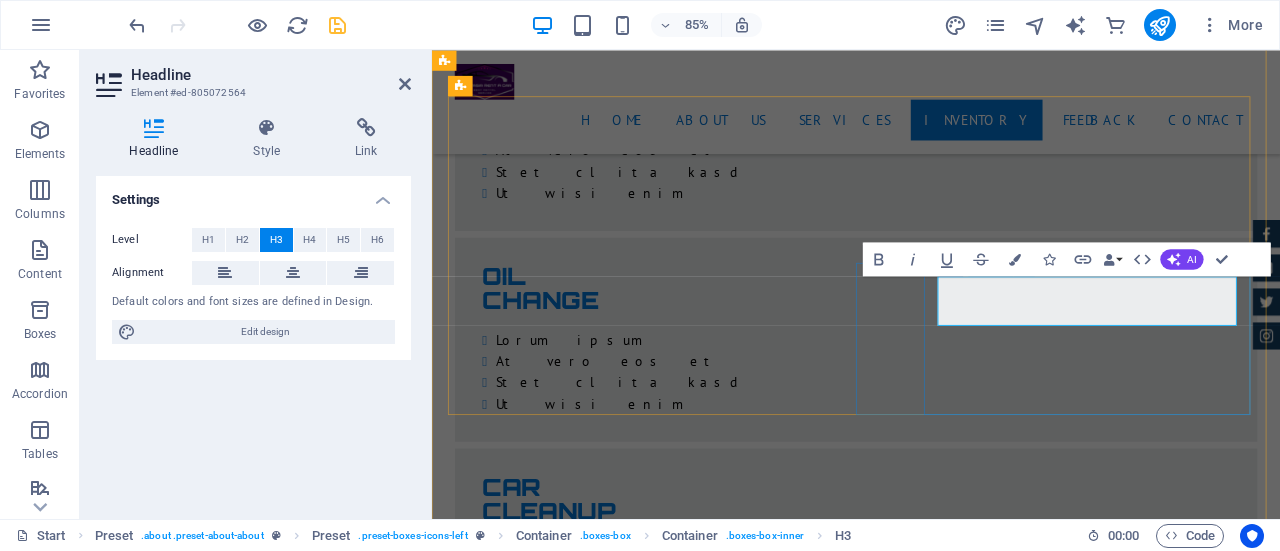 click on "Offers & Packages" at bounding box center [931, 15129] 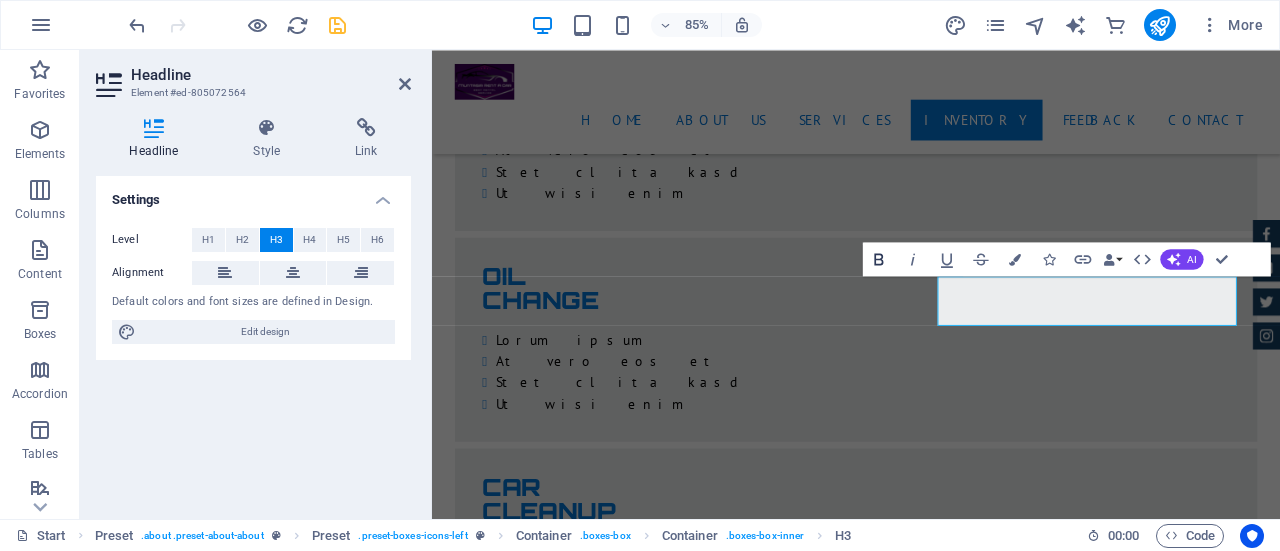 click 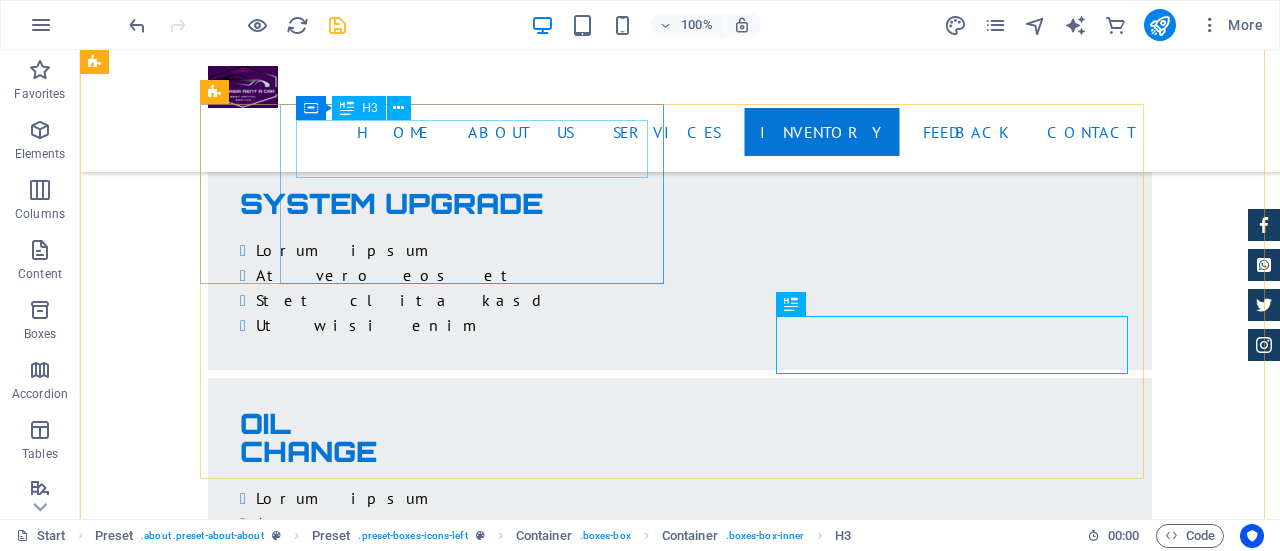 click on "Certified Dealership" at bounding box center (680, 14409) 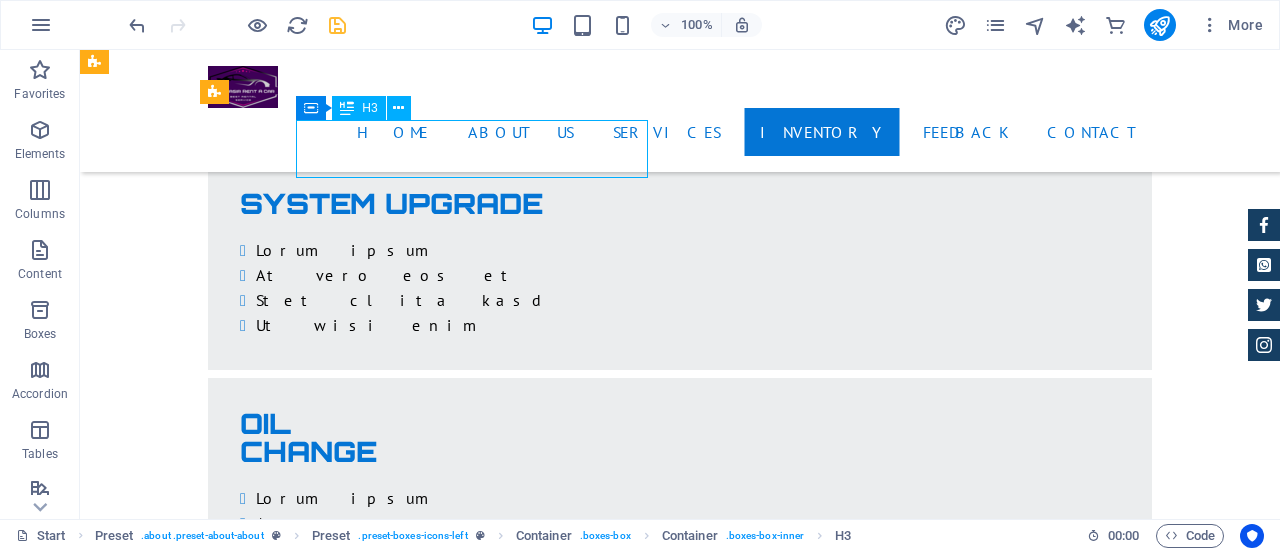 click on "Certified Dealership" at bounding box center (680, 14409) 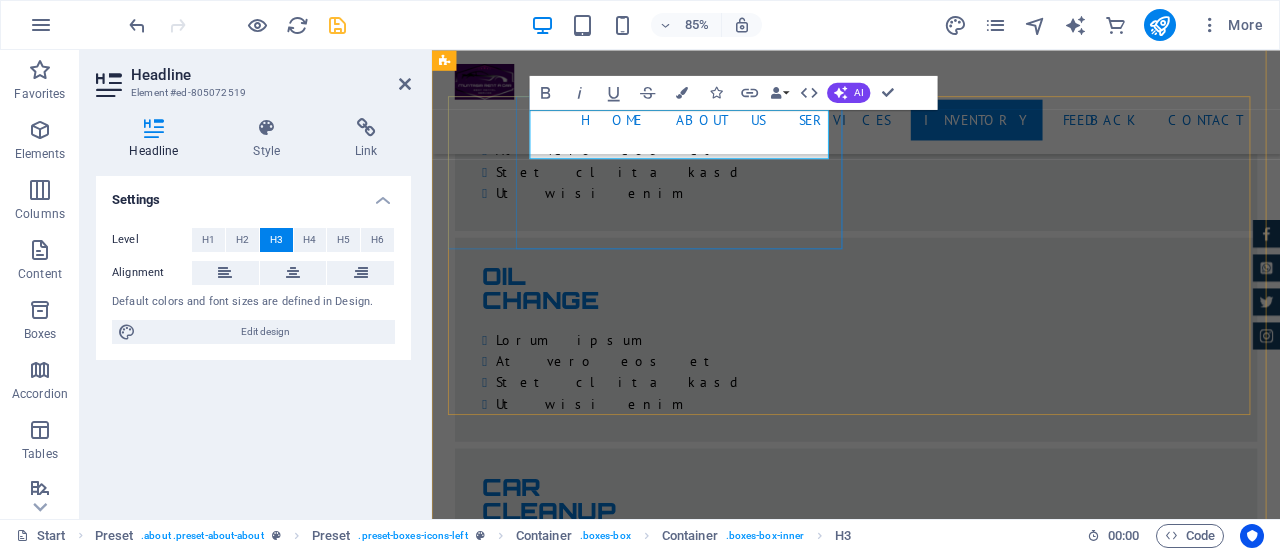 click on "Destination Anywhere" at bounding box center [931, 14301] 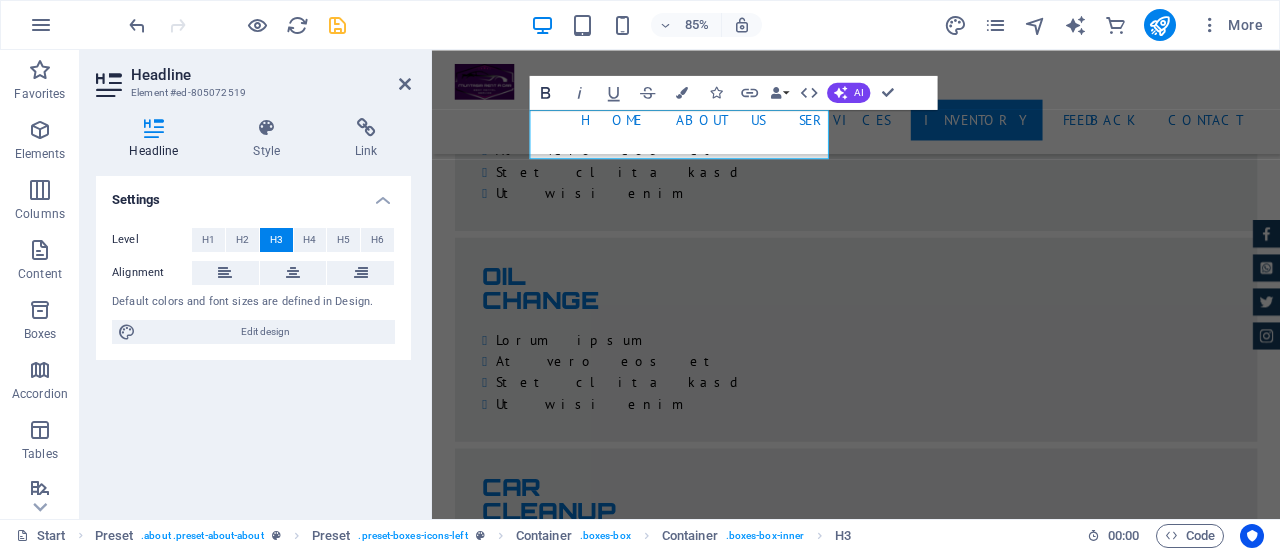 click 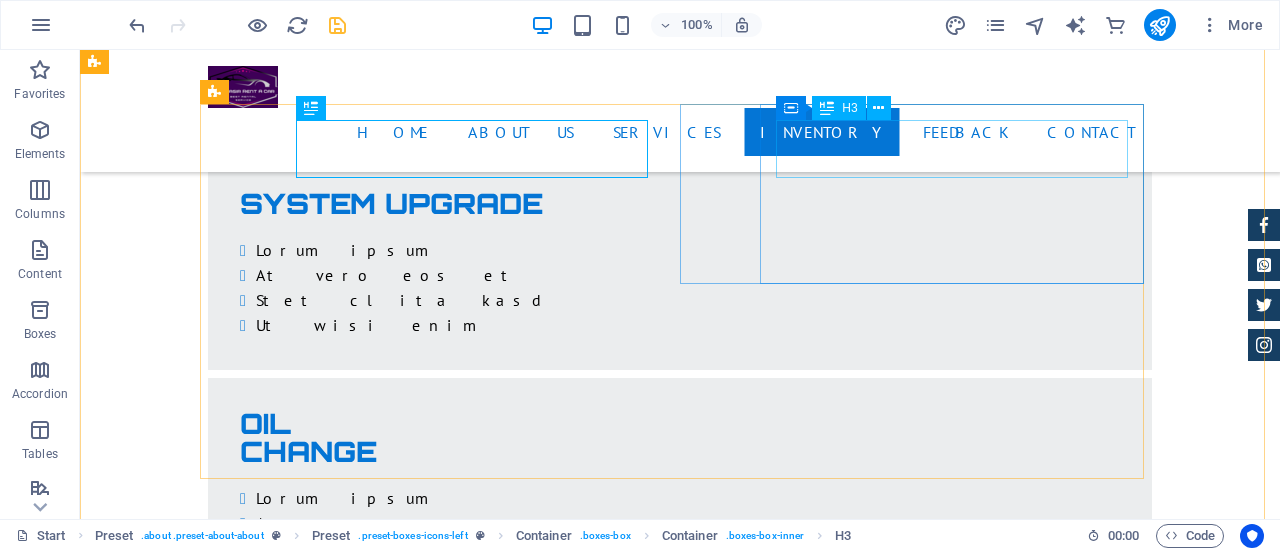 click on "Best Price Guarantee" at bounding box center (680, 14677) 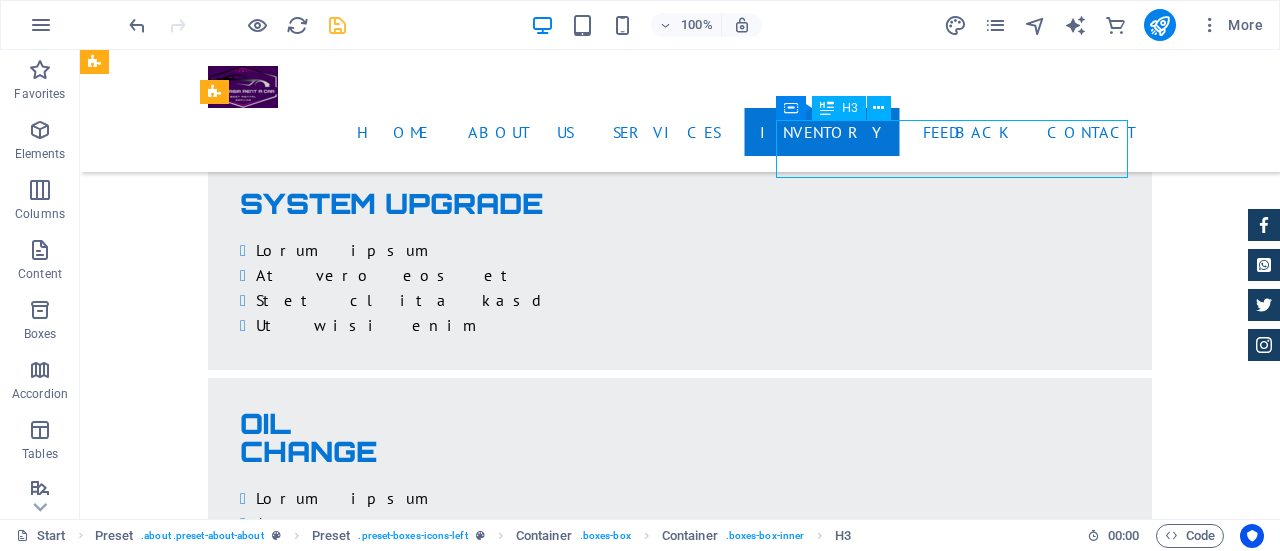 drag, startPoint x: 940, startPoint y: 150, endPoint x: 678, endPoint y: 167, distance: 262.55093 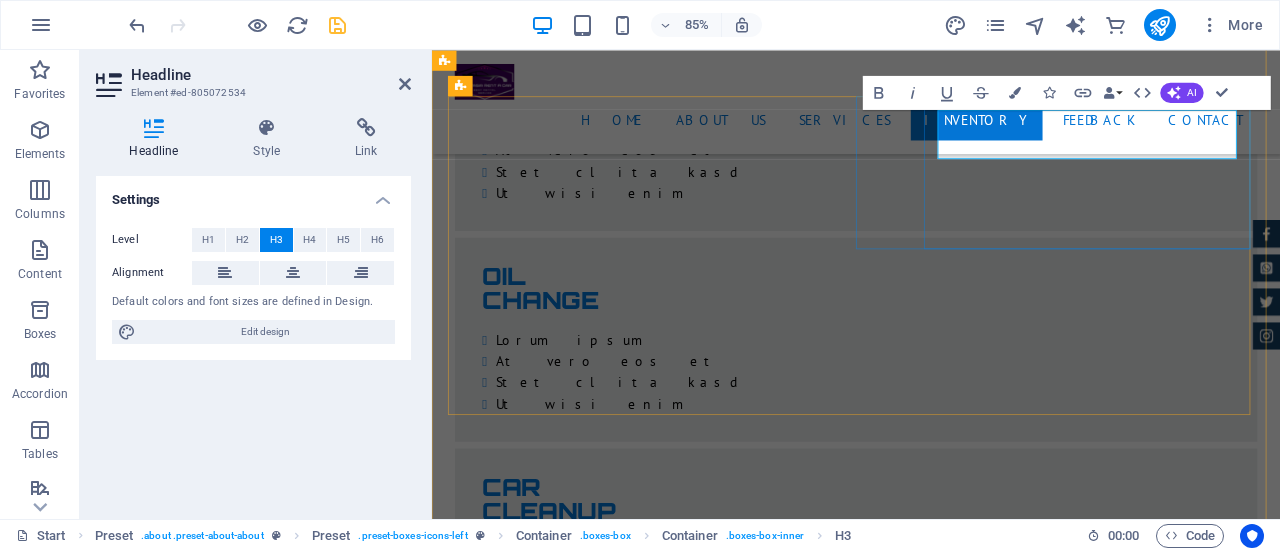 click on "Tourism Bangladesh" at bounding box center [931, 14569] 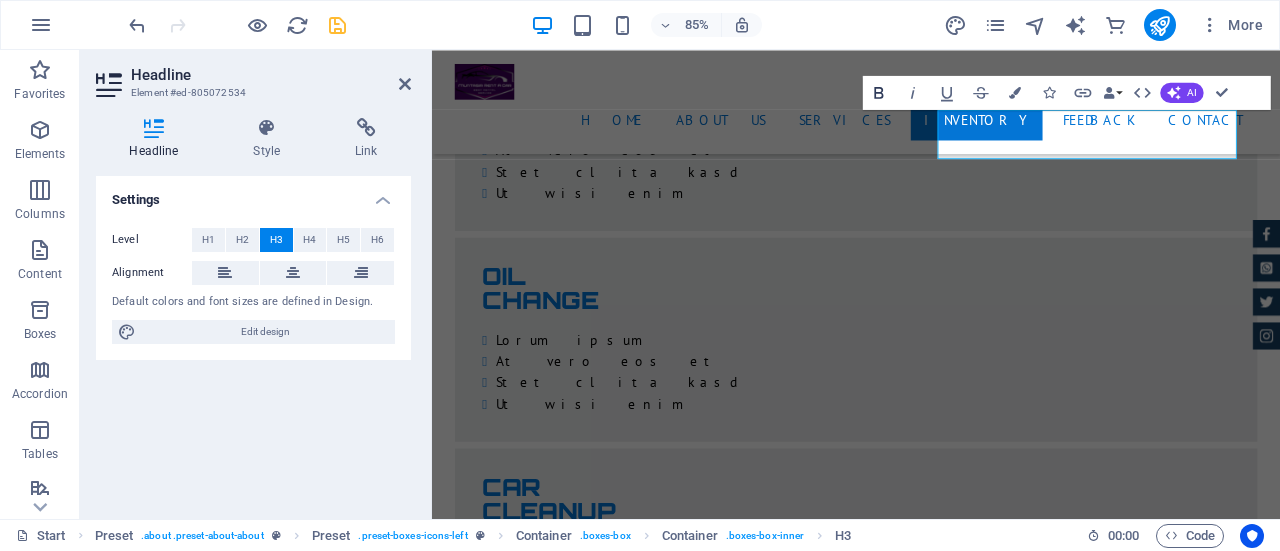 click 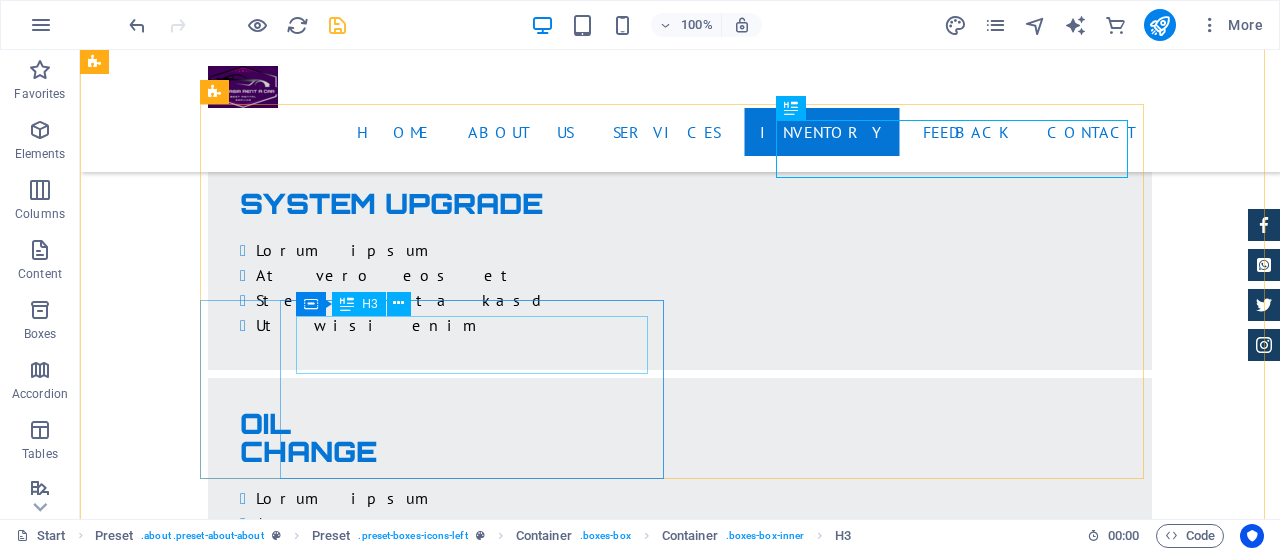click on "24 Month Warranty" at bounding box center [680, 14969] 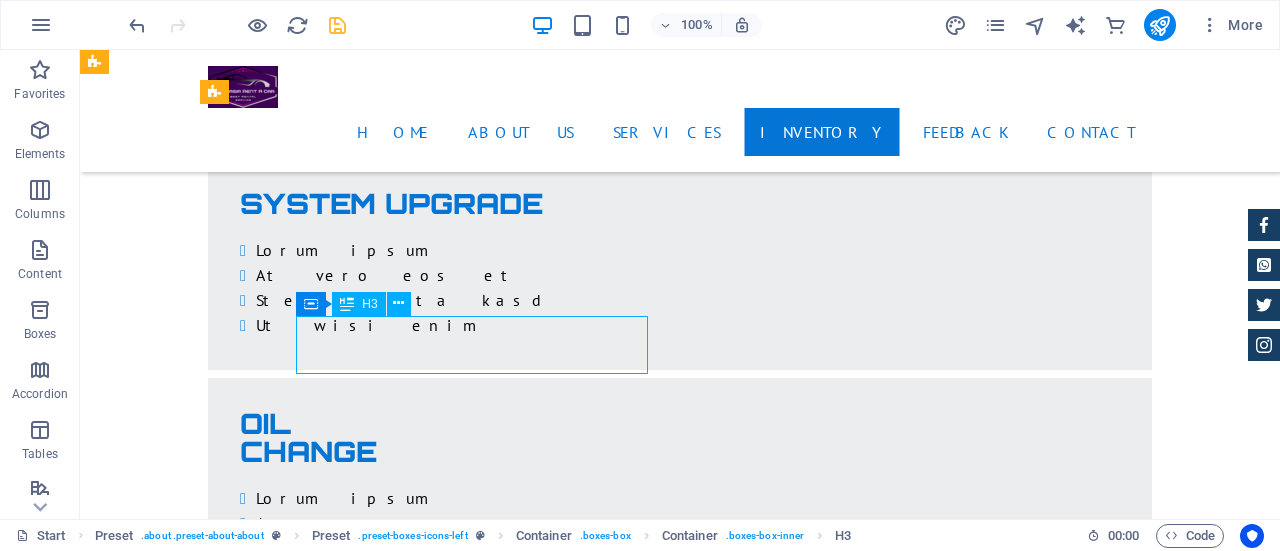 click on "24 Month Warranty" at bounding box center [680, 14969] 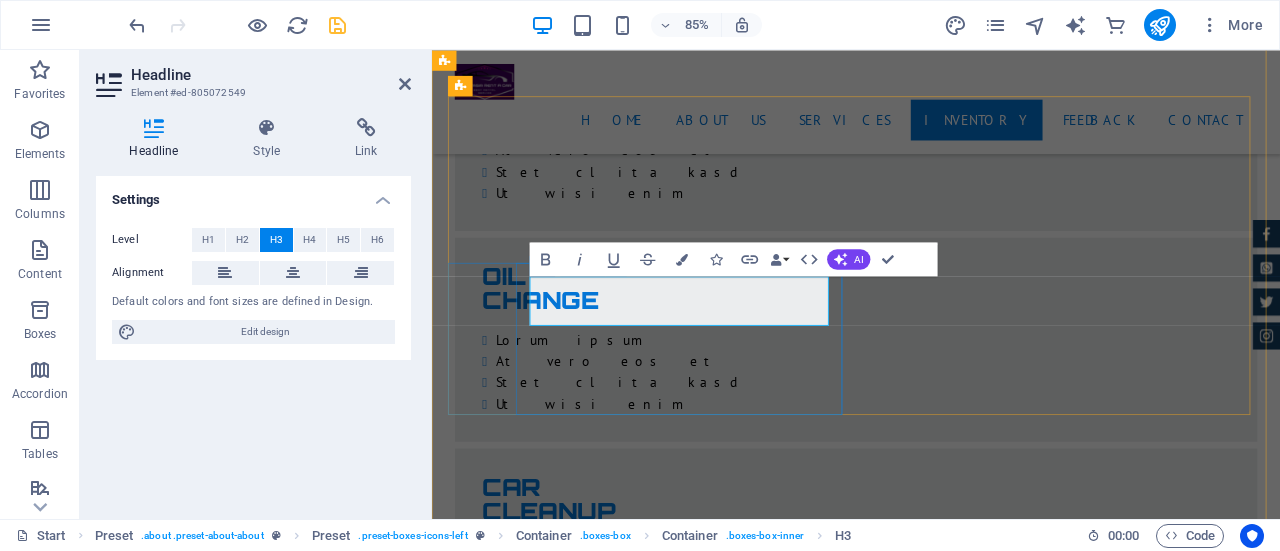 scroll, scrollTop: 0, scrollLeft: 4, axis: horizontal 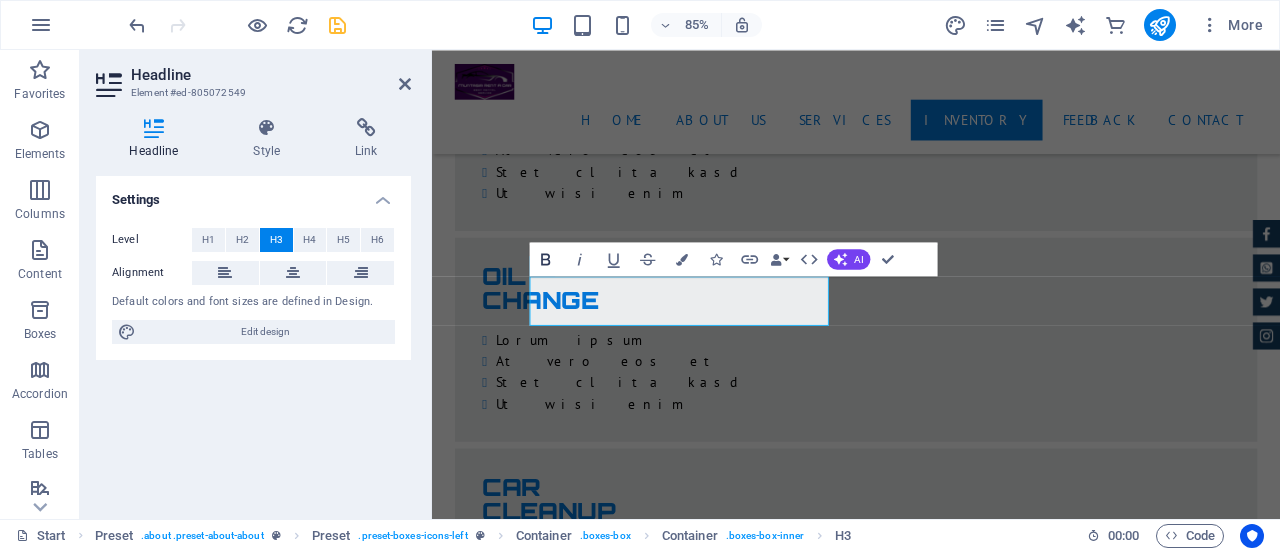 click 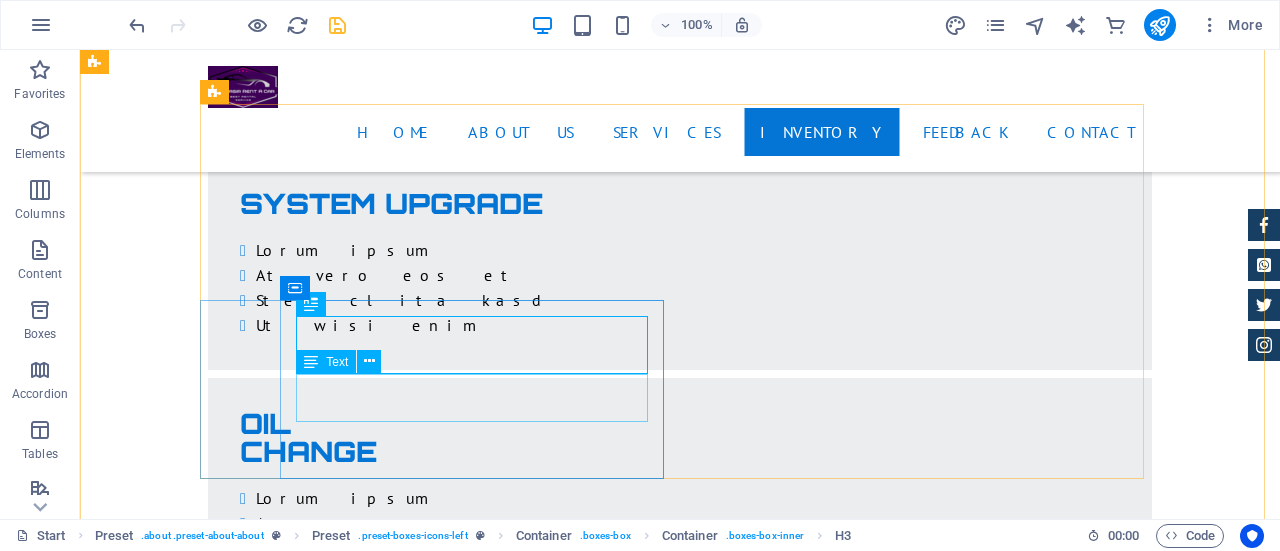 scroll, scrollTop: 8655, scrollLeft: 0, axis: vertical 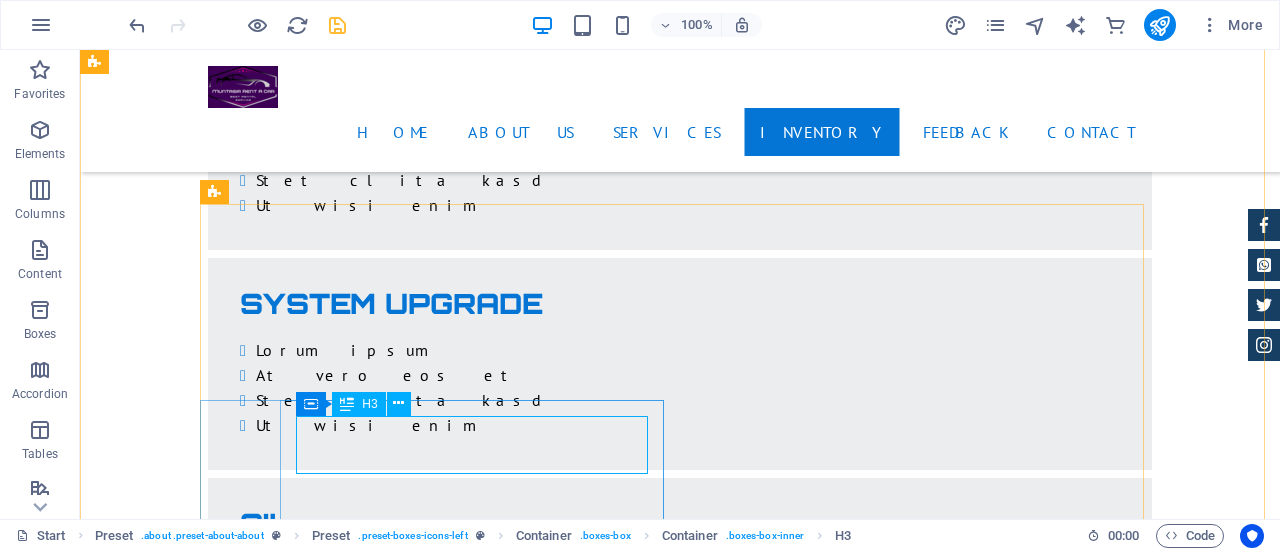 click on "24/7 Support" at bounding box center [680, 15069] 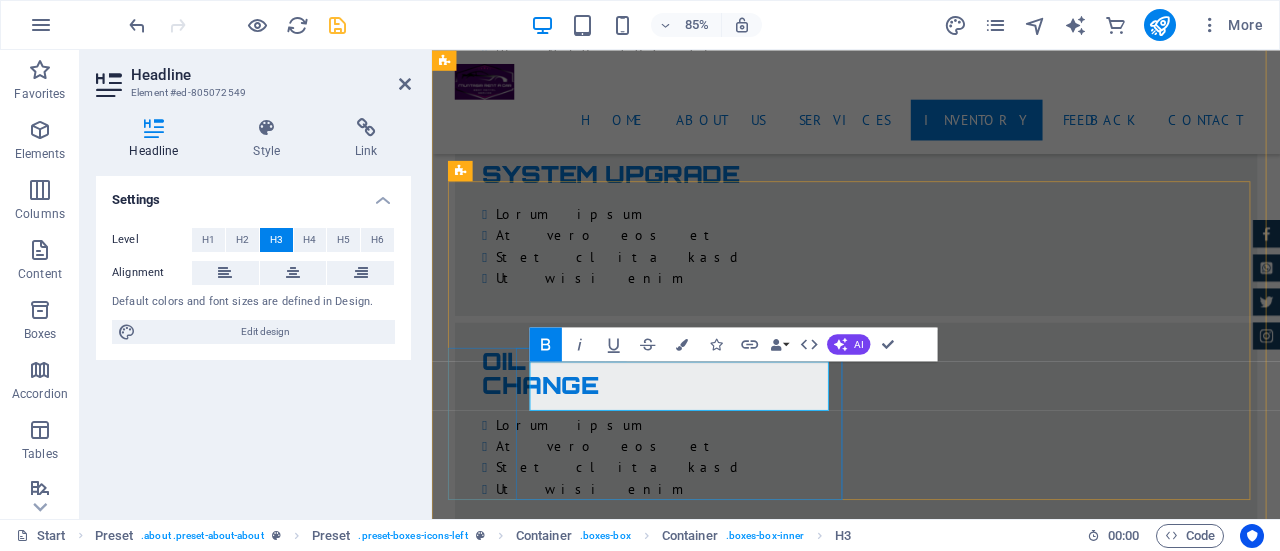 click on "24/7 Support Team" at bounding box center (602, 14960) 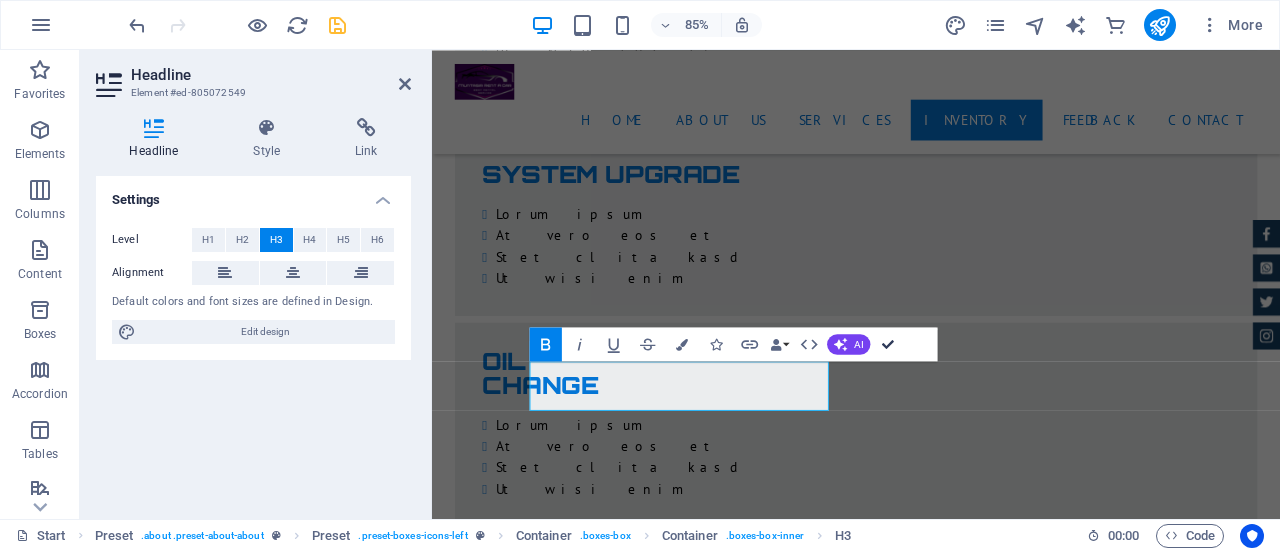 drag, startPoint x: 890, startPoint y: 344, endPoint x: 810, endPoint y: 295, distance: 93.813644 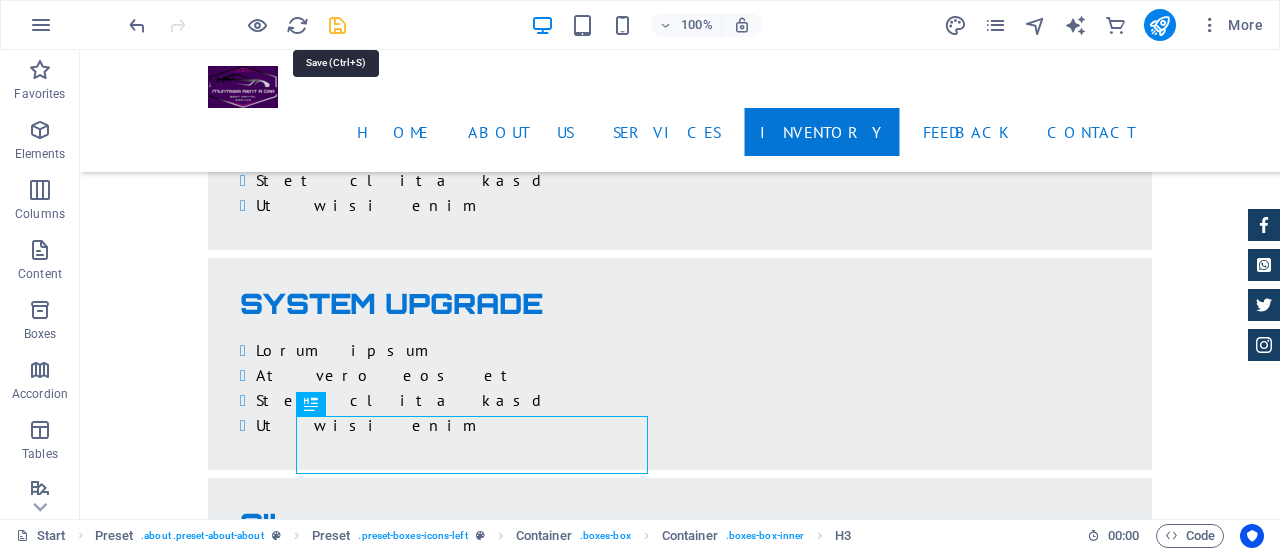 click at bounding box center [337, 25] 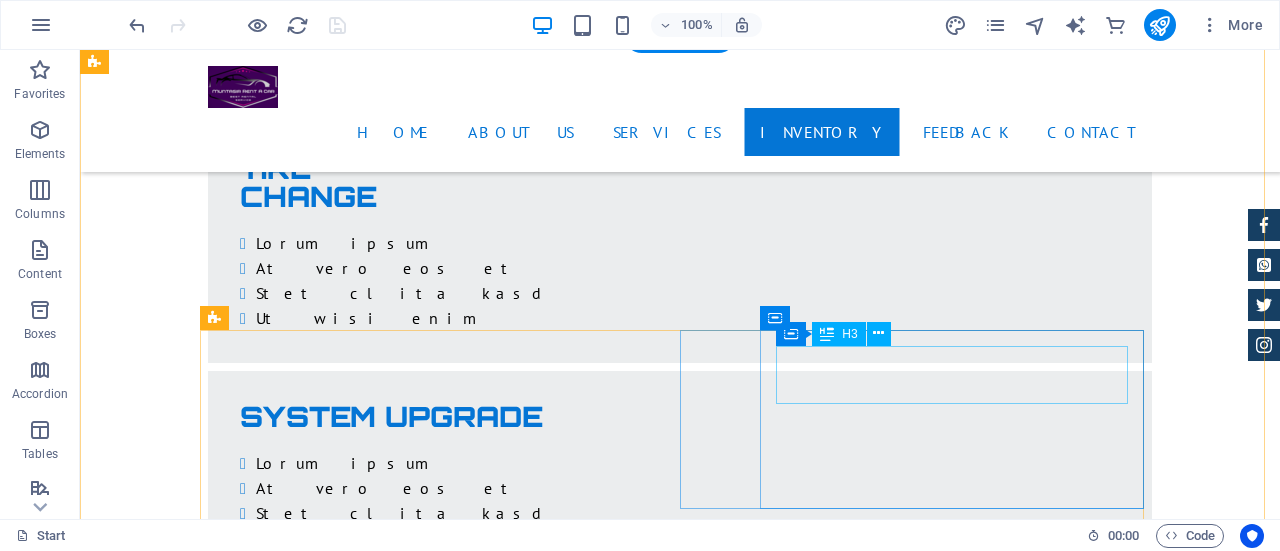 scroll, scrollTop: 8555, scrollLeft: 0, axis: vertical 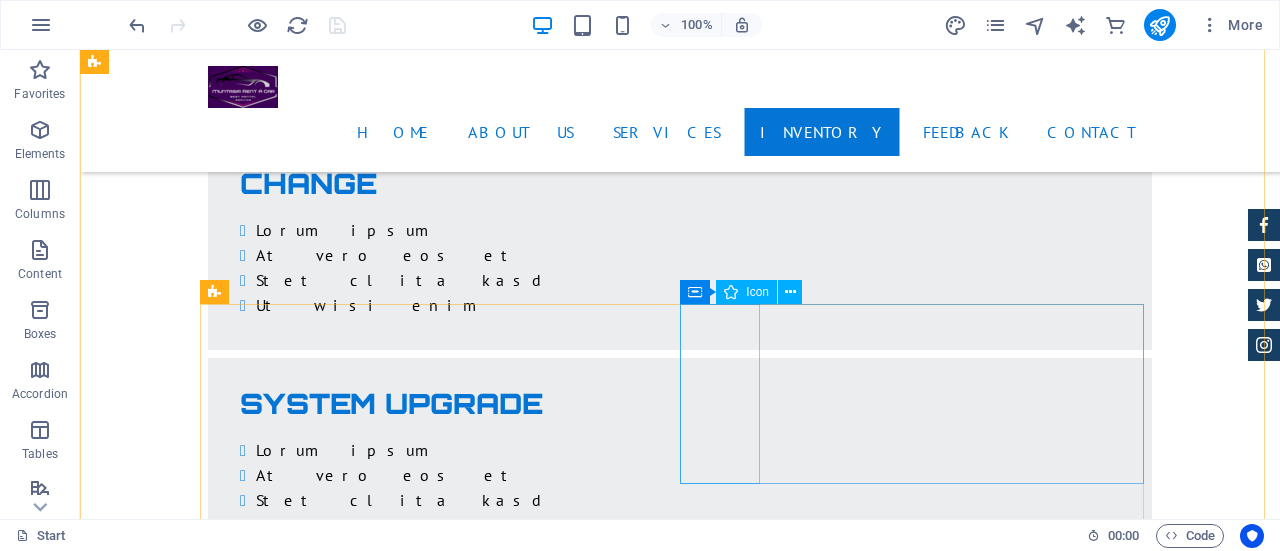 click at bounding box center [680, 14792] 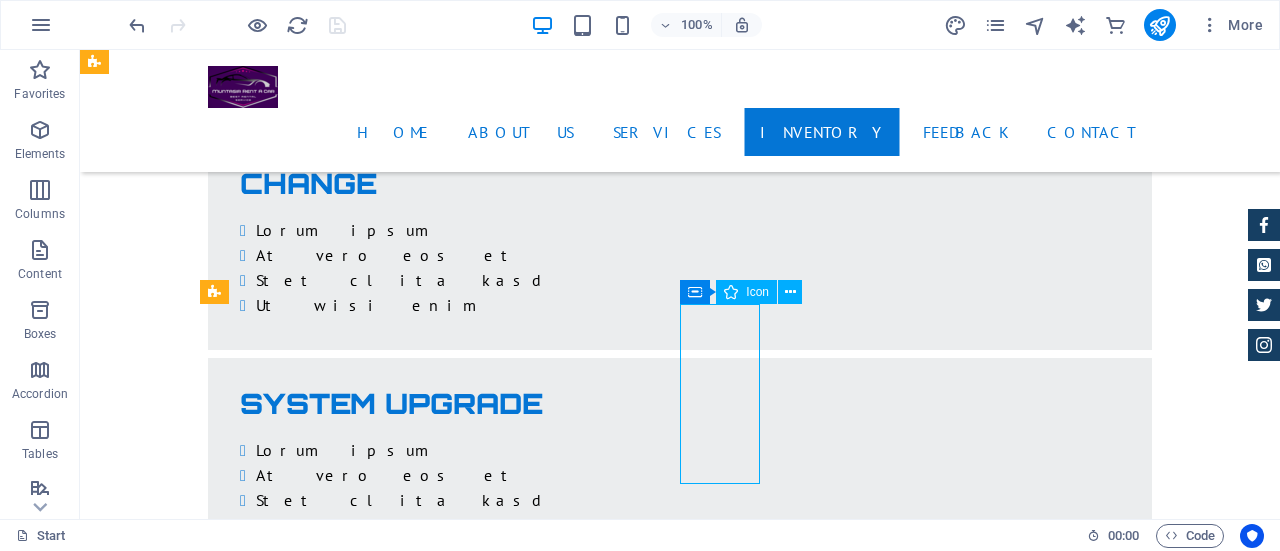 click at bounding box center [680, 14792] 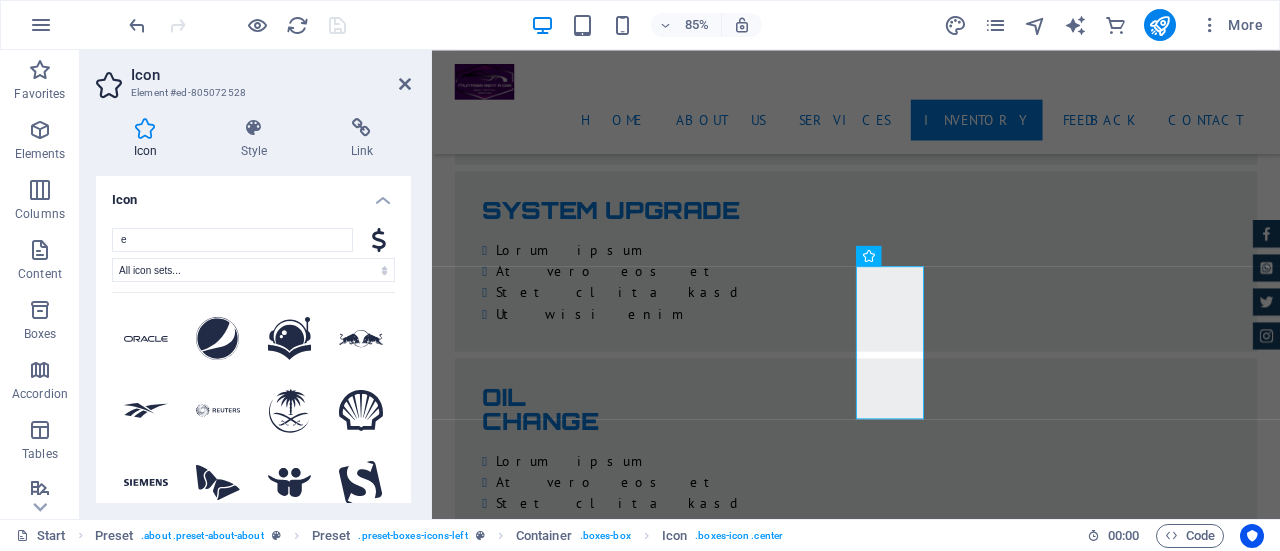 scroll, scrollTop: 2700, scrollLeft: 0, axis: vertical 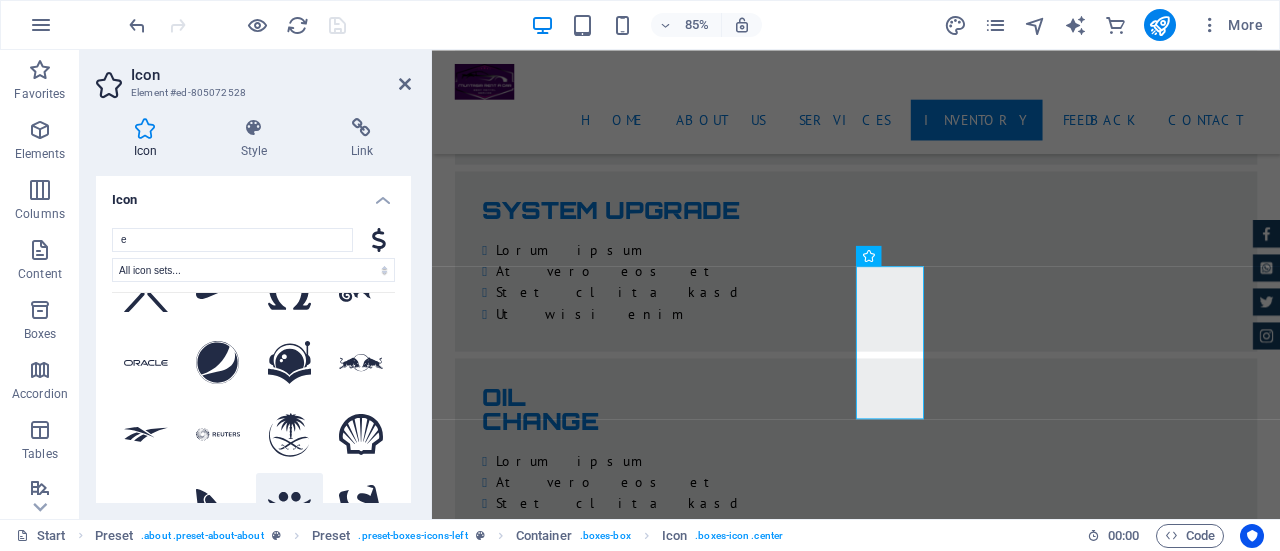 type on "e" 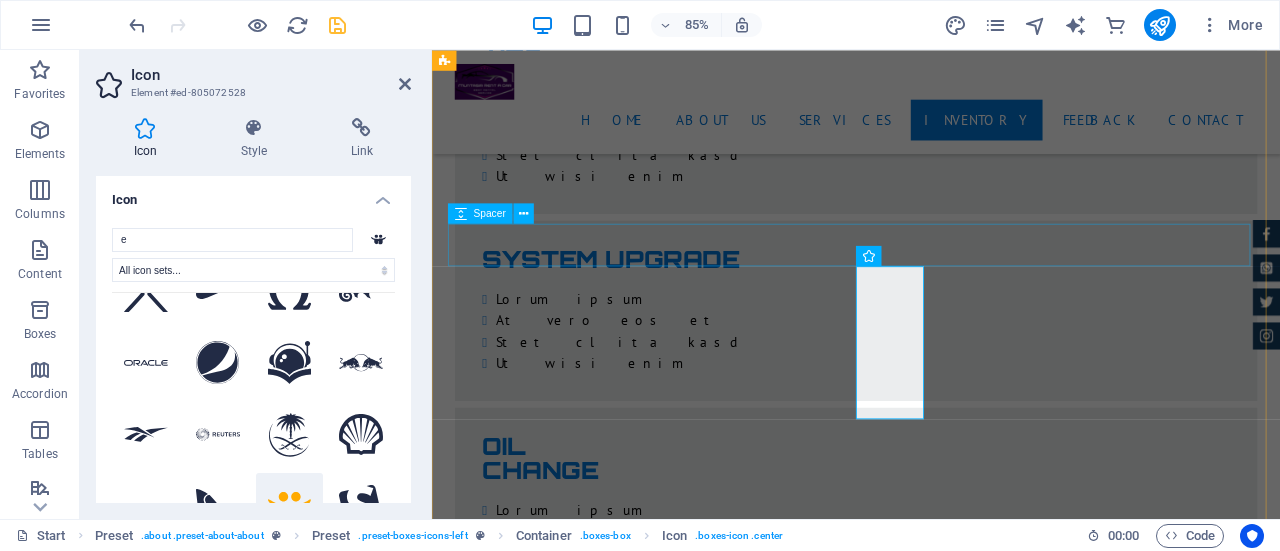 click at bounding box center [931, 14351] 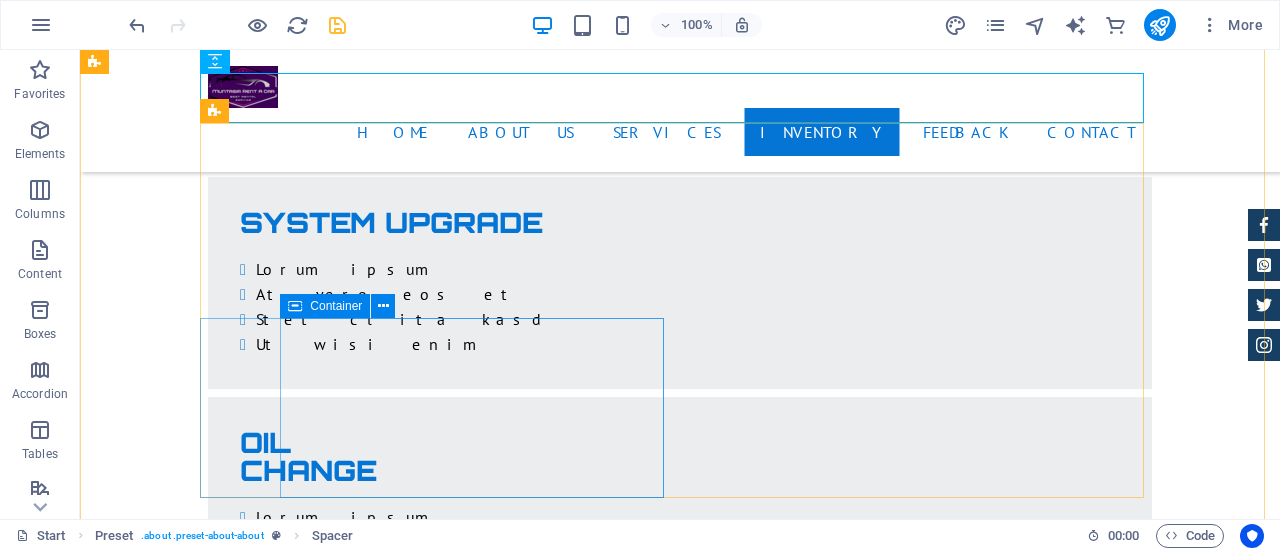 scroll, scrollTop: 8755, scrollLeft: 0, axis: vertical 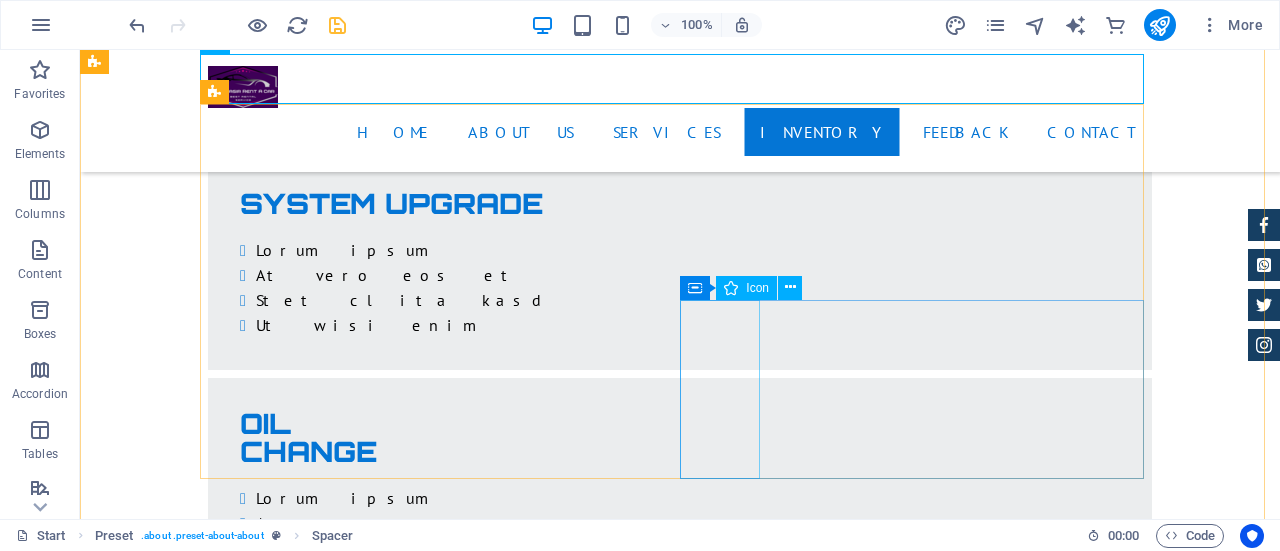 click at bounding box center (680, 15152) 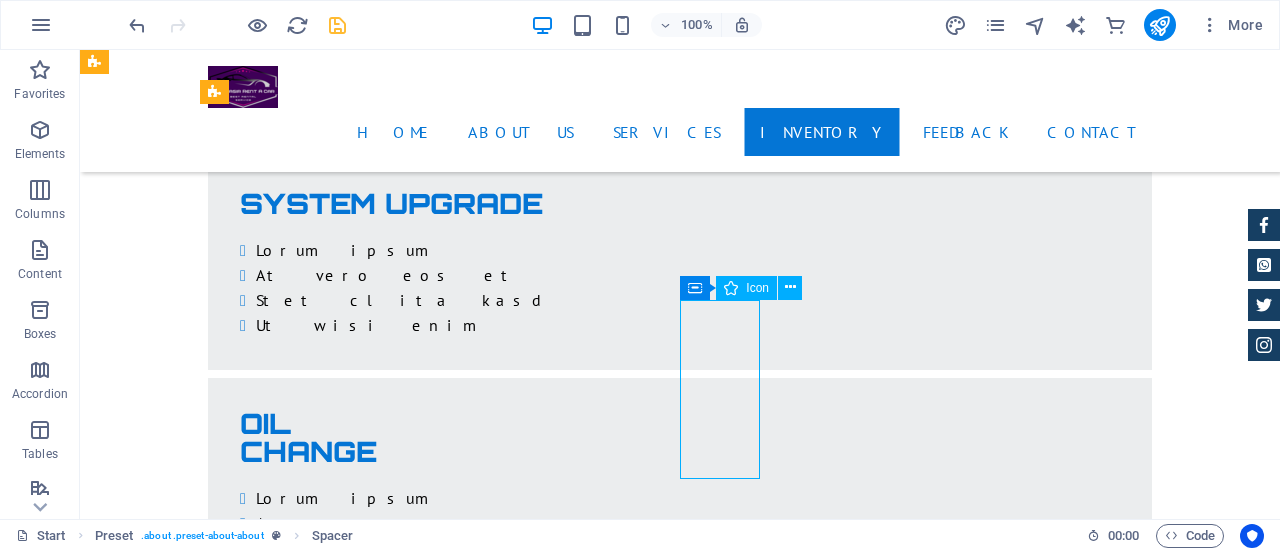 click at bounding box center [680, 15152] 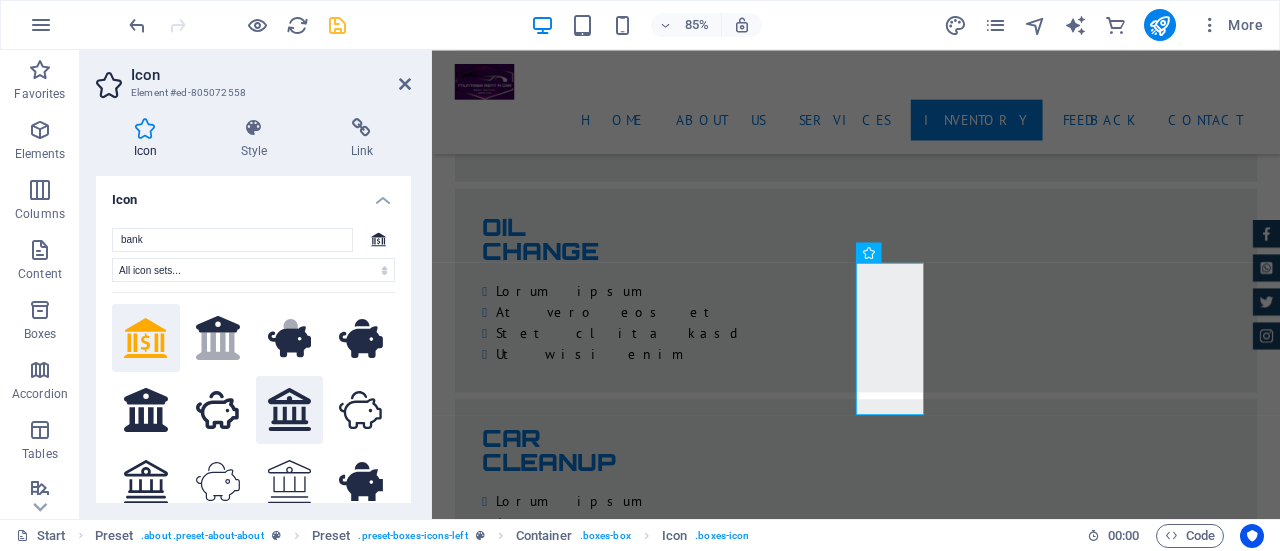 scroll, scrollTop: 136, scrollLeft: 0, axis: vertical 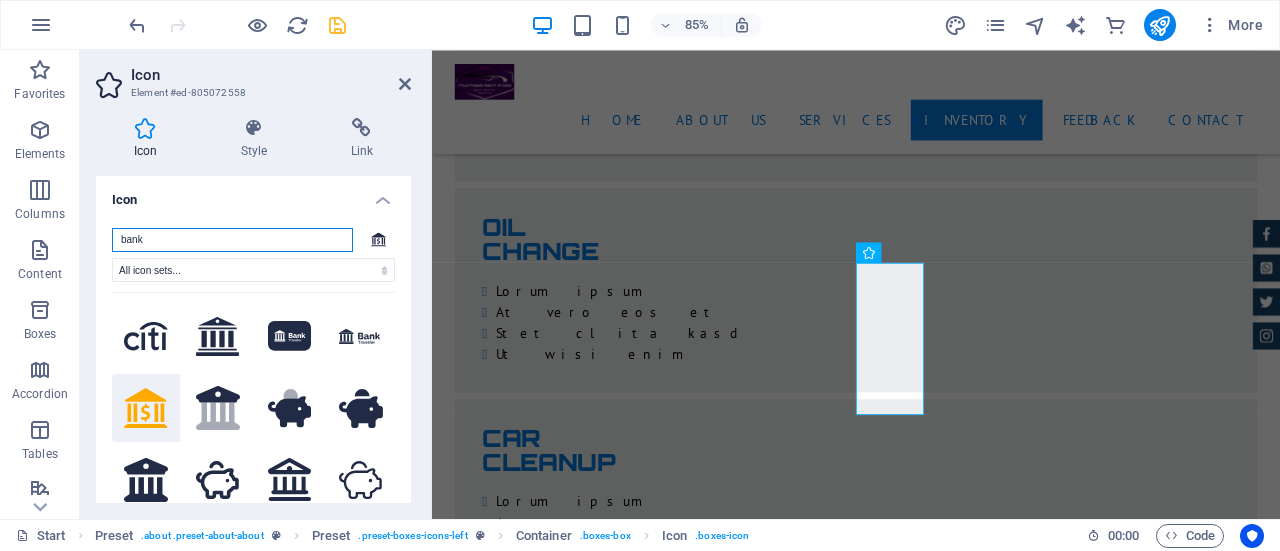drag, startPoint x: 294, startPoint y: 242, endPoint x: 102, endPoint y: 242, distance: 192 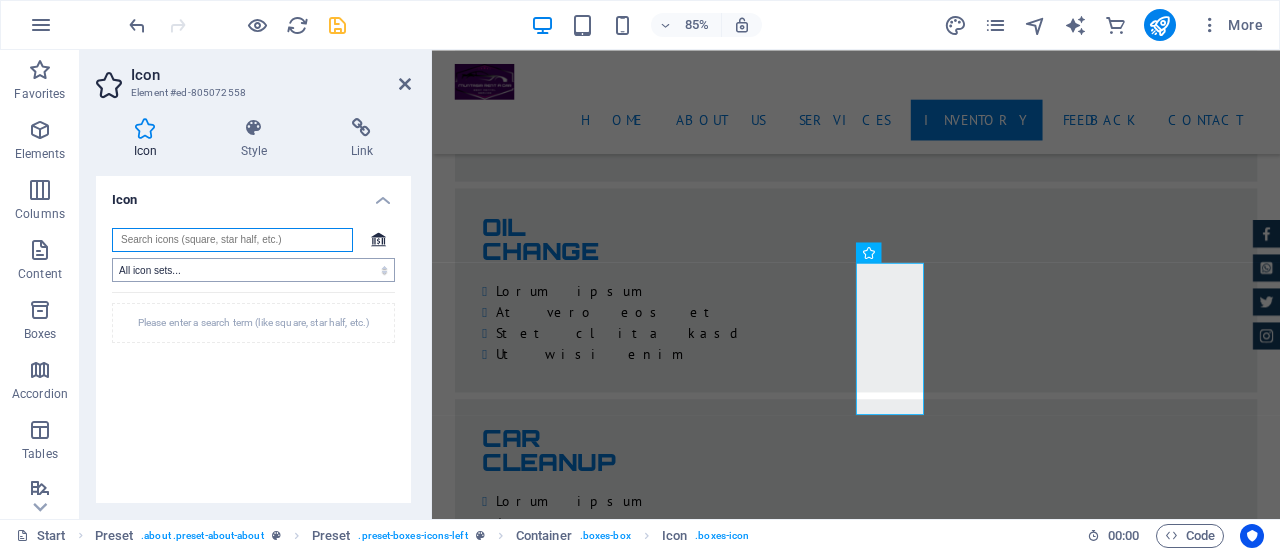 type 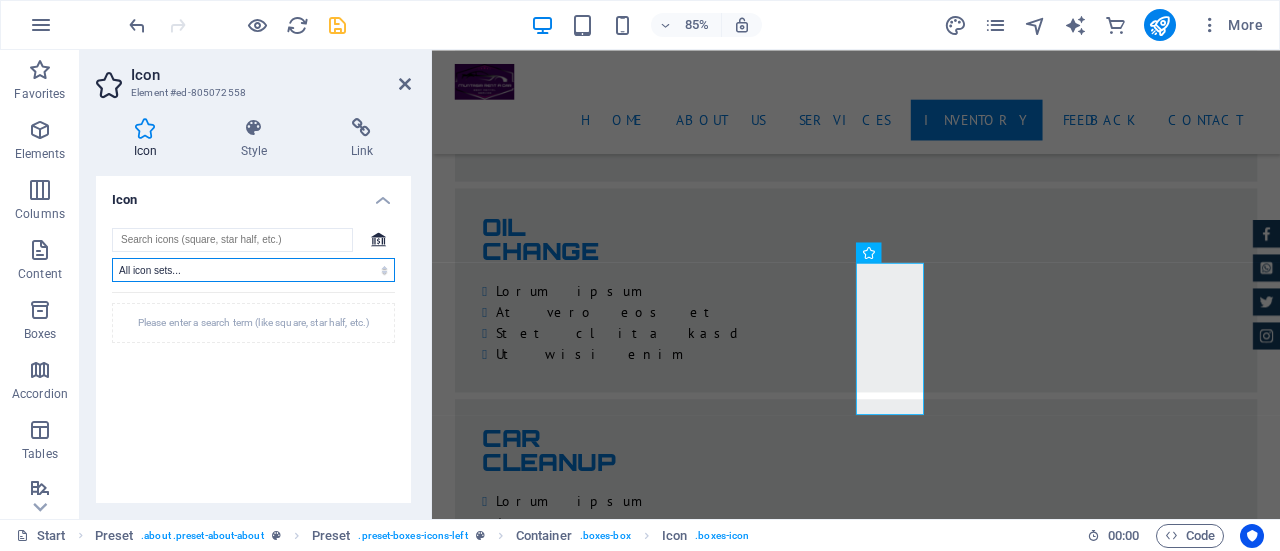click on "All icon sets... IcoFont Ionicons FontAwesome Brands FontAwesome Duotone FontAwesome Solid FontAwesome Regular FontAwesome Light FontAwesome Thin FontAwesome Sharp Solid FontAwesome Sharp Regular FontAwesome Sharp Light FontAwesome Sharp Thin" at bounding box center [253, 270] 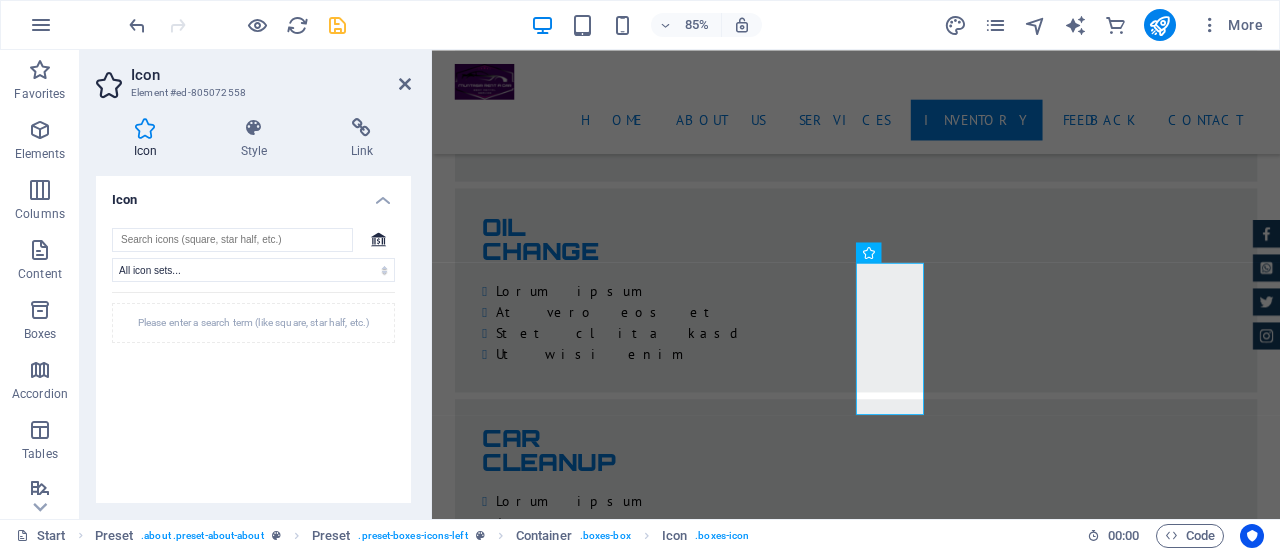 click on "All icon sets... IcoFont Ionicons FontAwesome Brands FontAwesome Duotone FontAwesome Solid FontAwesome Regular FontAwesome Light FontAwesome Thin FontAwesome Sharp Solid FontAwesome Sharp Regular FontAwesome Sharp Light FontAwesome Sharp Thin Please enter a search term (like square, star half, etc.)" at bounding box center (253, 410) 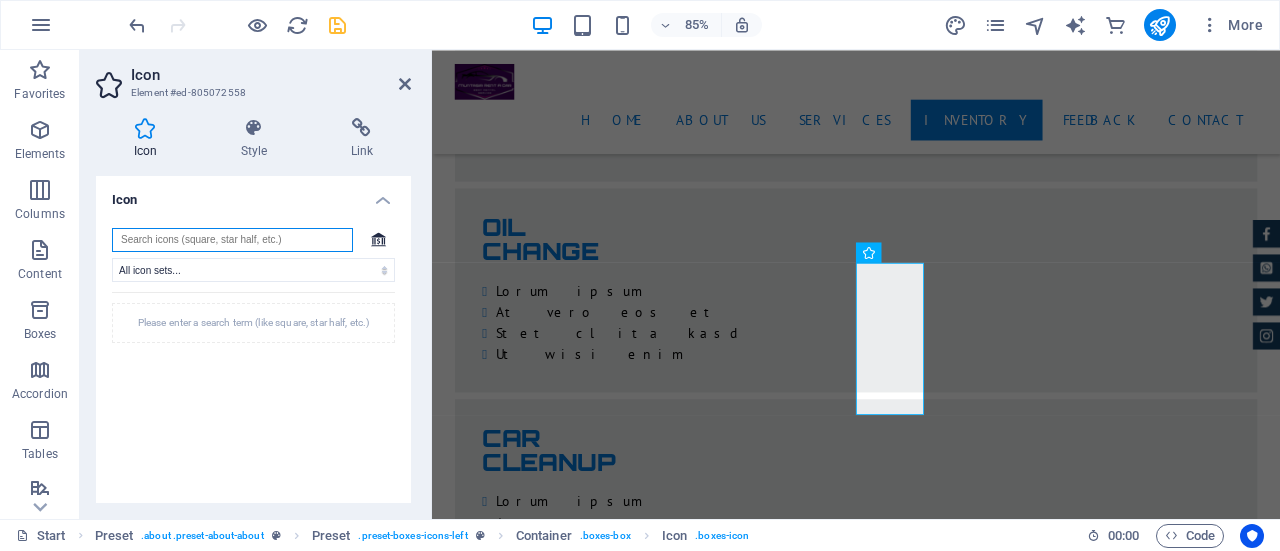 click at bounding box center (232, 240) 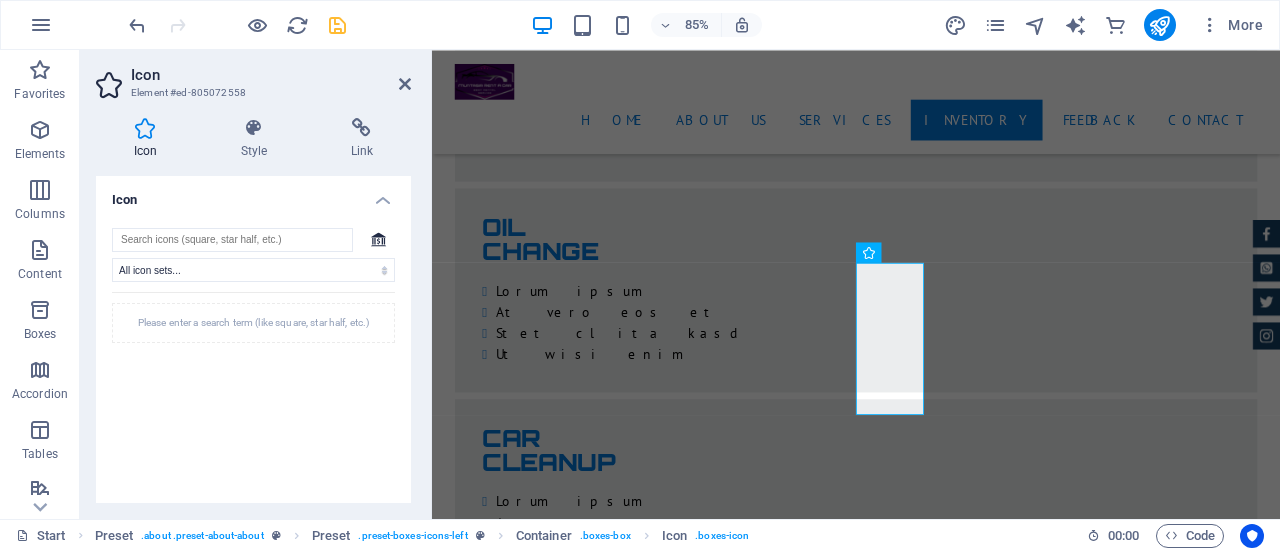 click 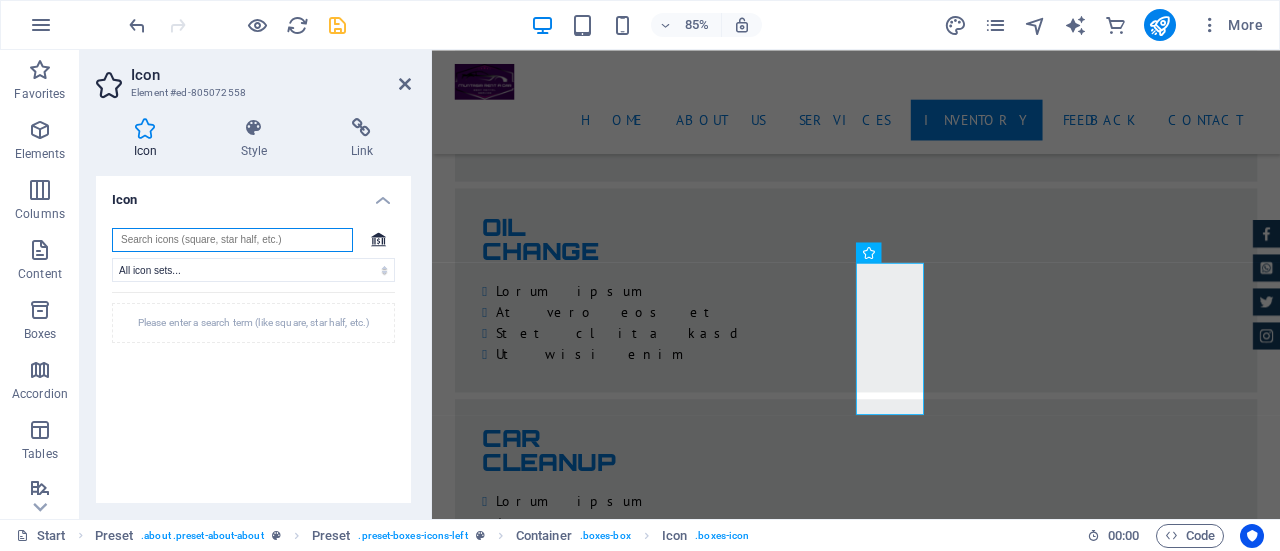 click at bounding box center [232, 240] 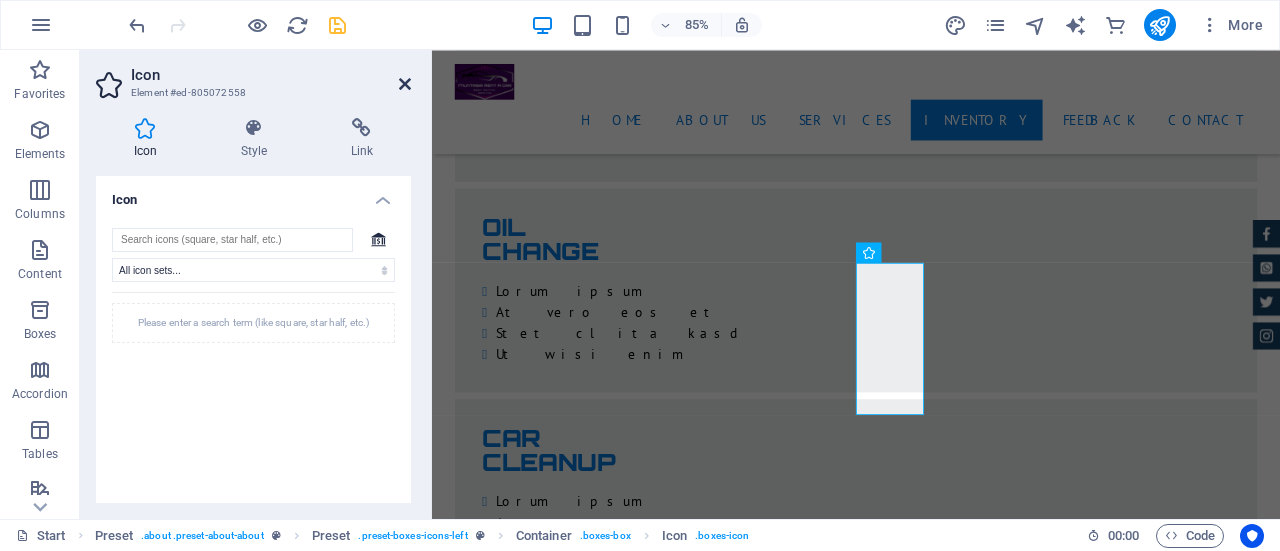 click at bounding box center (405, 84) 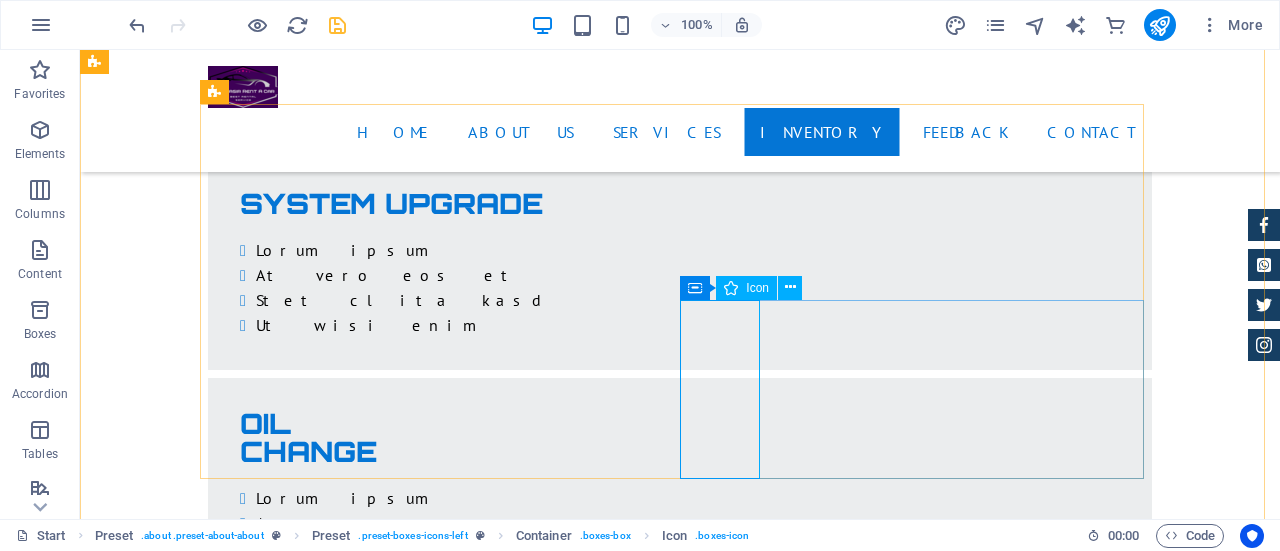 click at bounding box center [680, 15152] 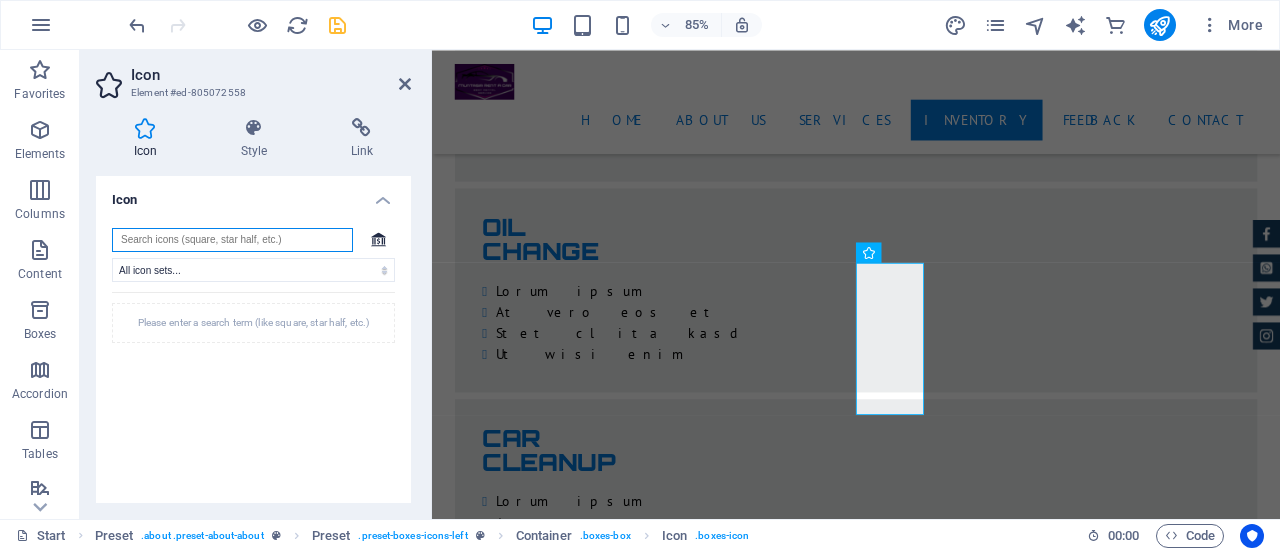click at bounding box center [232, 240] 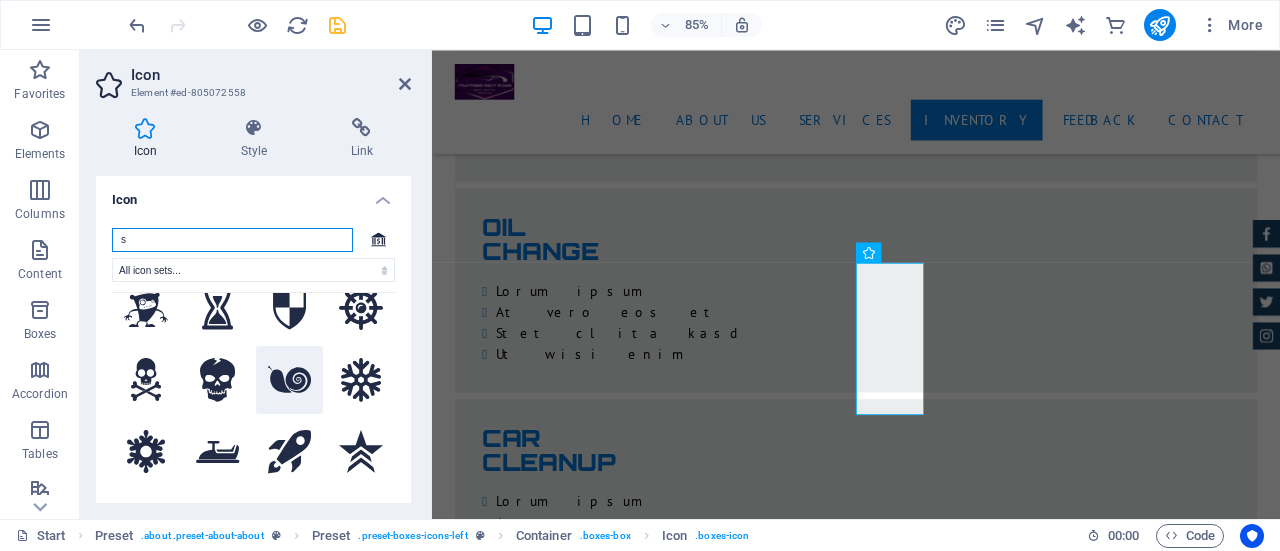 scroll, scrollTop: 0, scrollLeft: 0, axis: both 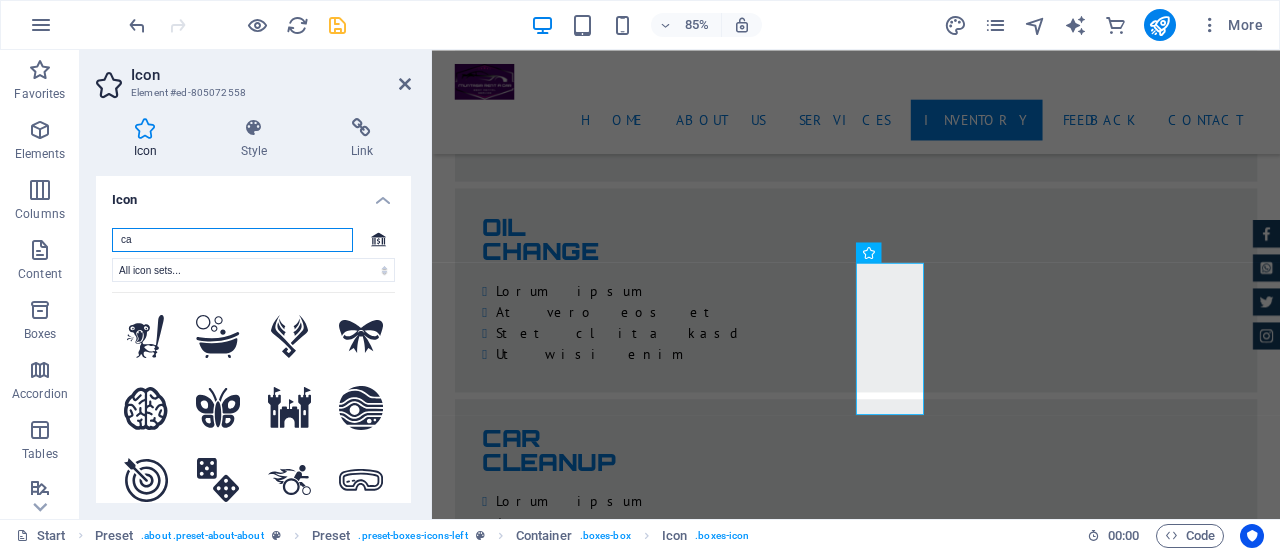 type on "car" 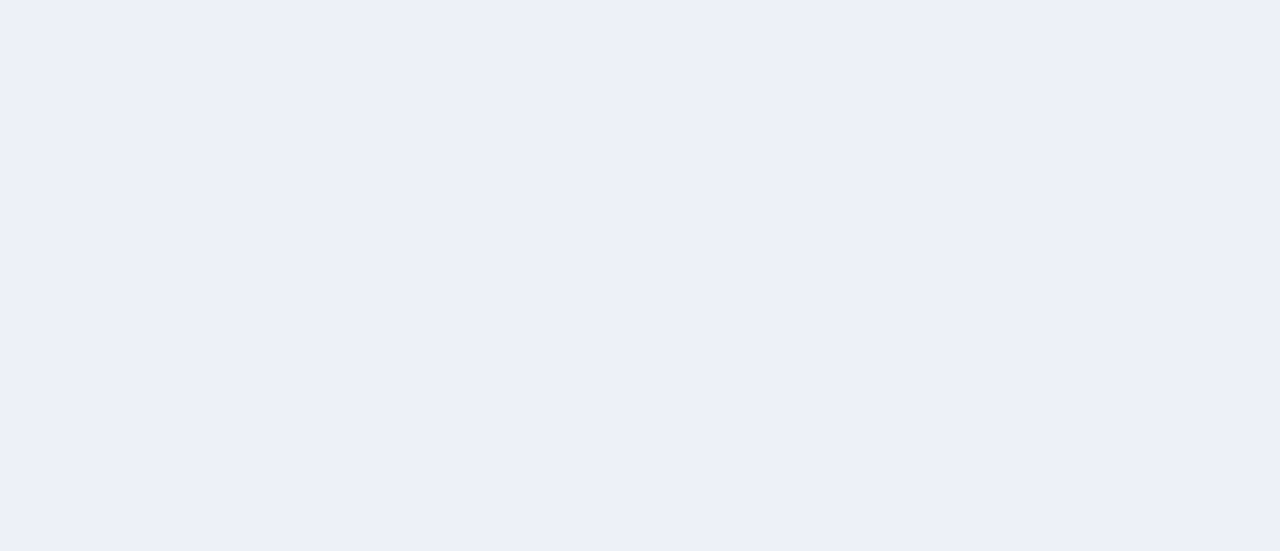 scroll, scrollTop: 0, scrollLeft: 0, axis: both 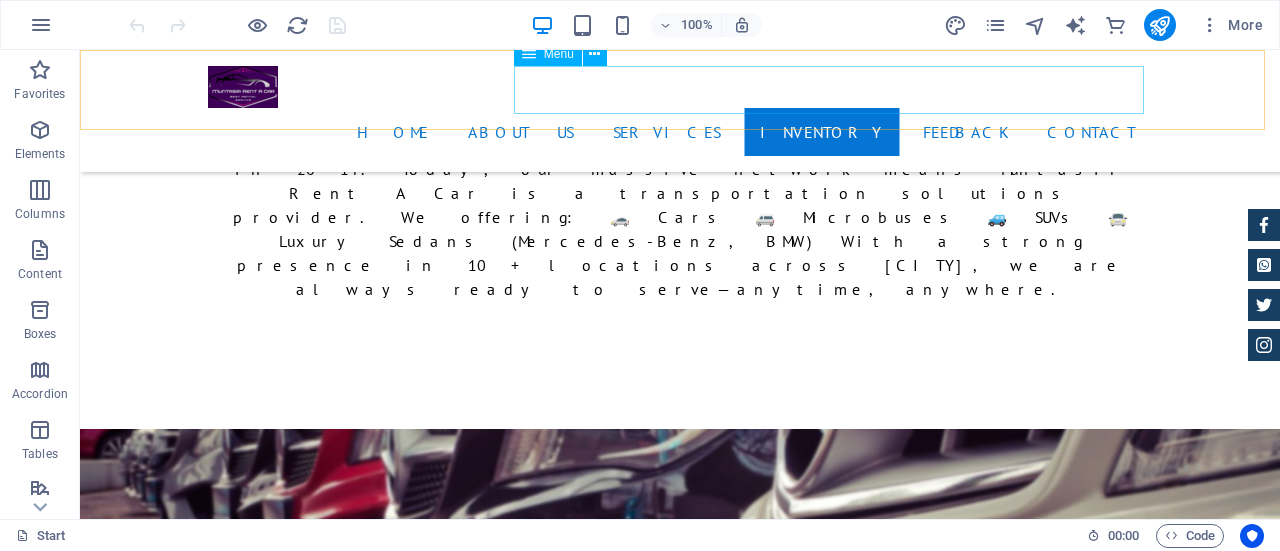 click on "Home About us Services Inventory Feedback Contact" at bounding box center (680, 132) 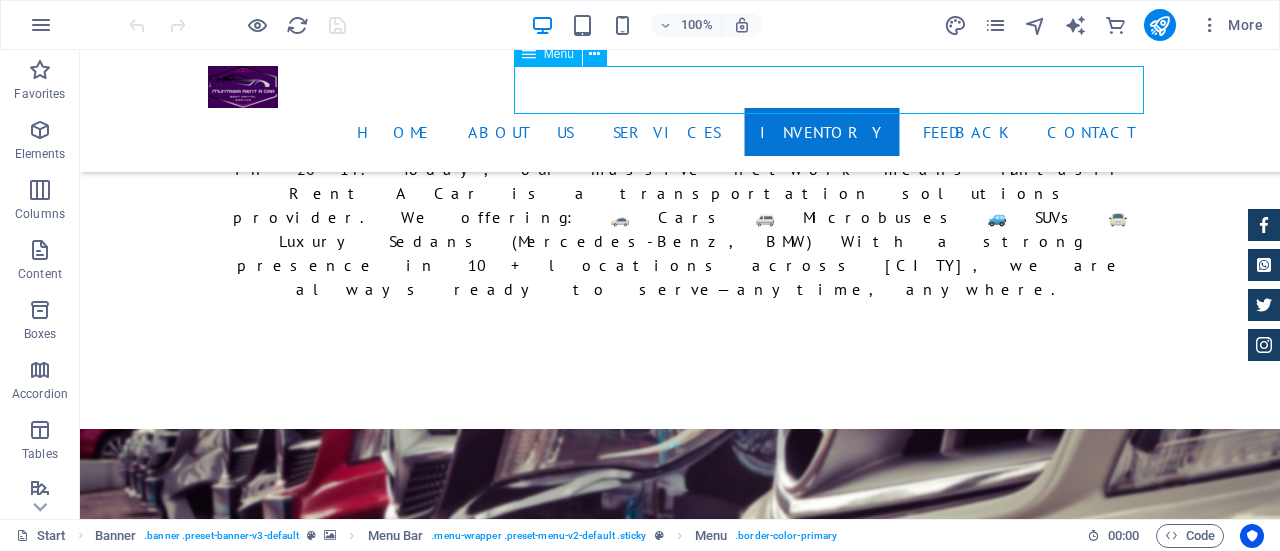 click on "Home About us Services Inventory Feedback Contact" at bounding box center (680, 132) 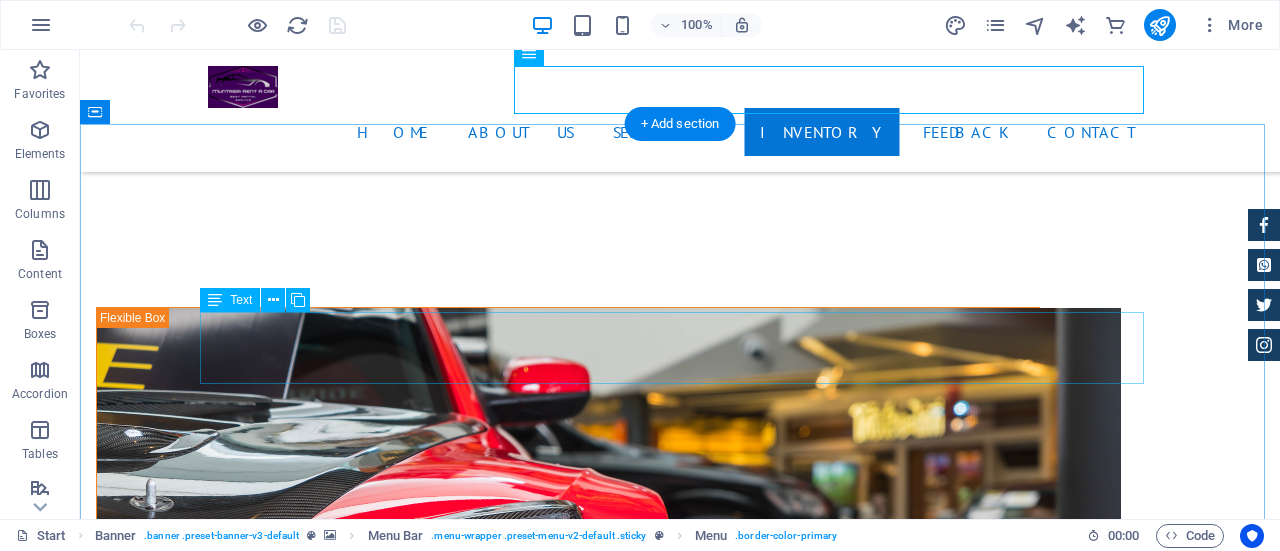 scroll, scrollTop: 3300, scrollLeft: 0, axis: vertical 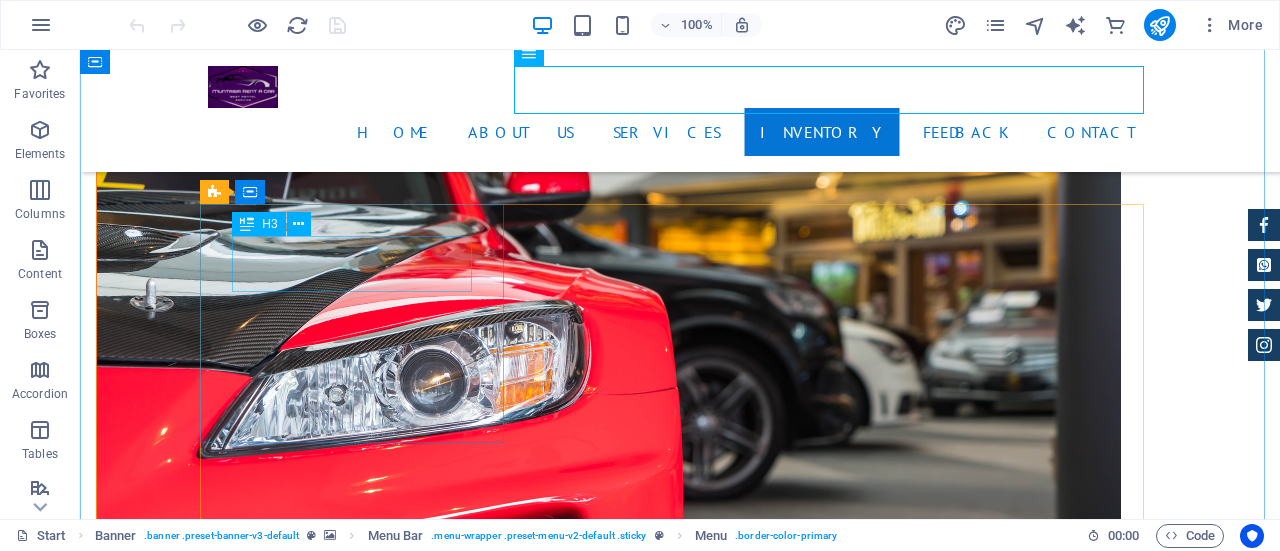 click on "CAR  CHECK" at bounding box center (680, 4957) 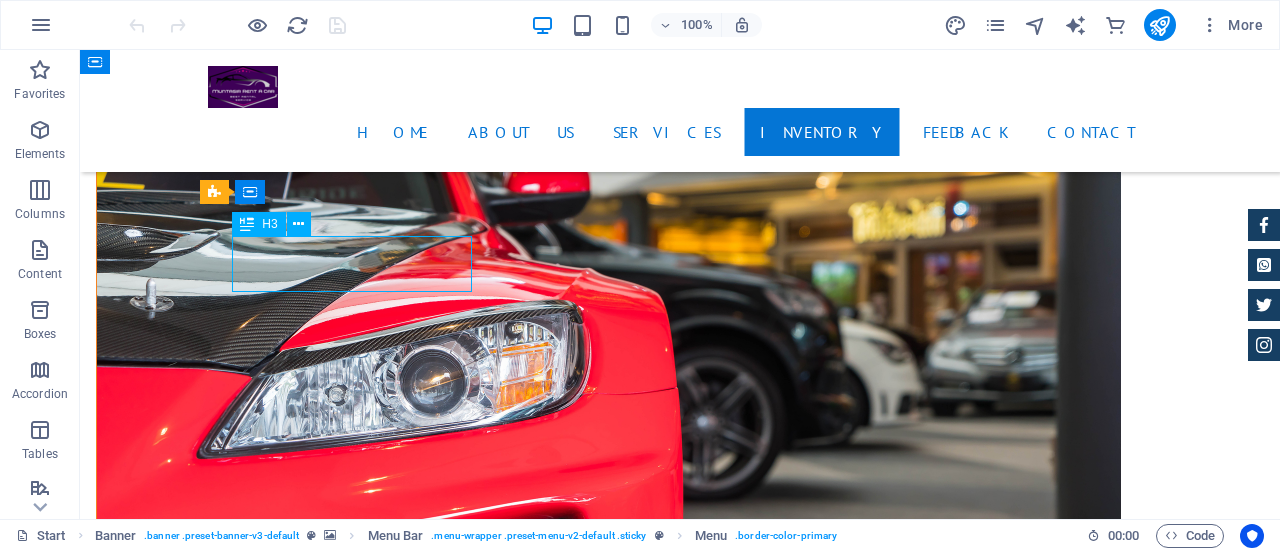 click on "CAR  CHECK" at bounding box center (680, 4957) 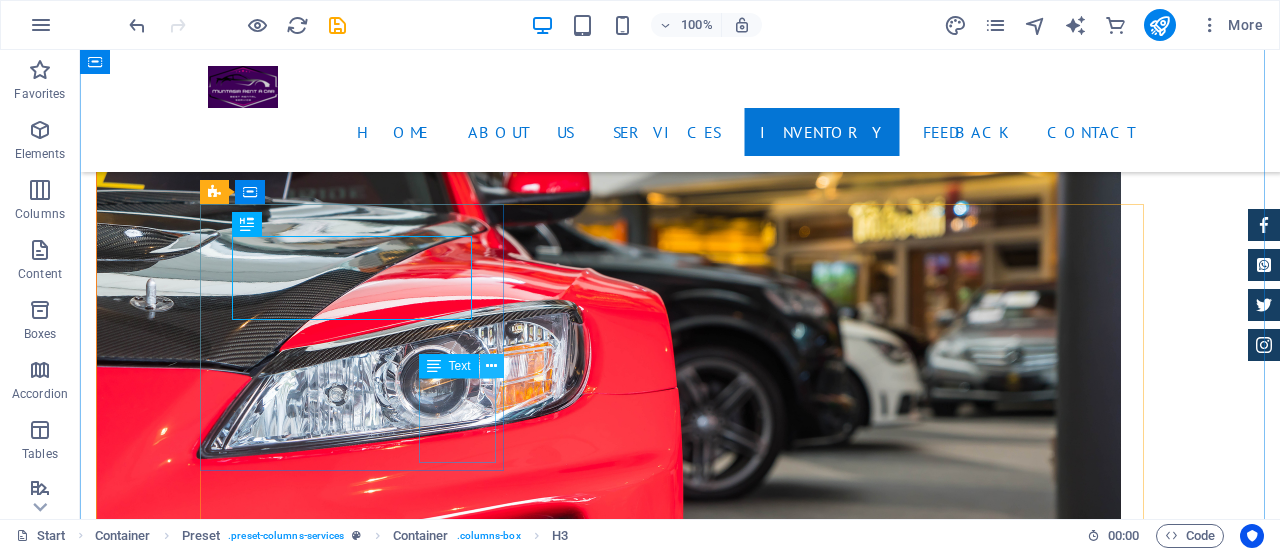 click at bounding box center [491, 366] 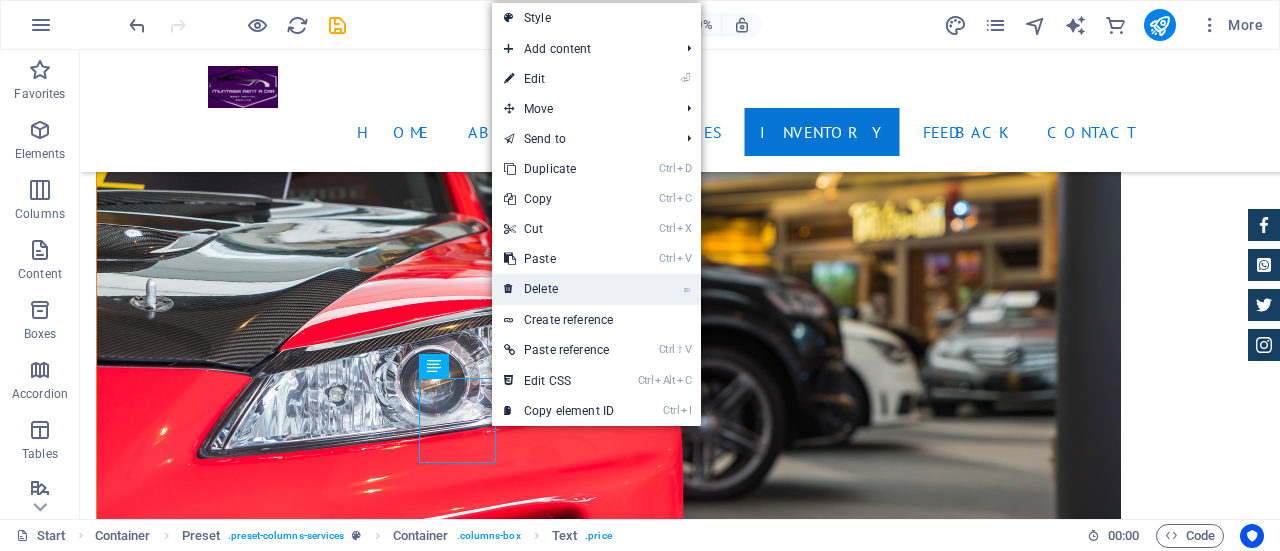 click on "⌦  Delete" at bounding box center (559, 289) 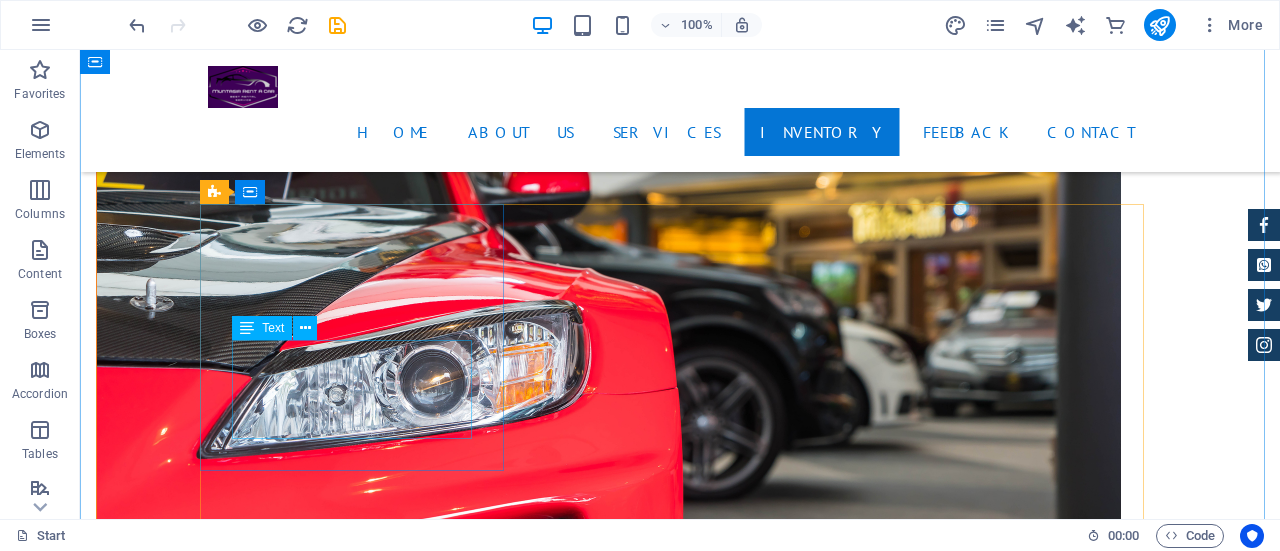click on "Lorum ipsum At vero eos et  Stet clita kasd  Ut wisi enim" at bounding box center [680, 5027] 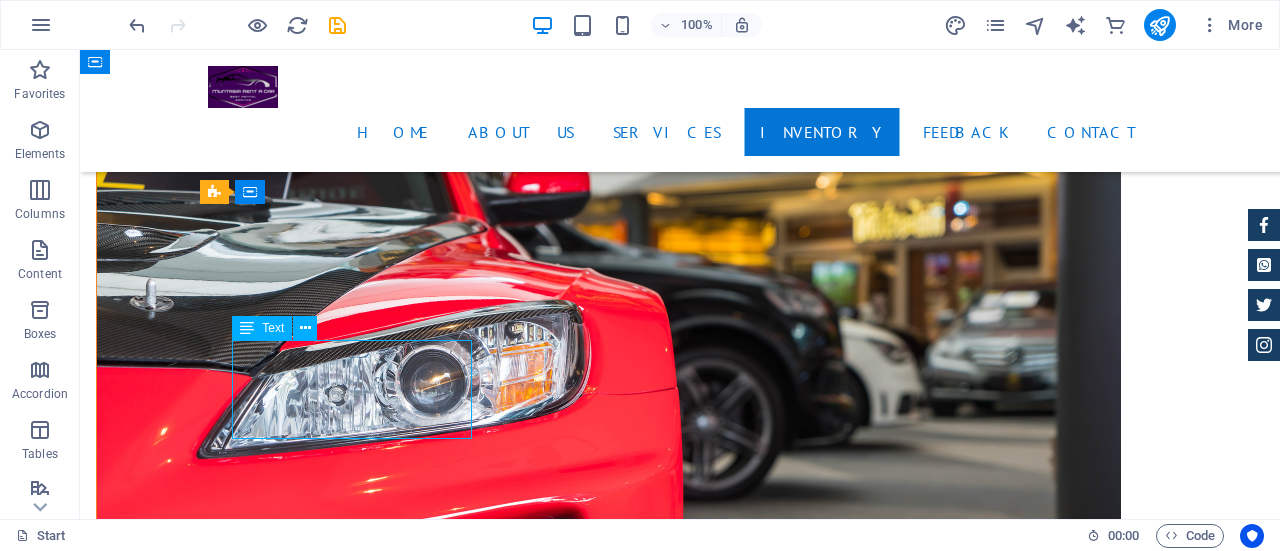 click on "Lorum ipsum At vero eos et  Stet clita kasd  Ut wisi enim" at bounding box center [680, 5027] 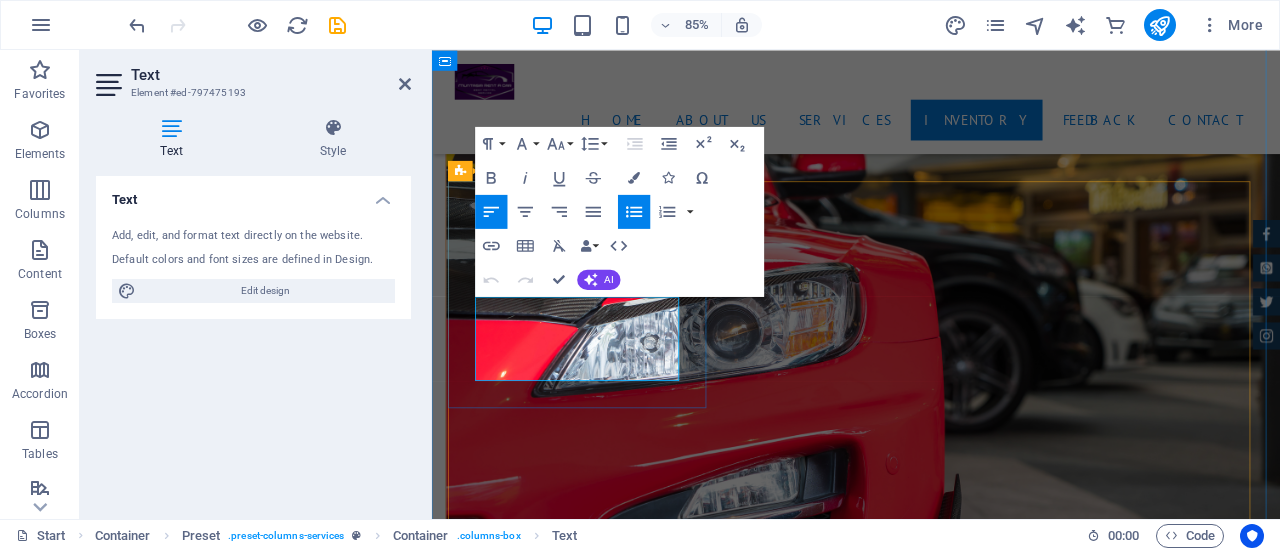 drag, startPoint x: 613, startPoint y: 424, endPoint x: 463, endPoint y: 355, distance: 165.10905 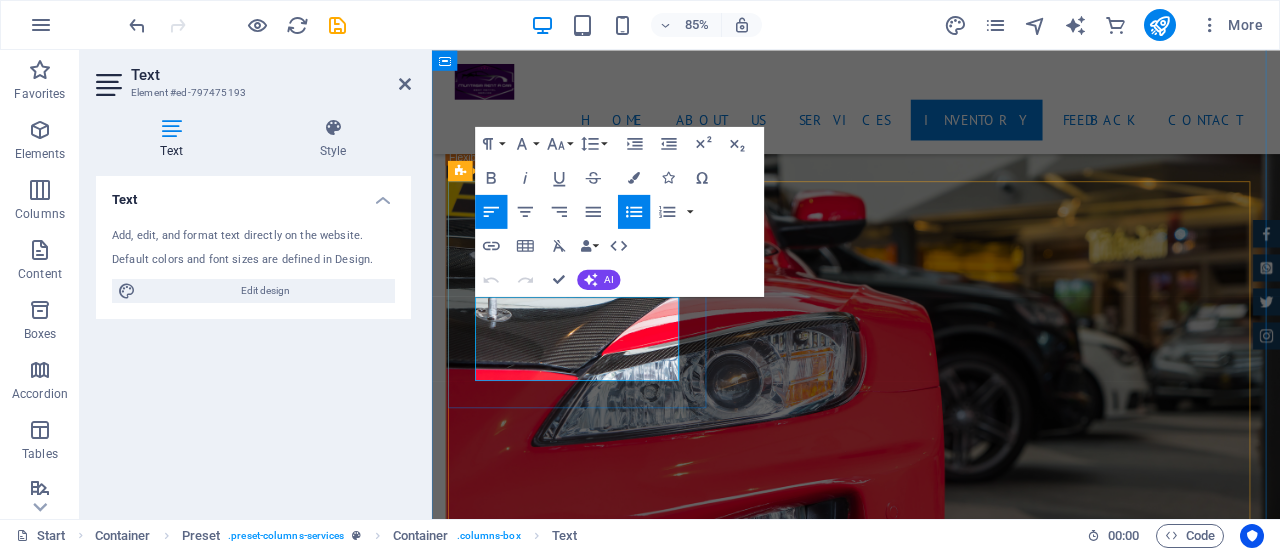 scroll, scrollTop: 3290, scrollLeft: 0, axis: vertical 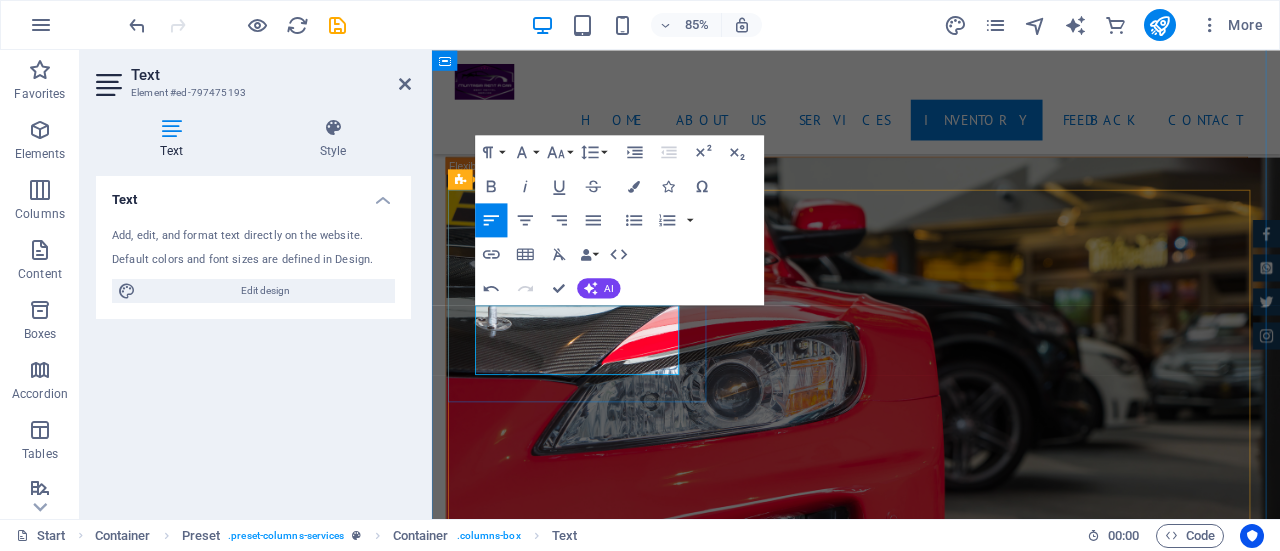 click at bounding box center (730, 4932) 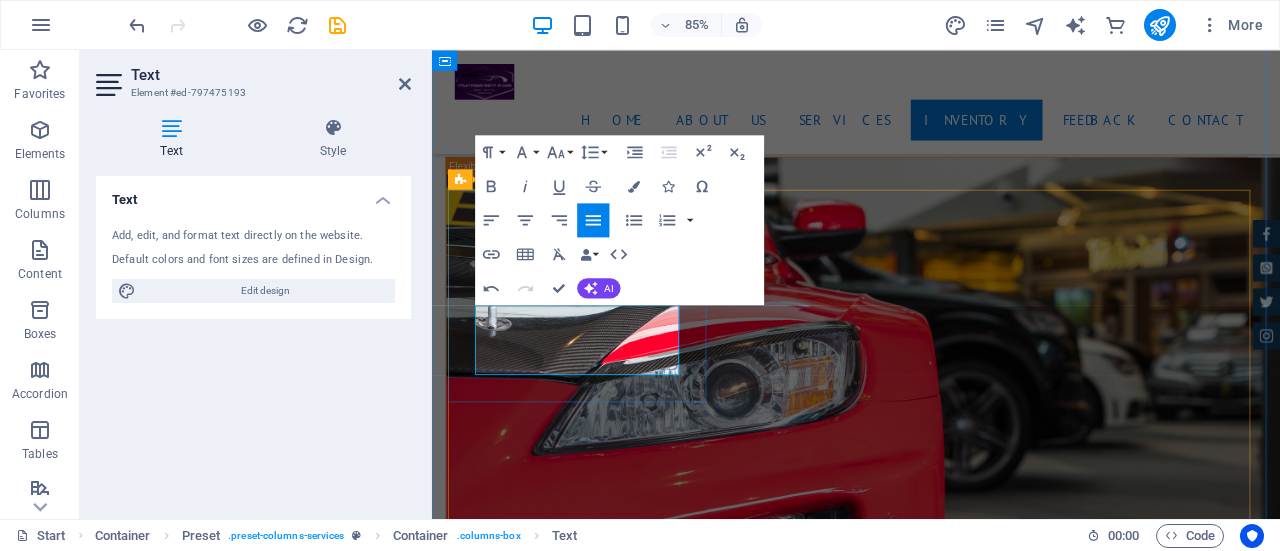click at bounding box center [730, 4932] 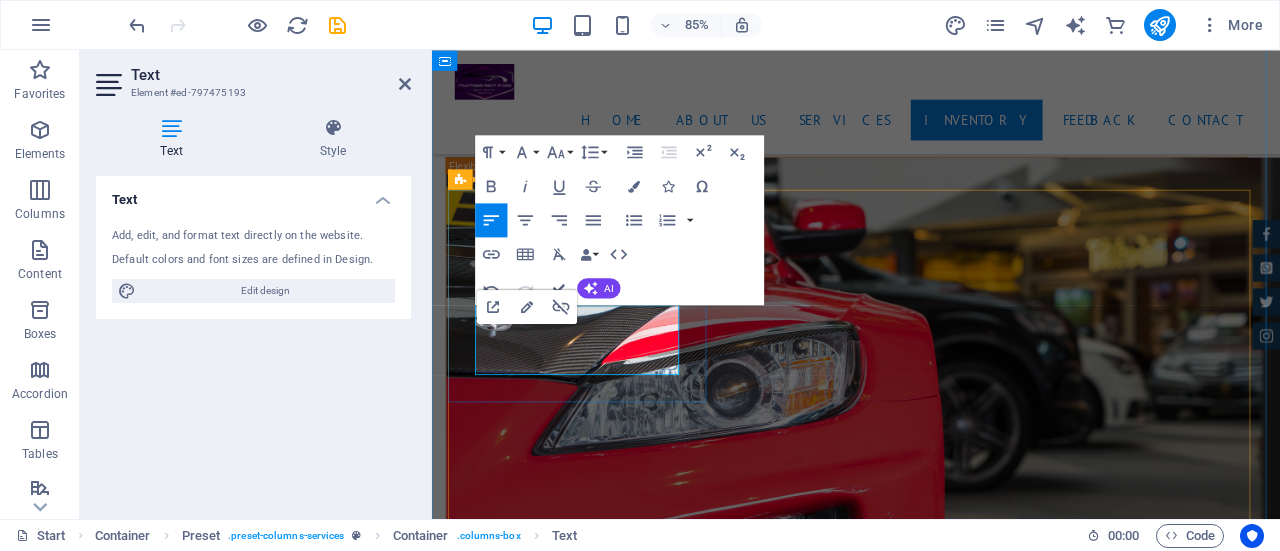 click at bounding box center (730, 4932) 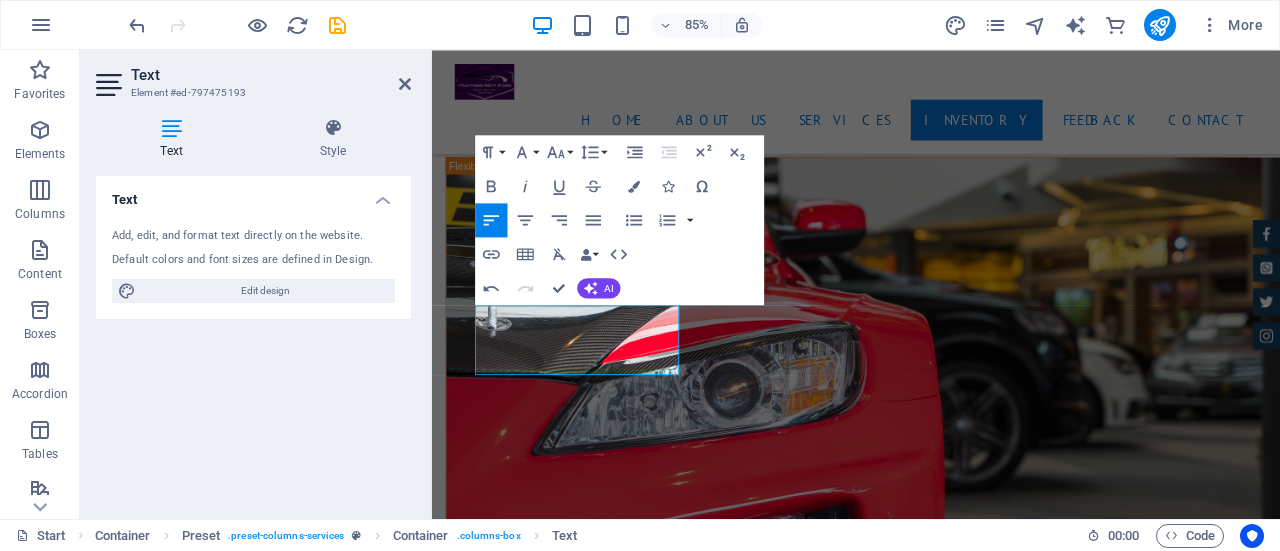 click on "H1   Banner   Banner   Container   Text   Spacer   Button   Container   Preset   HTML   Preset   Preset   H2   Text   H2   Preset   Spacer   Button   Unequal Columns   Image   Container   H2   6 columns   Container   Image   Container   Container   Image   Container   Unequal Columns   Text   Container   Text   Button   Container   H2   Text   Spacer   Container   Preset   H3   Spacer   Menu Bar   Menu   Container   Image   Container   Container   Image   Container   Container   Text   Text   Text   Container   Spacer   Text   H3   Container   Preset   Container   Text   Text   Spacer   H3 Paragraph Format Normal Heading 1 Heading 2 Heading 3 Heading 4 Heading 5 Heading 6 Code Font Family Arial Georgia Impact Tahoma Times New Roman Verdana Orbitron PT Sans Font Size 8 9 10 11 12 14 18 24 30 36 48 60 72 96 Line Height Default Single 1.15 1.5 Double Increase Indent Decrease Indent Superscript Subscript Bold Italic Underline Strikethrough Colors Icons Special Characters Align Left Align Right" at bounding box center (856, -1114) 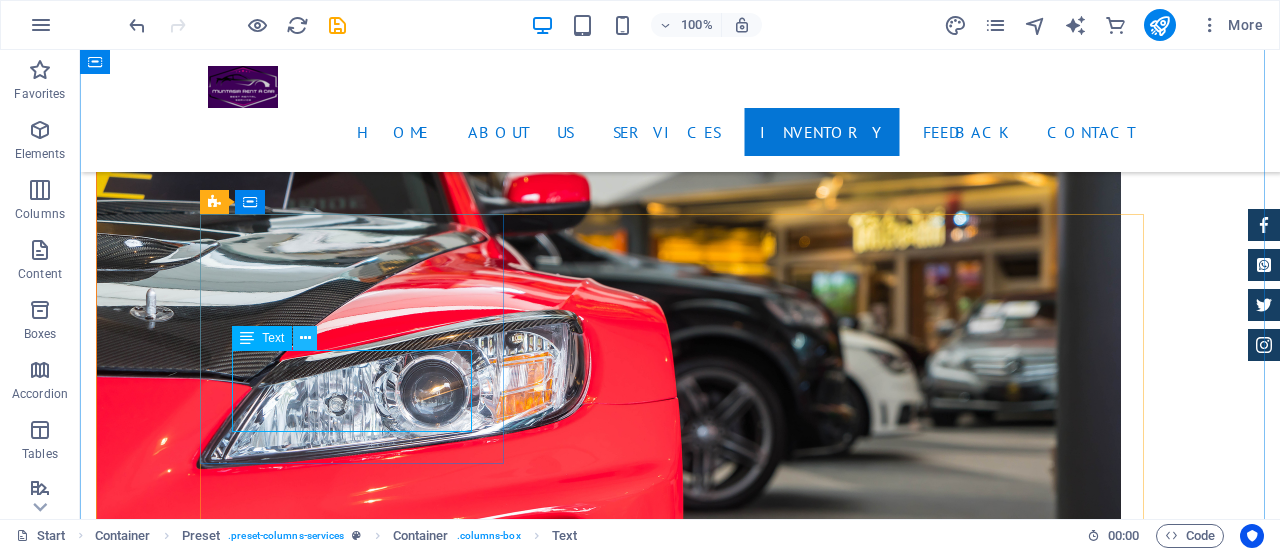 click at bounding box center (305, 338) 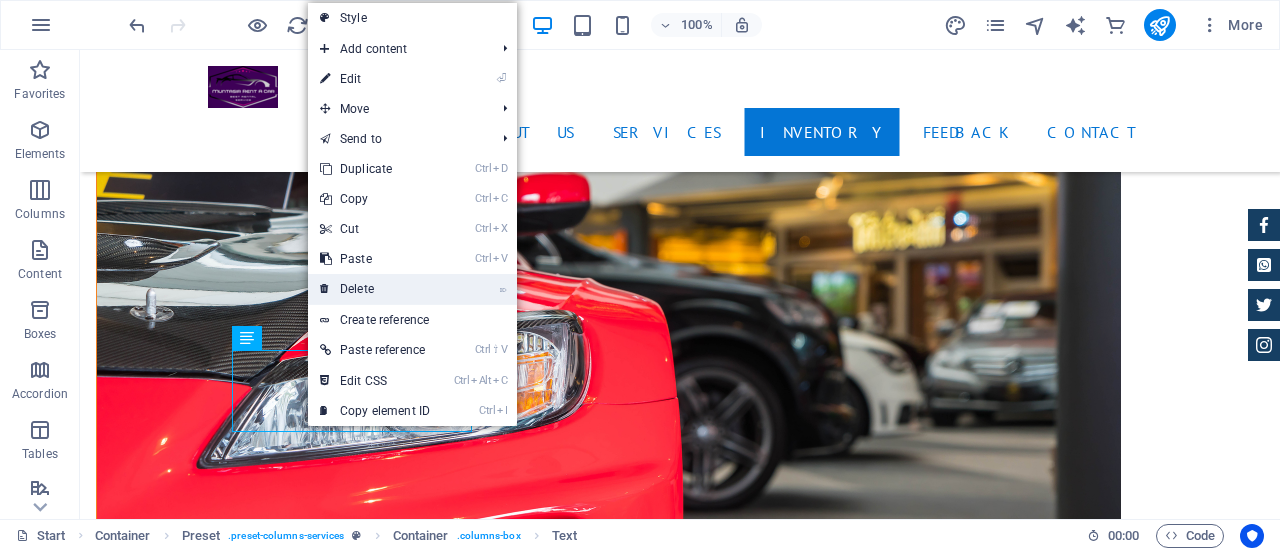 click on "⌦  Delete" at bounding box center (375, 289) 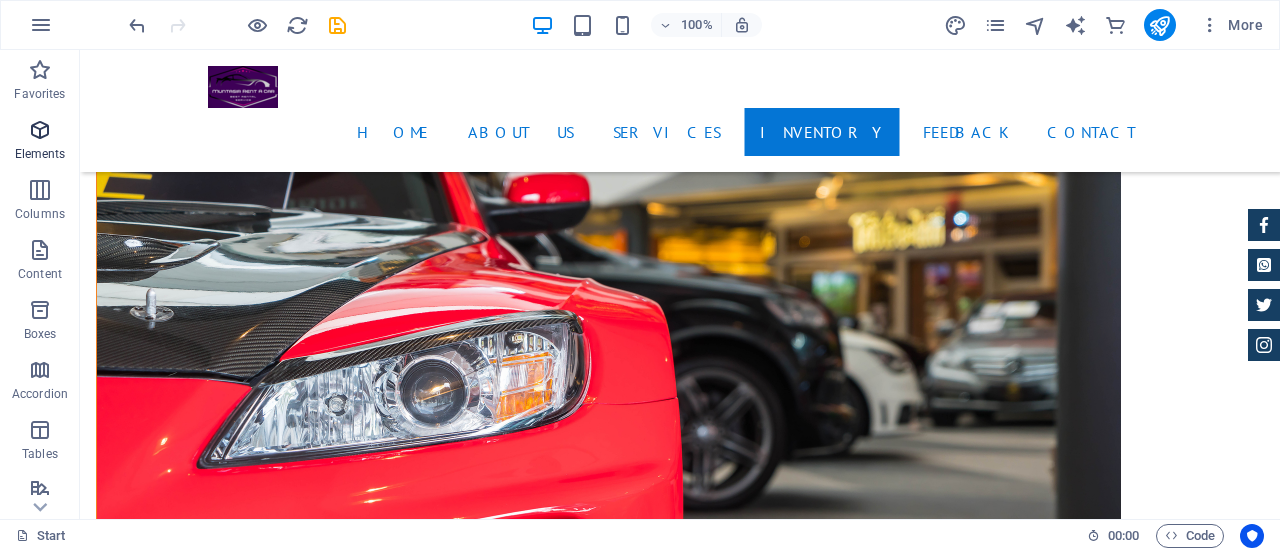 click on "Elements" at bounding box center (40, 142) 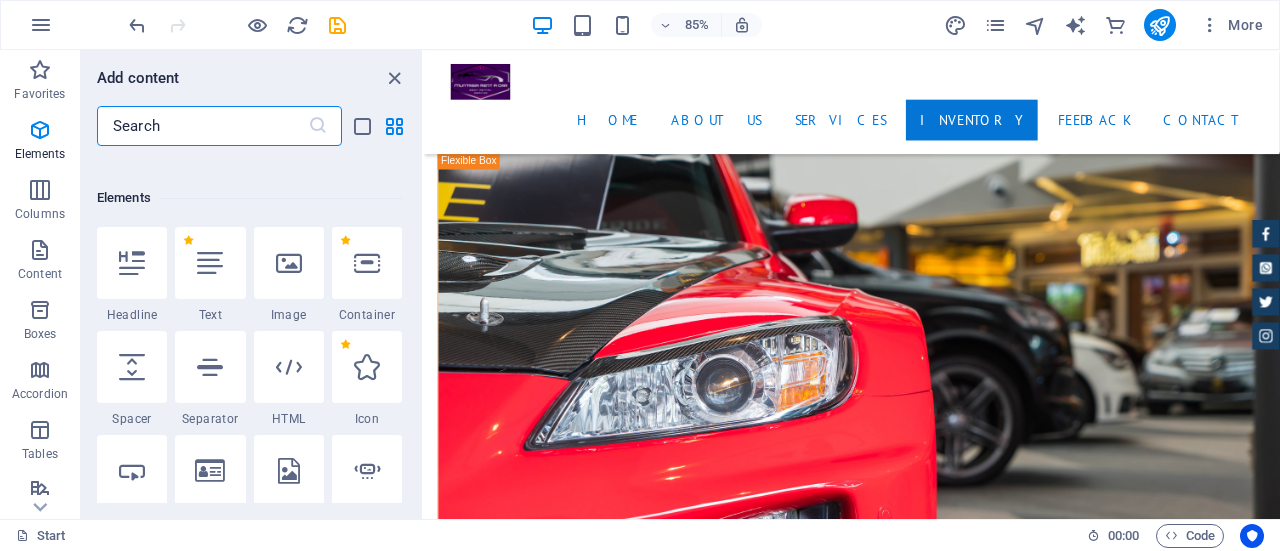 scroll, scrollTop: 377, scrollLeft: 0, axis: vertical 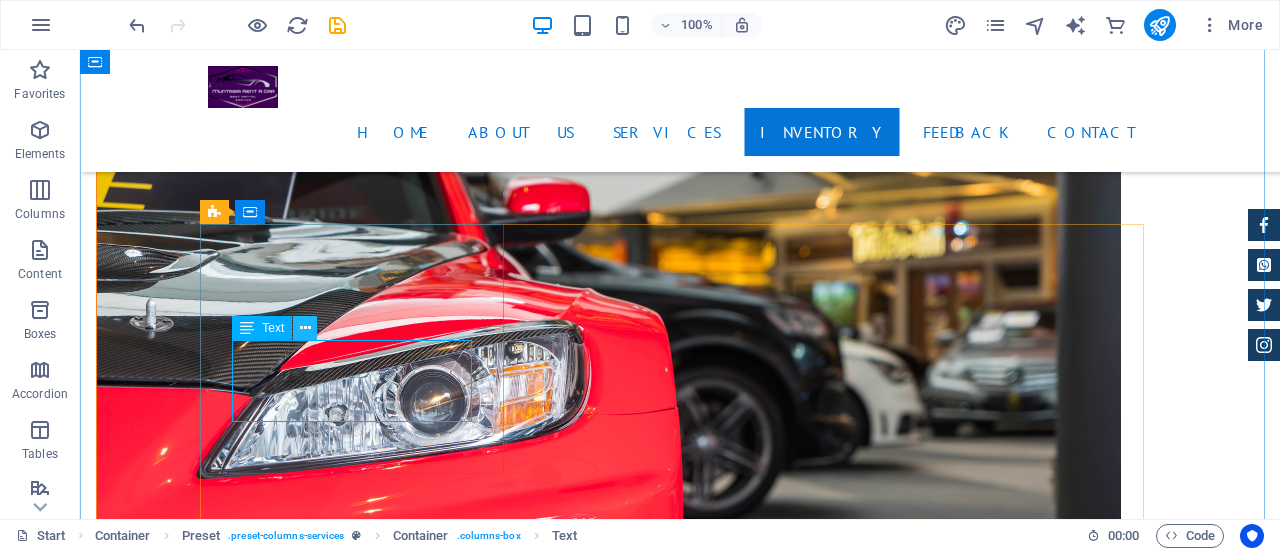 click at bounding box center [305, 328] 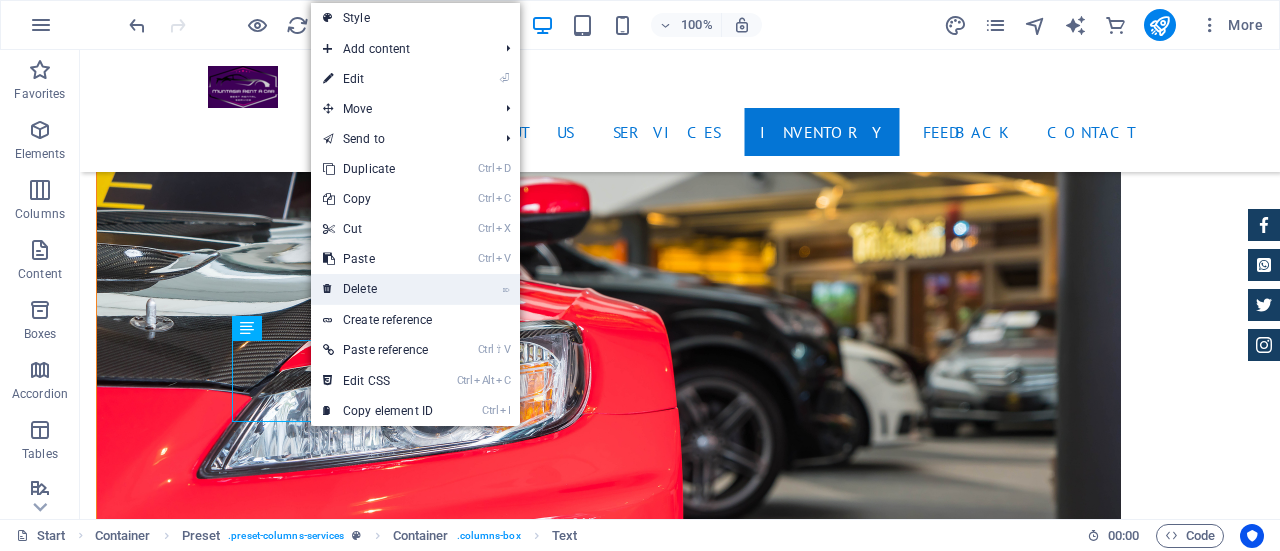 click on "⌦  Delete" at bounding box center (378, 289) 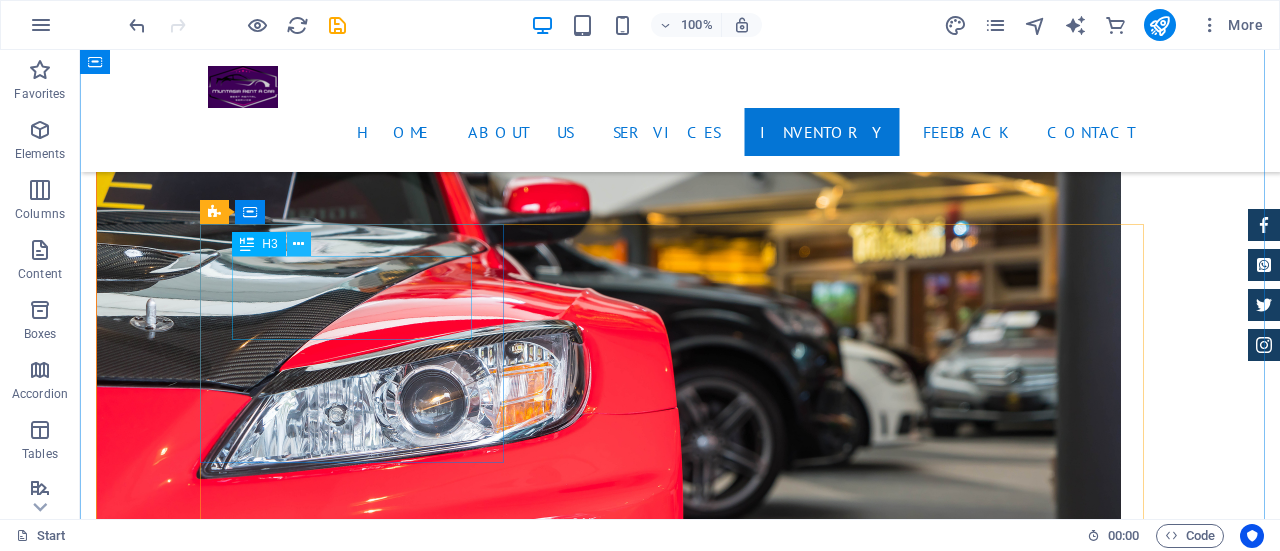 click at bounding box center [299, 244] 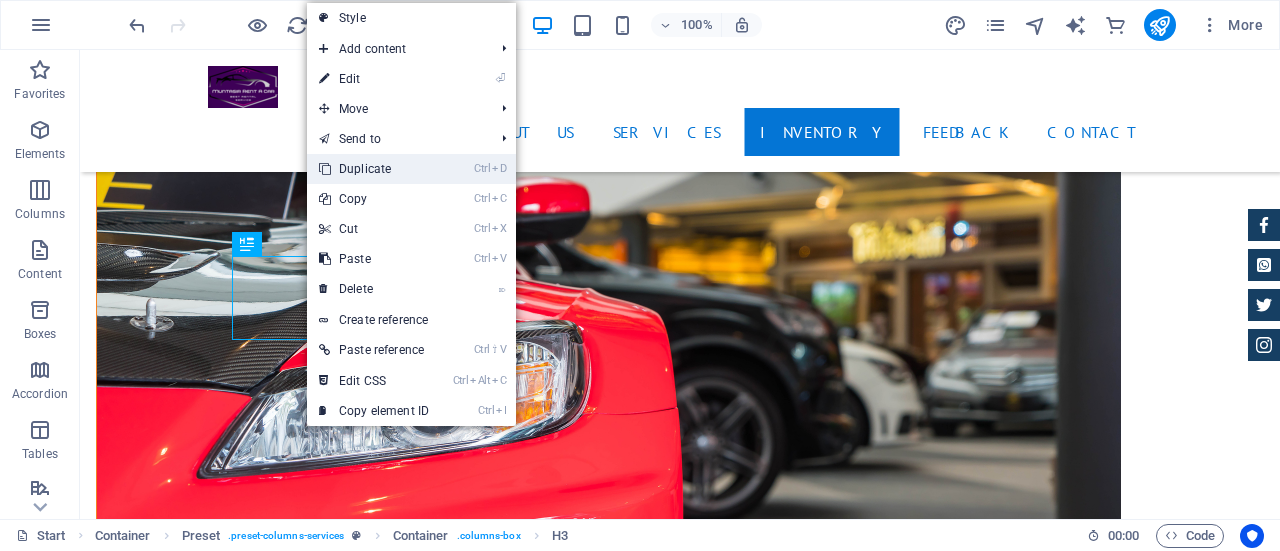 click on "Ctrl D  Duplicate" at bounding box center (374, 169) 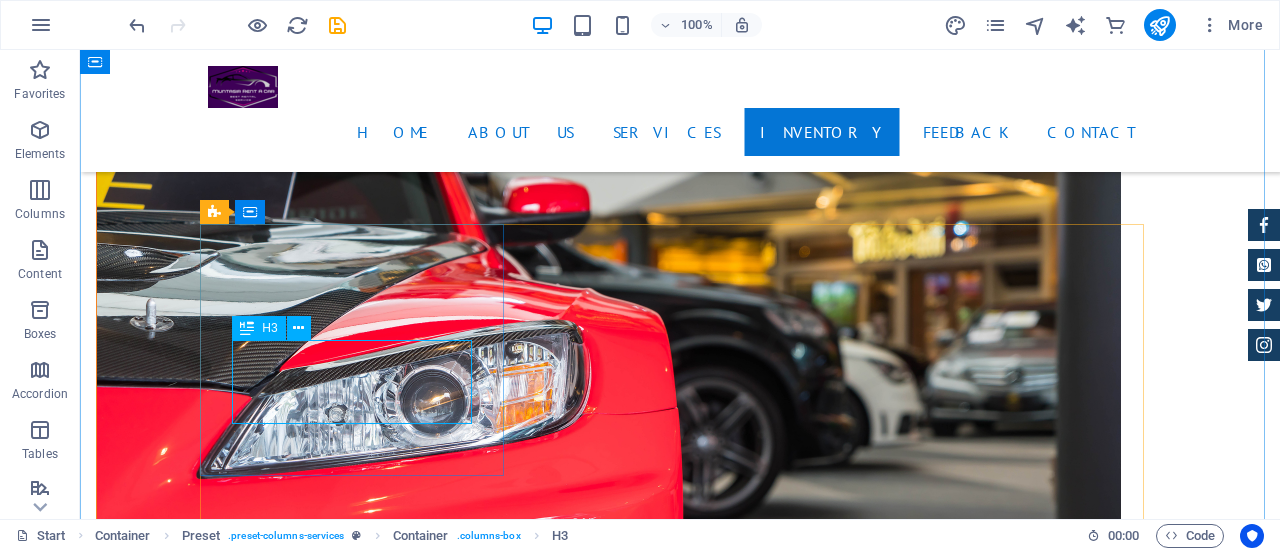 click on "Sedan Rent a Car Service" at bounding box center (680, 4991) 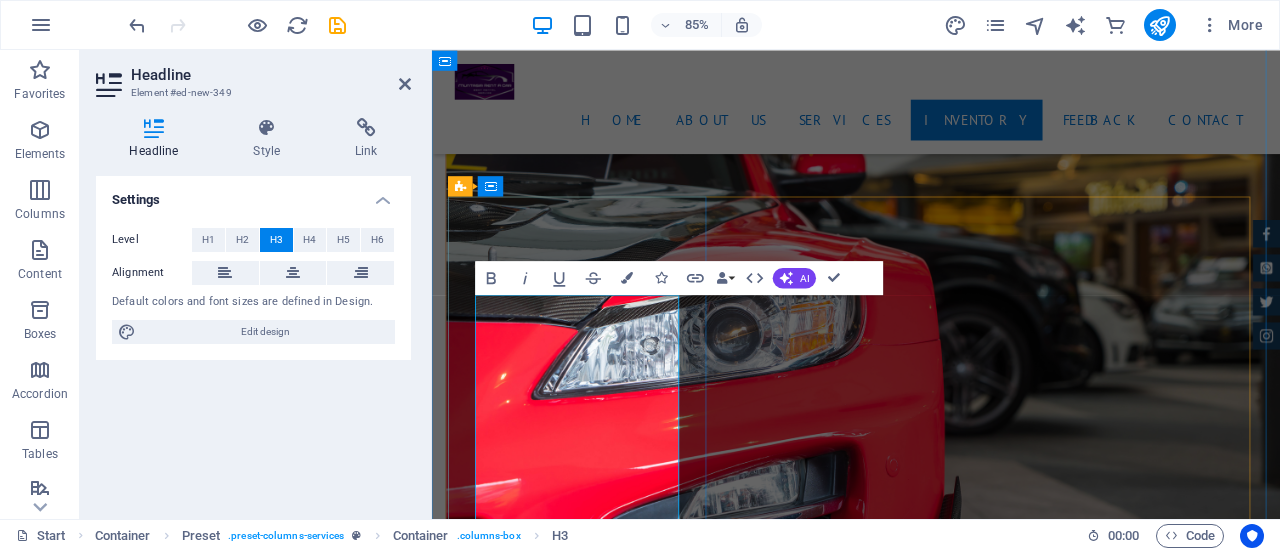 scroll, scrollTop: 3380, scrollLeft: 0, axis: vertical 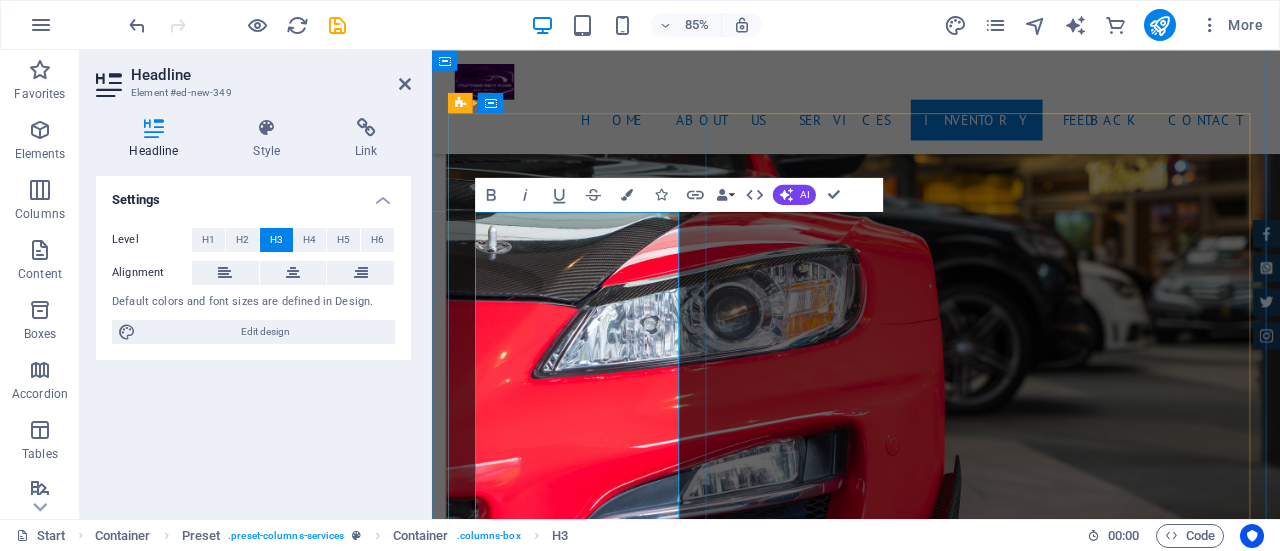 click on "We provide Sedan (Premio, Corolla, Alion, Honda, Hyundai) Rent a Car Service at an affordable price. For the best rental service book our car." at bounding box center [931, 4825] 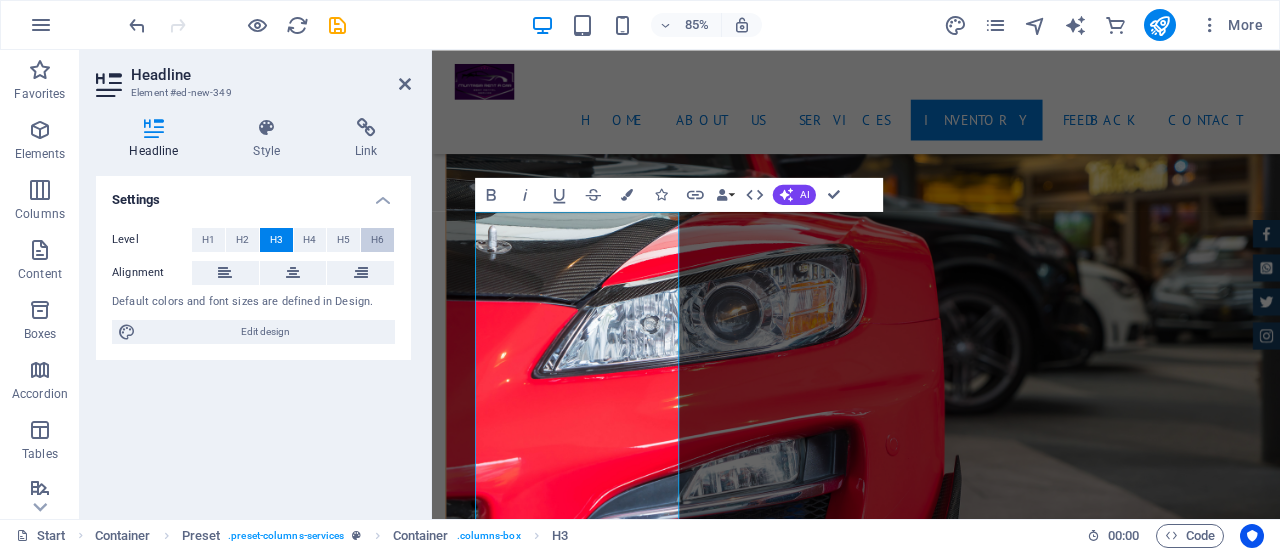 click on "H6" at bounding box center (377, 240) 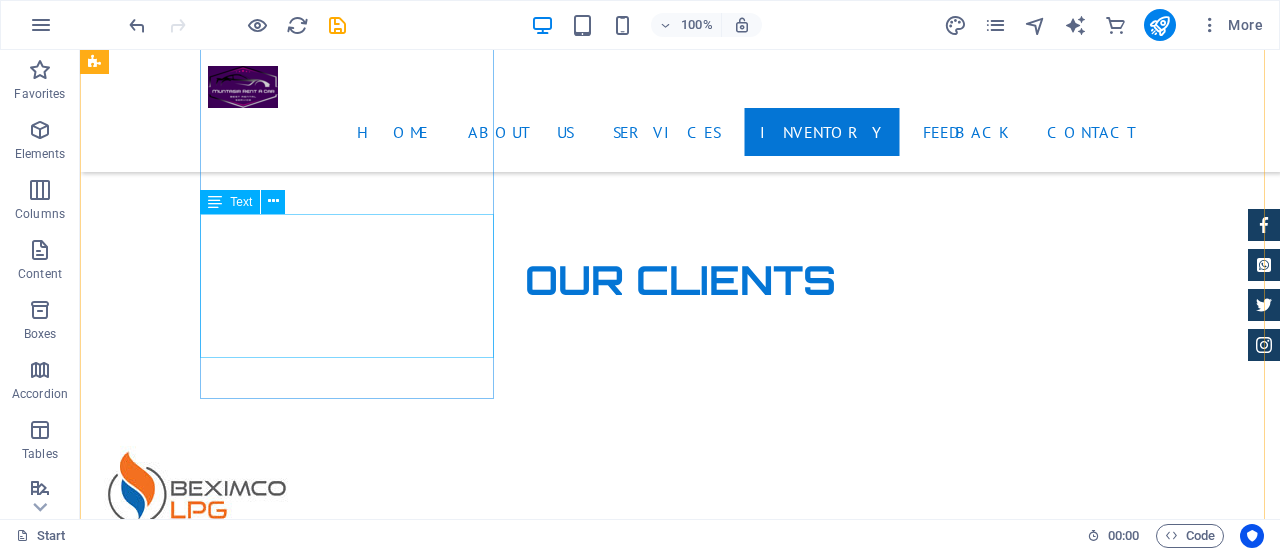 scroll, scrollTop: 4380, scrollLeft: 0, axis: vertical 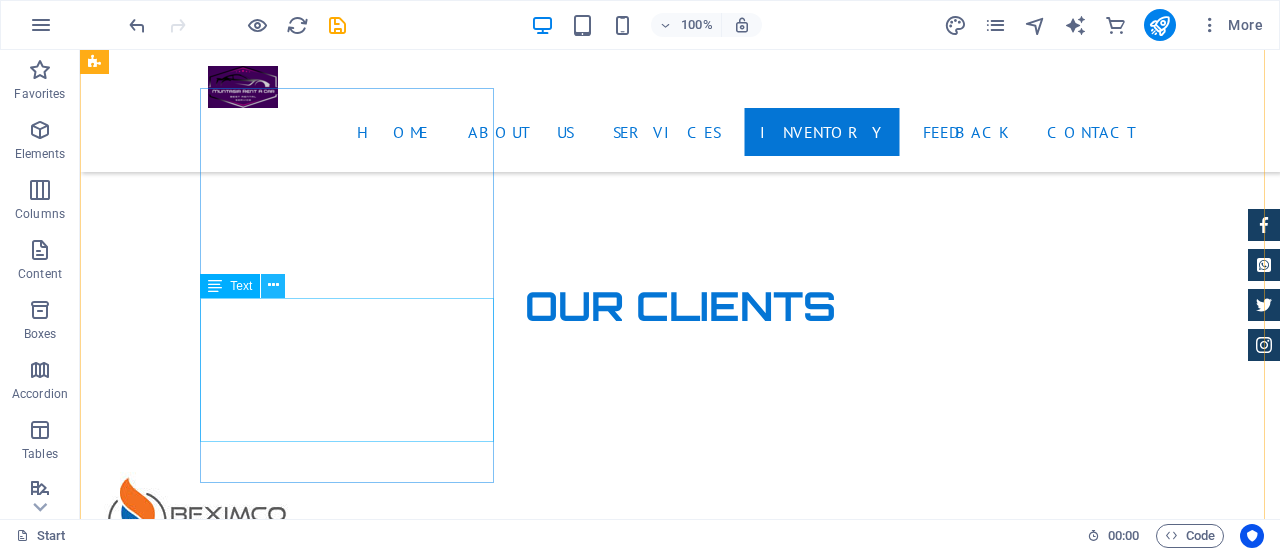 click at bounding box center [273, 286] 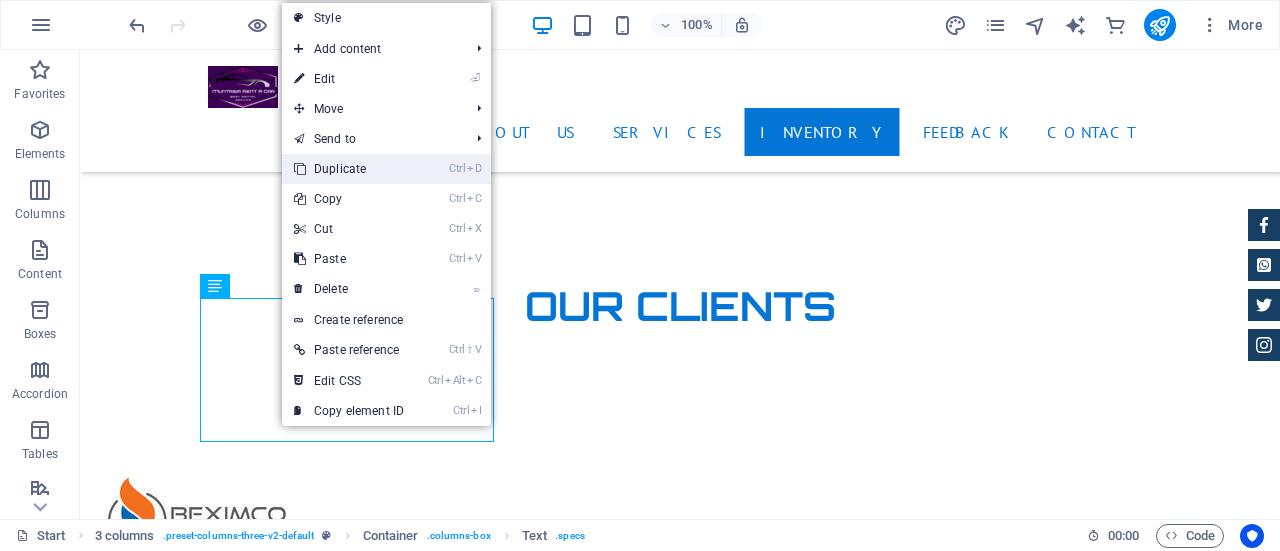 click on "Ctrl D  Duplicate" at bounding box center (349, 169) 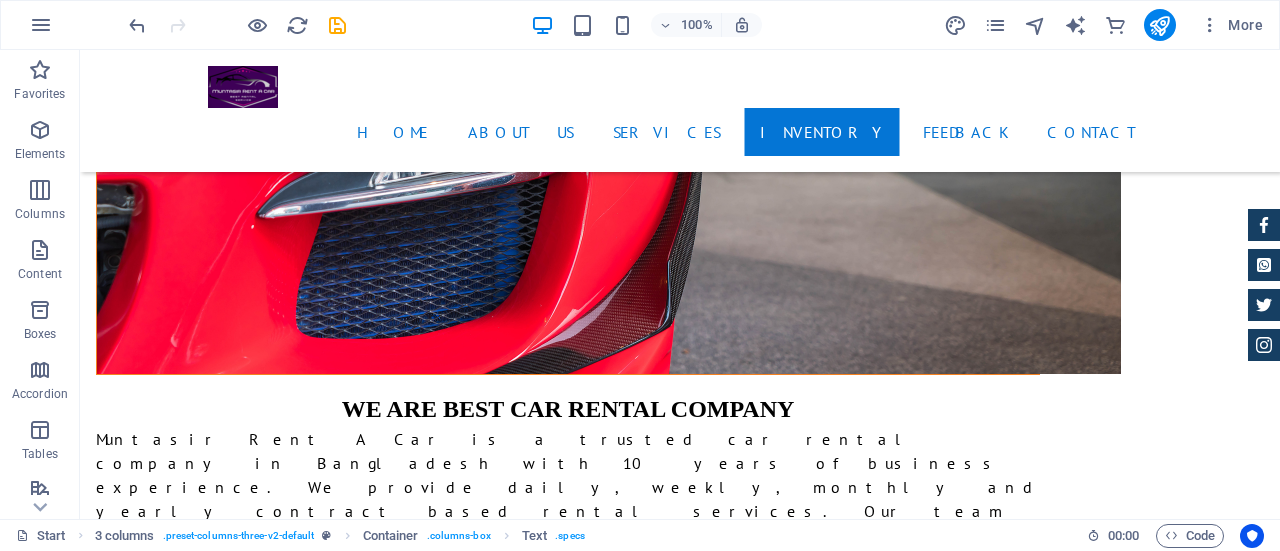 scroll, scrollTop: 3690, scrollLeft: 0, axis: vertical 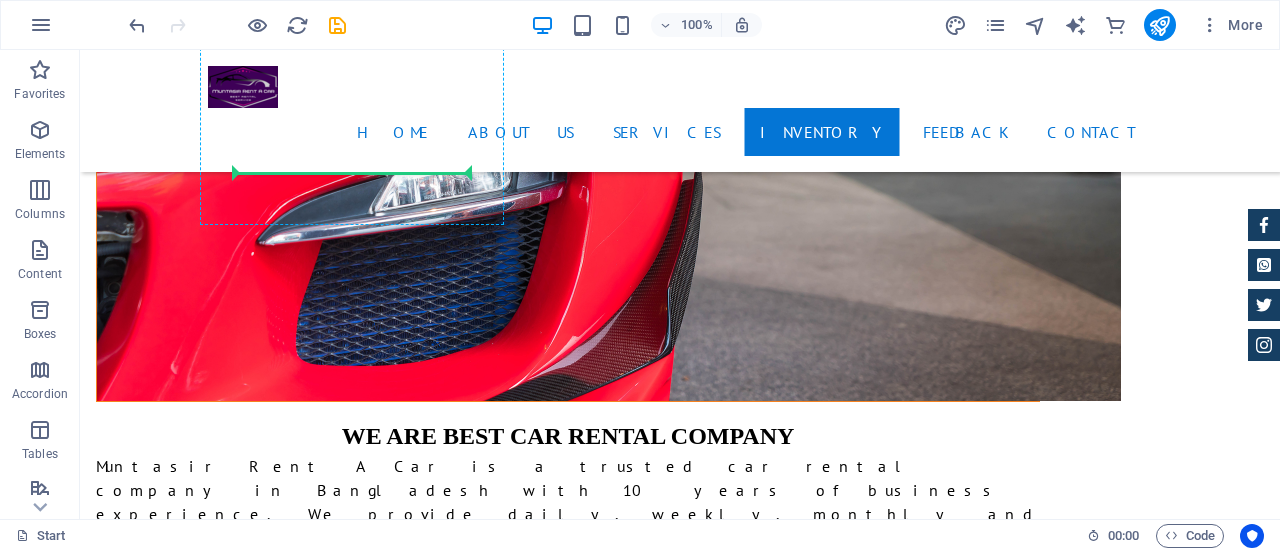 drag, startPoint x: 396, startPoint y: 361, endPoint x: 355, endPoint y: 159, distance: 206.1189 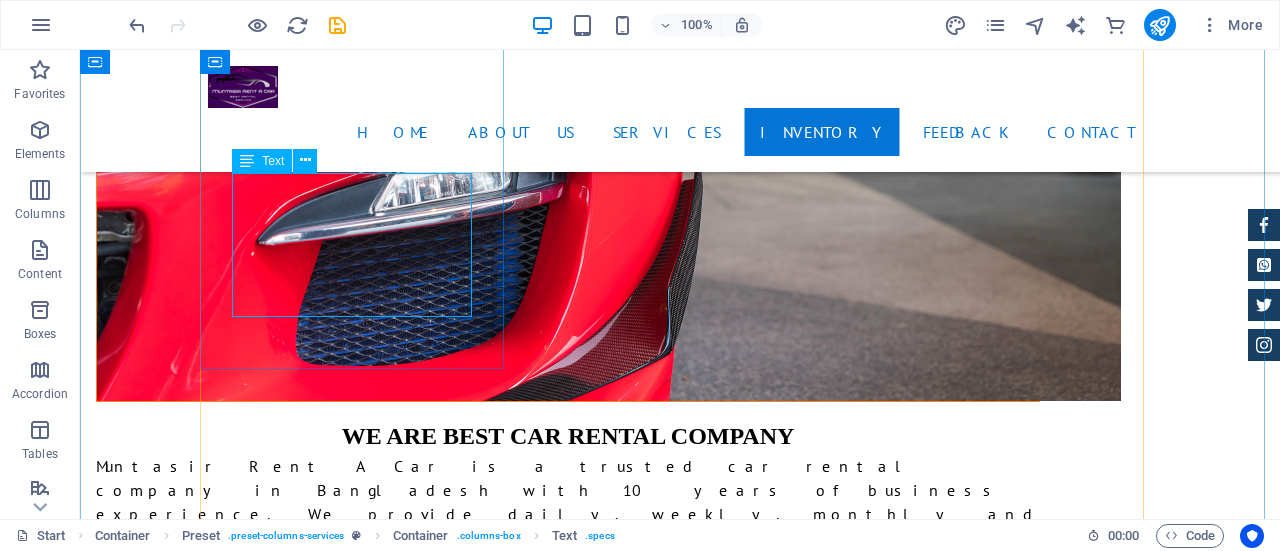 click on "⚝ Manufacture year: 2010- 2012 ⚝ Body Type: Sedan Seat ⚝ Capacity: 04 Fuel ⚝ Type: Gas & Fuel Air ⚝ Condition: Yes ⚝ Engine Capacity: 1500 cc" at bounding box center (680, 4720) 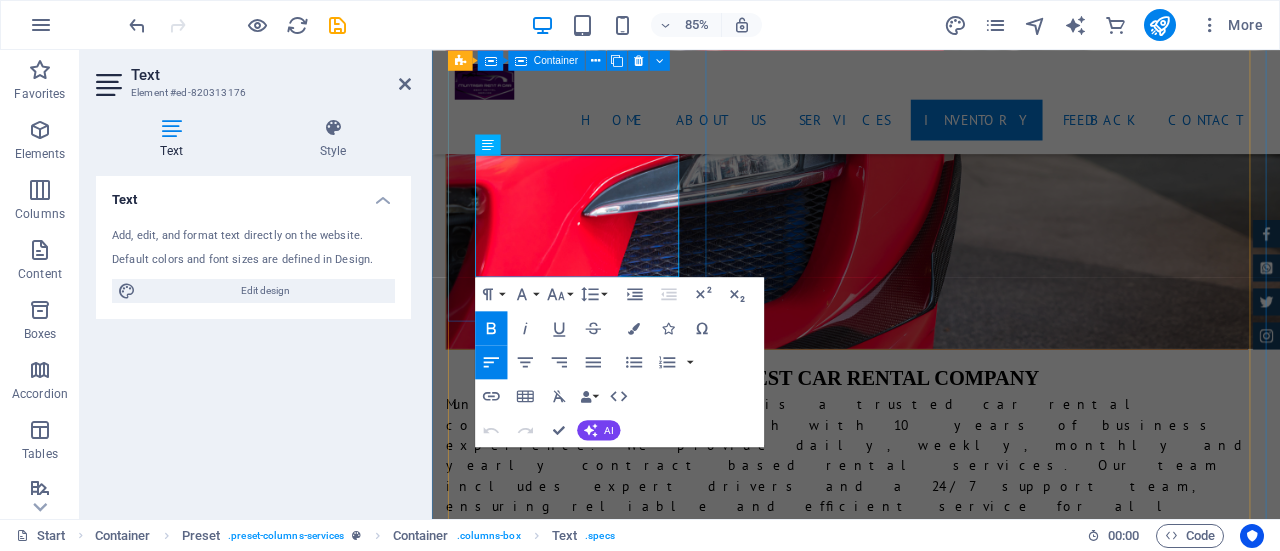 drag, startPoint x: 679, startPoint y: 303, endPoint x: 471, endPoint y: 182, distance: 240.63458 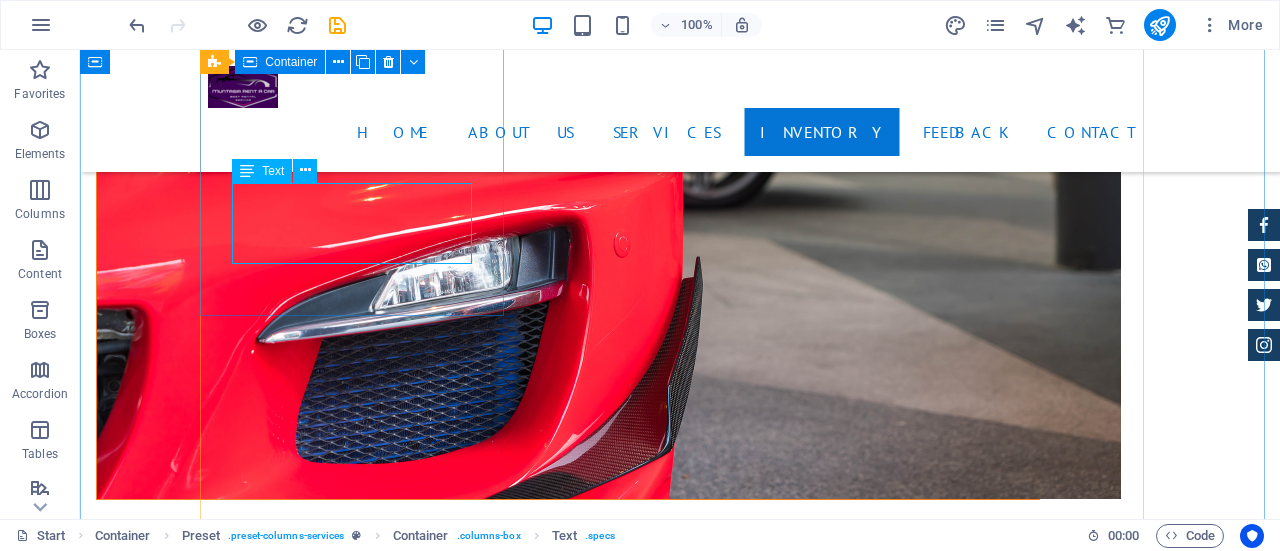 scroll, scrollTop: 3580, scrollLeft: 0, axis: vertical 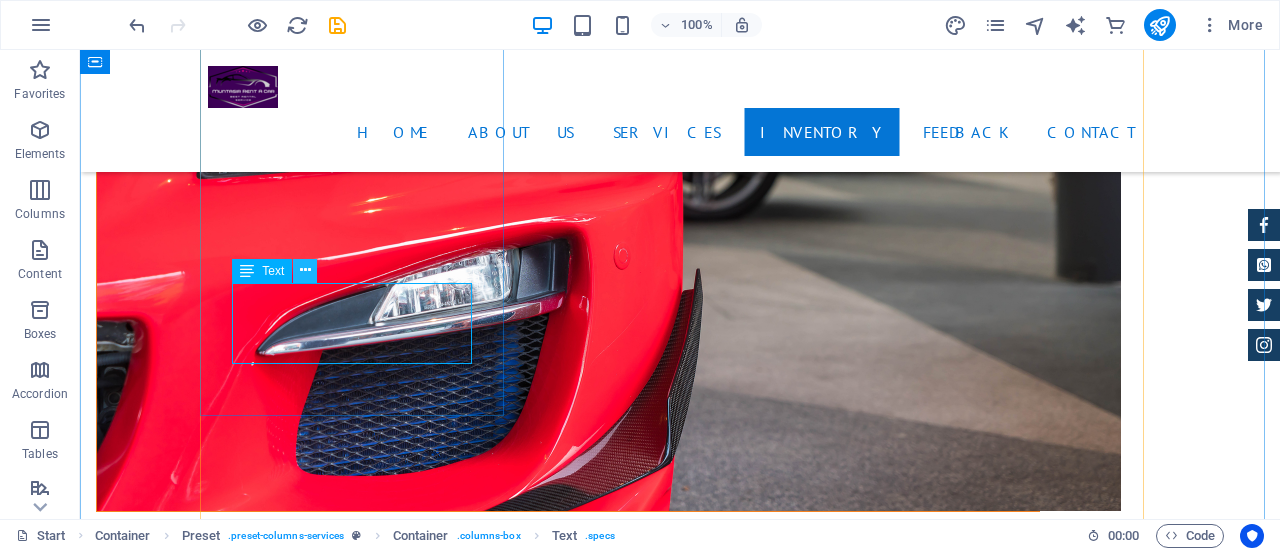click at bounding box center [305, 270] 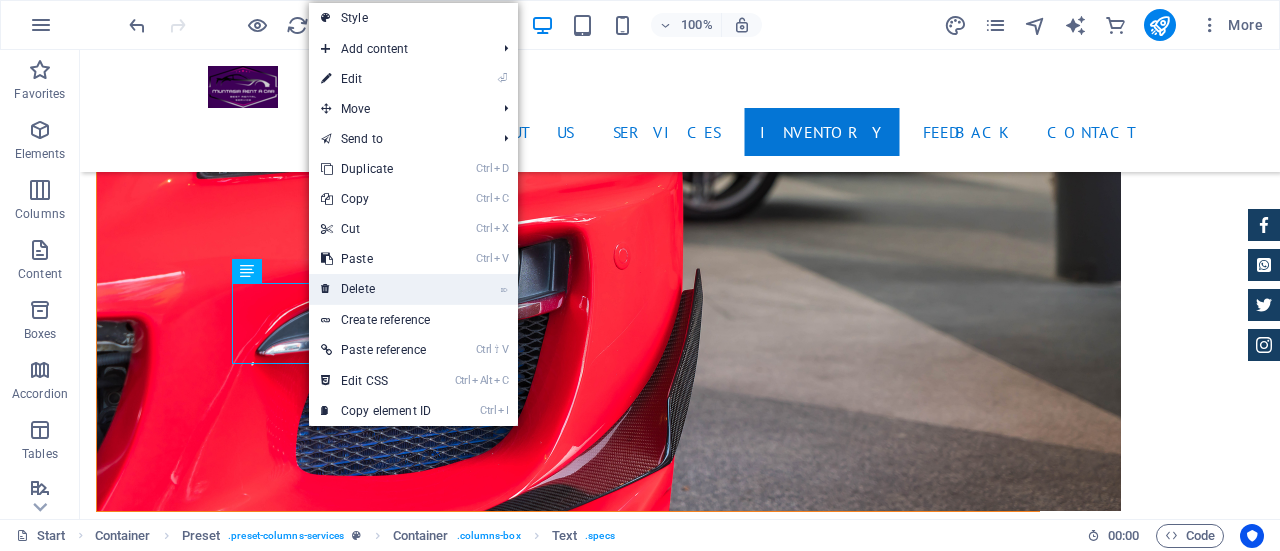click on "⌦  Delete" at bounding box center [376, 289] 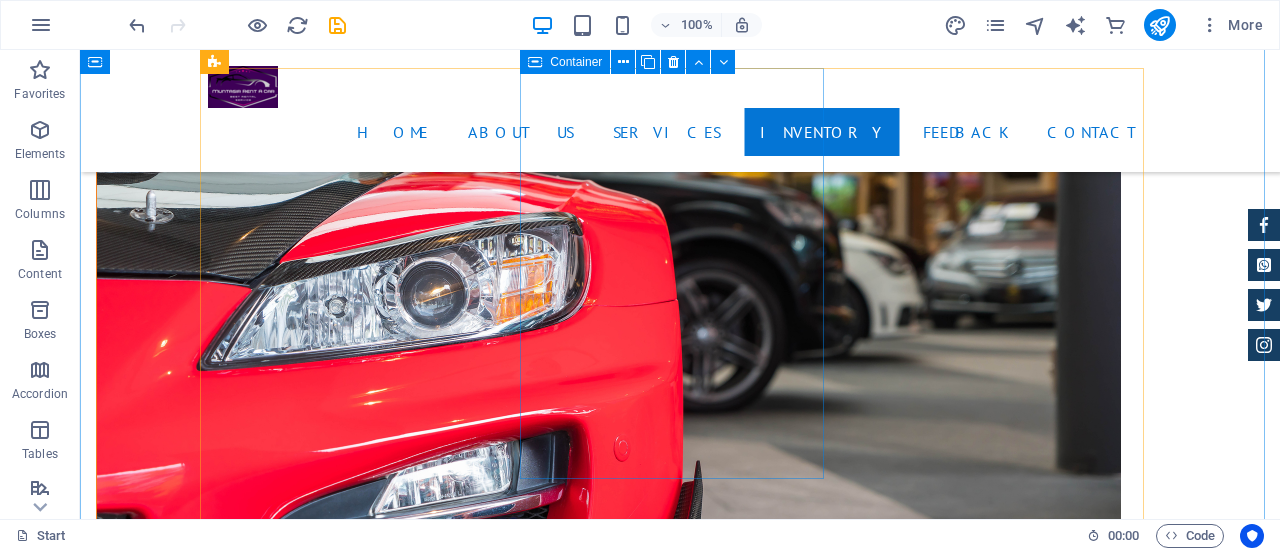 scroll, scrollTop: 3380, scrollLeft: 0, axis: vertical 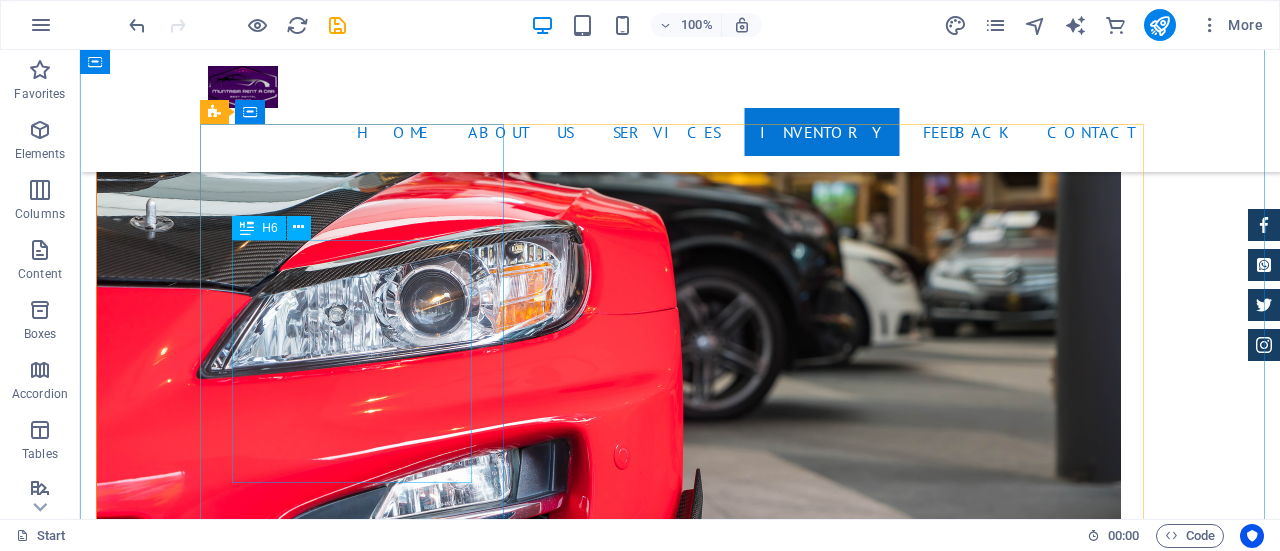 click on "We provide Sedan (Premio, Corolla, Alion, Honda, Hyundai) Rent a Car Service at an affordable price. For the best rental service book our car." at bounding box center (680, 4917) 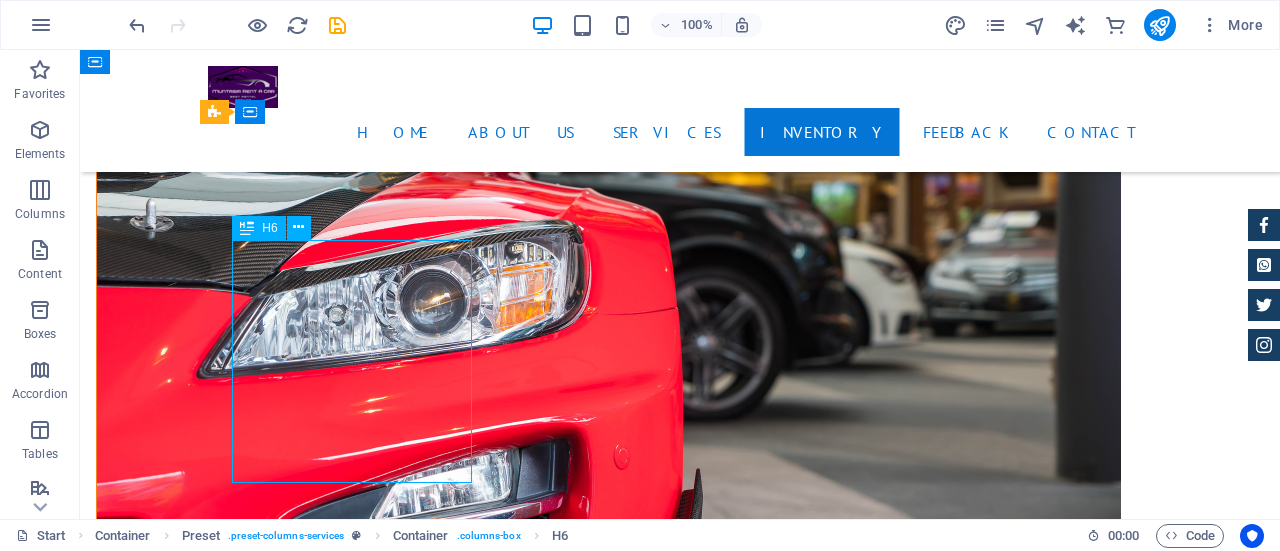 click on "We provide Sedan (Premio, Corolla, Alion, Honda, Hyundai) Rent a Car Service at an affordable price. For the best rental service book our car." at bounding box center (680, 4917) 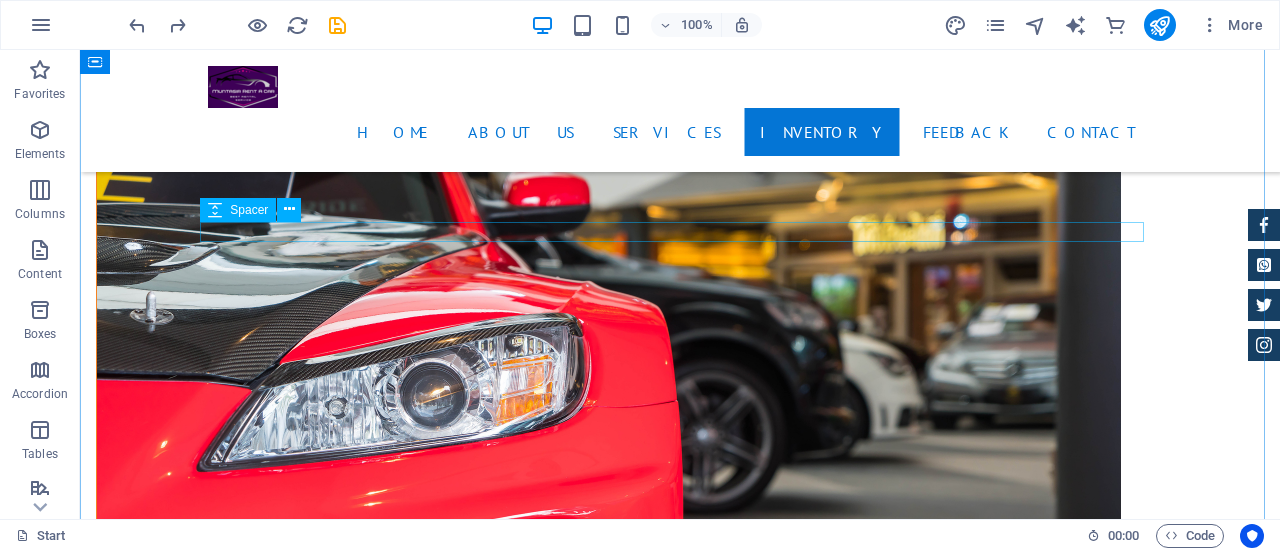 scroll, scrollTop: 3262, scrollLeft: 0, axis: vertical 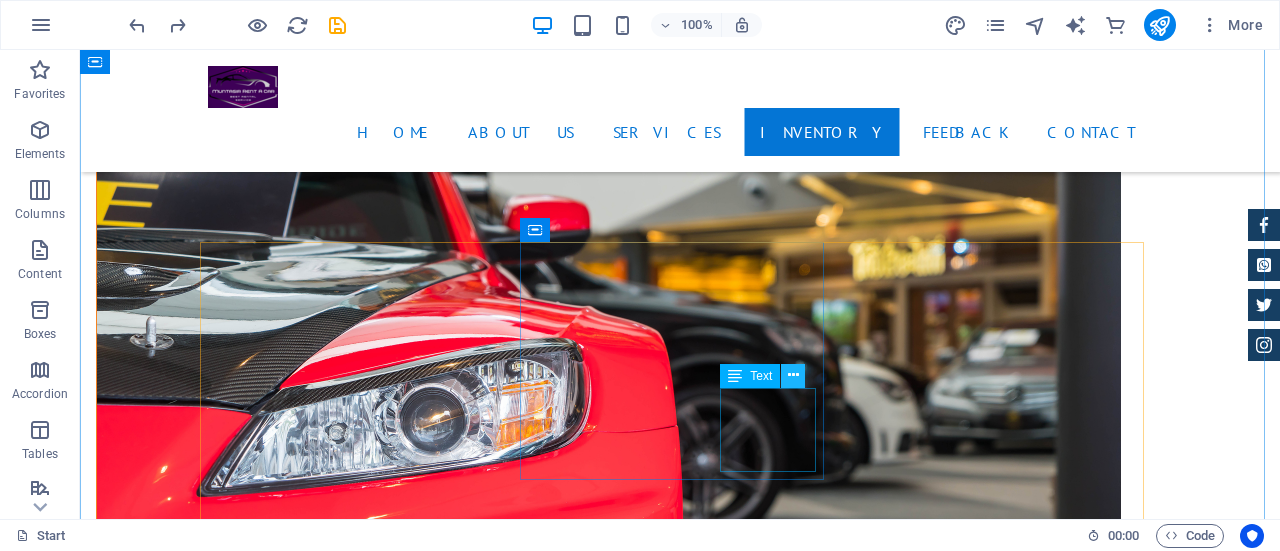 click at bounding box center (793, 375) 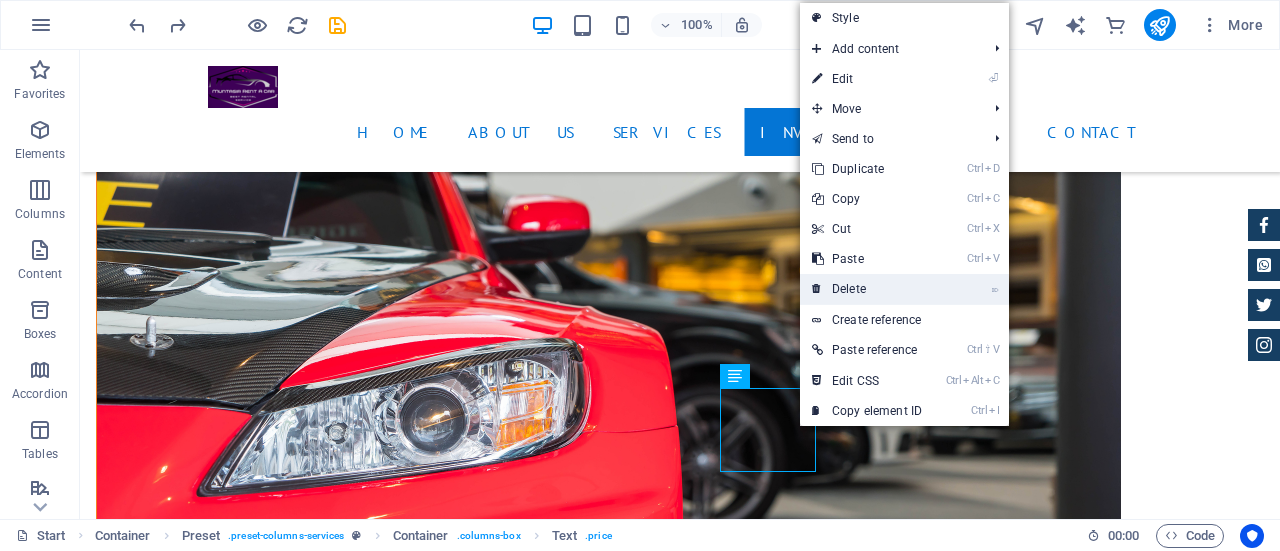 click on "⌦  Delete" at bounding box center (867, 289) 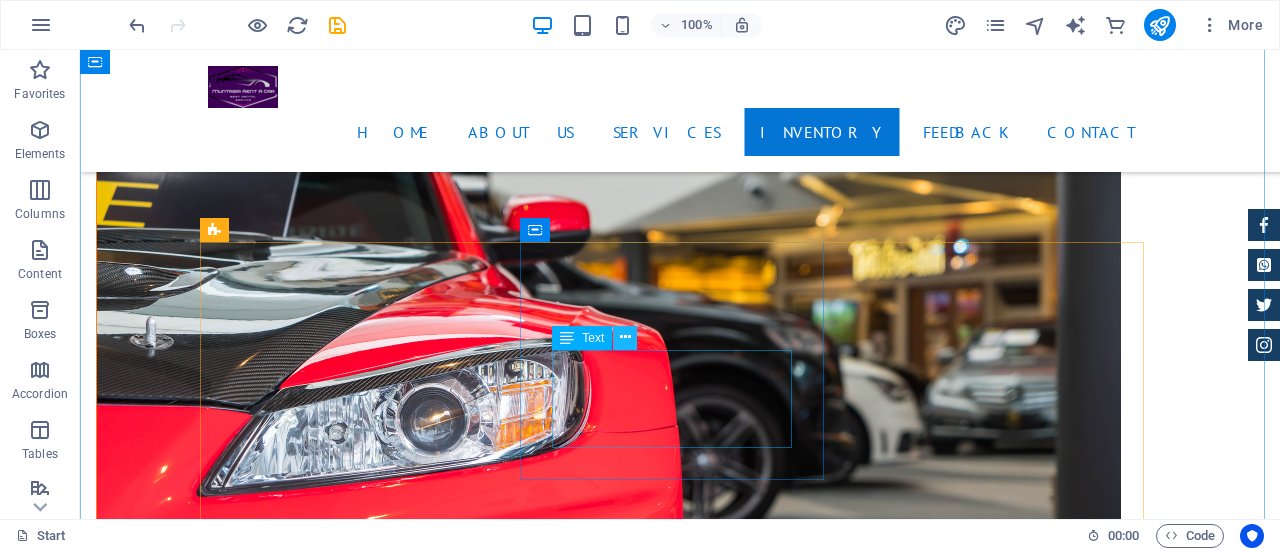 click at bounding box center (625, 337) 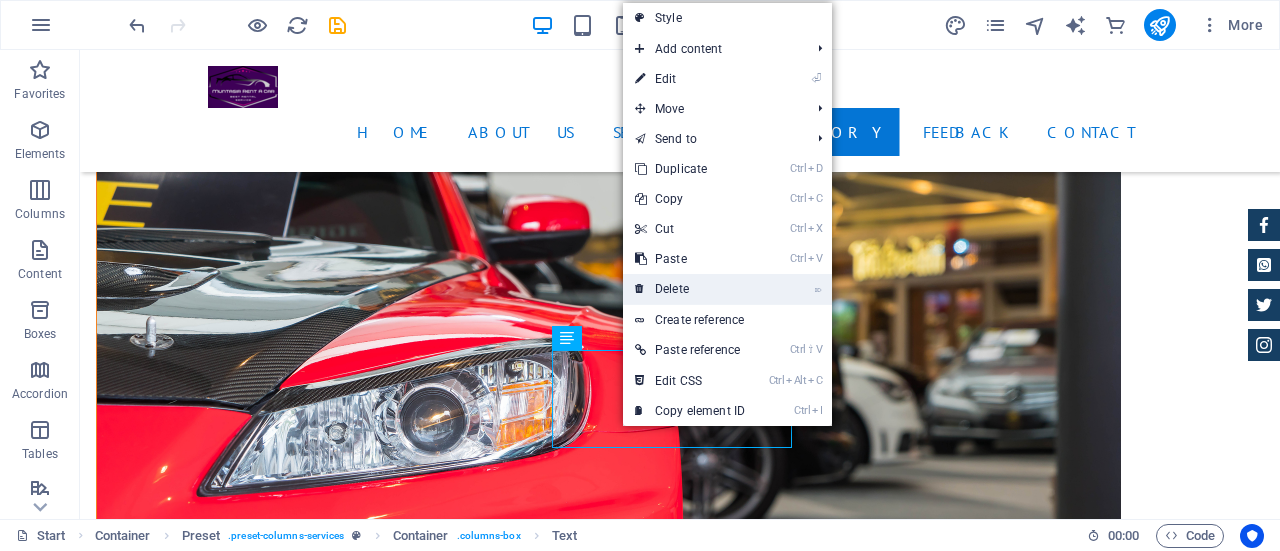 click on "⌦  Delete" at bounding box center [690, 289] 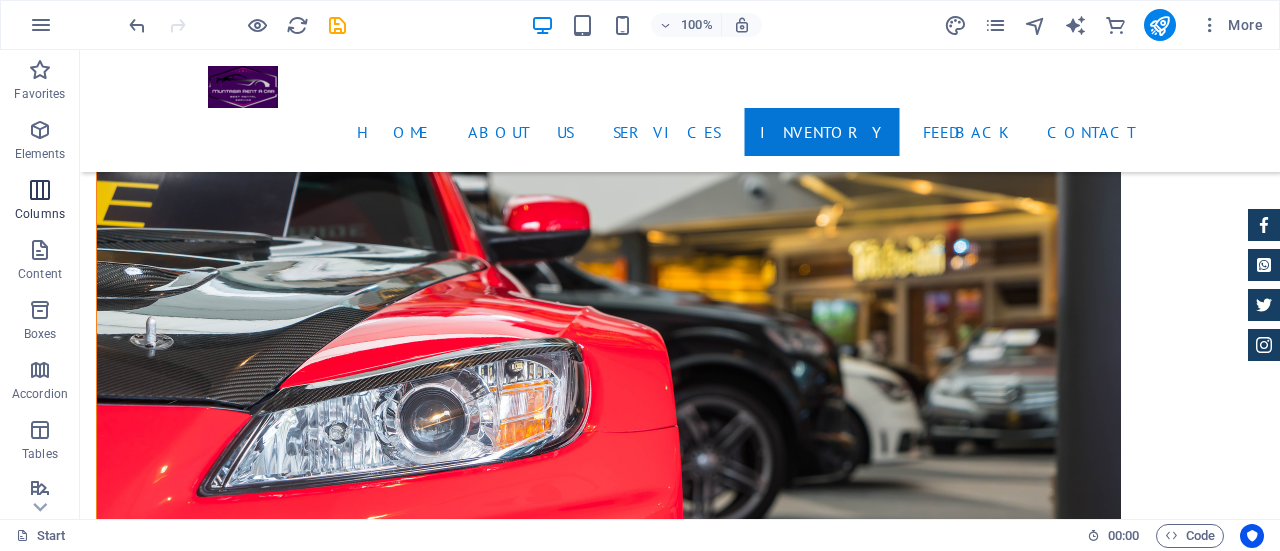 drag, startPoint x: 34, startPoint y: 187, endPoint x: 66, endPoint y: 204, distance: 36.23534 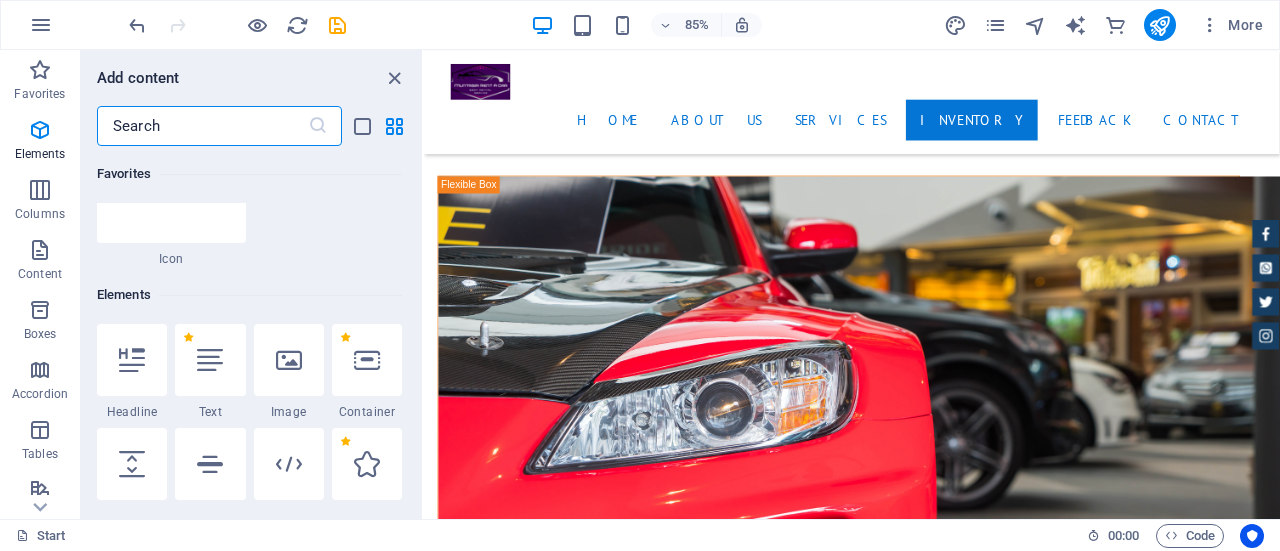 scroll, scrollTop: 254, scrollLeft: 0, axis: vertical 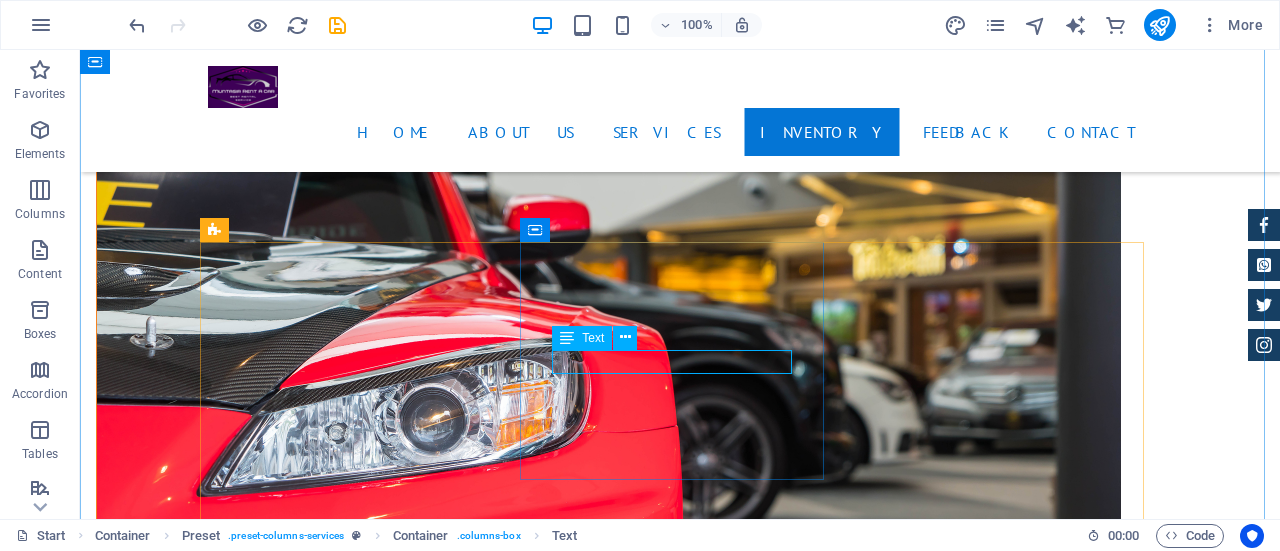 click on "Sedan Rent a Car Service" at bounding box center (680, 5174) 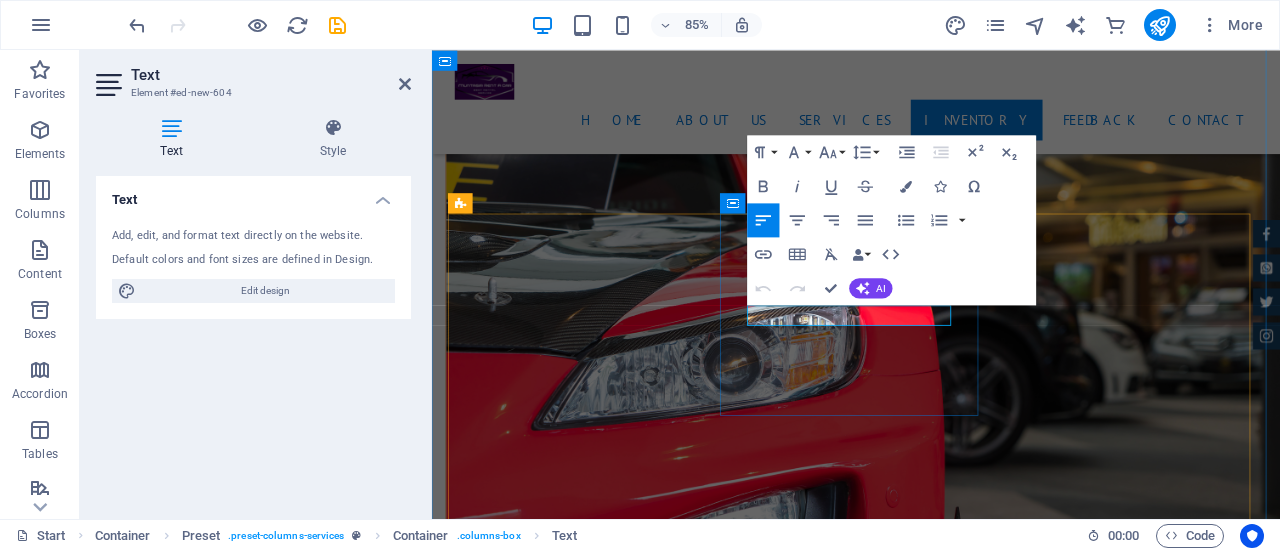 click on "Sedan Rent a Car Service" at bounding box center [931, 5008] 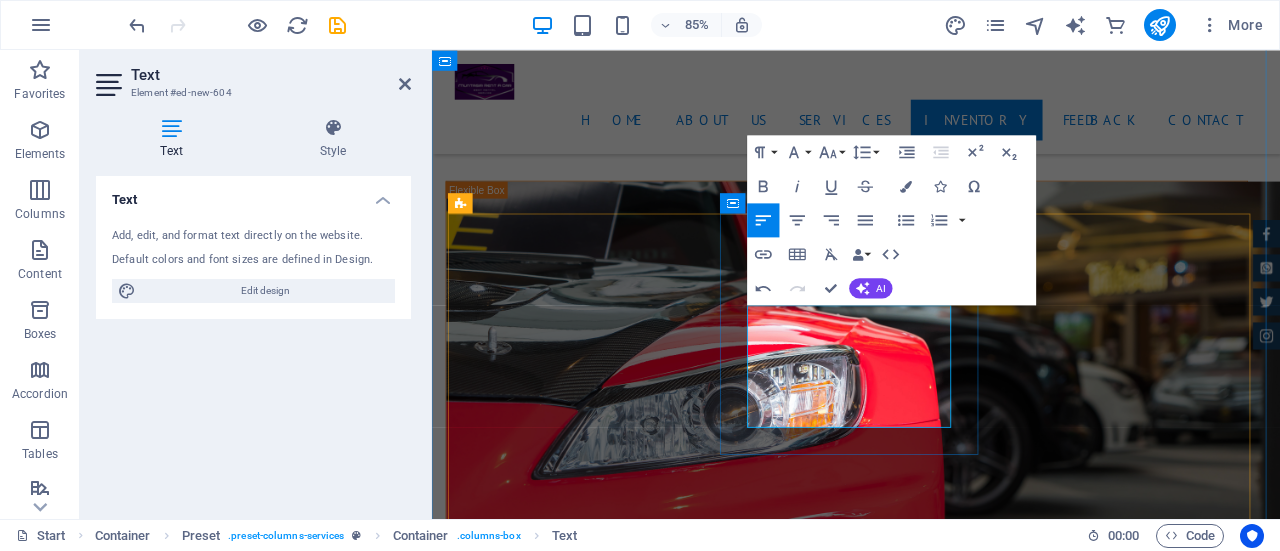 scroll, scrollTop: 2134, scrollLeft: 0, axis: vertical 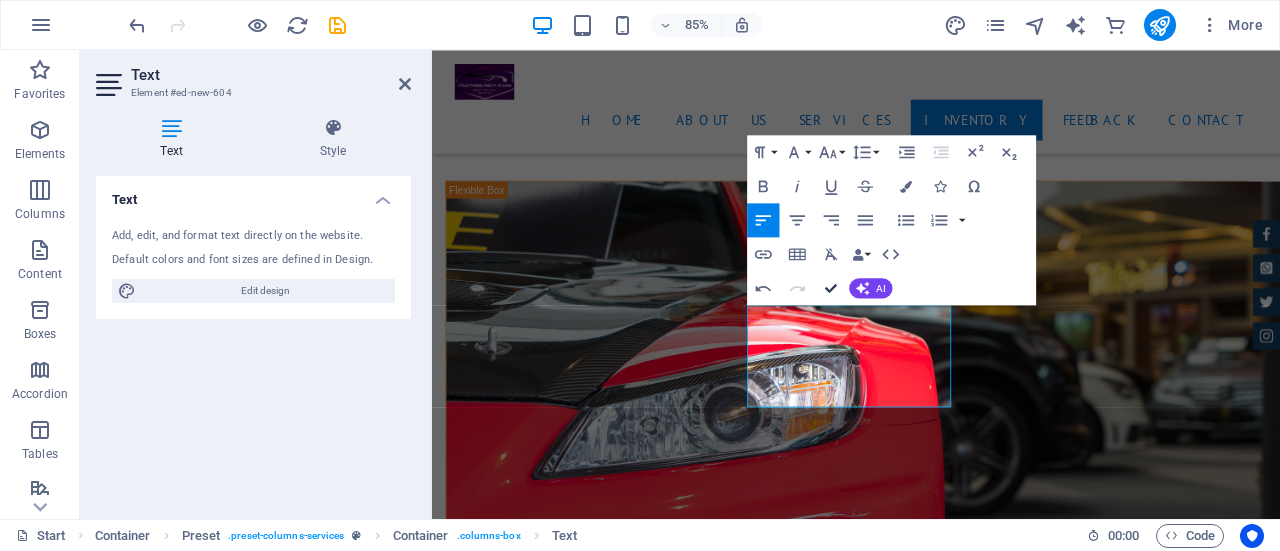 drag, startPoint x: 830, startPoint y: 287, endPoint x: 750, endPoint y: 239, distance: 93.29523 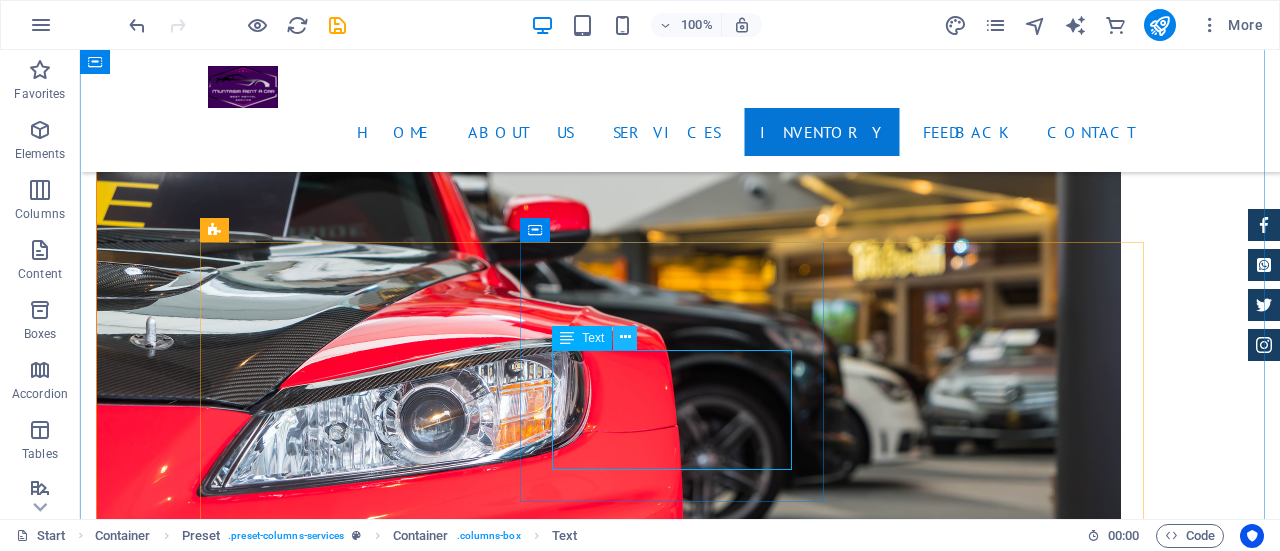 click at bounding box center [625, 337] 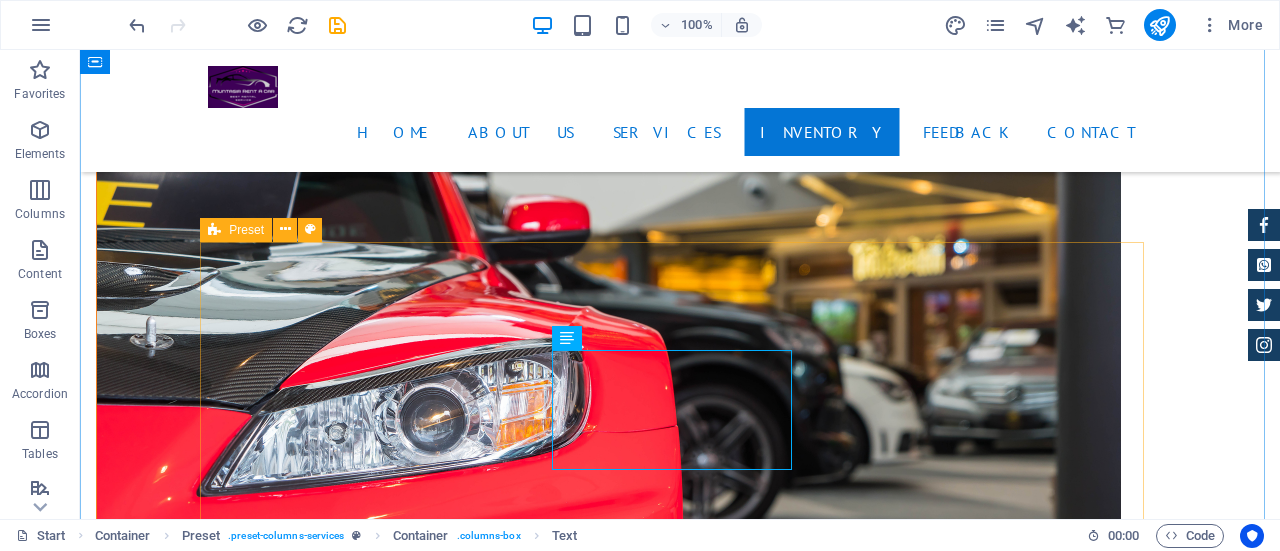 click on "Sedan Rent a Car Service Sedan Rent a Car Service Insurance cover We provide Sedan (Premio, Corolla, Alion, Honda, Hyundai) Rent a Car Service at an affordable price. For the best rental service book our car. Tire  Change Lorum ipsum At vero eos et  Stet clita kasd  Ut wisi enim from $ 49 System upgrade Lorum ipsum At vero eos et  Stet clita kasd  Ut wisi enim from $ 99 Oil Change Lorum ipsum At vero eos et  Stet clita kasd  Ut wisi enim from $ 19 Car Cleanup Lorum ipsum At vero eos et  Stet clita kasd  Ut wisi enim from $ 39" at bounding box center [680, 5594] 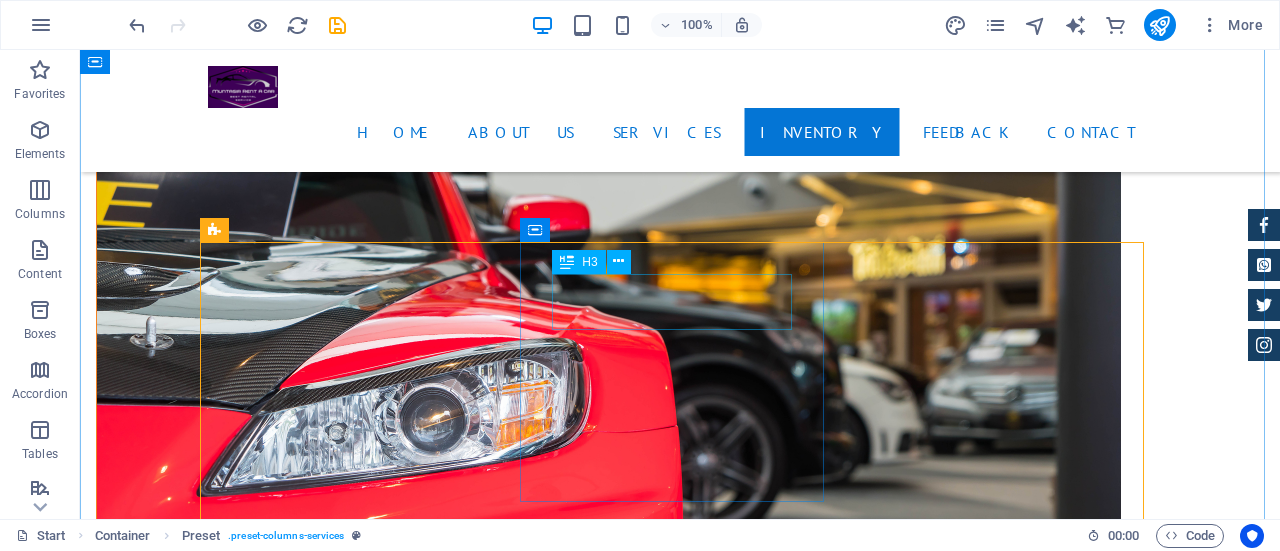 click on "Insurance cover" at bounding box center [680, 5128] 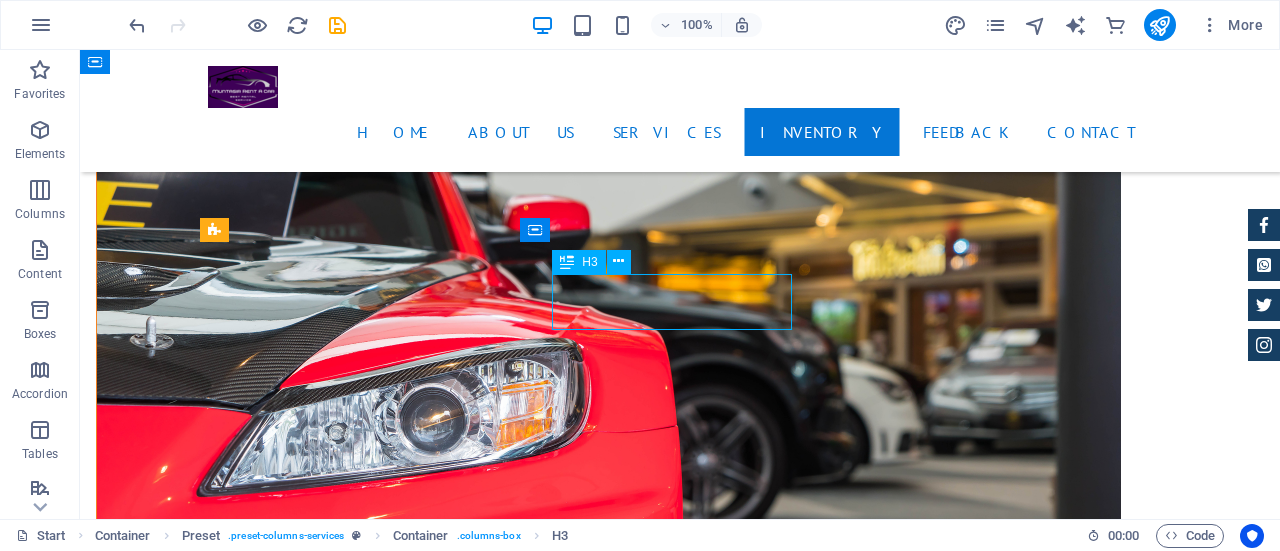 click on "Insurance cover" at bounding box center (680, 5128) 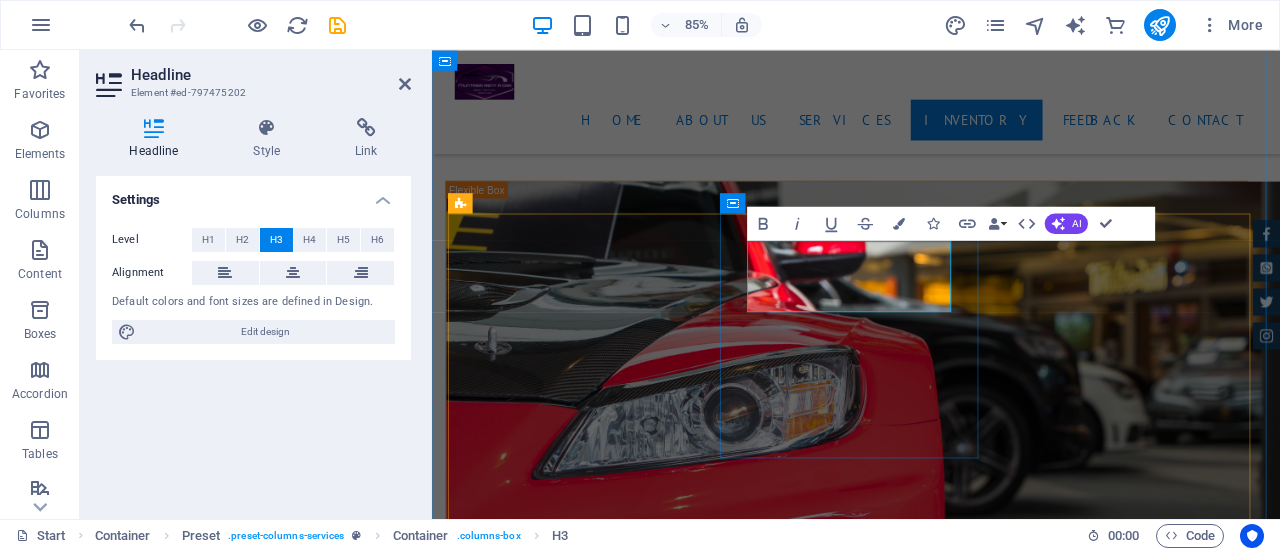 click on "Sedan Rent a Car Service" at bounding box center (931, 5020) 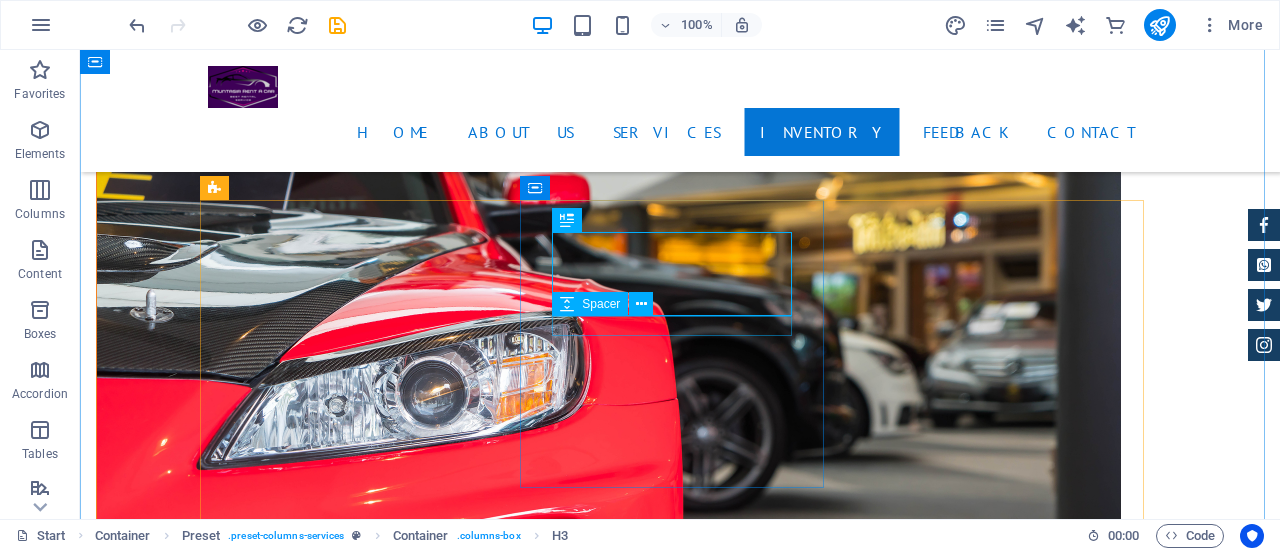 scroll, scrollTop: 3262, scrollLeft: 0, axis: vertical 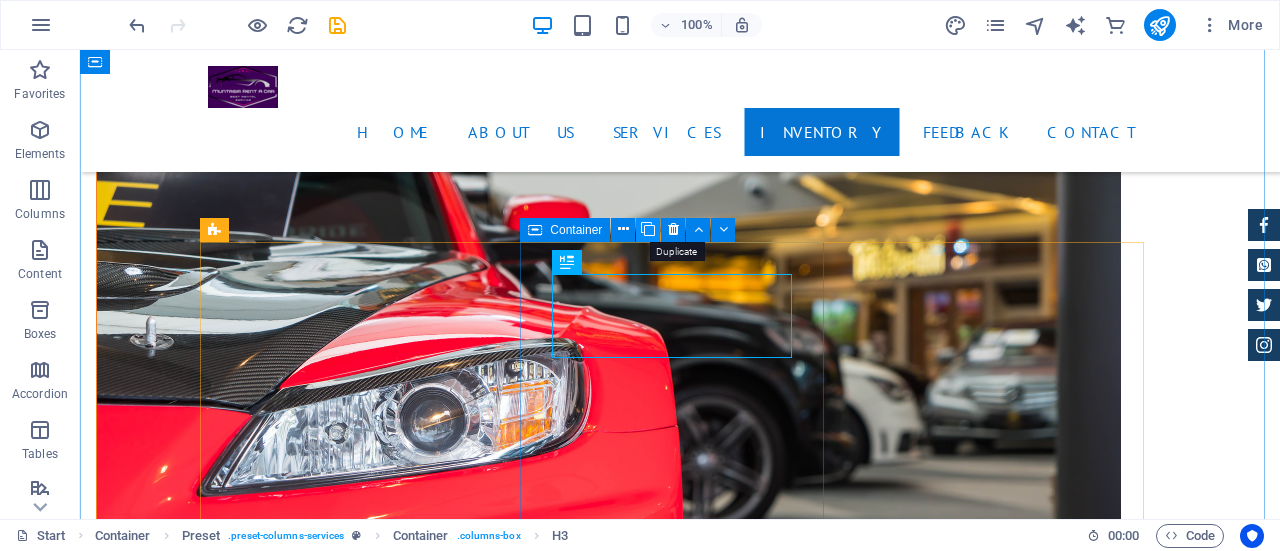 click at bounding box center (648, 229) 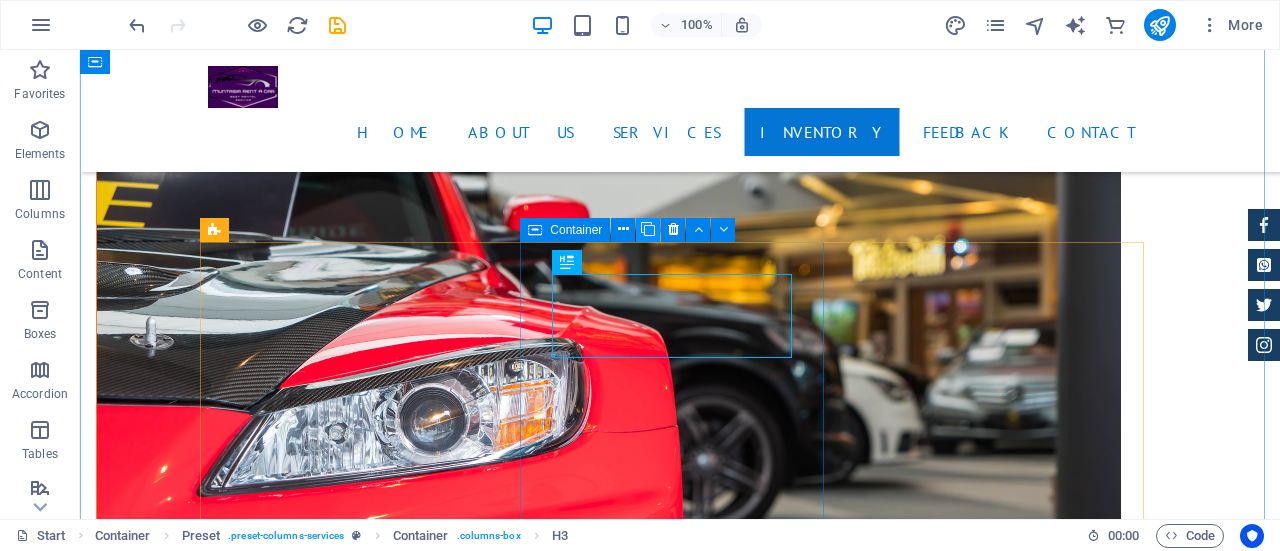 click at bounding box center (648, 229) 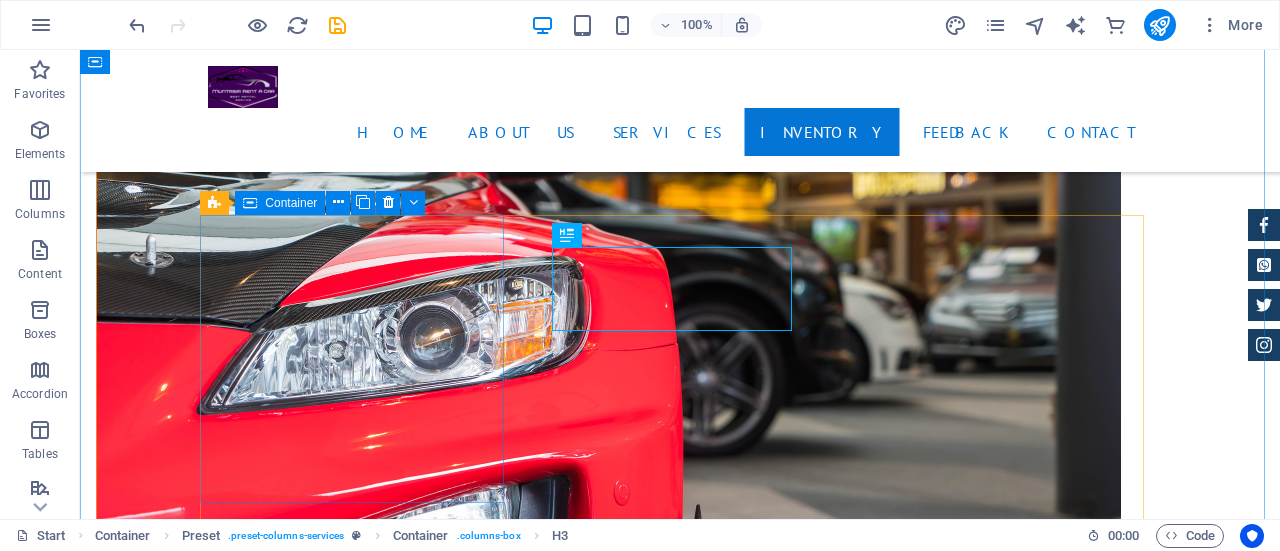 scroll, scrollTop: 3262, scrollLeft: 0, axis: vertical 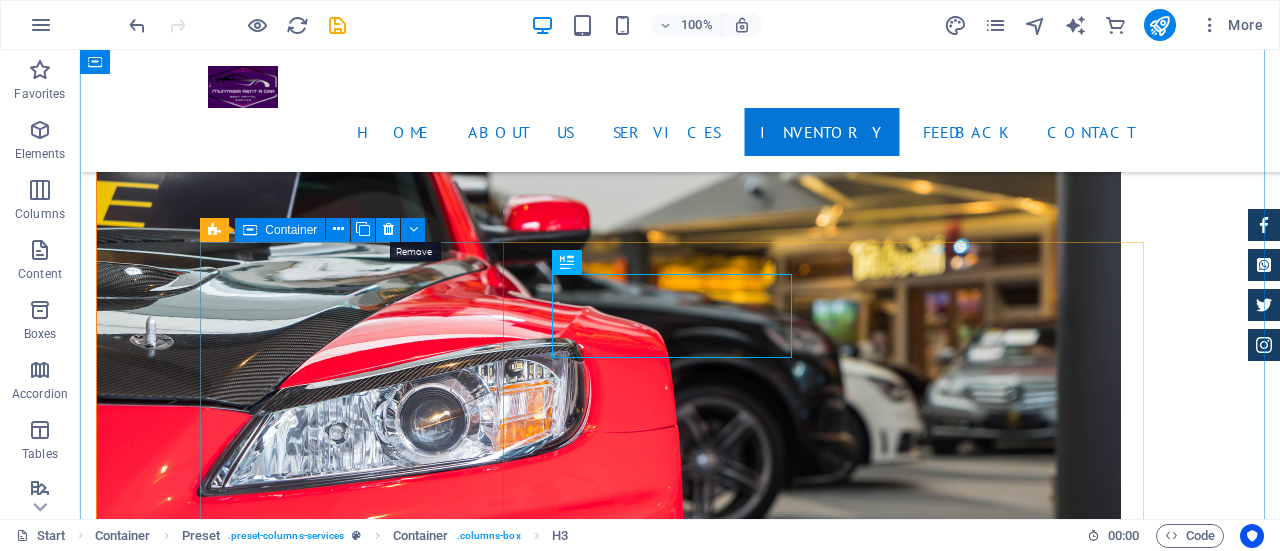 click at bounding box center [388, 229] 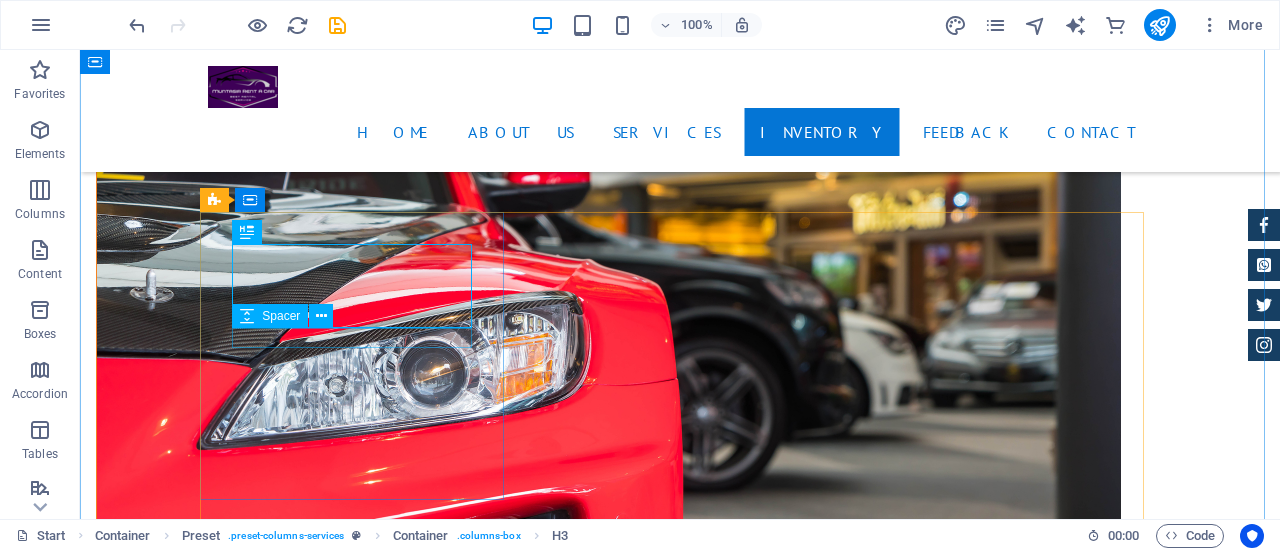 scroll, scrollTop: 3262, scrollLeft: 0, axis: vertical 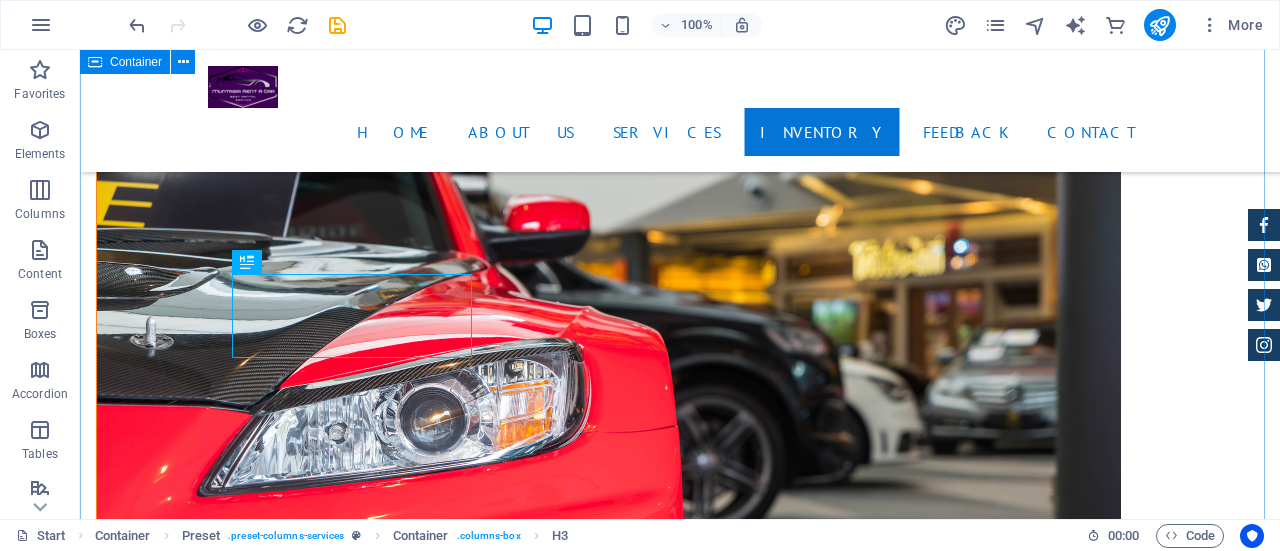 click on "Our Car Rental Services Lorem ipsum dolor sit amet, consectetur adipisicing elit. Libero, assumenda, dolore, cum vel modi asperiores consequatur suscipit quidem ducimus eveniet iure expedita consectetur odio voluptatum similique fugit voluptates rem accusamus quae quas dolorem tenetur facere tempora maiores adipisci reiciendis accusantium voluptatibus id voluptate tempore dolor harum nisi amet! Nobis, eaque. Sedan Rent a Car Service We provide Sedan (Premio, Corolla, Alion, Honda, Hyundai) Rent a Car Service at an affordable price. For the best rental service book our car. Sedan Rent a Car Service We provide Sedan (Premio, Corolla, Alion, Honda, Hyundai) Rent a Car Service at an affordable price. For the best rental service book our car. Sedan Rent a Car Service We provide Sedan (Premio, Corolla, Alion, Honda, Hyundai) Rent a Car Service at an affordable price. For the best rental service book our car. Tire  Change Lorum ipsum At vero eos et  Stet clita kasd  Ut wisi enim from $ 49 System upgrade from $ 99" at bounding box center [680, 5601] 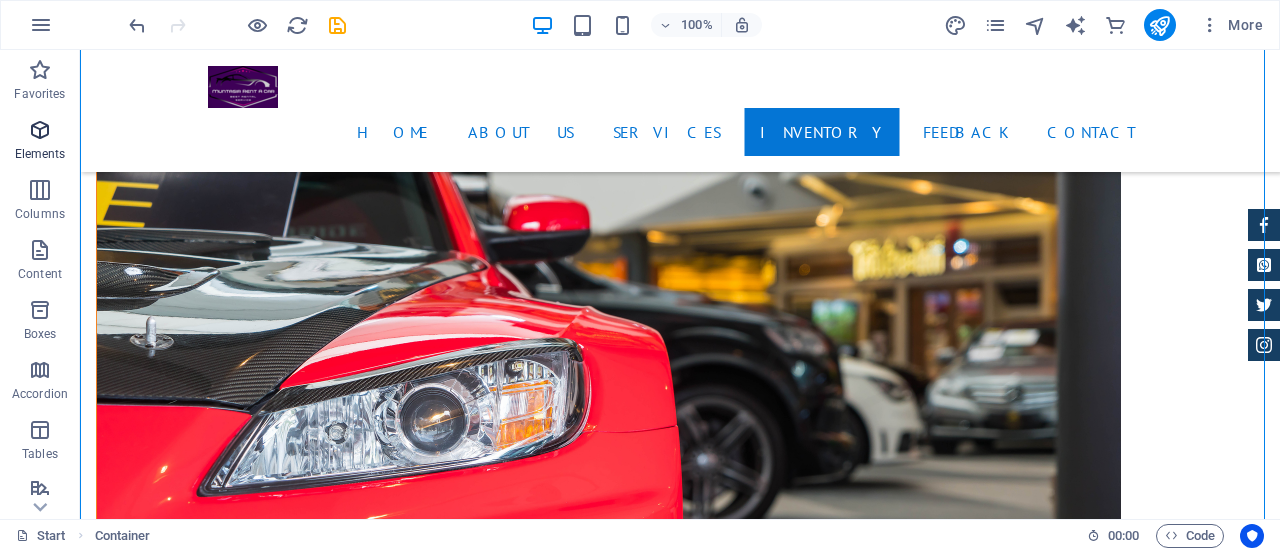 click on "Elements" at bounding box center [40, 154] 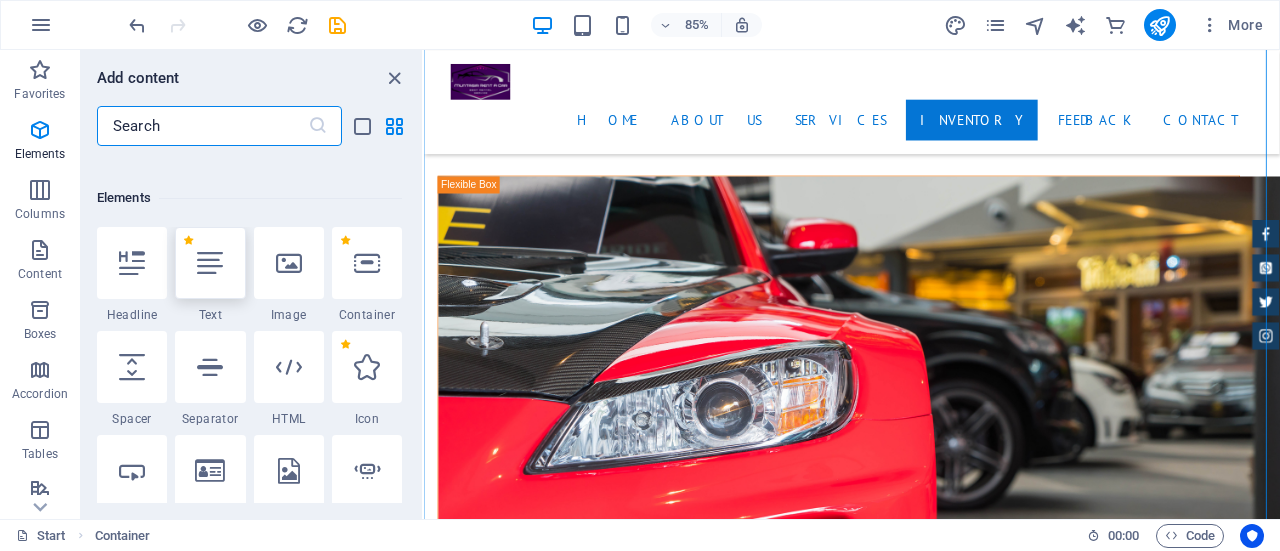 scroll, scrollTop: 377, scrollLeft: 0, axis: vertical 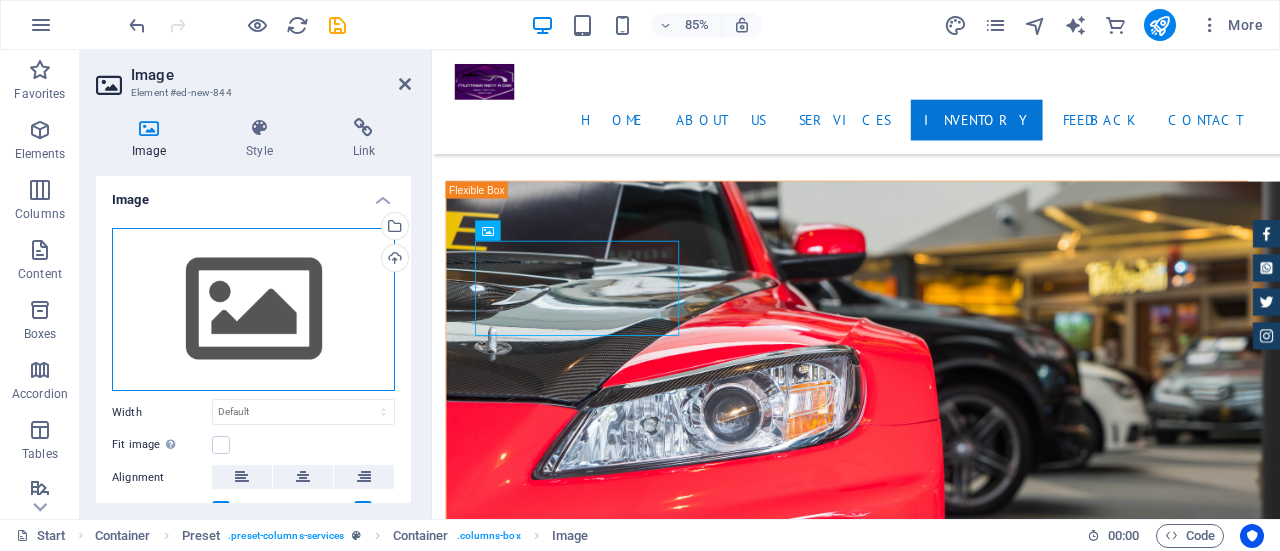 click on "Drag files here, click to choose files or select files from Files or our free stock photos & videos" at bounding box center (253, 310) 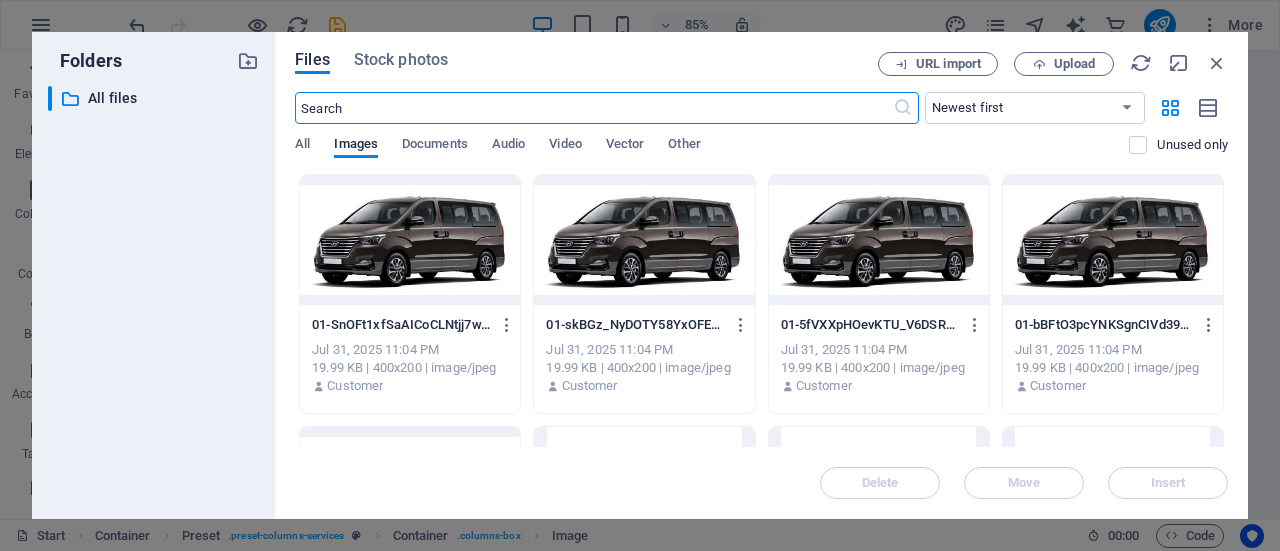 scroll, scrollTop: 3710, scrollLeft: 0, axis: vertical 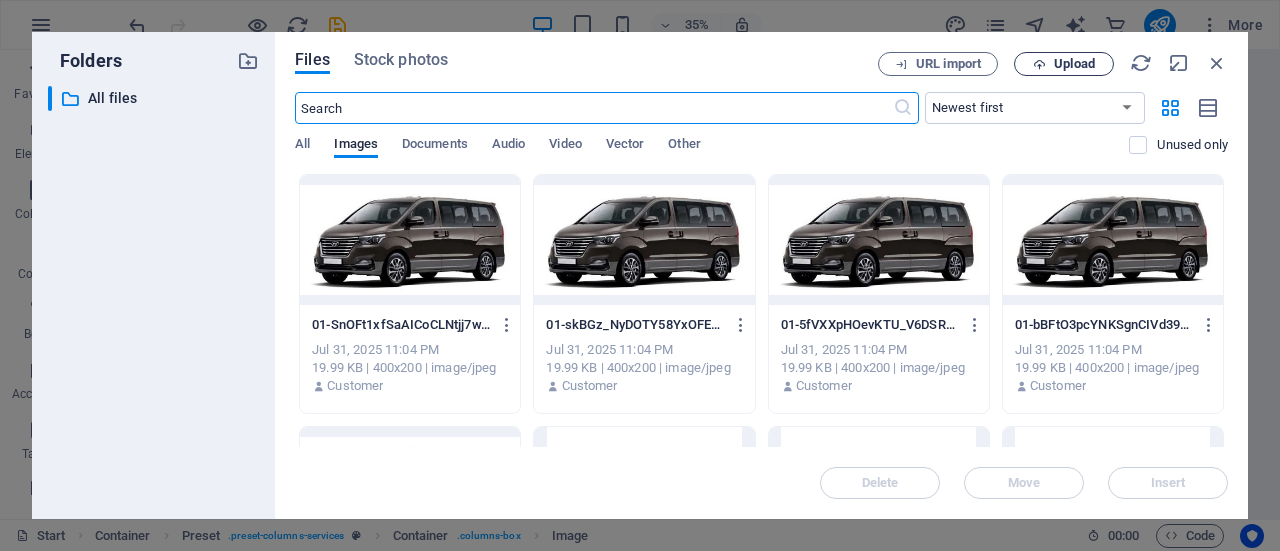 click on "Upload" at bounding box center [1064, 64] 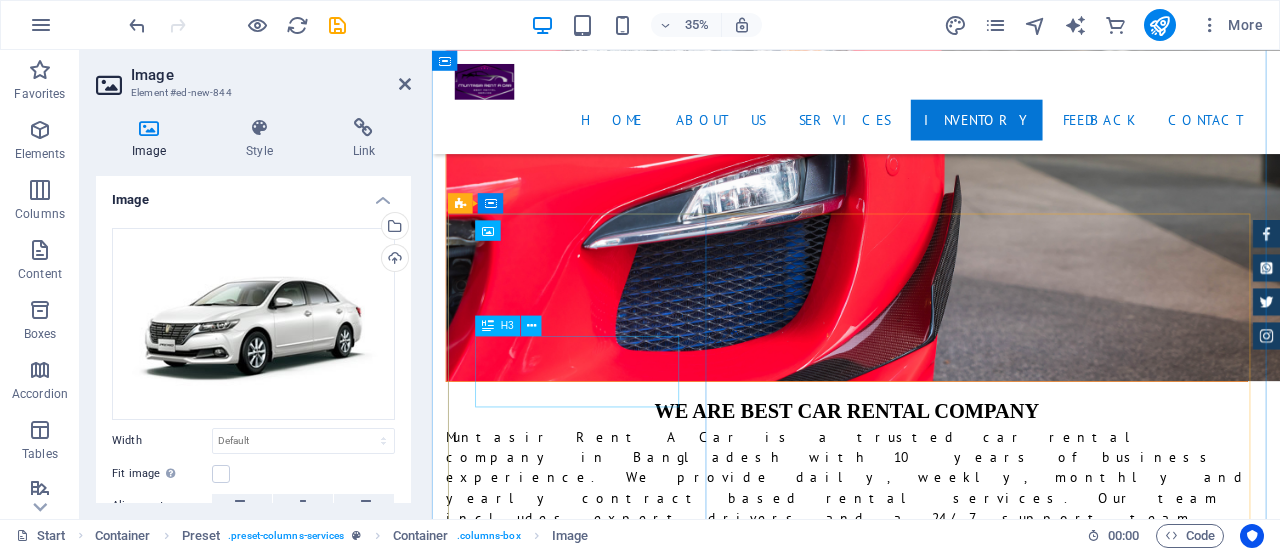 scroll, scrollTop: 3262, scrollLeft: 0, axis: vertical 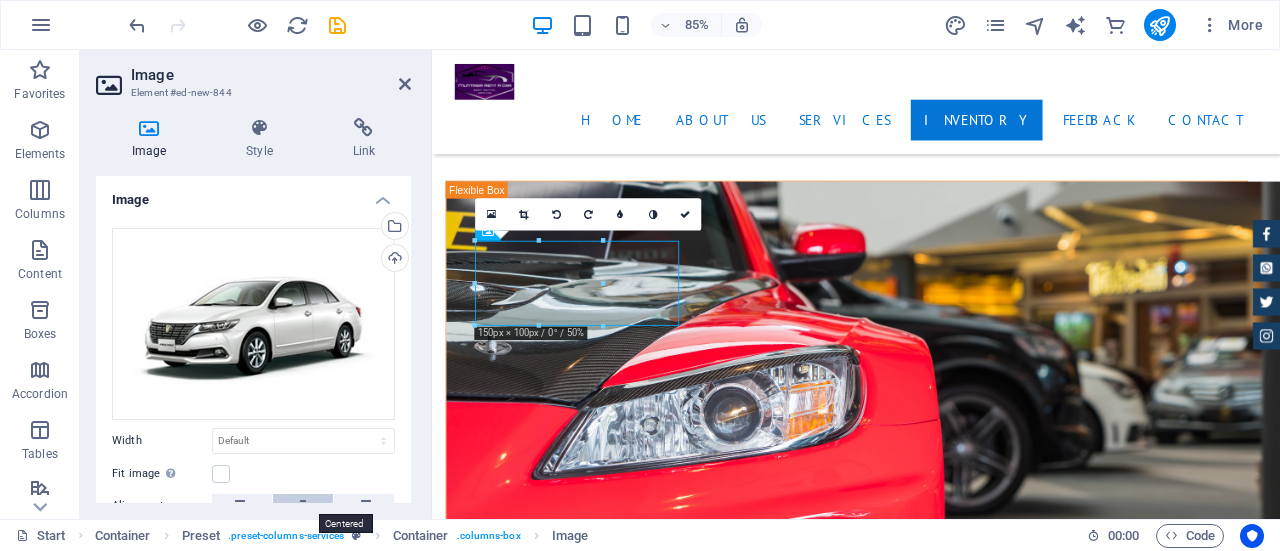 click at bounding box center [303, 506] 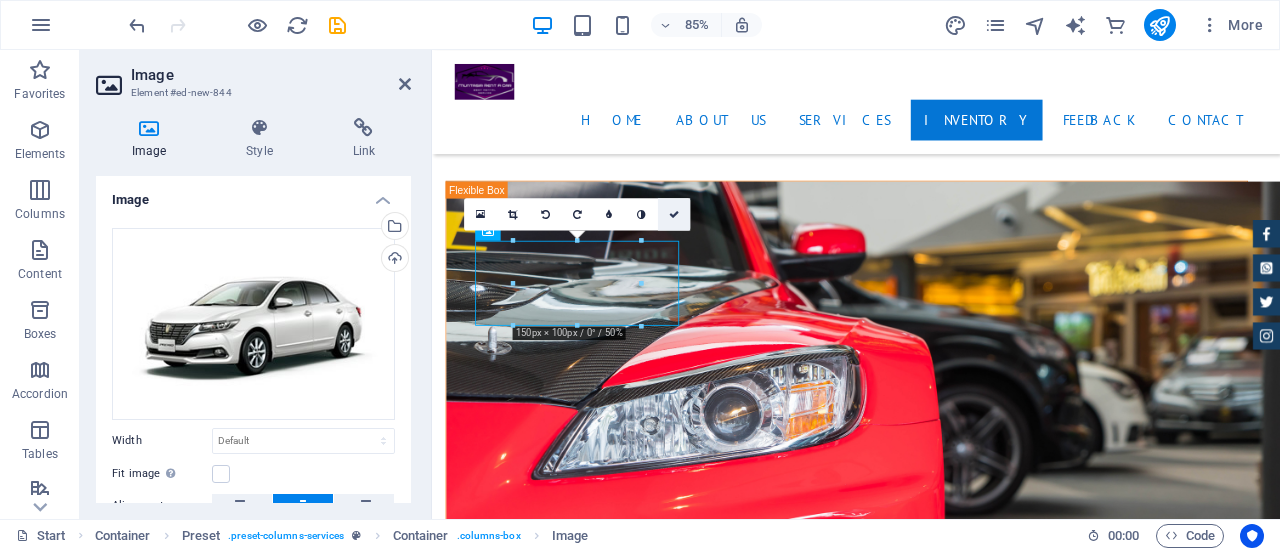 click at bounding box center [674, 214] 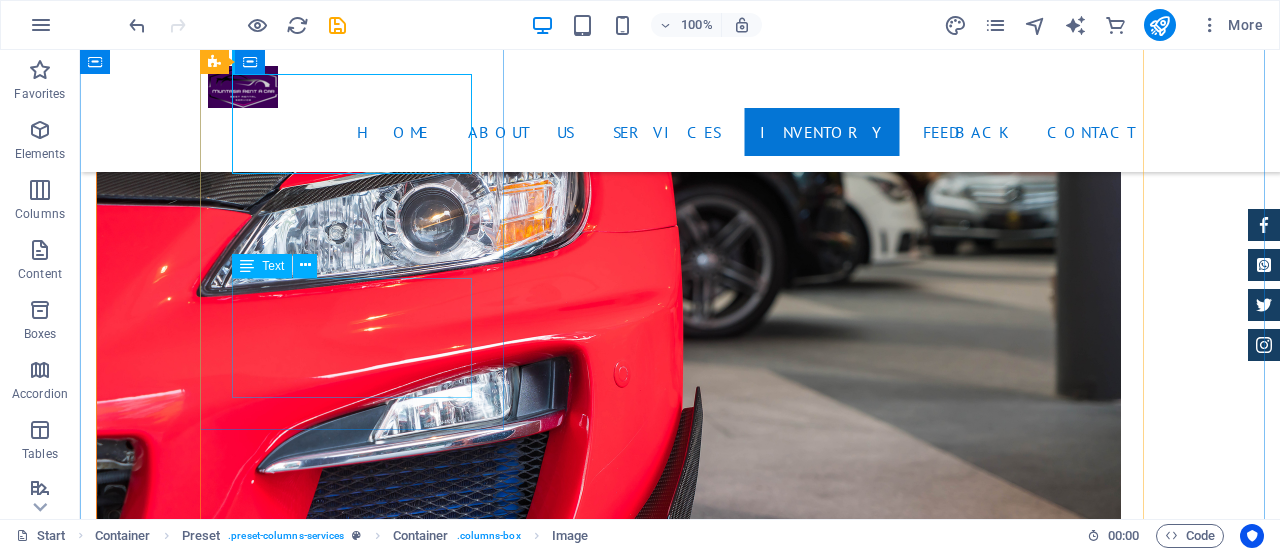 scroll, scrollTop: 3362, scrollLeft: 0, axis: vertical 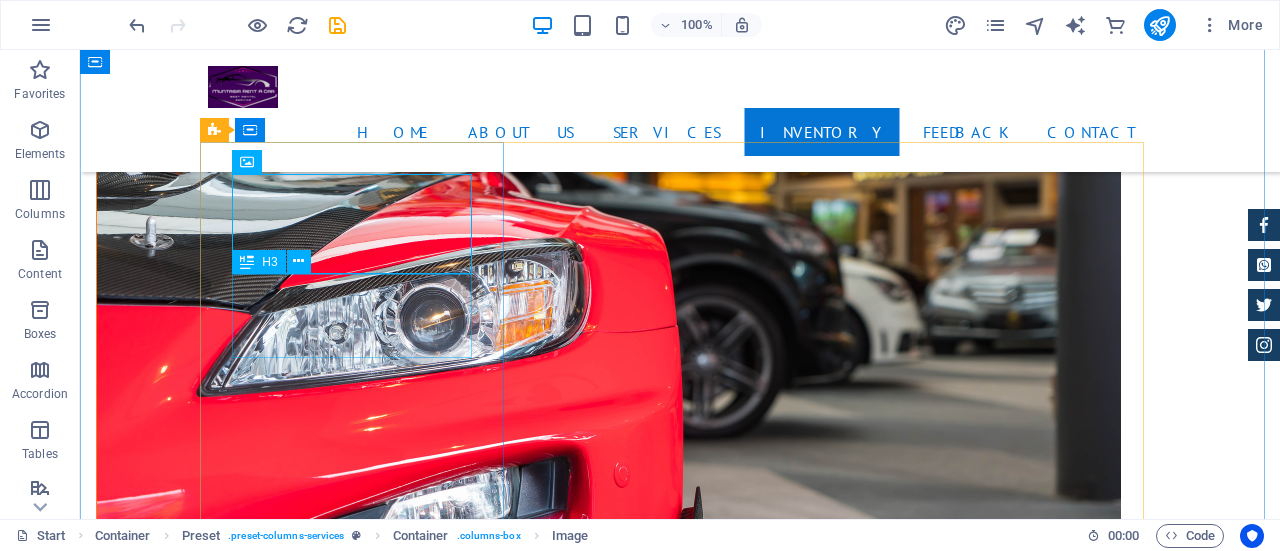 click on "Sedan Rent a Car Service" at bounding box center [680, 5081] 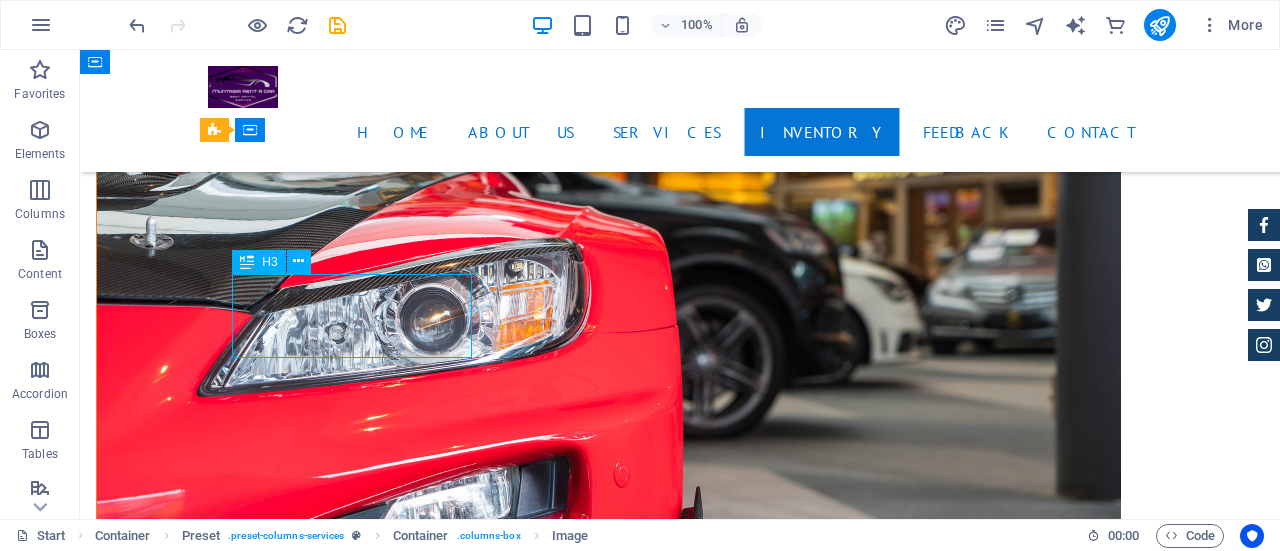 click on "Sedan Rent a Car Service" at bounding box center (680, 5081) 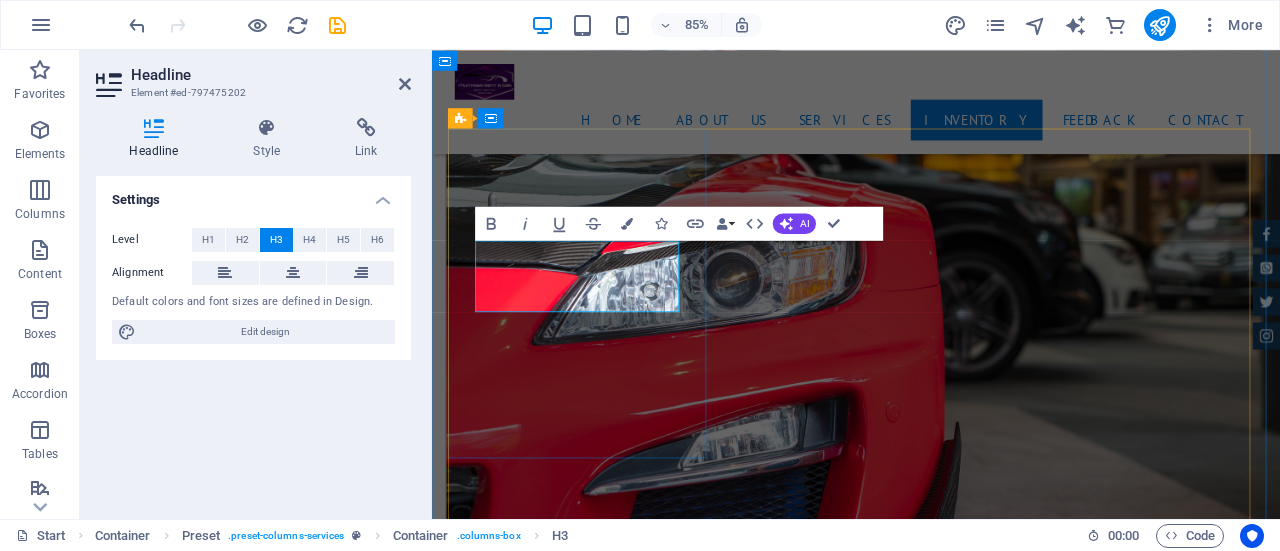 click on "Sedan Rent a Car Service" at bounding box center [931, 4915] 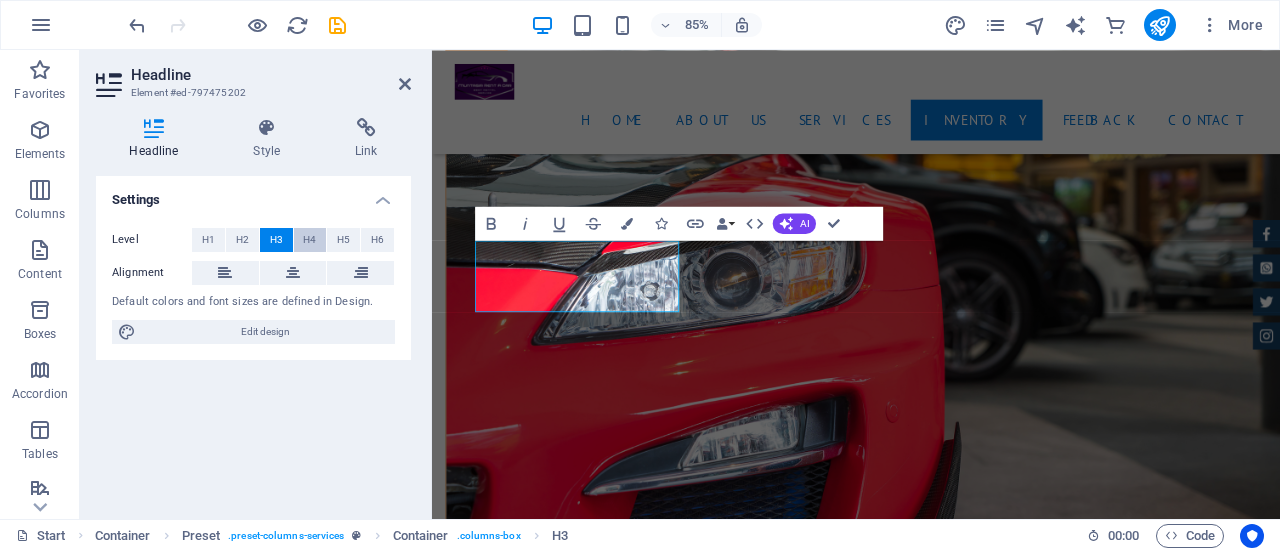 click on "H4" at bounding box center (309, 240) 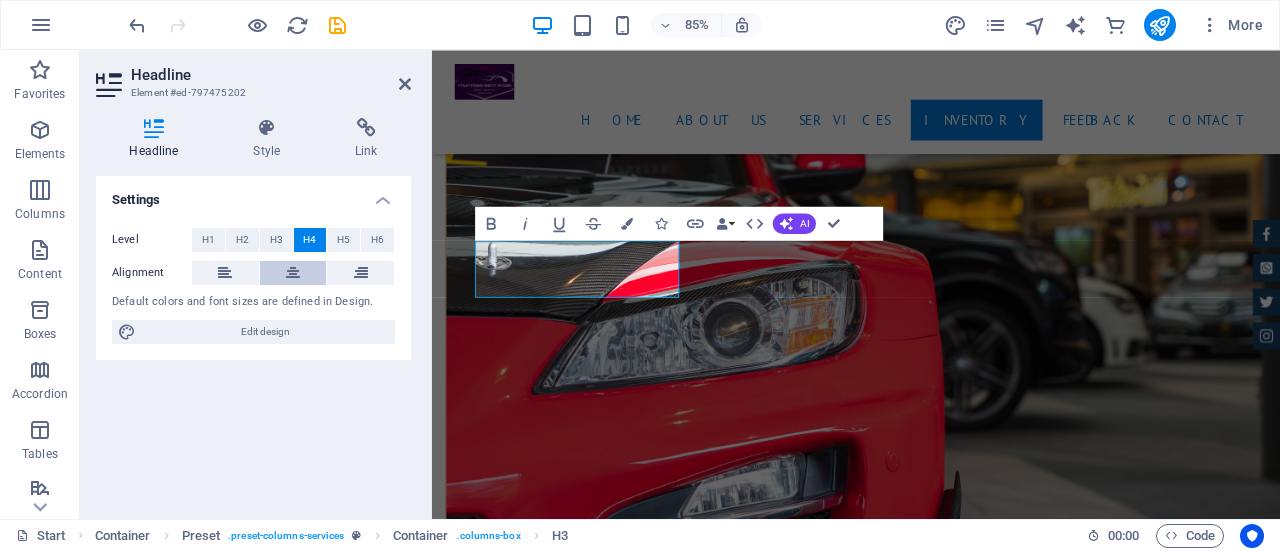 click at bounding box center (293, 273) 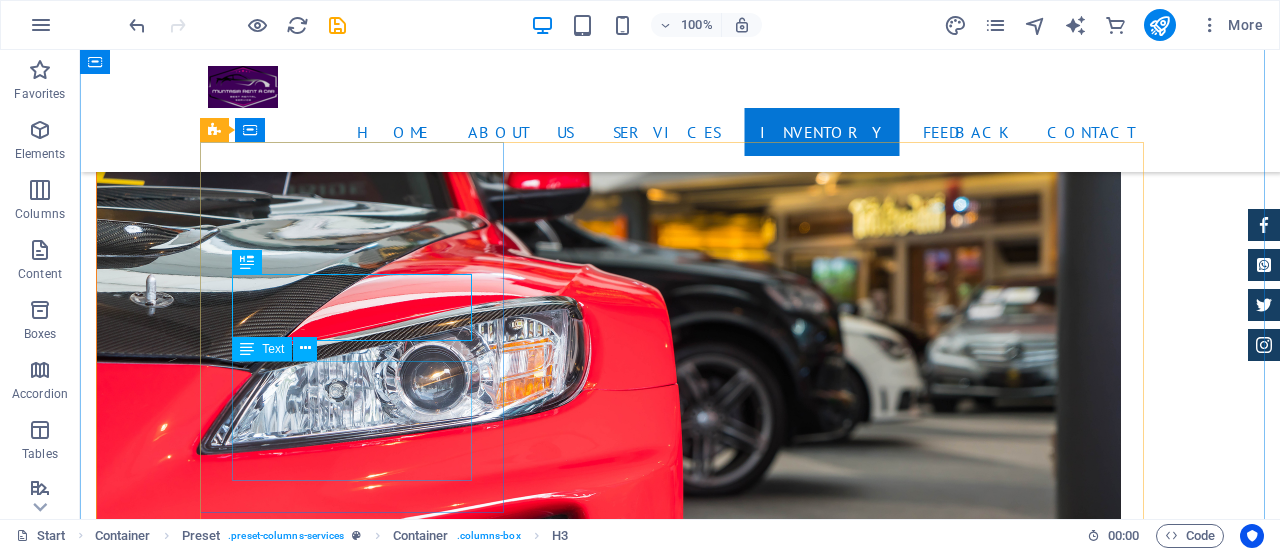 click on "We provide Sedan (Premio, Corolla, Alion, Honda, Hyundai) Rent a Car Service at an affordable price. For the best rental service book our car." at bounding box center [680, 5227] 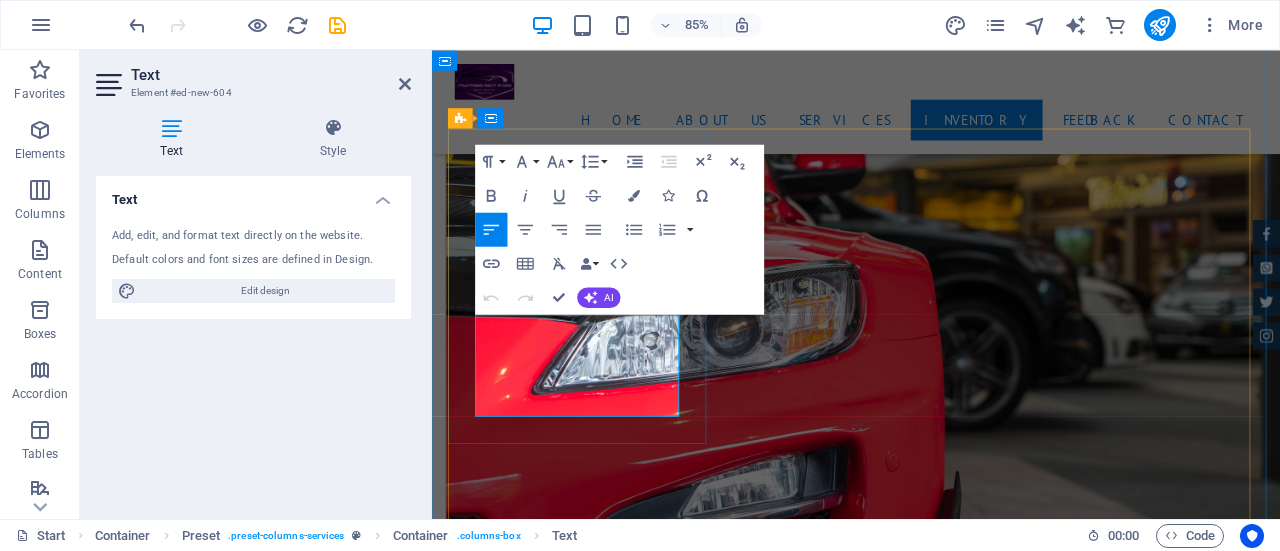click on "We provide Sedan (Premio, Corolla, Alion, Honda, Hyundai) Rent a Car Service at an affordable price. For the best rental service book our car." at bounding box center [931, 5061] 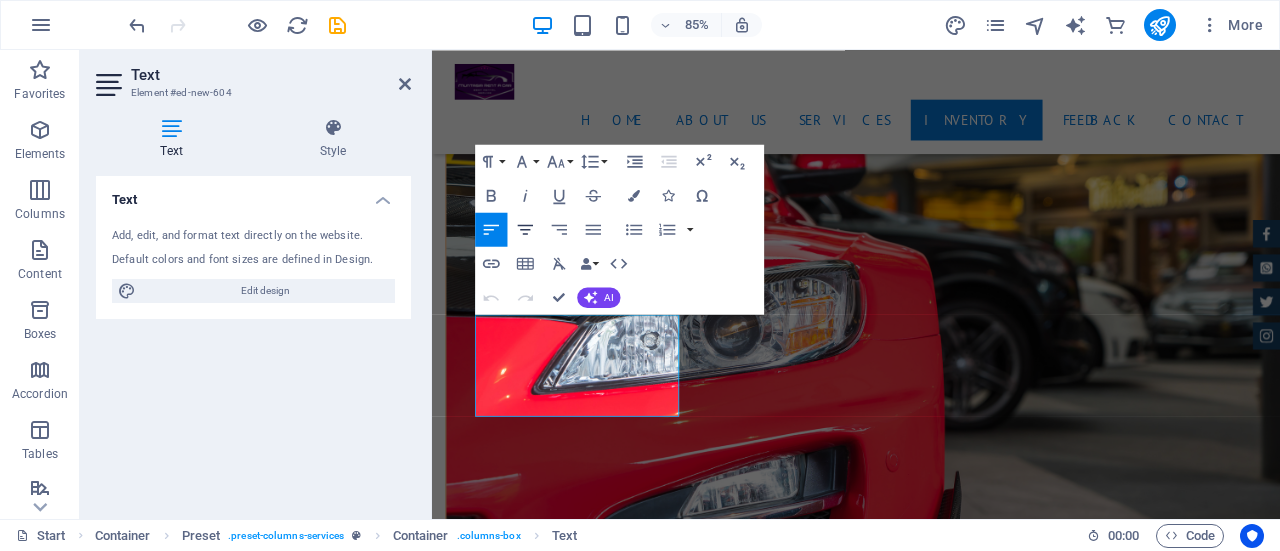 click 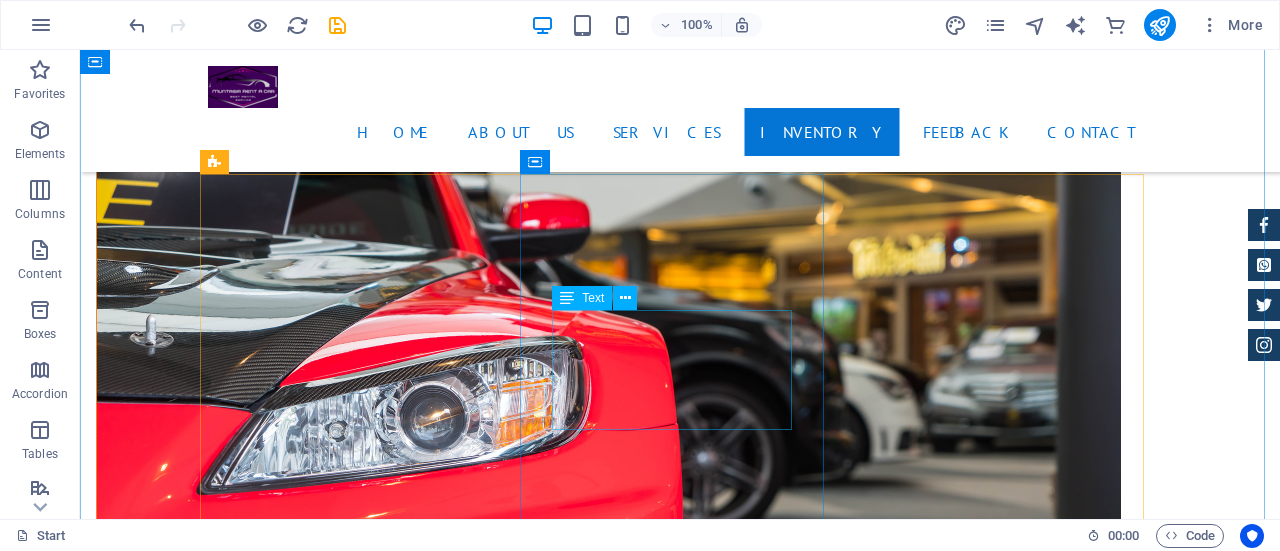 scroll, scrollTop: 3262, scrollLeft: 0, axis: vertical 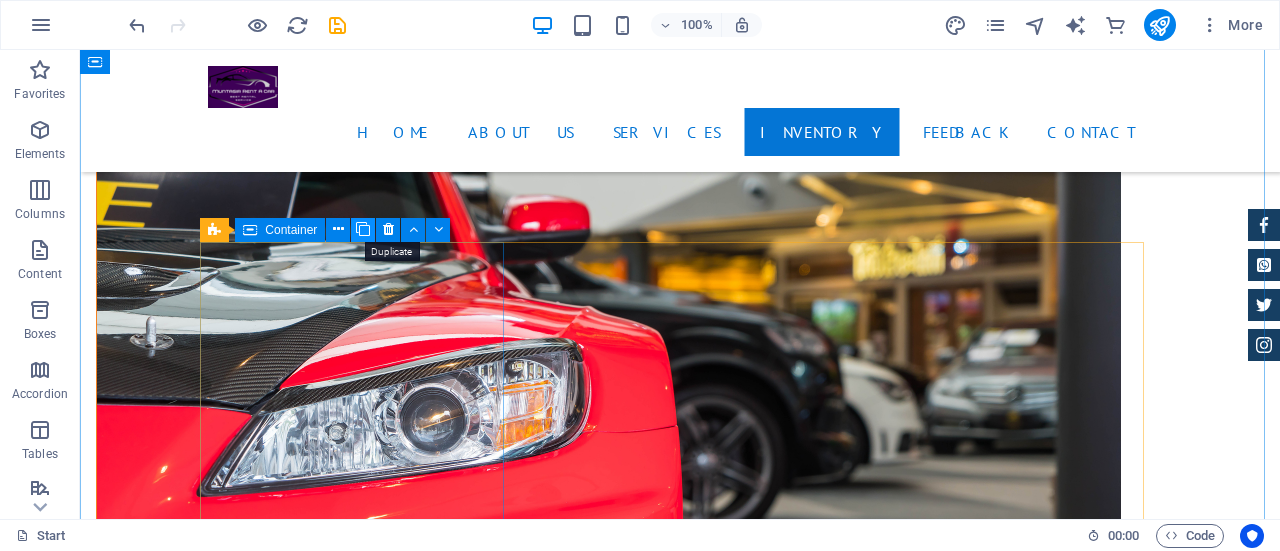 click at bounding box center [363, 229] 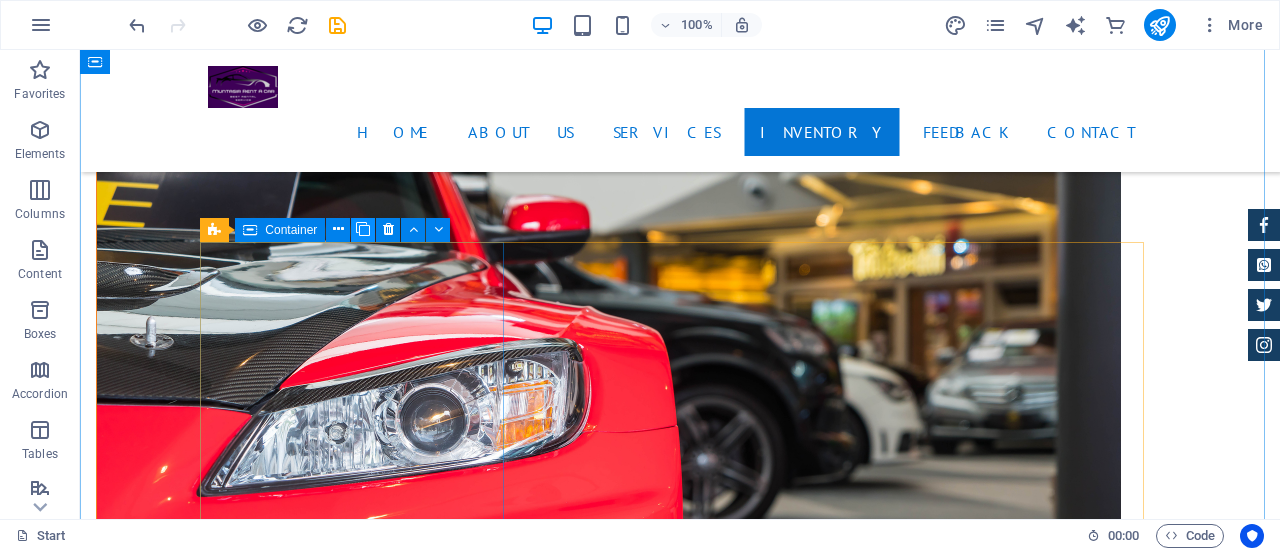 click at bounding box center (363, 229) 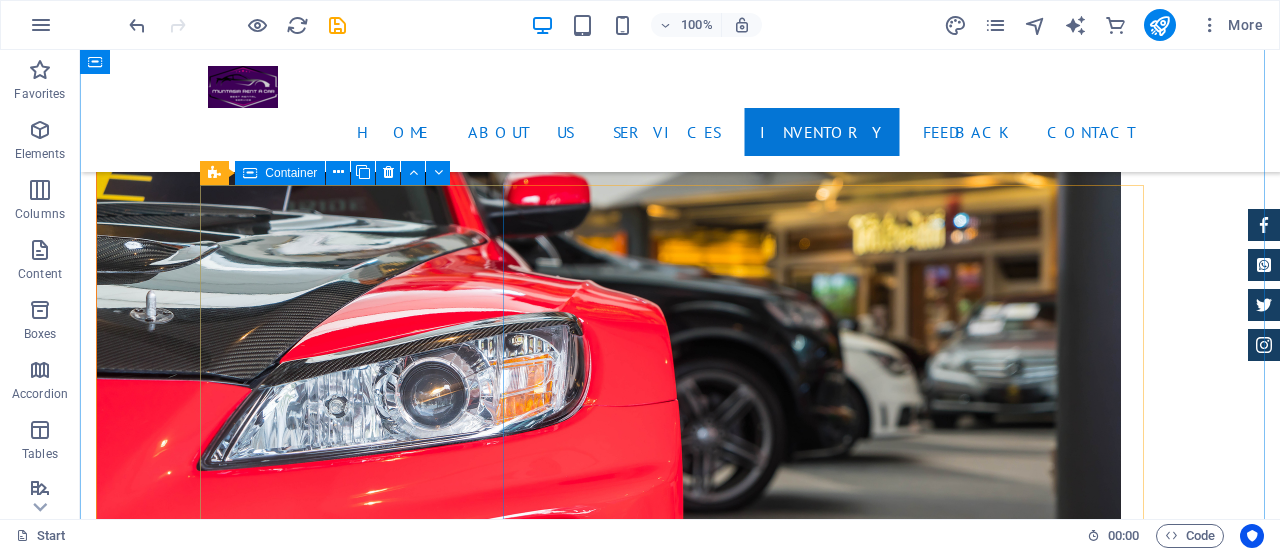 scroll, scrollTop: 3262, scrollLeft: 0, axis: vertical 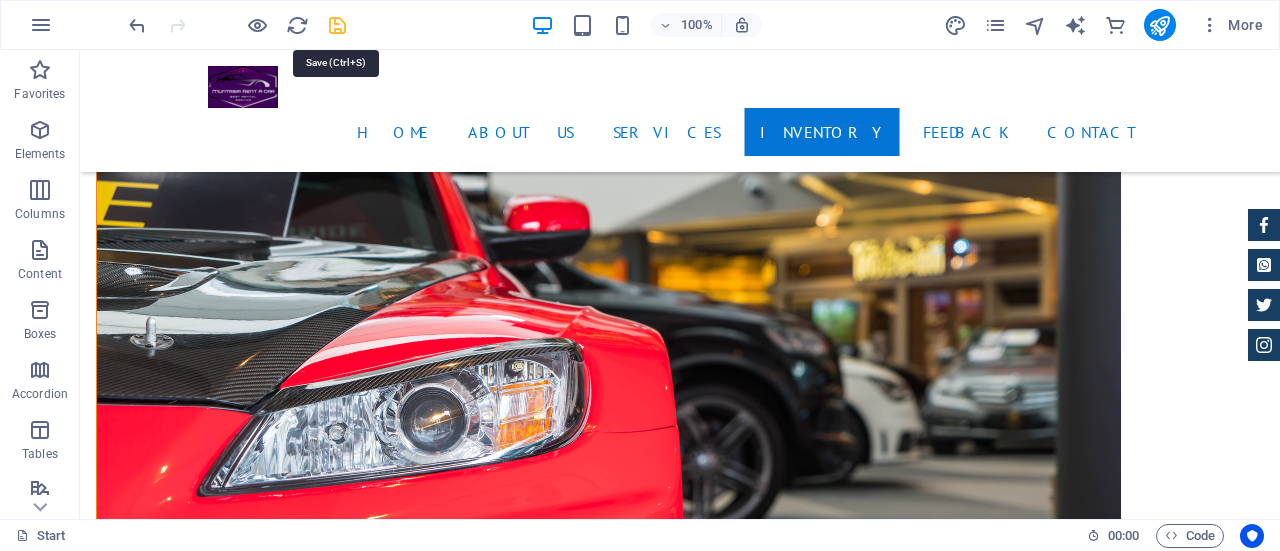 click at bounding box center [337, 25] 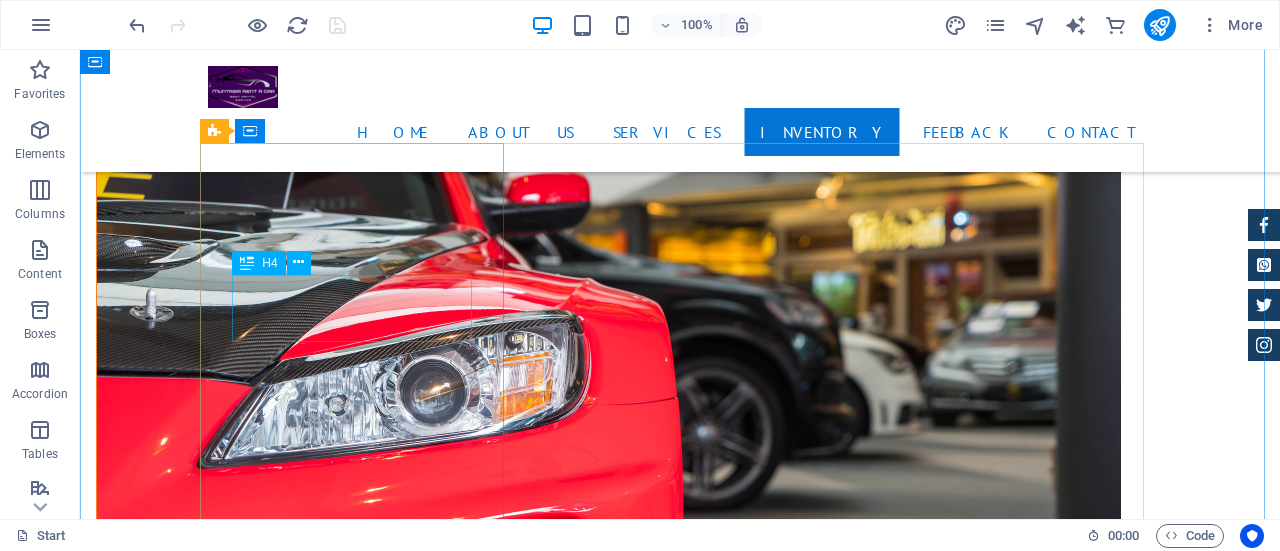 scroll, scrollTop: 3262, scrollLeft: 0, axis: vertical 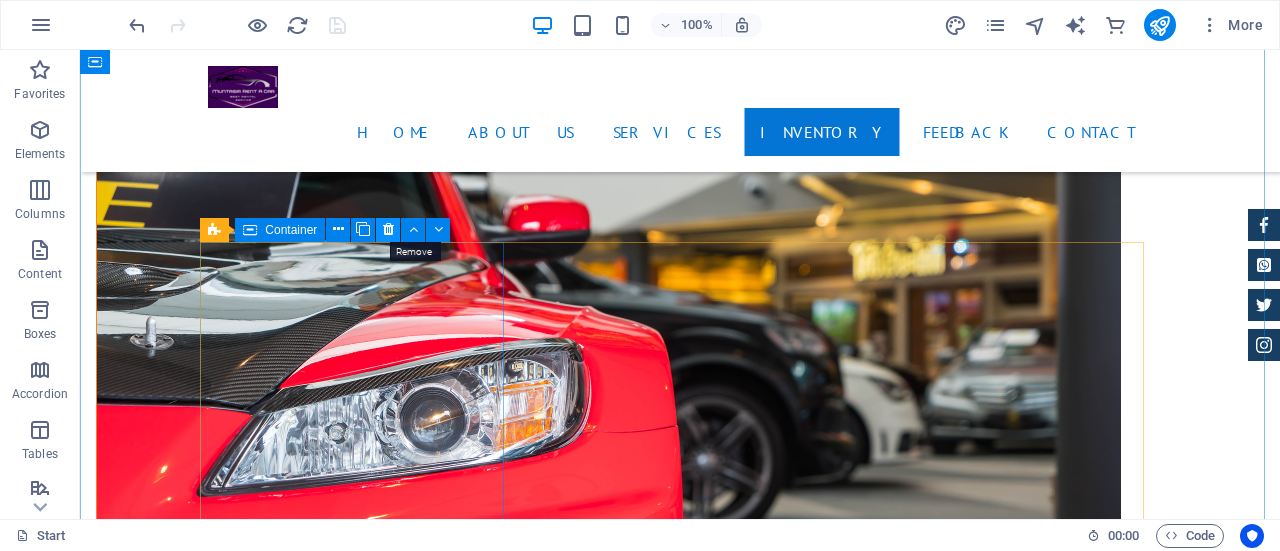 click at bounding box center (388, 229) 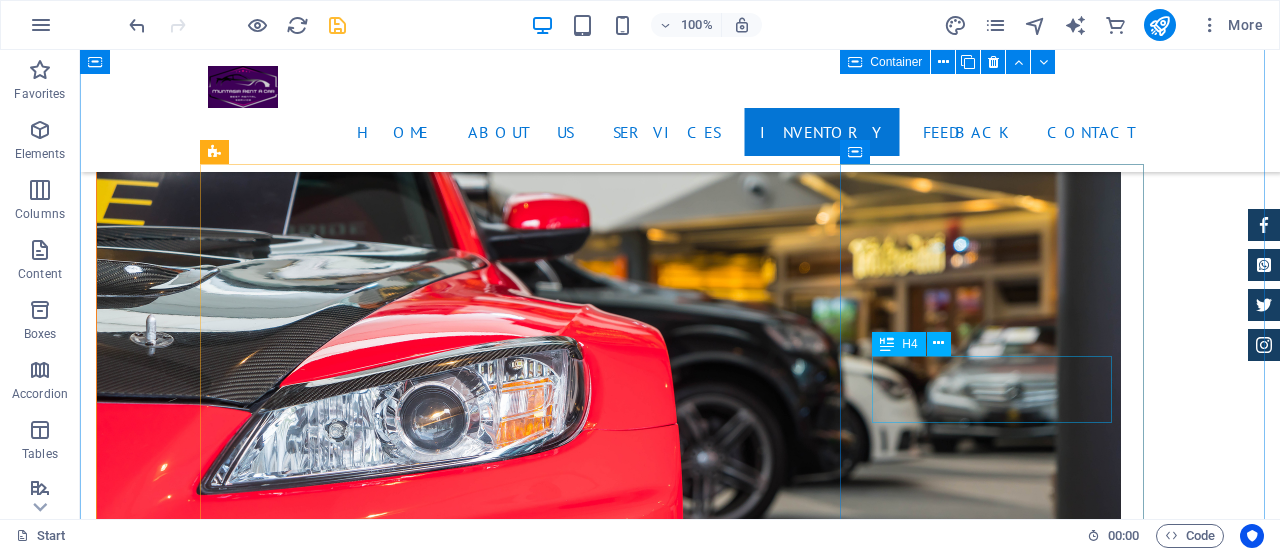 scroll, scrollTop: 3262, scrollLeft: 0, axis: vertical 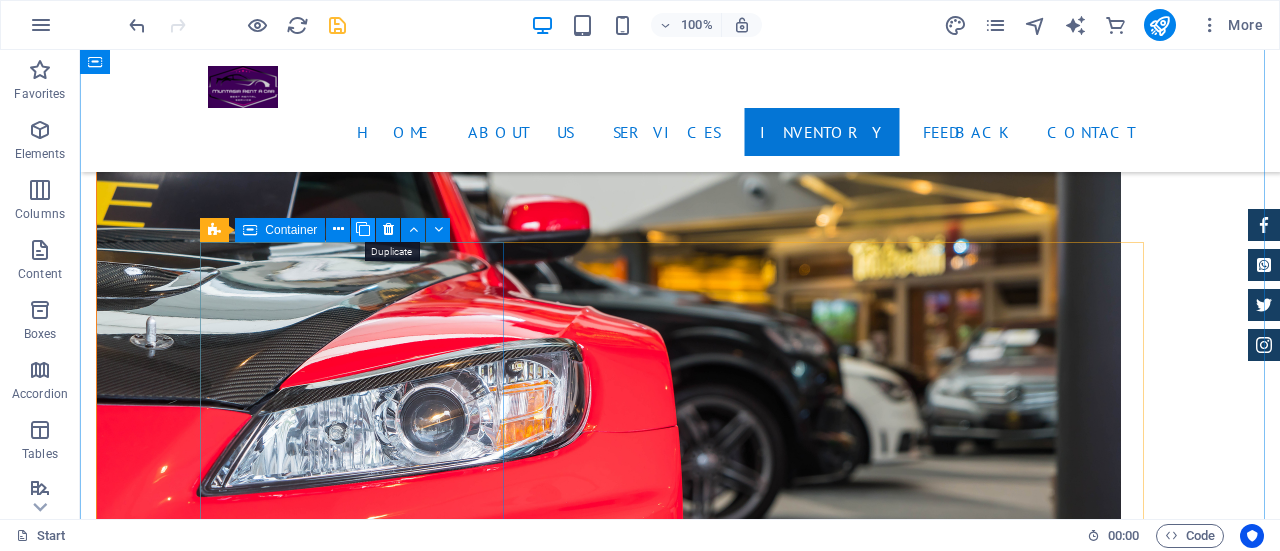 click at bounding box center [363, 229] 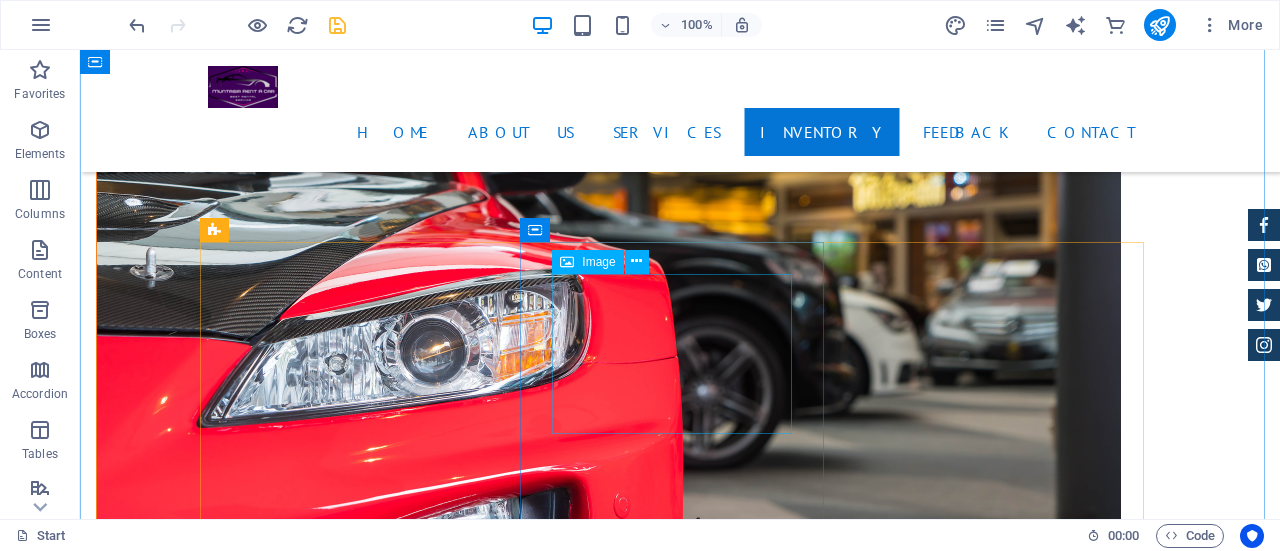 scroll, scrollTop: 3362, scrollLeft: 0, axis: vertical 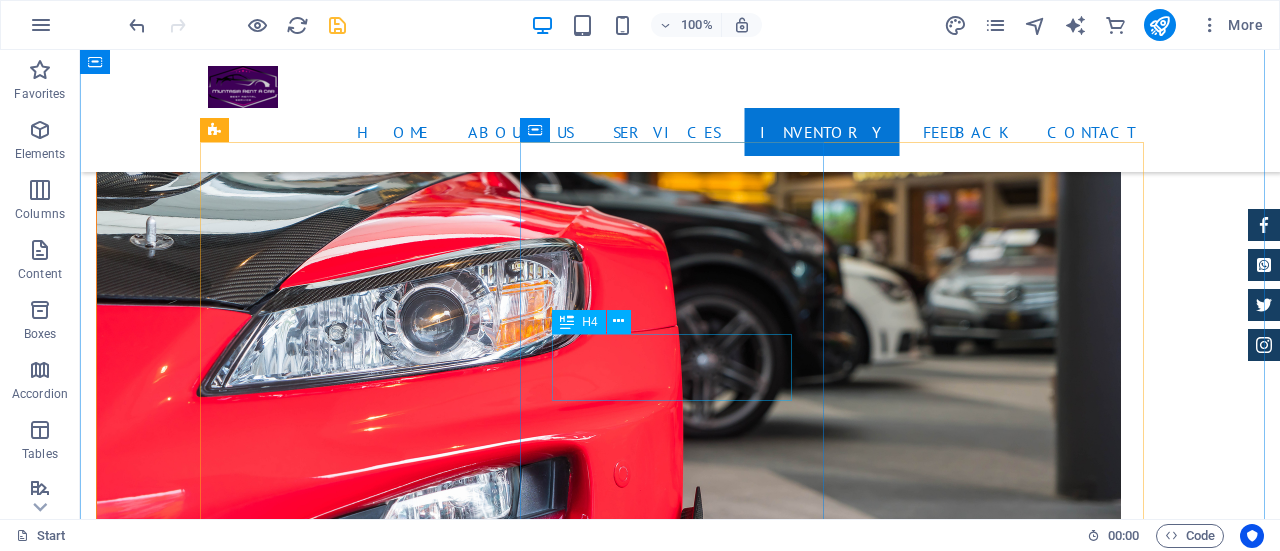 click on "Sedan Rent a Car Service" at bounding box center [680, 5506] 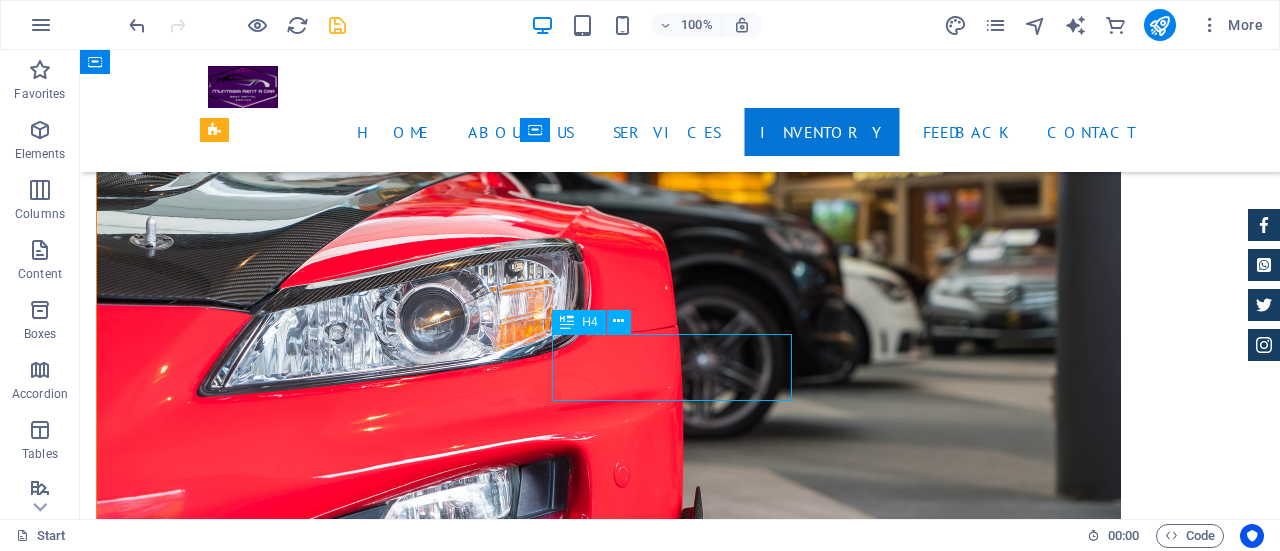 click on "Sedan Rent a Car Service" at bounding box center [680, 5506] 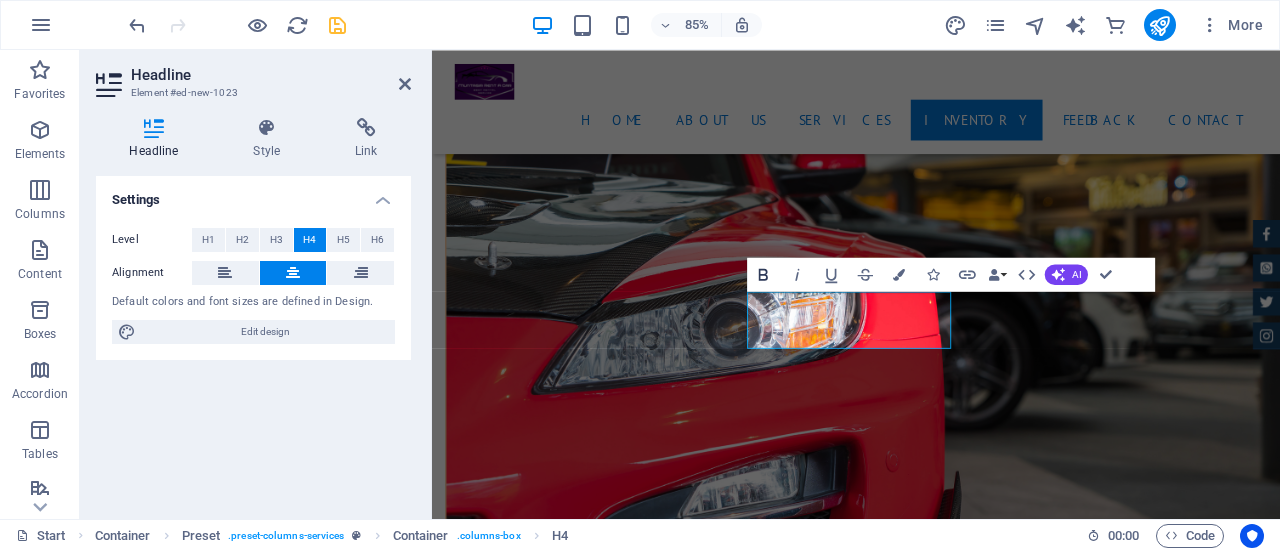 click 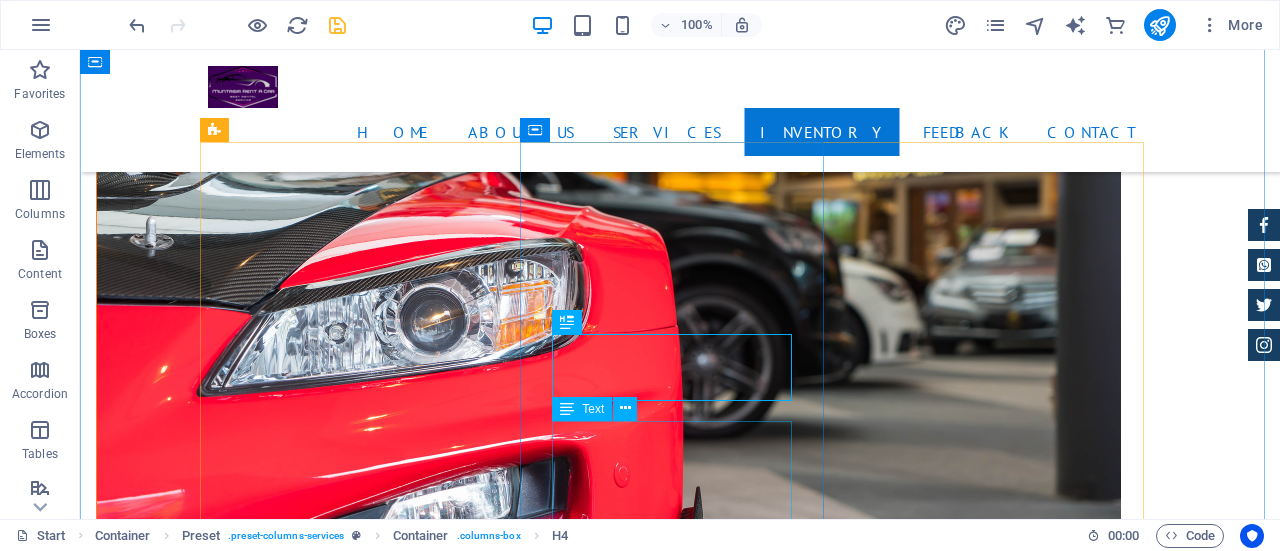 click on "We provide Sedan (Premio, Corolla, Alion, Honda, Hyundai) Rent a Car Service at an affordable price. For the best rental service book our car." at bounding box center [680, 5591] 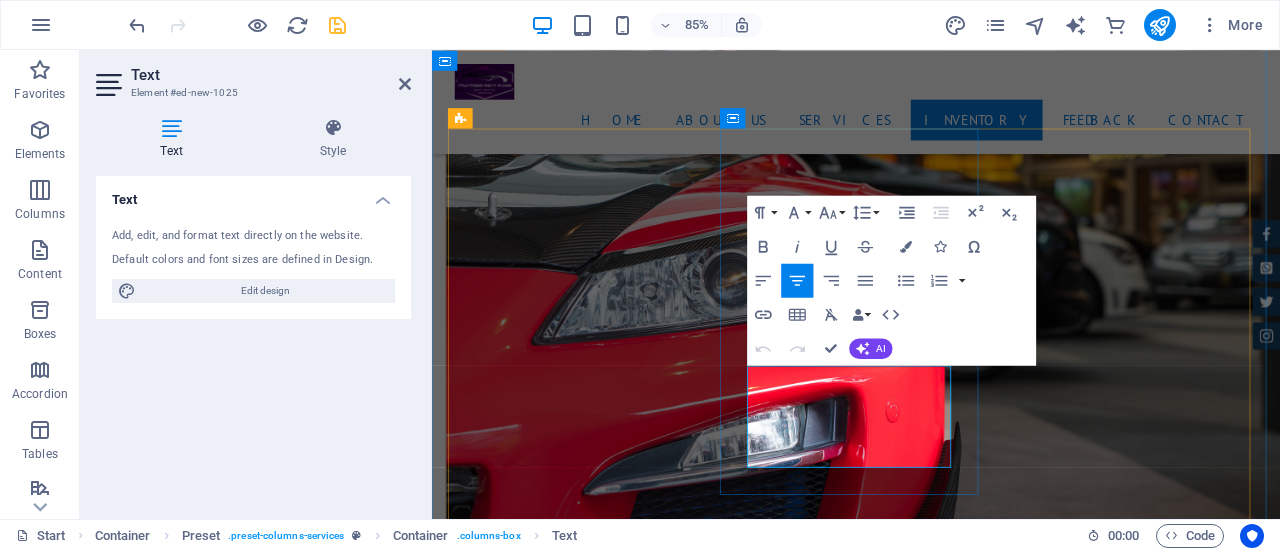 click on "We provide Sedan (Premio, Corolla, Alion, Honda, Hyundai) Rent a Car Service at an affordable price. For the best rental service book our car." at bounding box center [931, 5424] 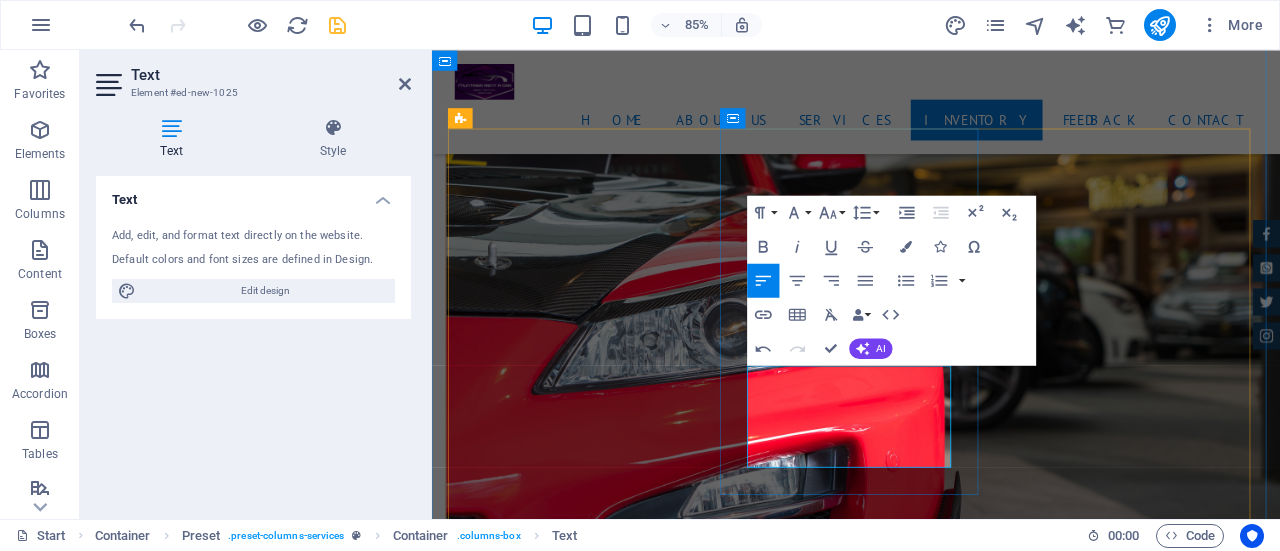 scroll, scrollTop: 1910, scrollLeft: 0, axis: vertical 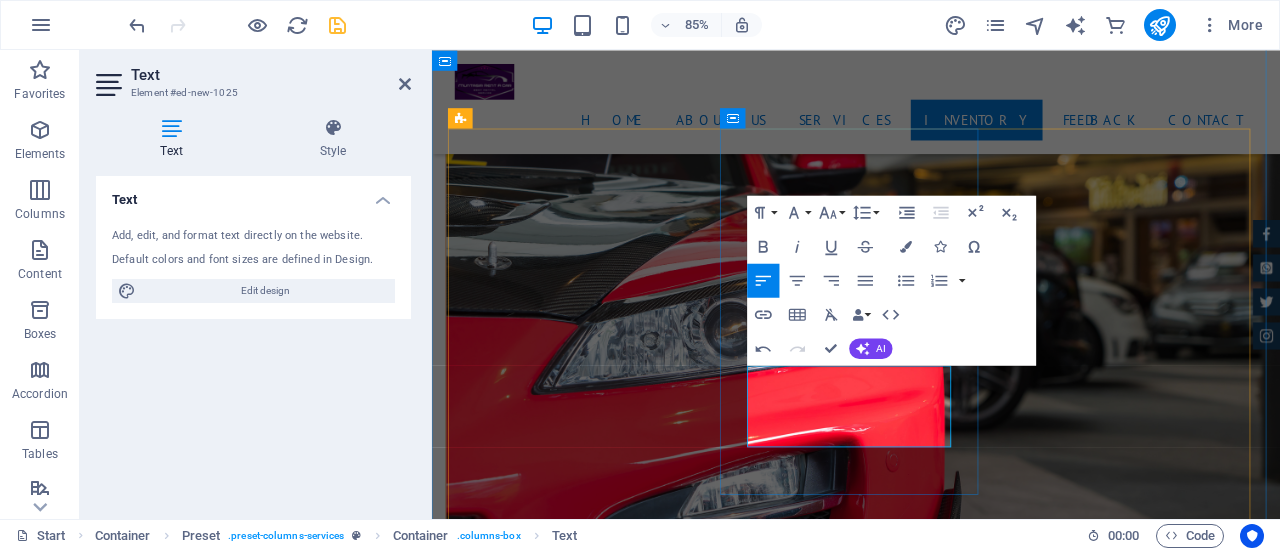 click on "We provide SUVs (Range Rover, Prado, BMW, Mercedes Benz) Rent a Car Service at a low price. For the best rental service book our car." at bounding box center (931, 5470) 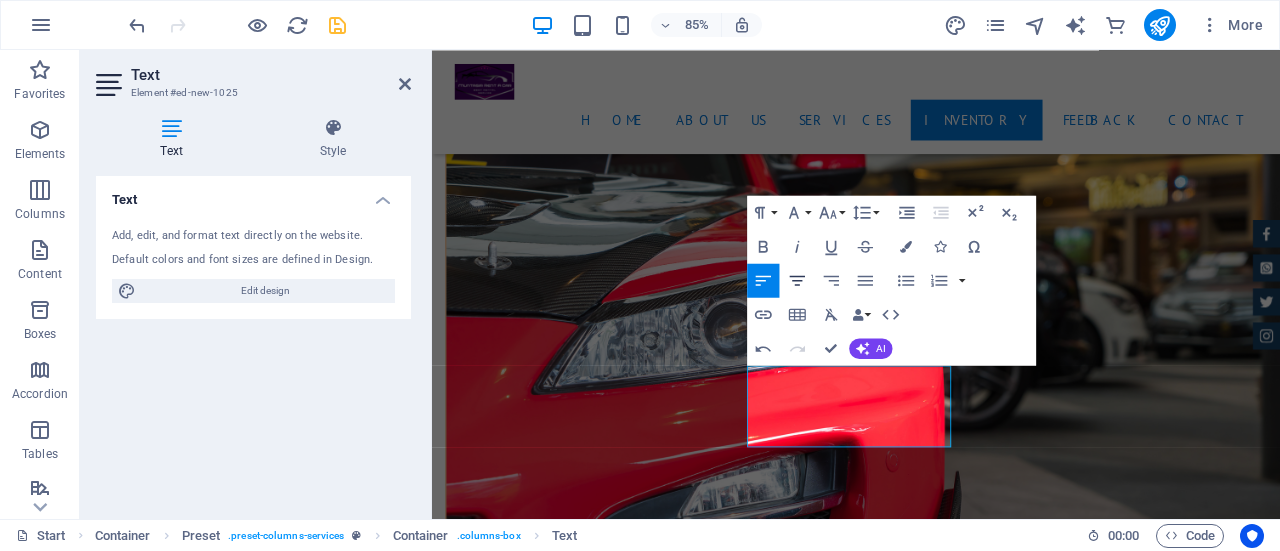 click 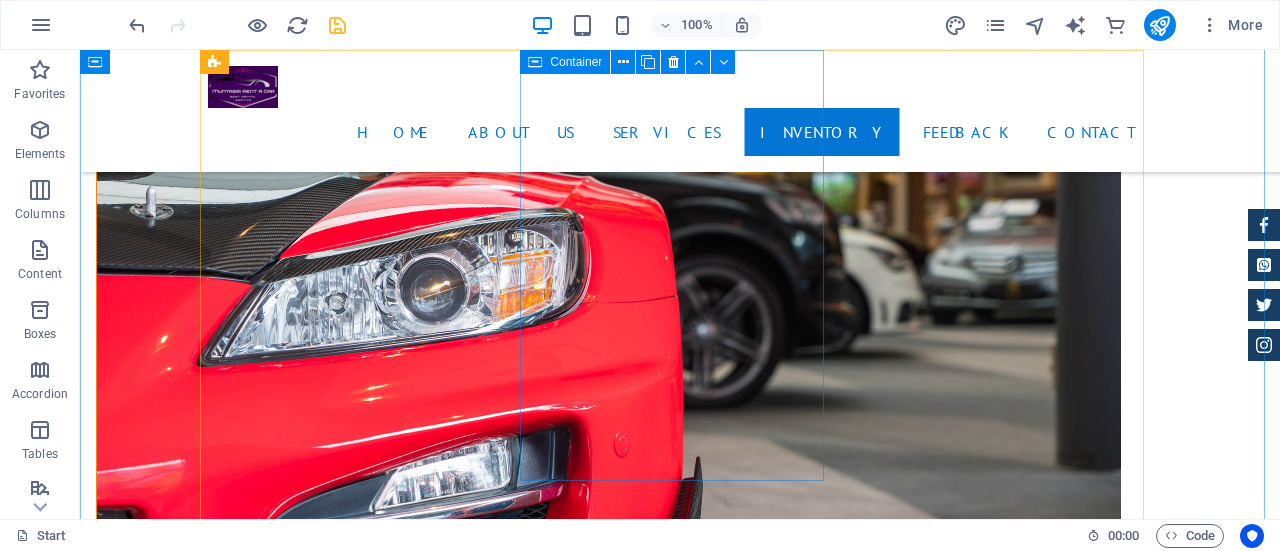 scroll, scrollTop: 3362, scrollLeft: 0, axis: vertical 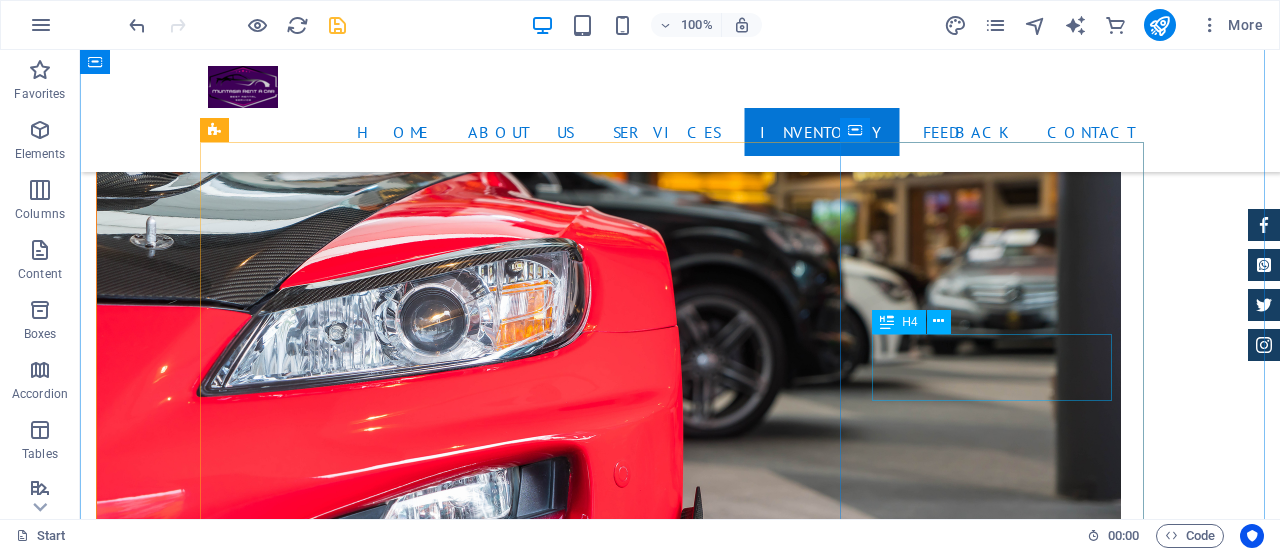 click on "Sedan Rent a Car Service" at bounding box center [680, 5904] 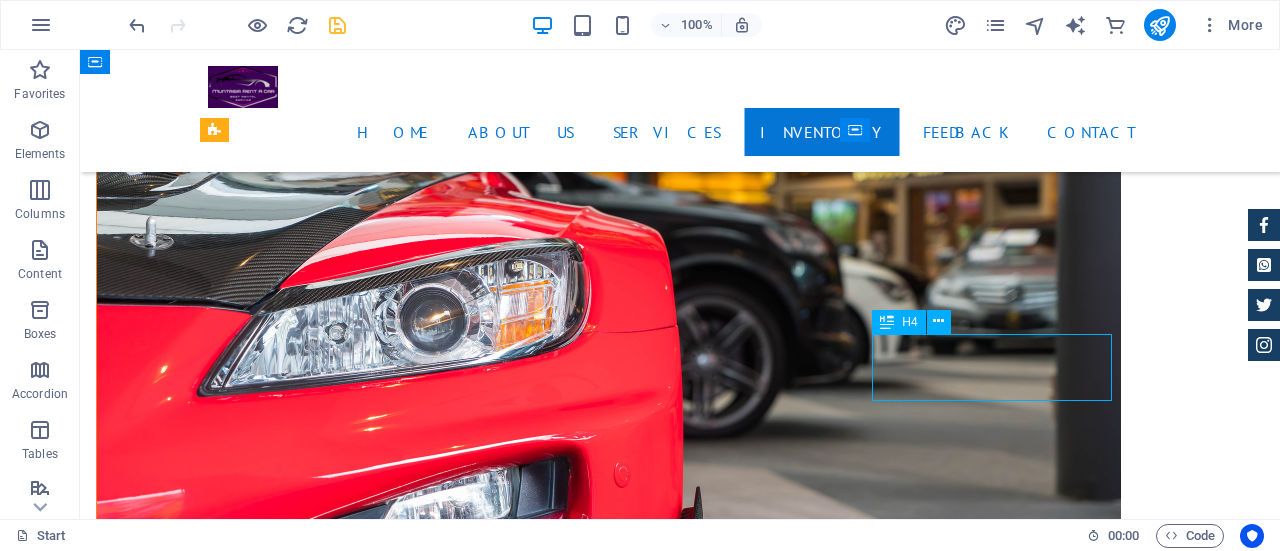 click on "Sedan Rent a Car Service" at bounding box center (680, 5904) 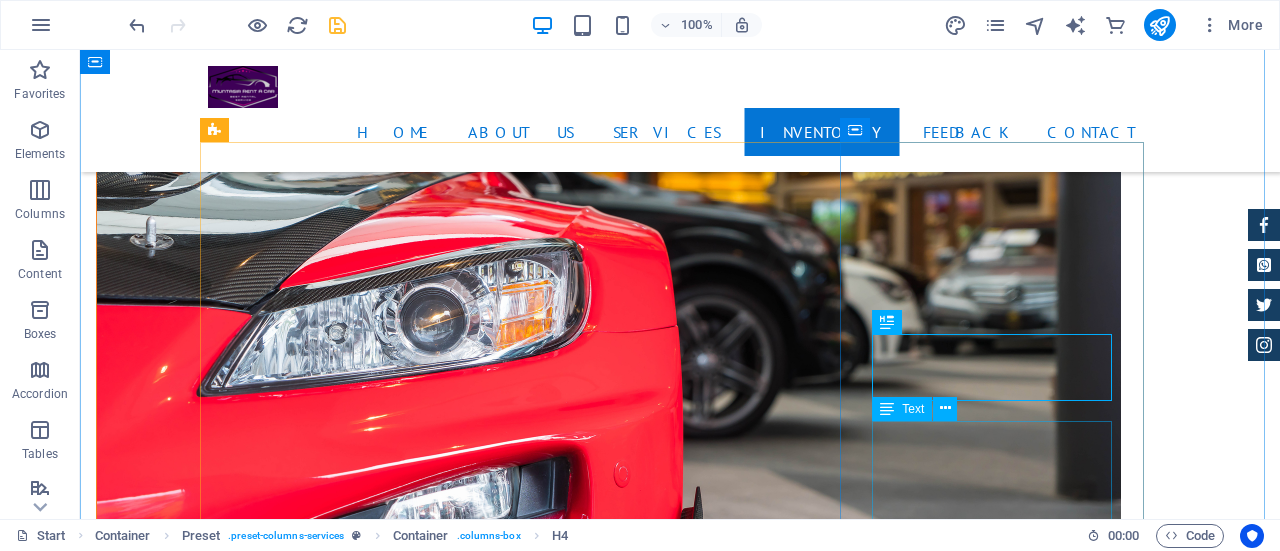 click on "We provide Sedan (Premio, Corolla, Alion, Honda, Hyundai) Rent a Car Service at an affordable price. For the best rental service book our car." at bounding box center [680, 5988] 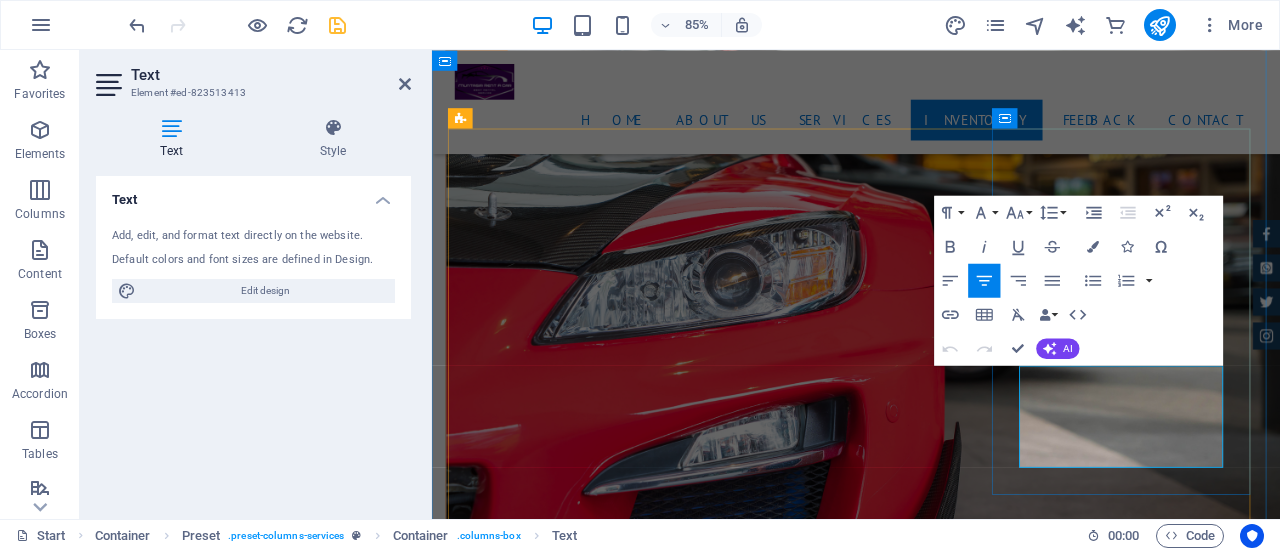 click on "We provide Sedan (Premio, Corolla, Alion, Honda, Hyundai) Rent a Car Service at an affordable price. For the best rental service book our car." at bounding box center [931, 5822] 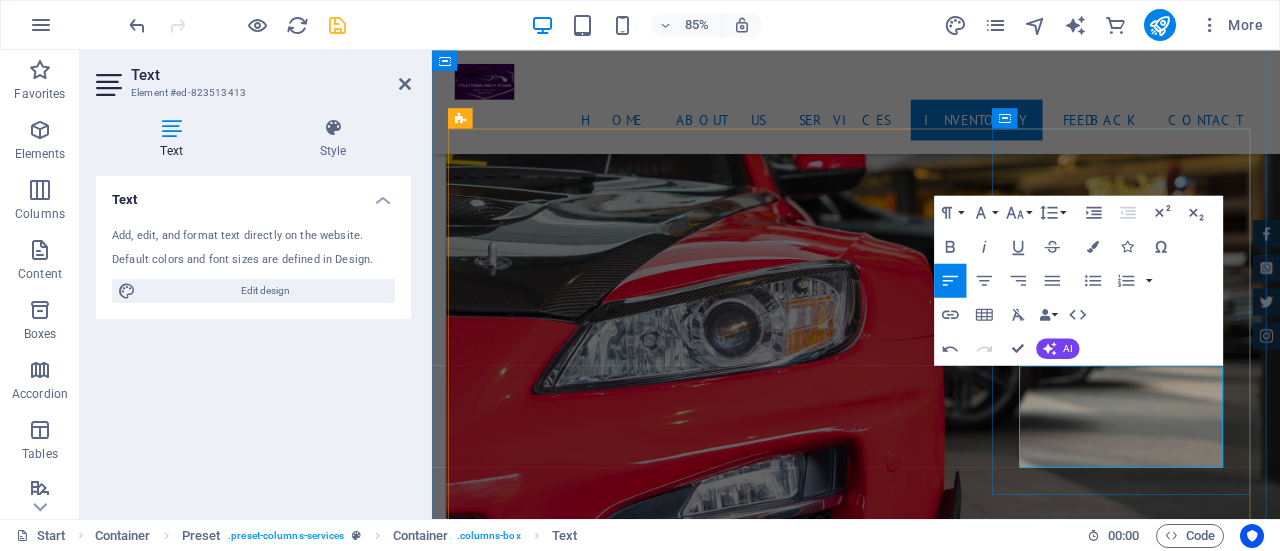 scroll, scrollTop: 1664, scrollLeft: 0, axis: vertical 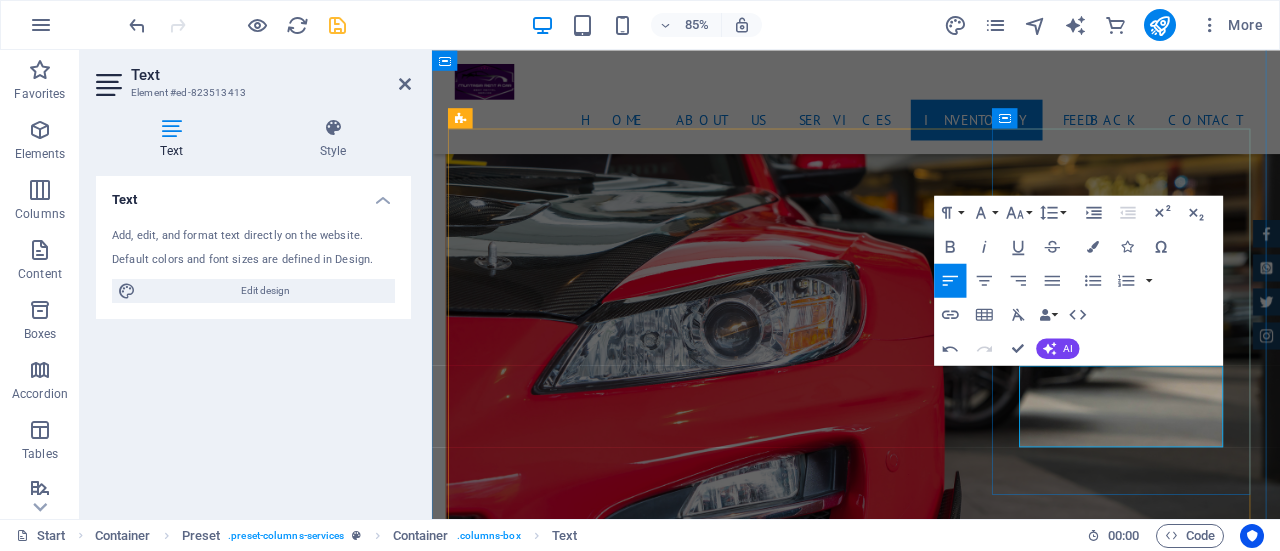click on "We provide (2010 – 2023) Model Noah Rent a Car Service at an affordable price. For the best rental service book our car." at bounding box center [931, 5868] 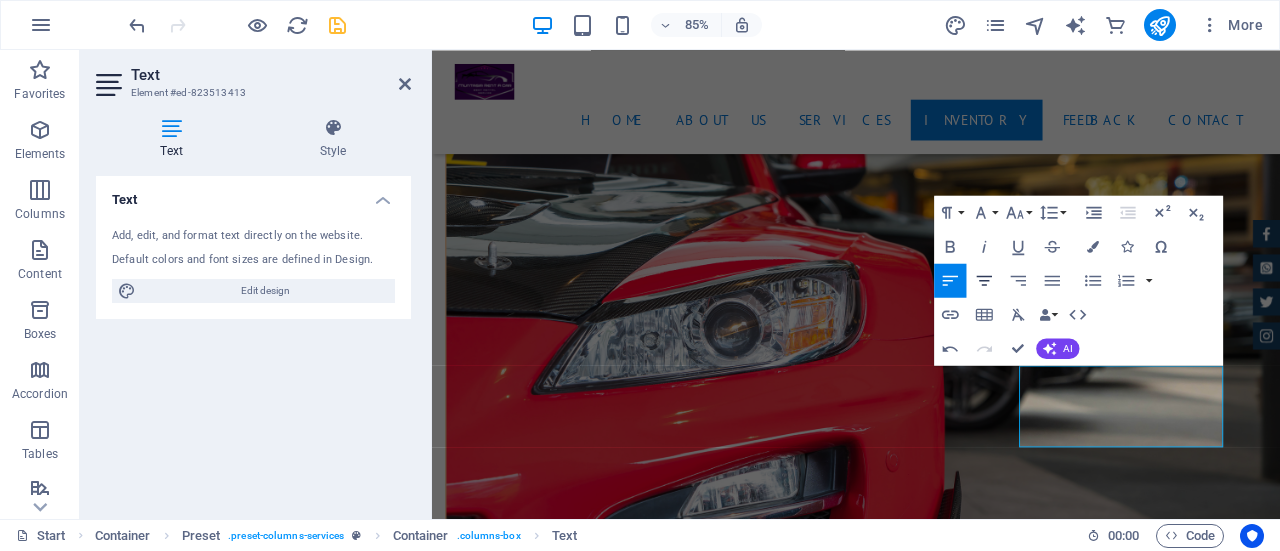 click 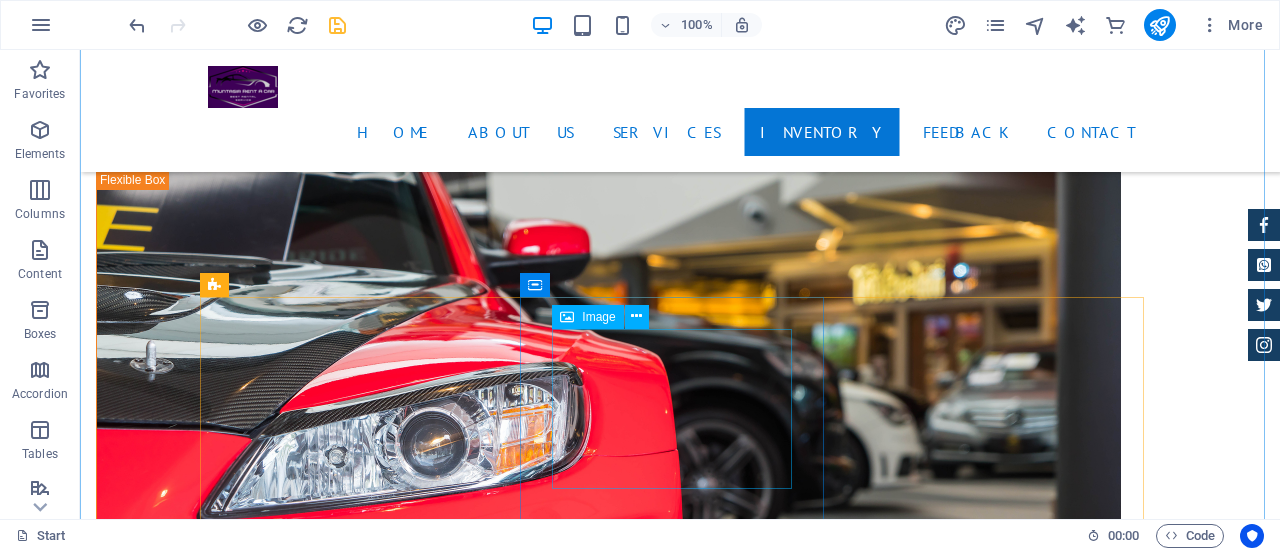 scroll, scrollTop: 3362, scrollLeft: 0, axis: vertical 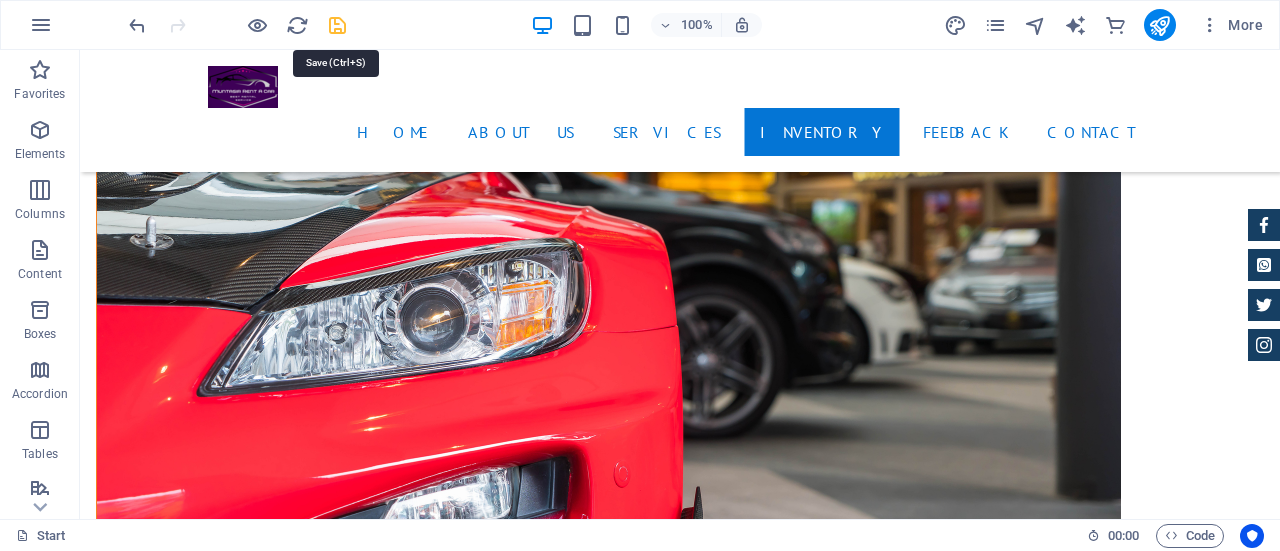 click at bounding box center (337, 25) 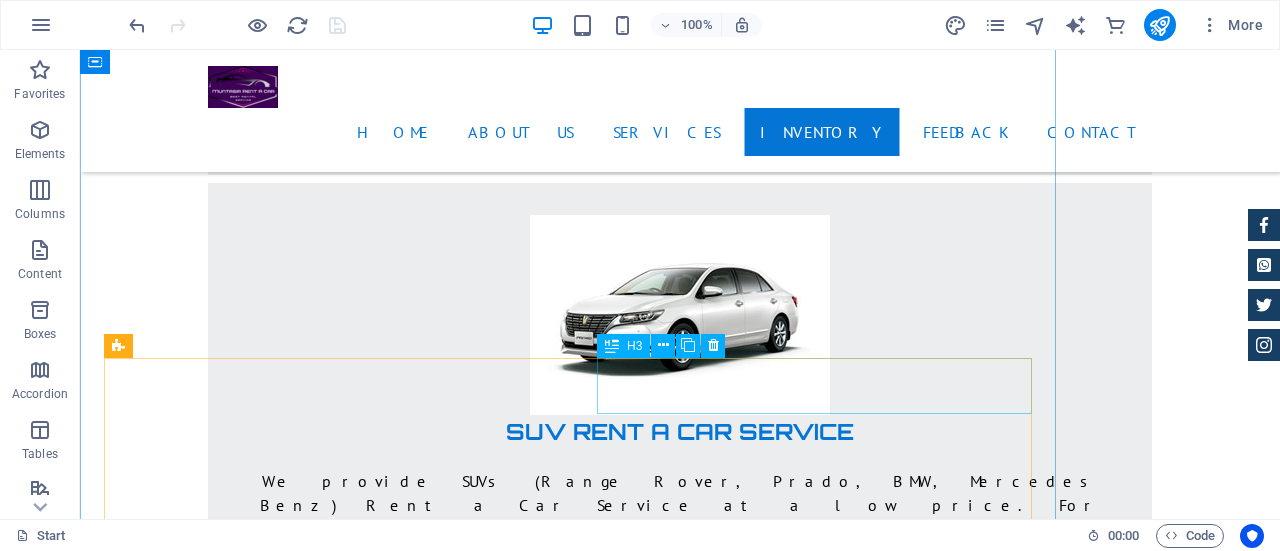 scroll, scrollTop: 8362, scrollLeft: 0, axis: vertical 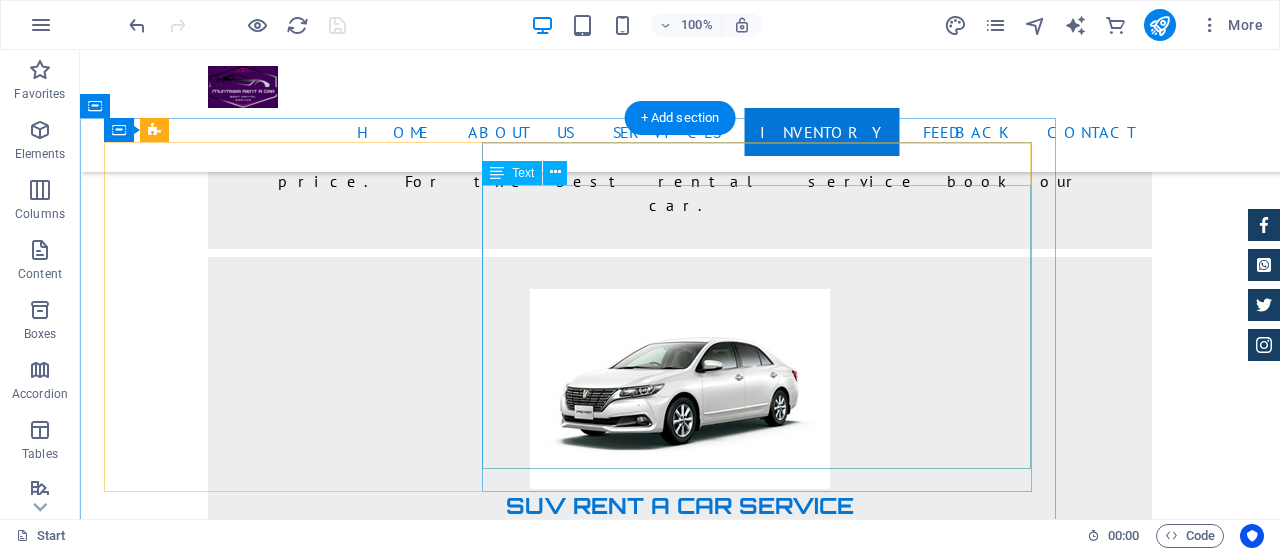 click on "Mileage 12,550 miles Engine I-4 cyl Transmission Automatic 9-Speed Fuel Gasoline Drive Train FWD Interior Vivid Blue Price $ 49.999" at bounding box center [568, 14566] 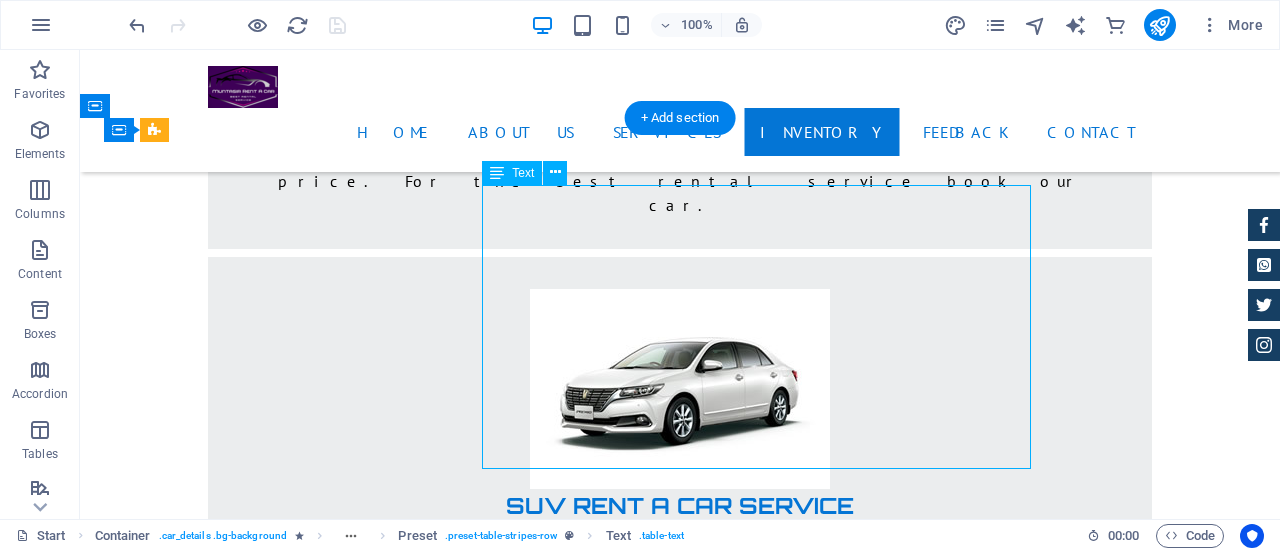 click on "Mileage 12,550 miles Engine I-4 cyl Transmission Automatic 9-Speed Fuel Gasoline Drive Train FWD Interior Vivid Blue Price $ 49.999" at bounding box center (568, 14566) 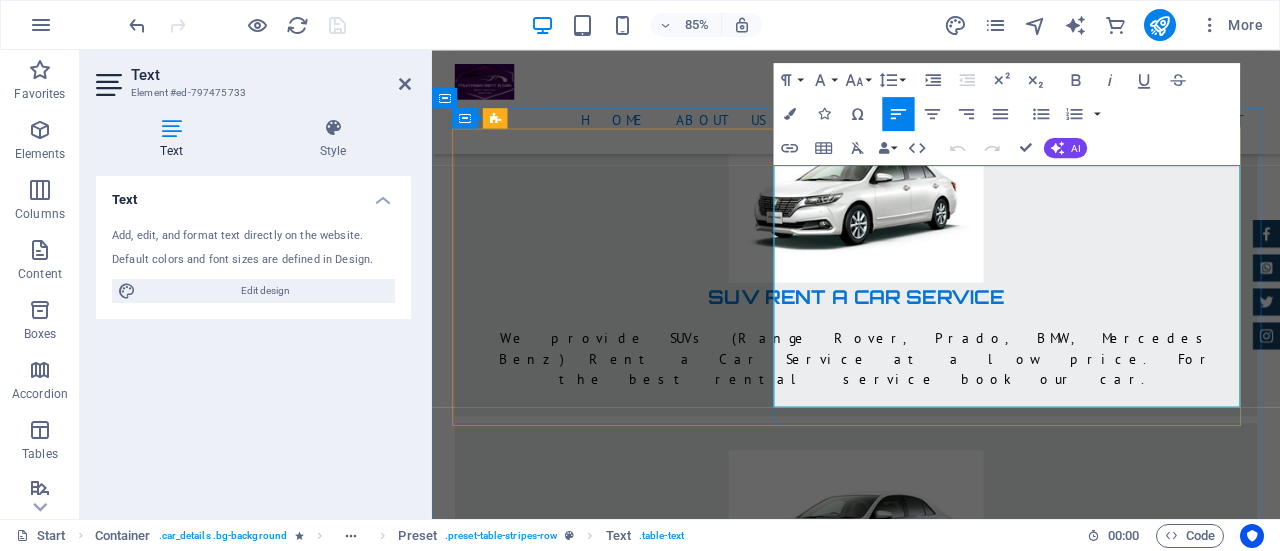 click on "Price" at bounding box center [659, 14523] 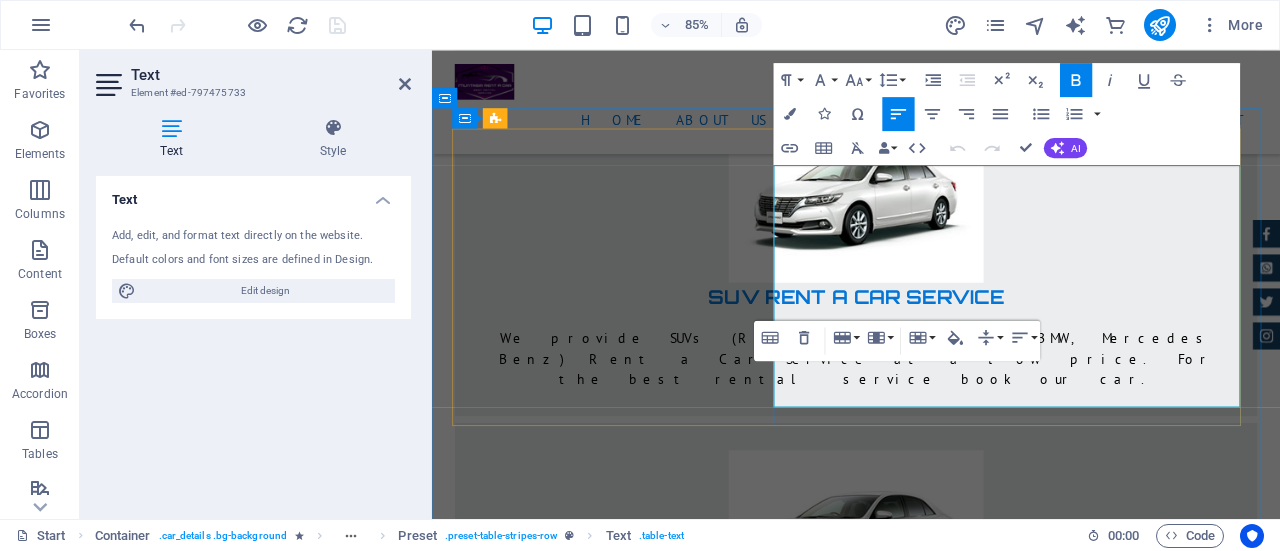click on "$ 49.999" at bounding box center (1122, 14523) 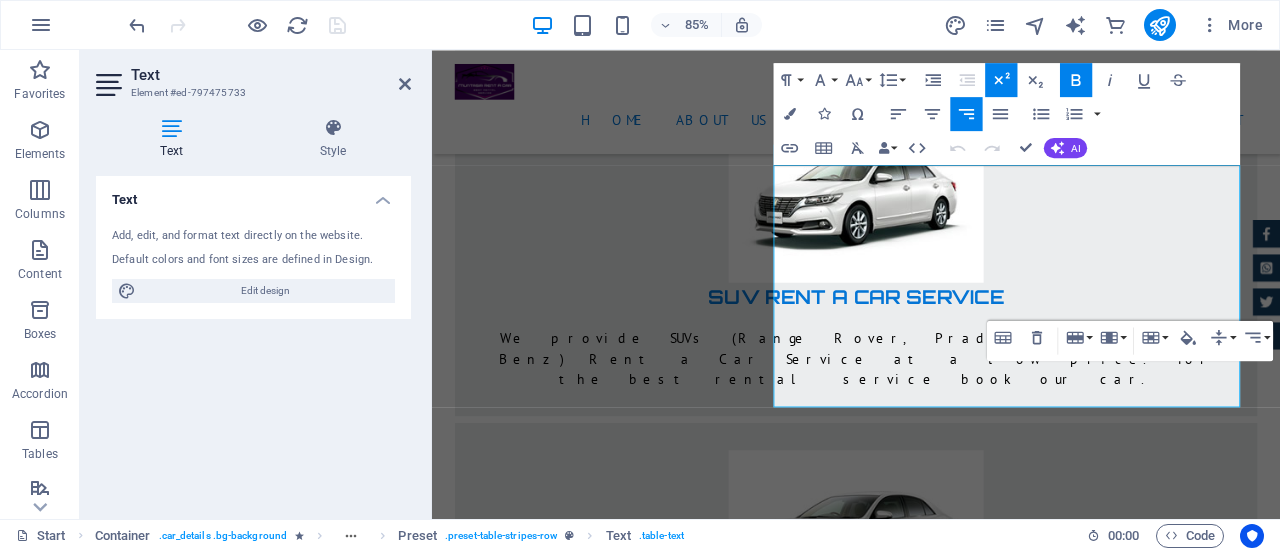 click on "Paragraph Format Normal Heading 1 Heading 2 Heading 3 Heading 4 Heading 5 Heading 6 Code Font Family Arial Georgia Impact Tahoma Times New Roman Verdana Orbitron PT Sans Font Size 8 9 10 11 12 14 18 24 30 36 48 60 72 96 Line Height Default Single 1.15 1.5 Double Increase Indent Decrease Indent Superscript Subscript Bold Italic Underline Strikethrough Colors Icons Special Characters Align Left Align Center Align Right Align Justify Unordered List   Default Circle Disc Square    Ordered List   Default Lower Alpha Lower Greek Lower Roman Upper Alpha Upper Roman    Insert Link Insert Table Clear Formatting Data Bindings Company First name Last name Street ZIP code City Email Phone Mobile Fax Custom field 1 Custom field 2 Custom field 3 Custom field 4 Custom field 5 Custom field 6 HTML Undo Redo Confirm (Ctrl+⏎) AI Improve Make shorter Make longer Fix spelling & grammar Translate to English Generate text" at bounding box center [1007, 113] 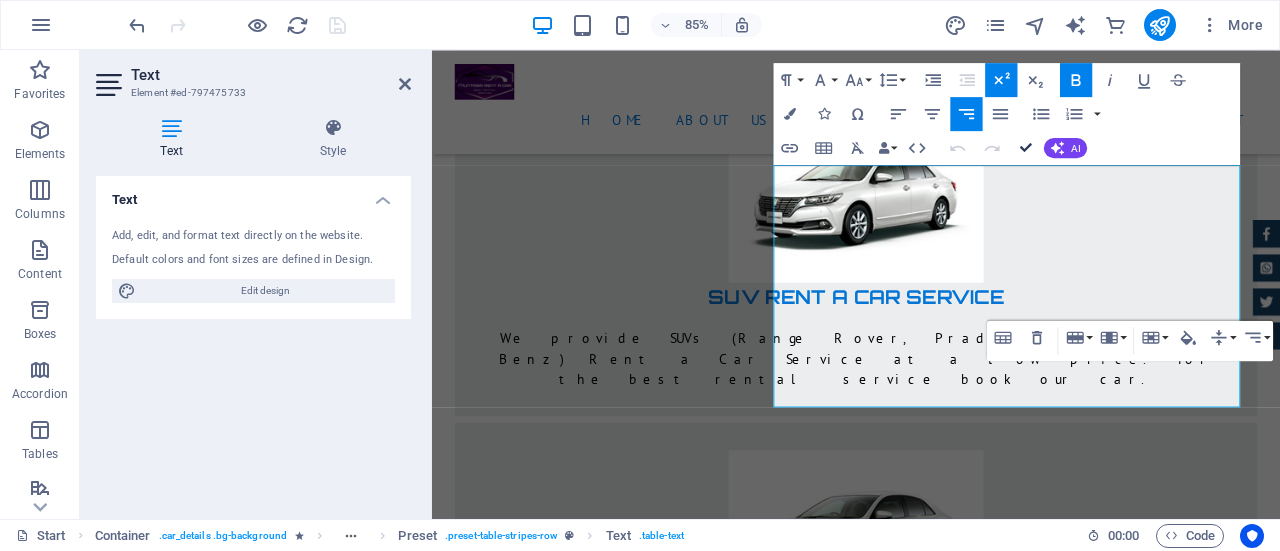 drag, startPoint x: 1023, startPoint y: 145, endPoint x: 957, endPoint y: 139, distance: 66.27216 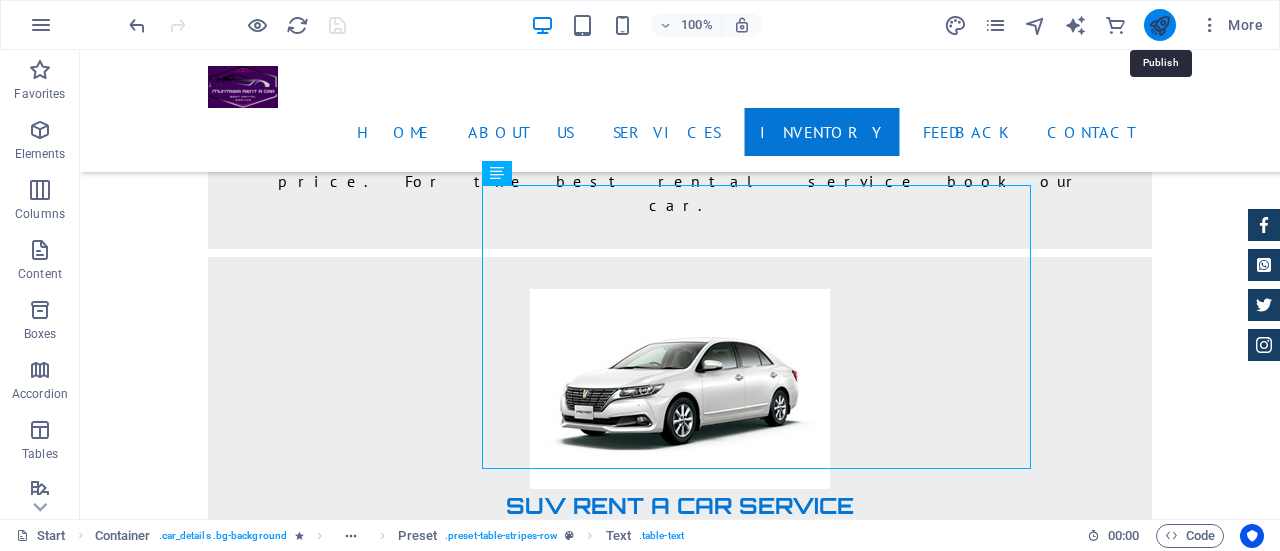 click at bounding box center (1159, 25) 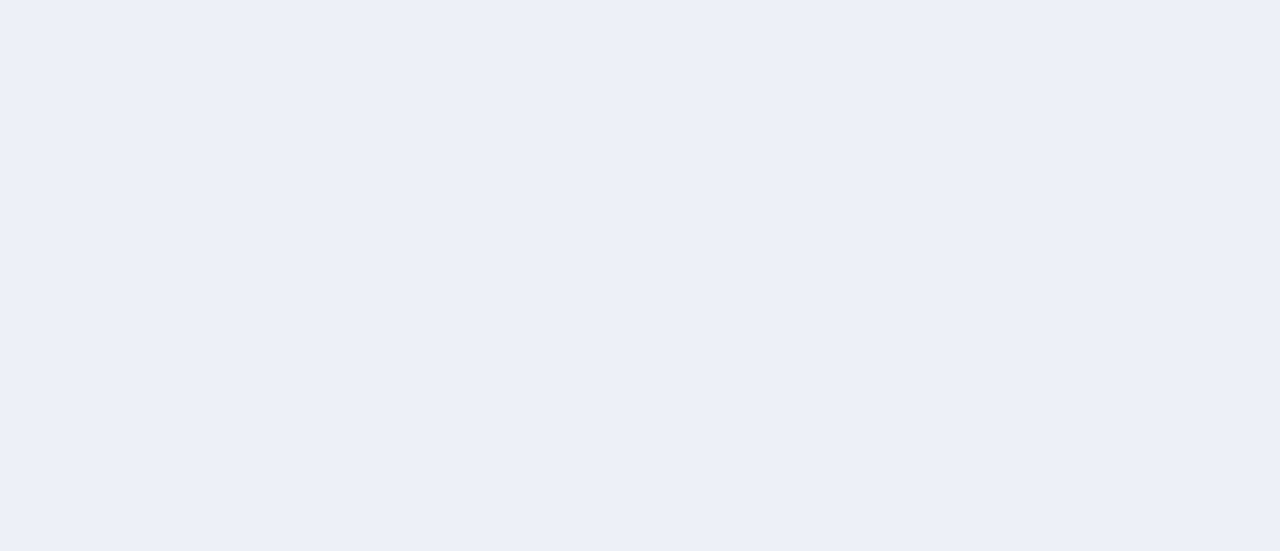 scroll, scrollTop: 0, scrollLeft: 0, axis: both 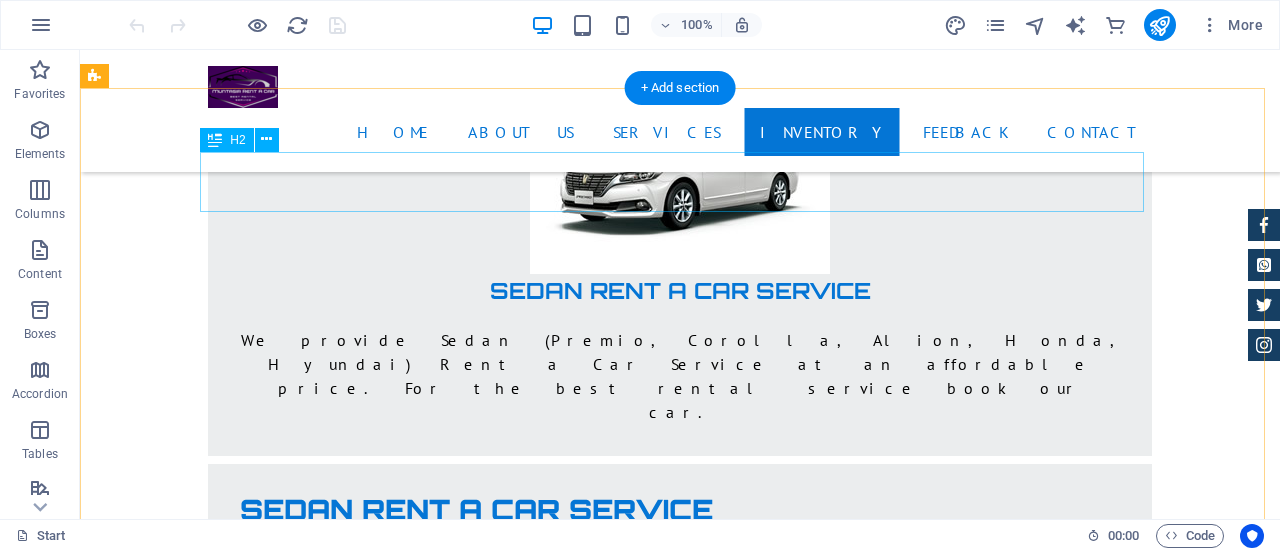 click on "Our Mission is Client’s Satisfaction" at bounding box center (680, 14878) 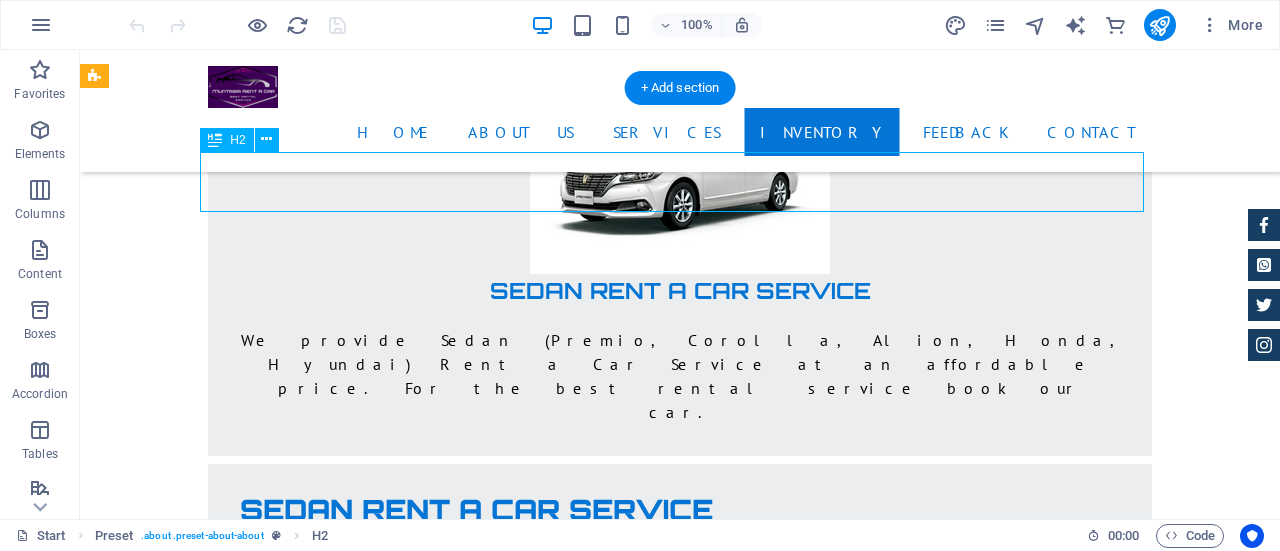 click on "Our Mission is Client’s Satisfaction" at bounding box center (680, 14878) 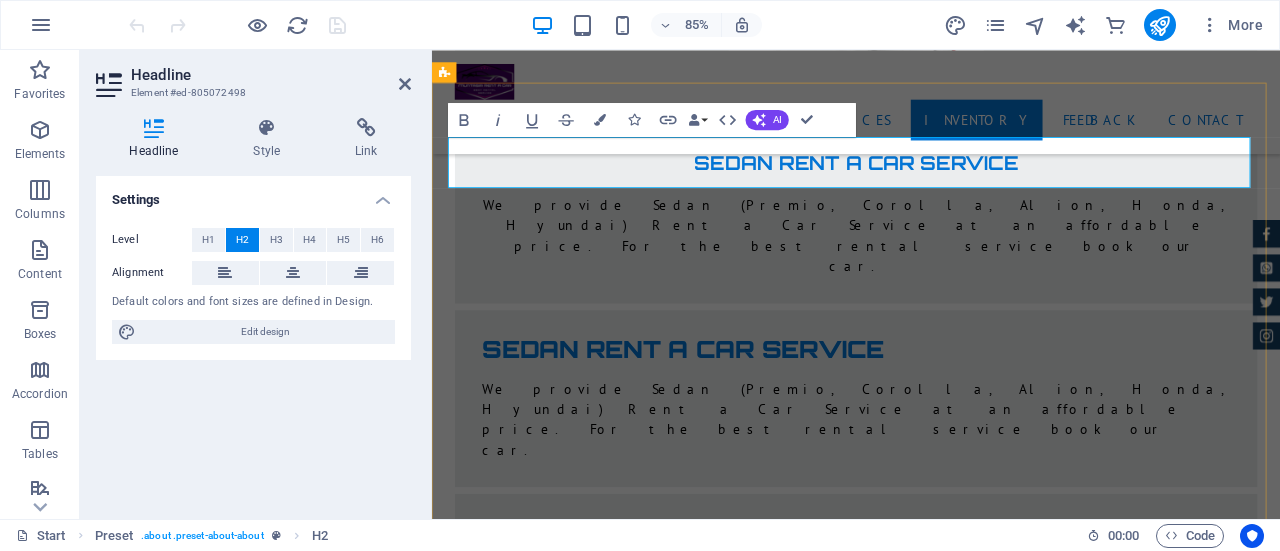 scroll, scrollTop: 410, scrollLeft: 0, axis: vertical 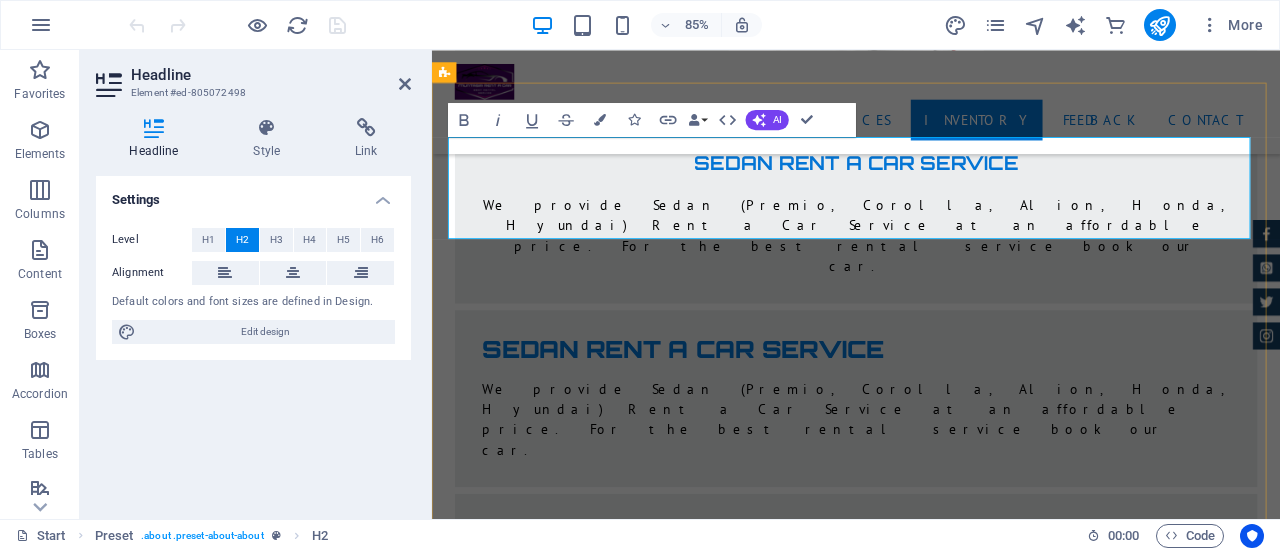 click on "Our all Flexible Pricing Plan that covers you well" at bounding box center (931, 14799) 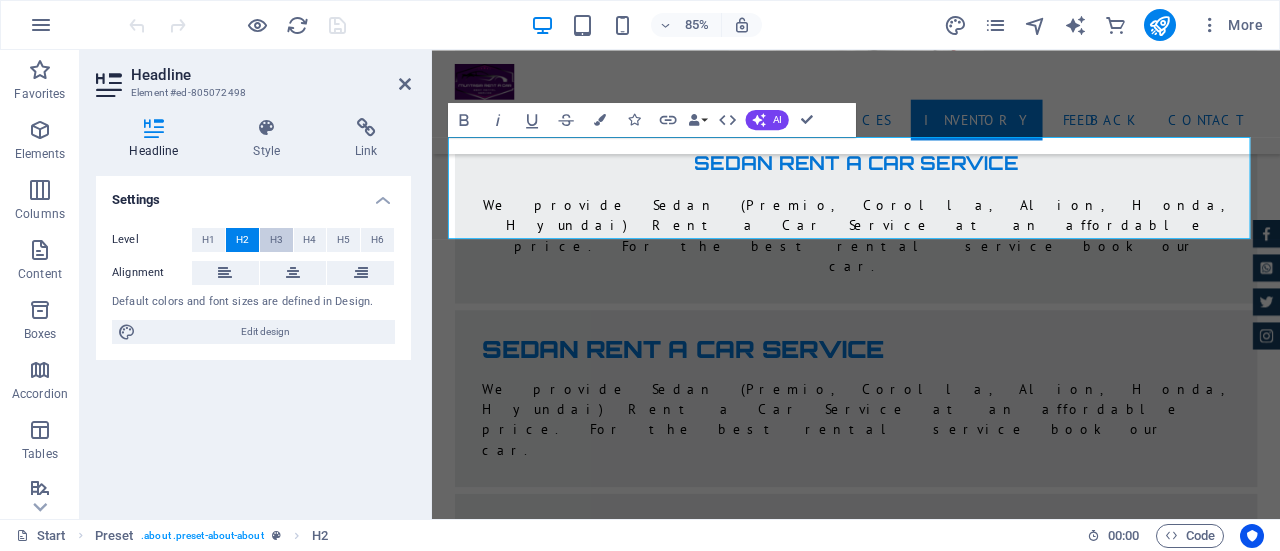 click on "H3" at bounding box center [276, 240] 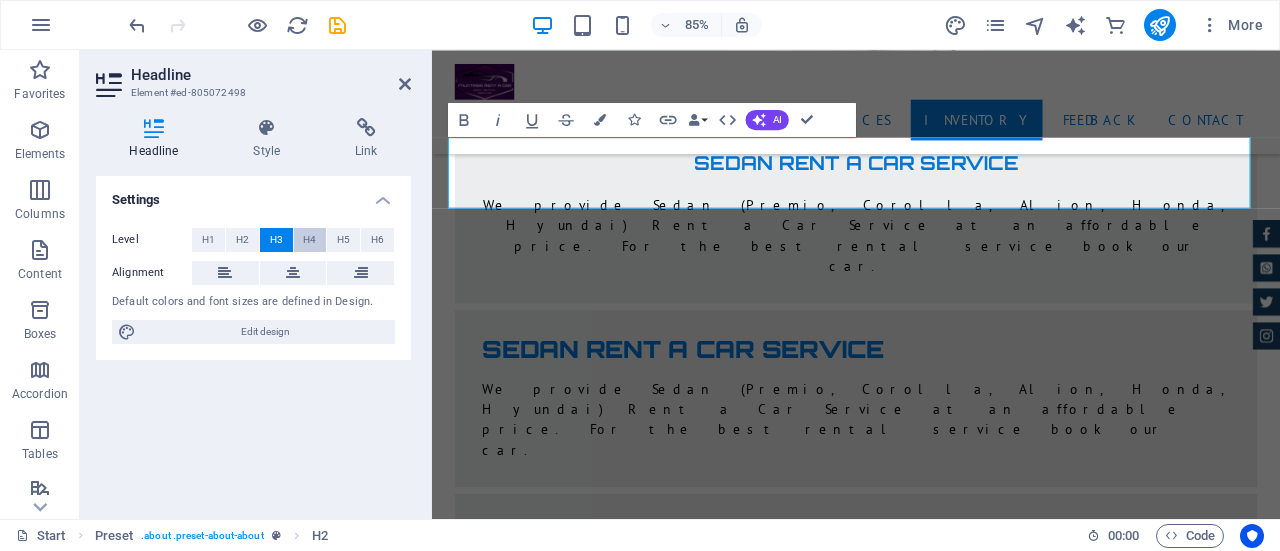 click on "H4" at bounding box center [309, 240] 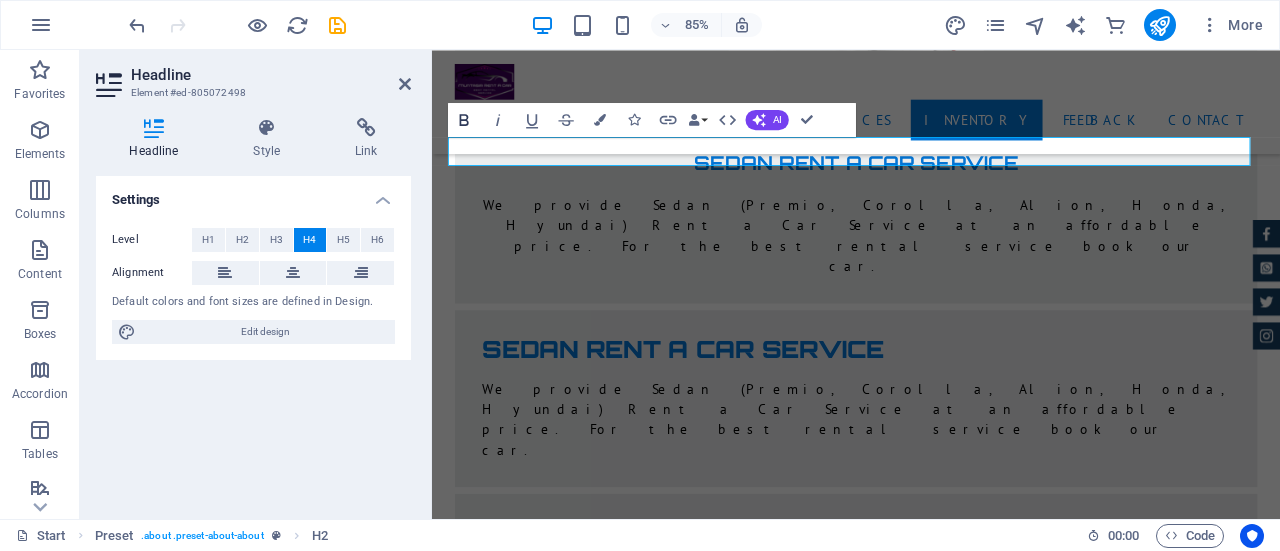 click 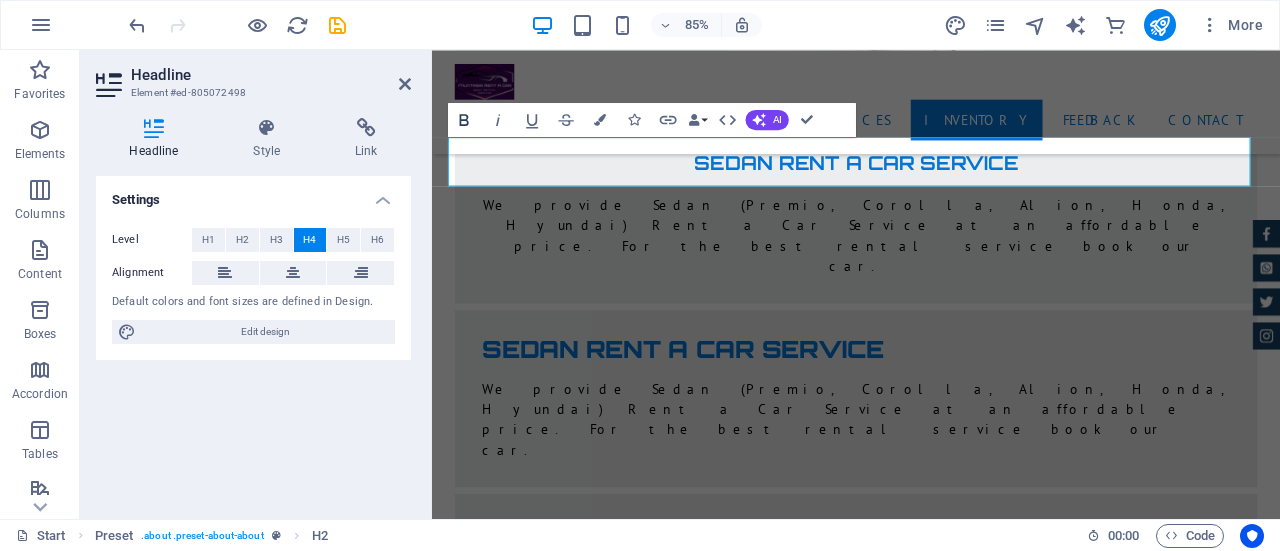 click 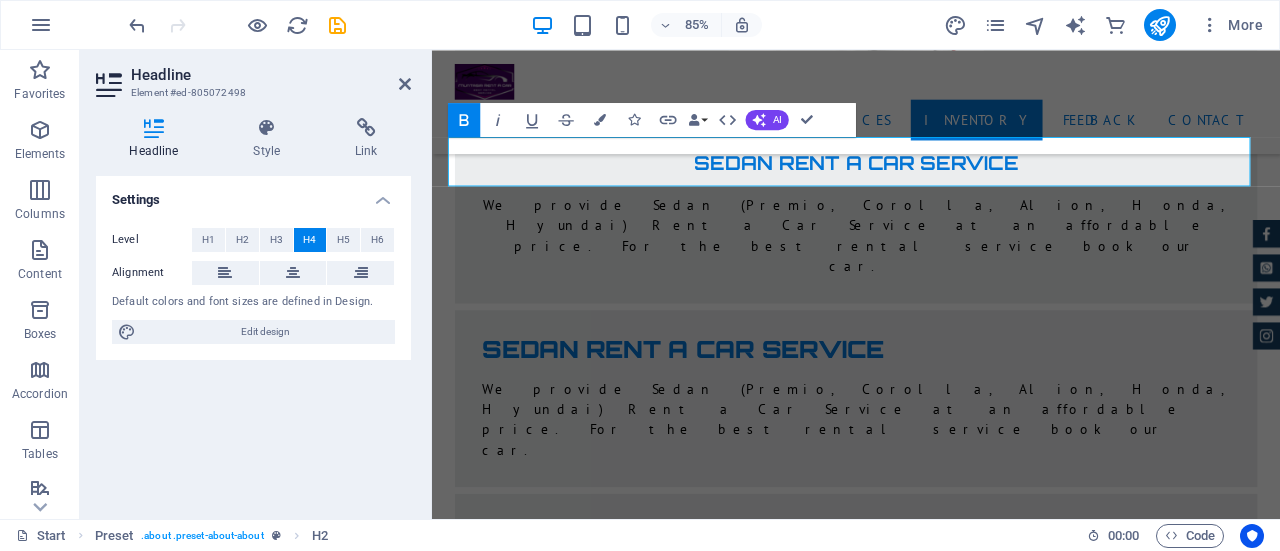 click 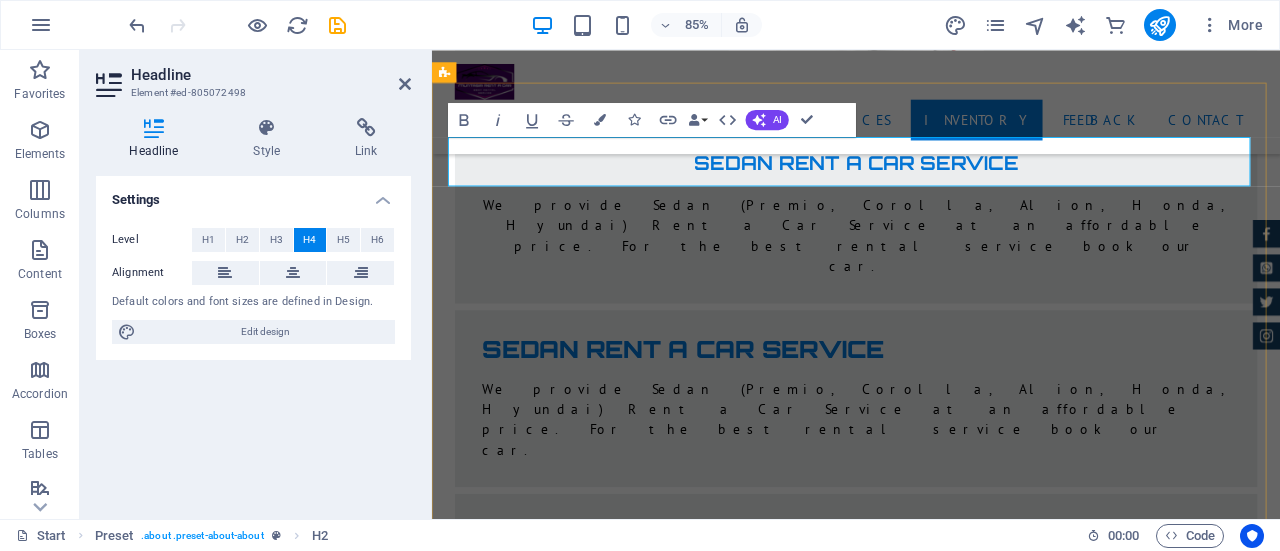 click on "Our all Flexible Pricing Plan that covers you well" at bounding box center (931, 14780) 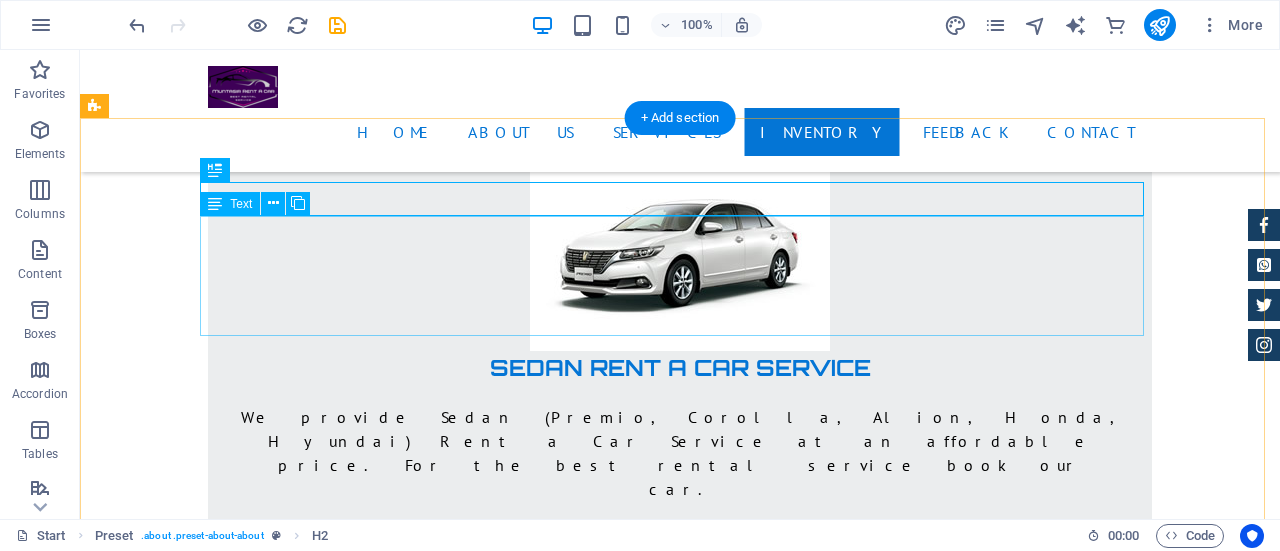 scroll, scrollTop: 9272, scrollLeft: 0, axis: vertical 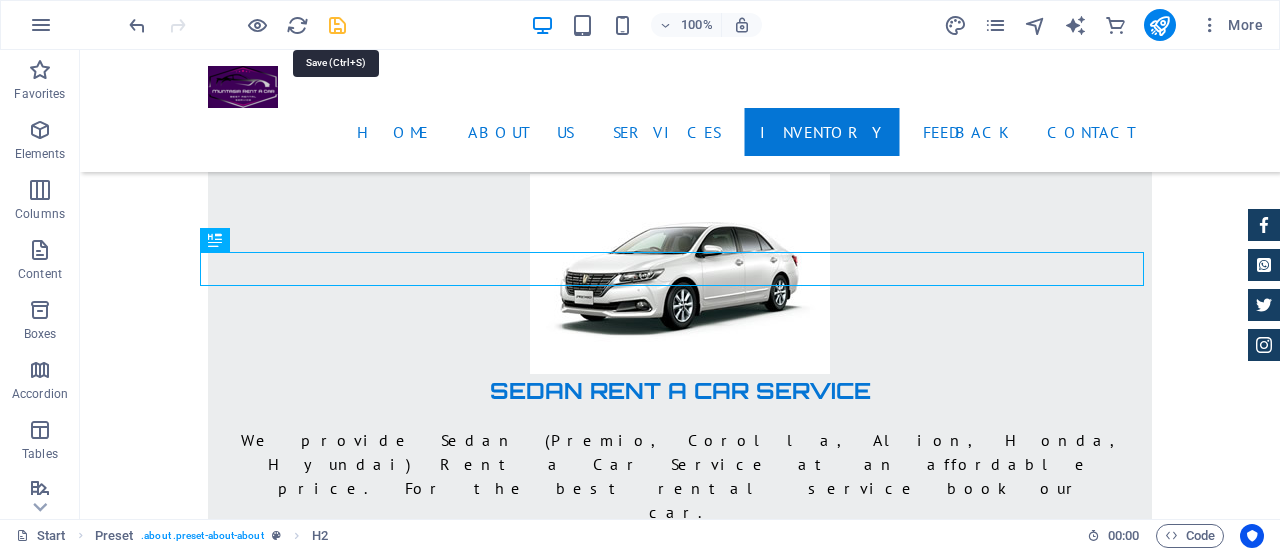 click at bounding box center (337, 25) 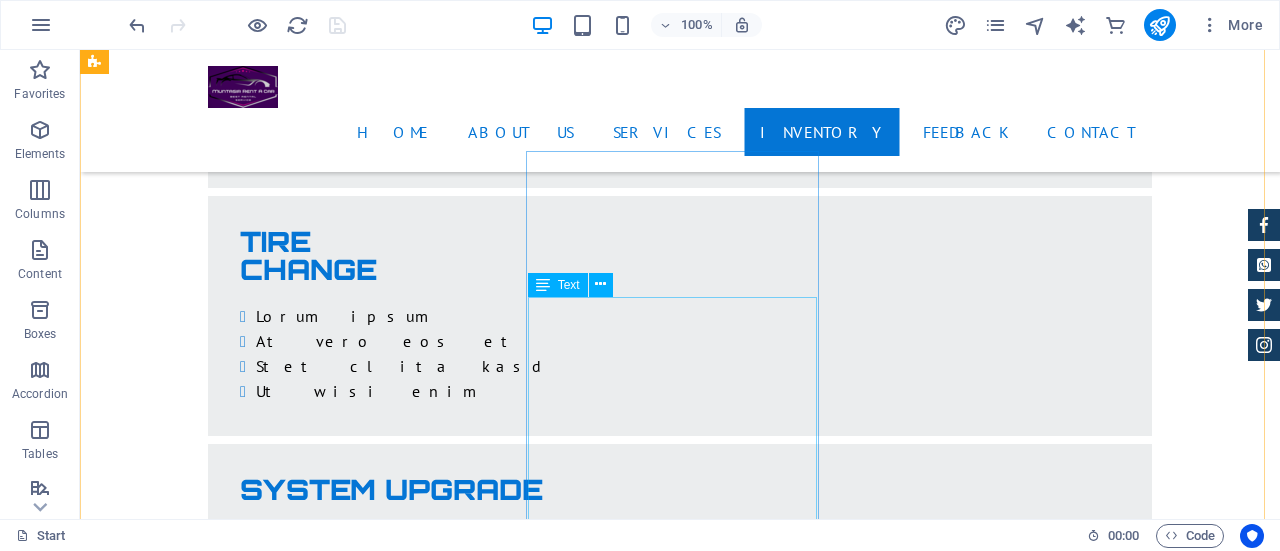 scroll, scrollTop: 10472, scrollLeft: 0, axis: vertical 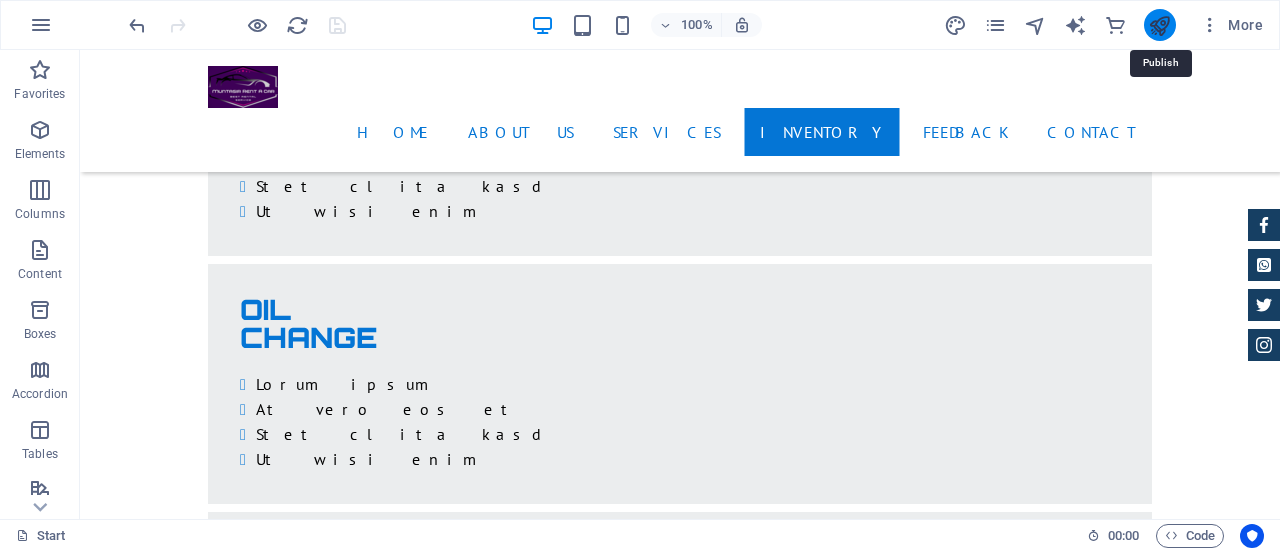 click at bounding box center [1159, 25] 